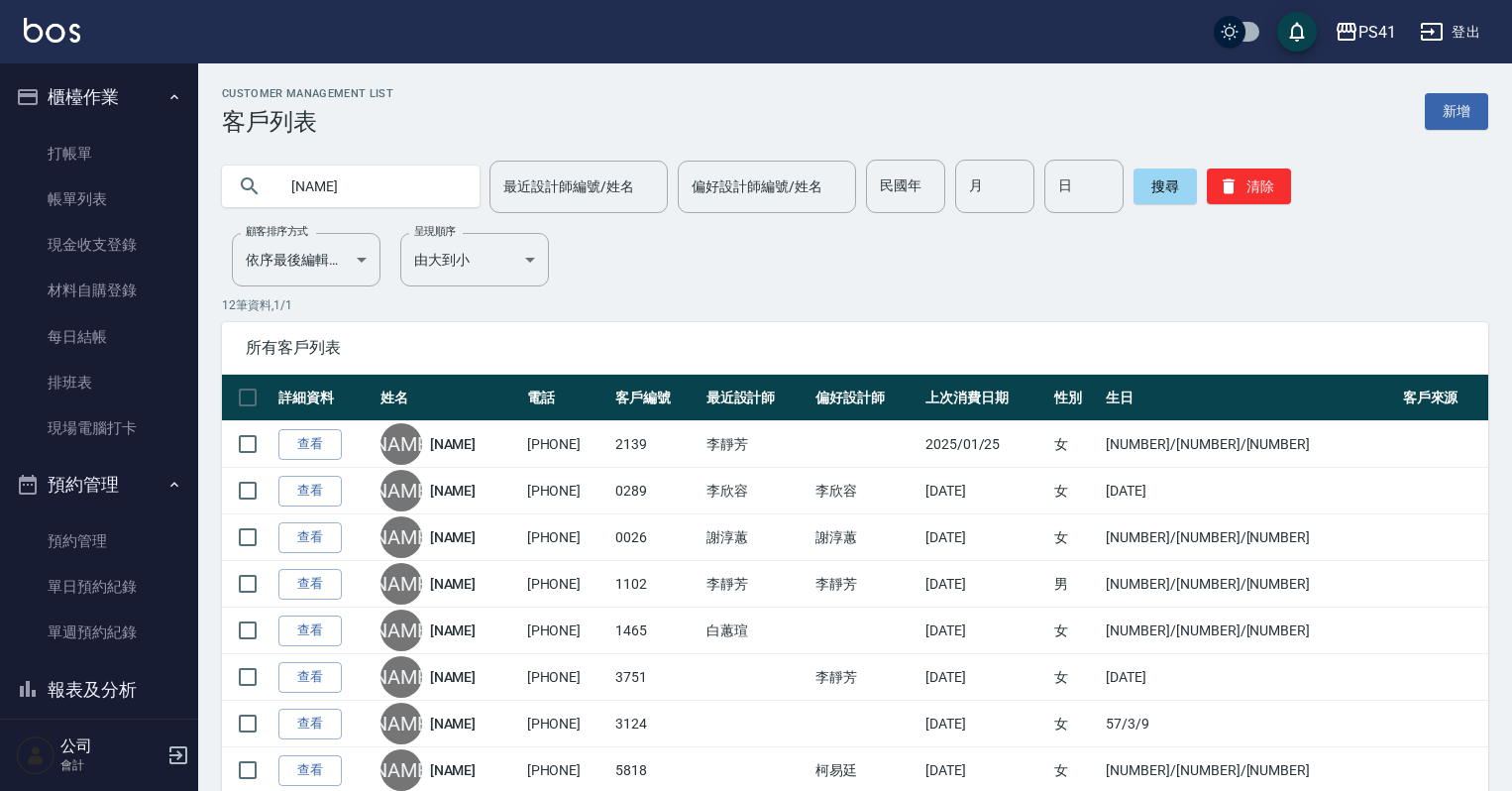 scroll, scrollTop: 0, scrollLeft: 0, axis: both 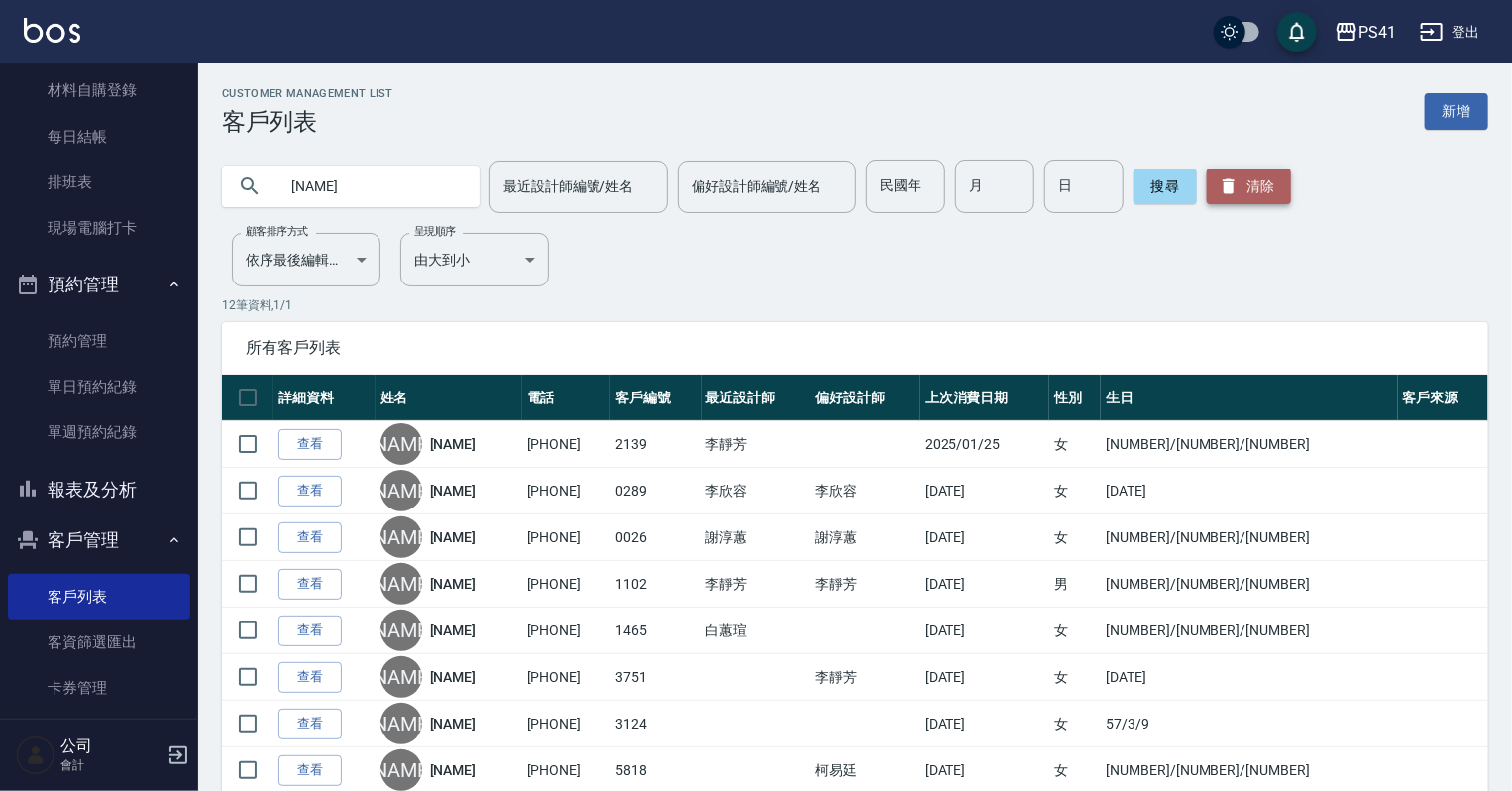 click on "清除" at bounding box center [1248, 186] 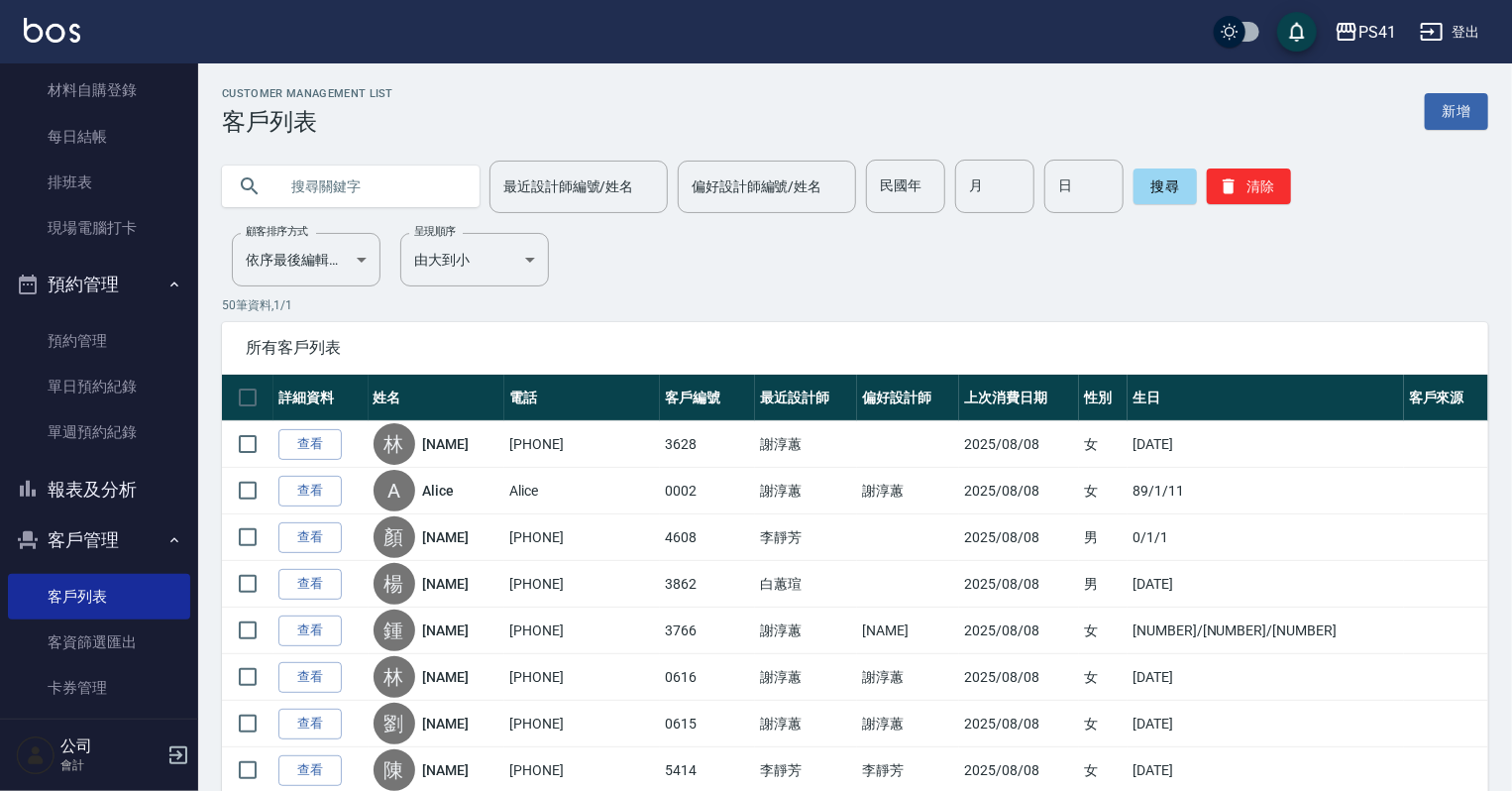 click at bounding box center [371, 186] 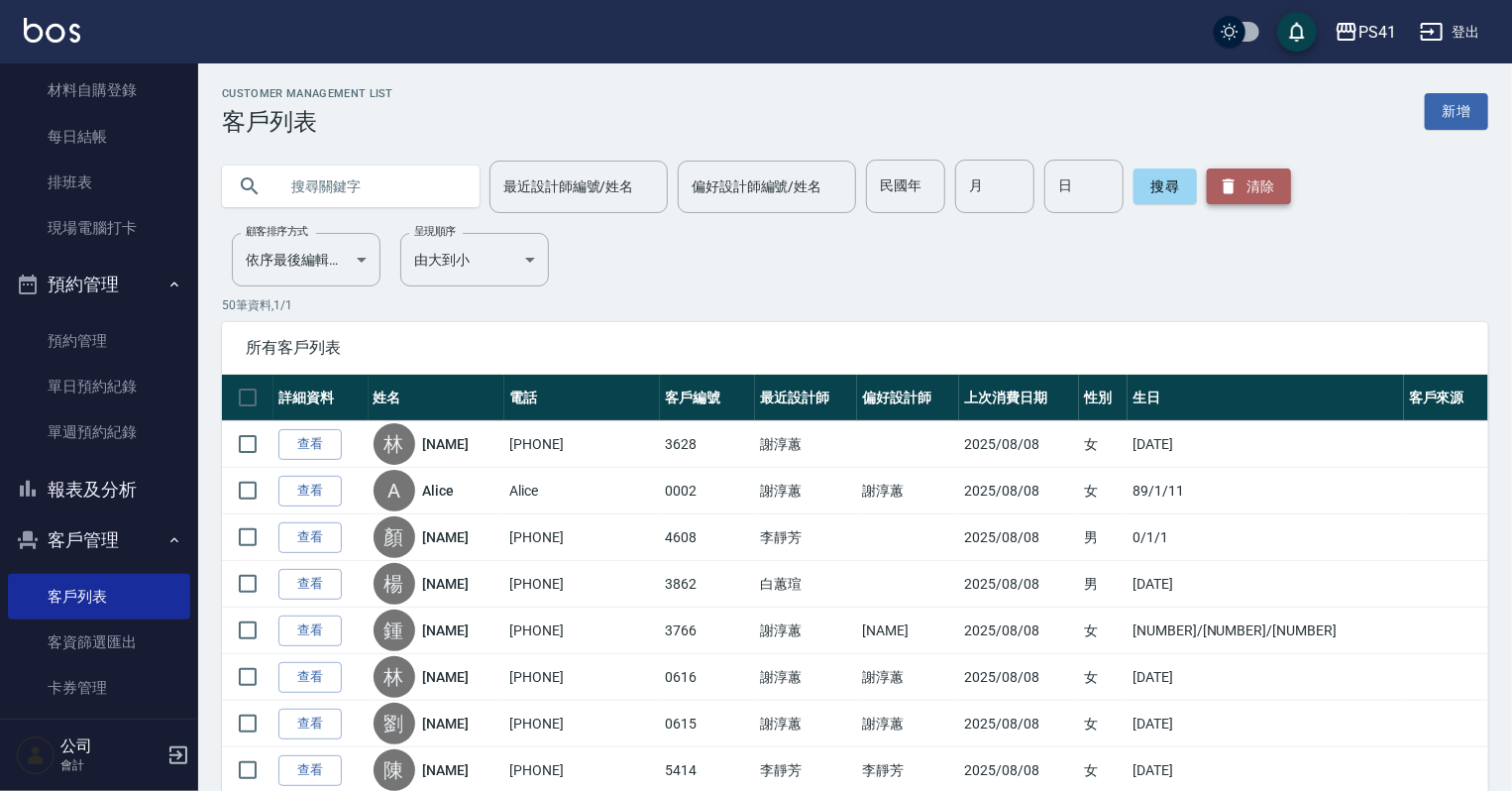 click 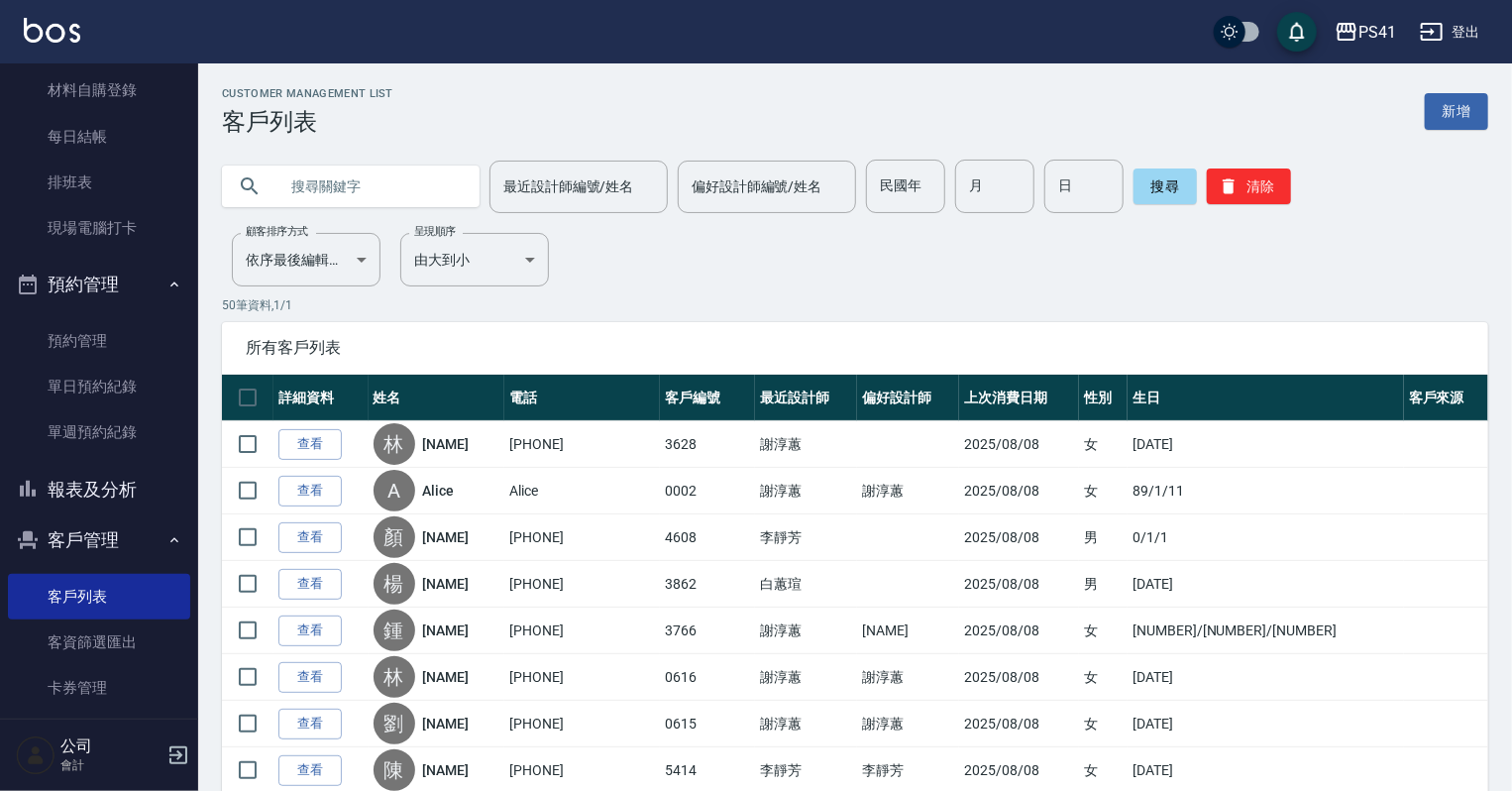 click at bounding box center [371, 186] 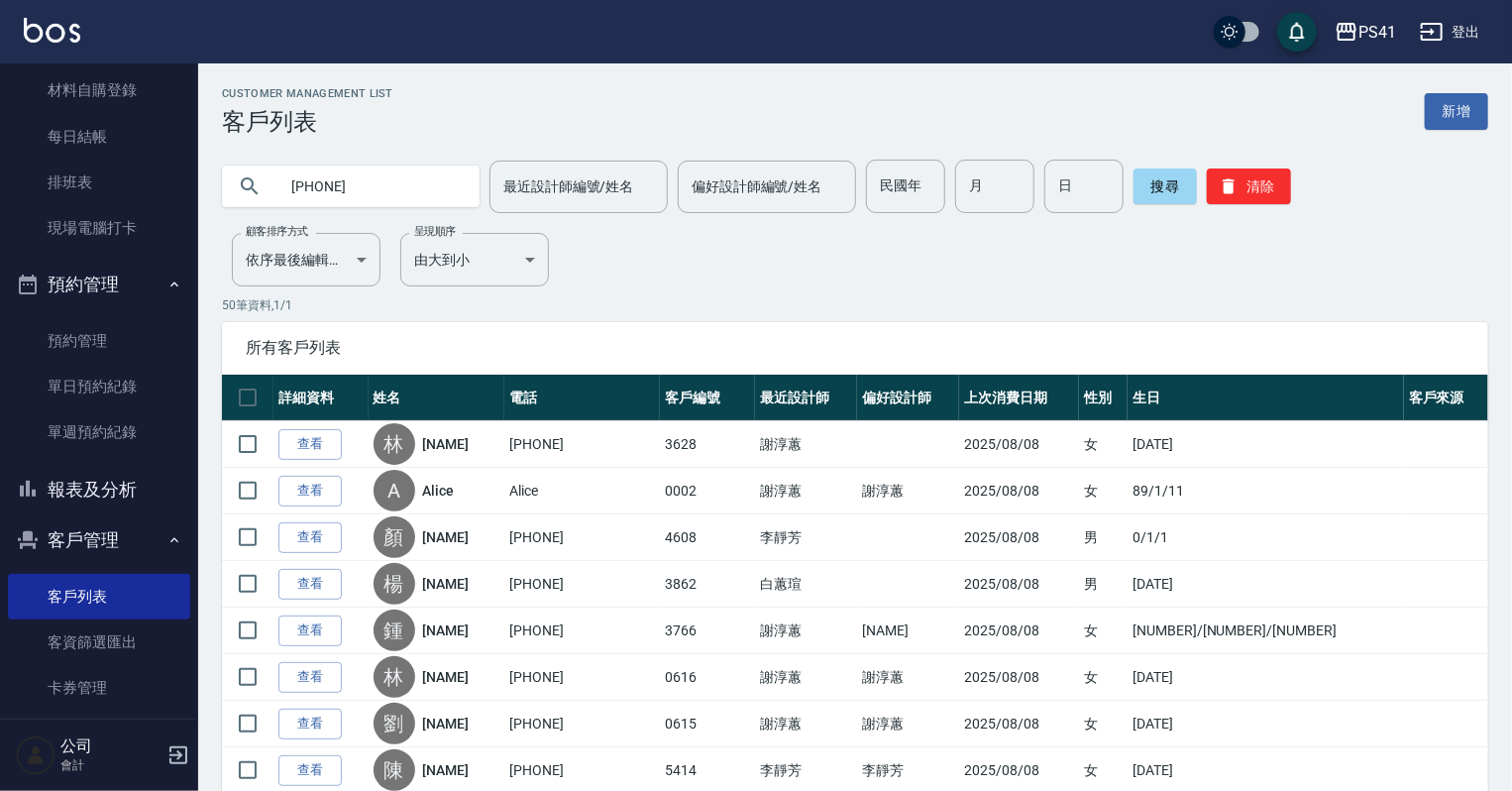 type on "[PHONE]" 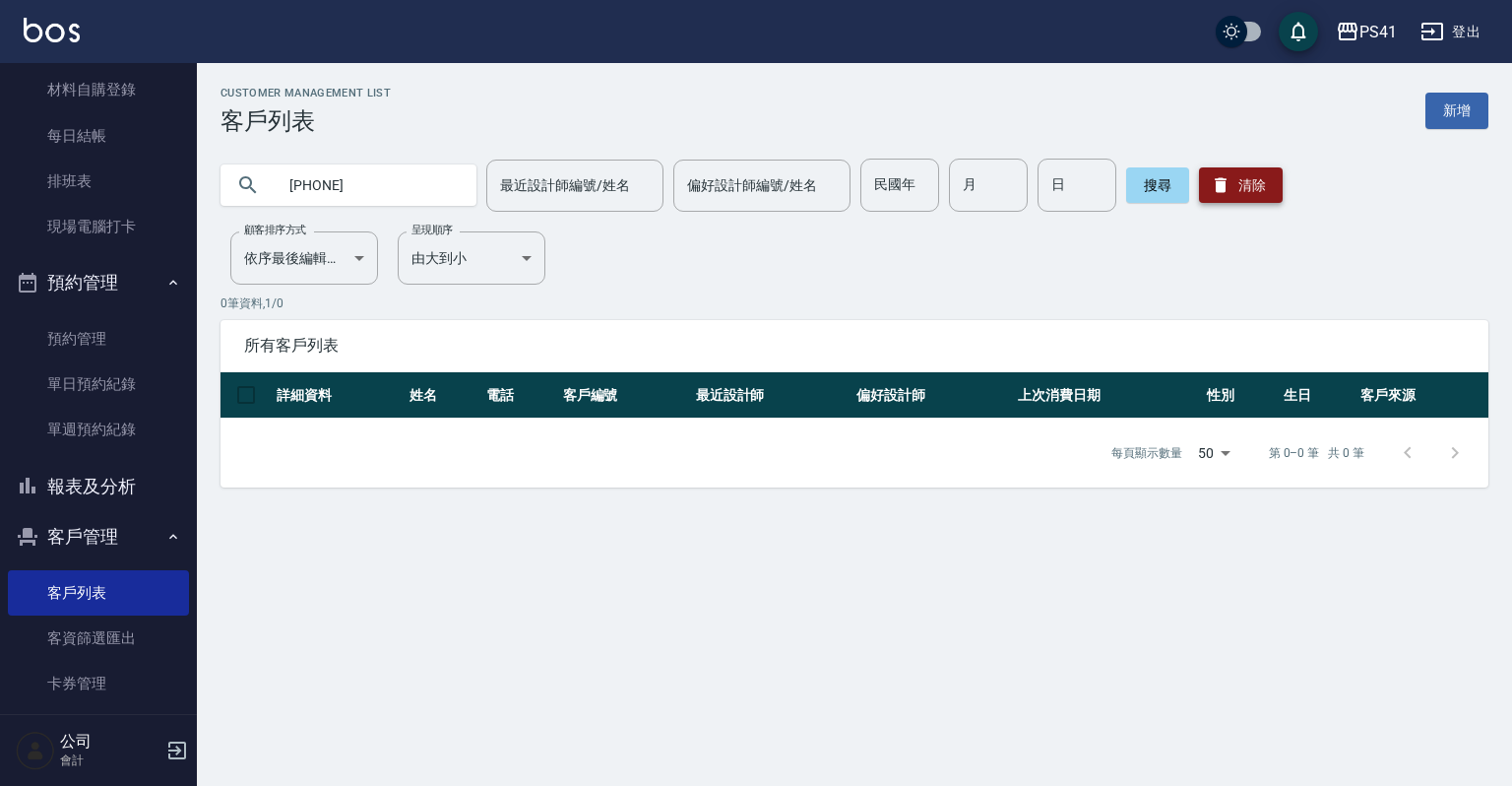 click on "清除" at bounding box center [1240, 185] 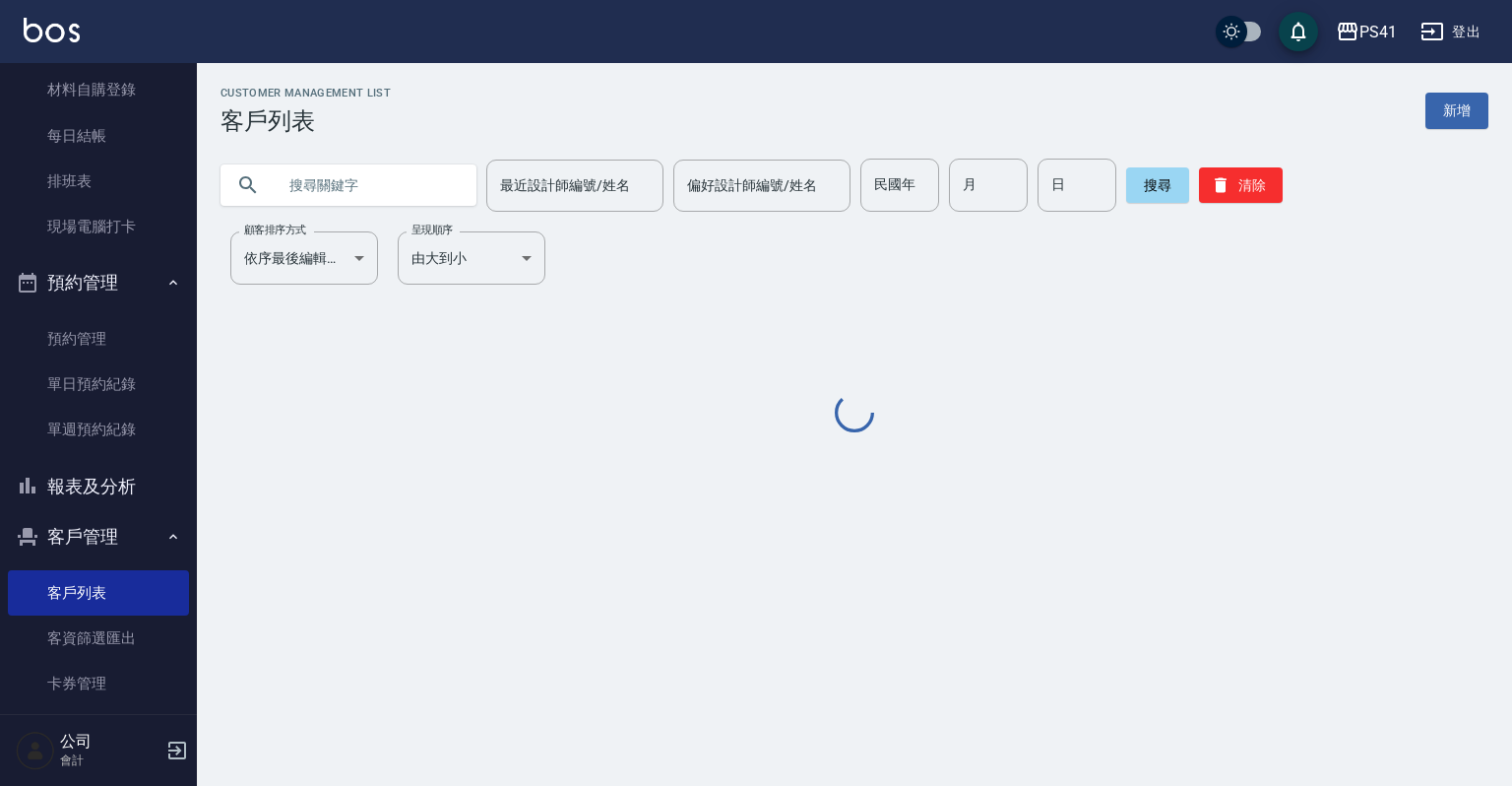 drag, startPoint x: 414, startPoint y: 159, endPoint x: 425, endPoint y: 150, distance: 14.21267 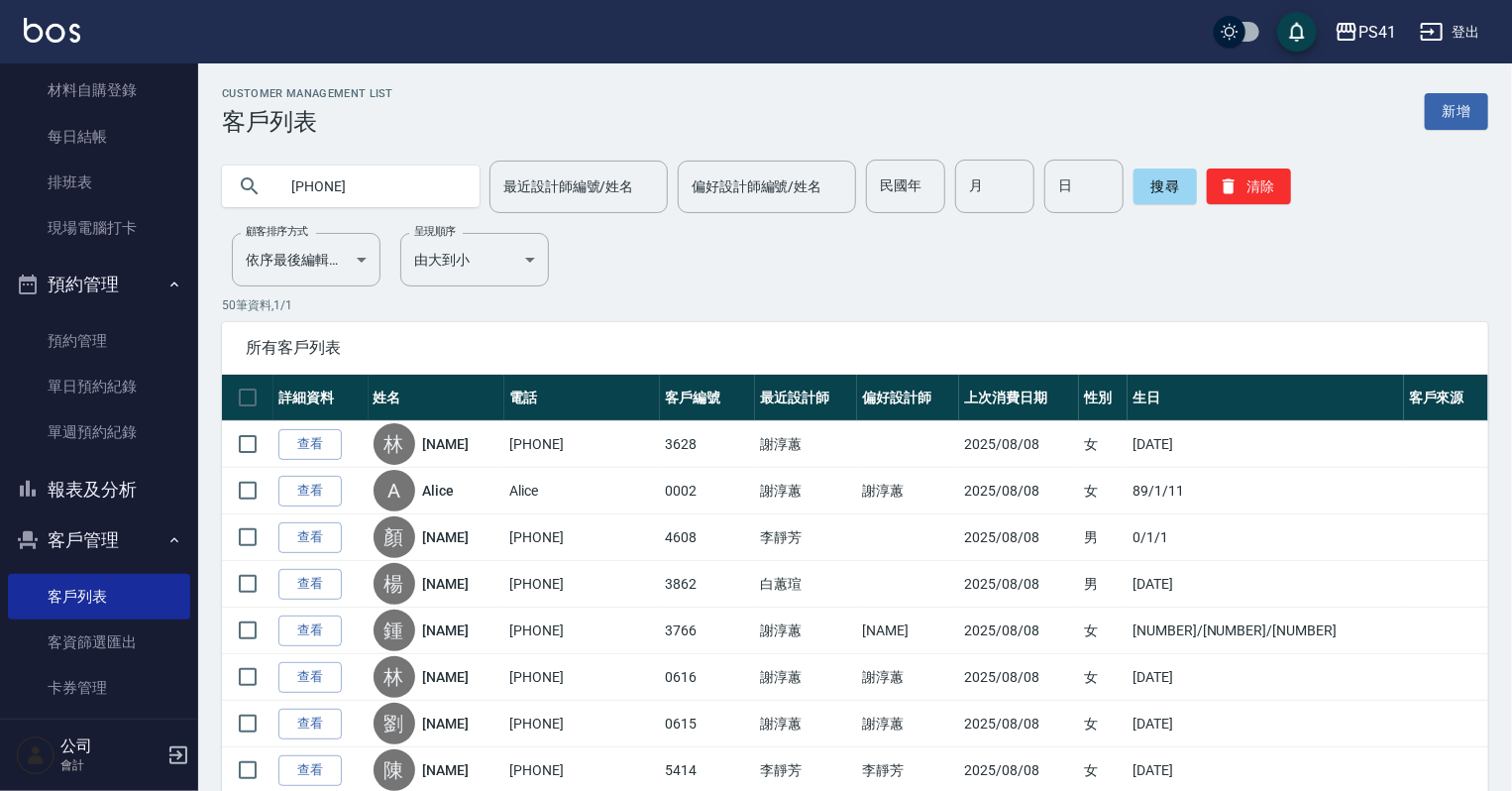 type on "[PHONE]" 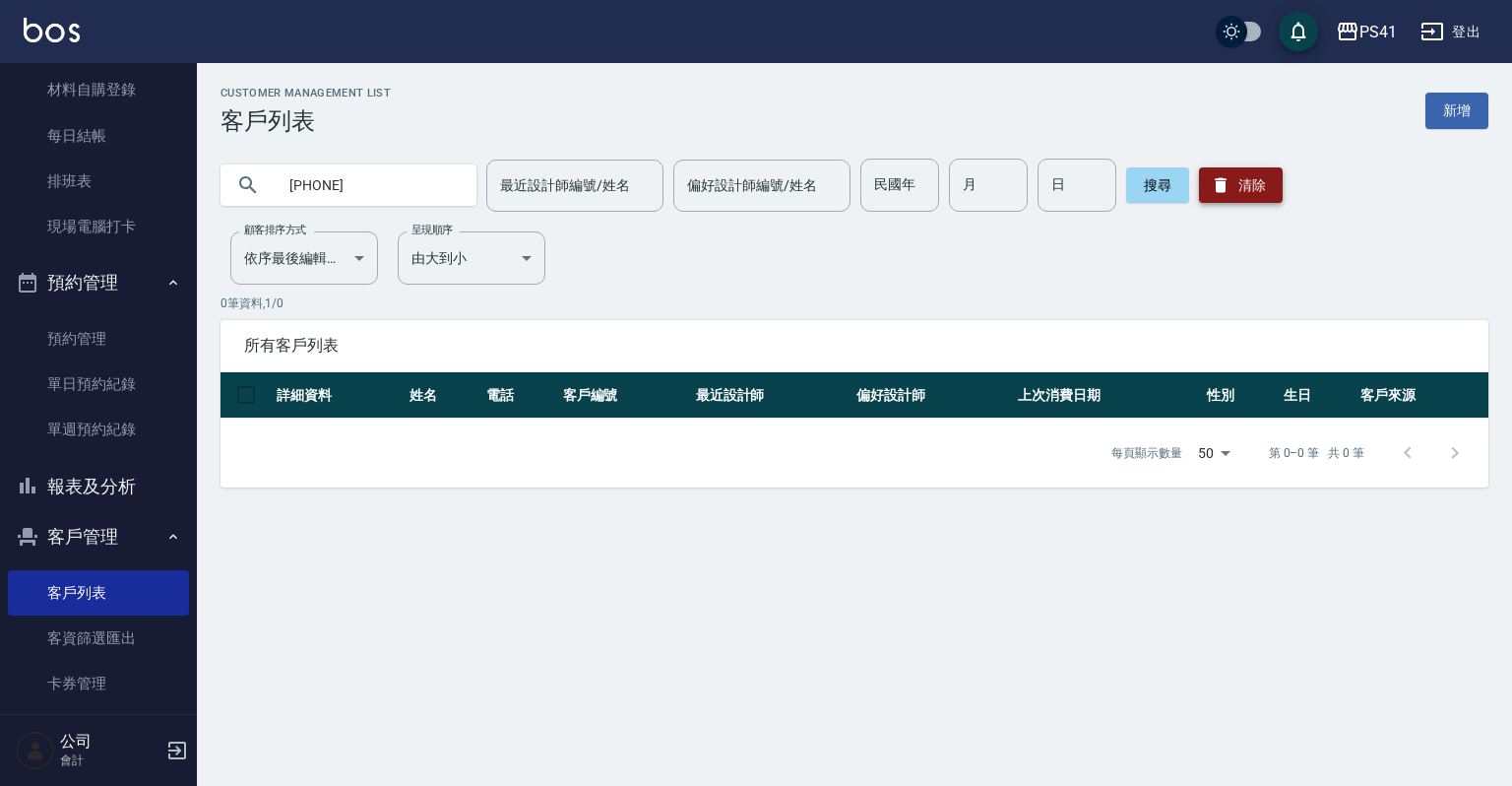 drag, startPoint x: 1251, startPoint y: 159, endPoint x: 1244, endPoint y: 175, distance: 17.464249 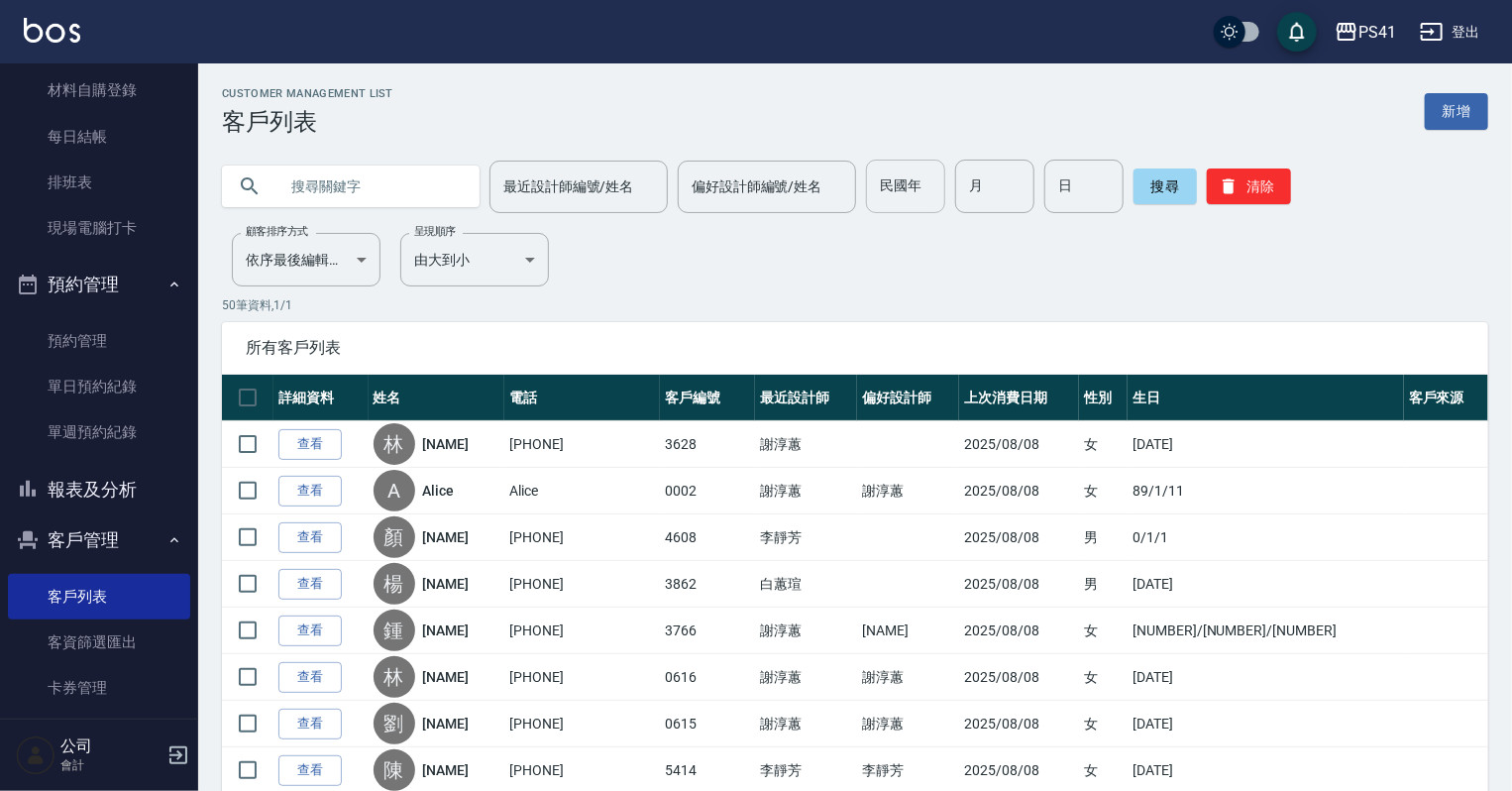 click on "民國年" at bounding box center (906, 186) 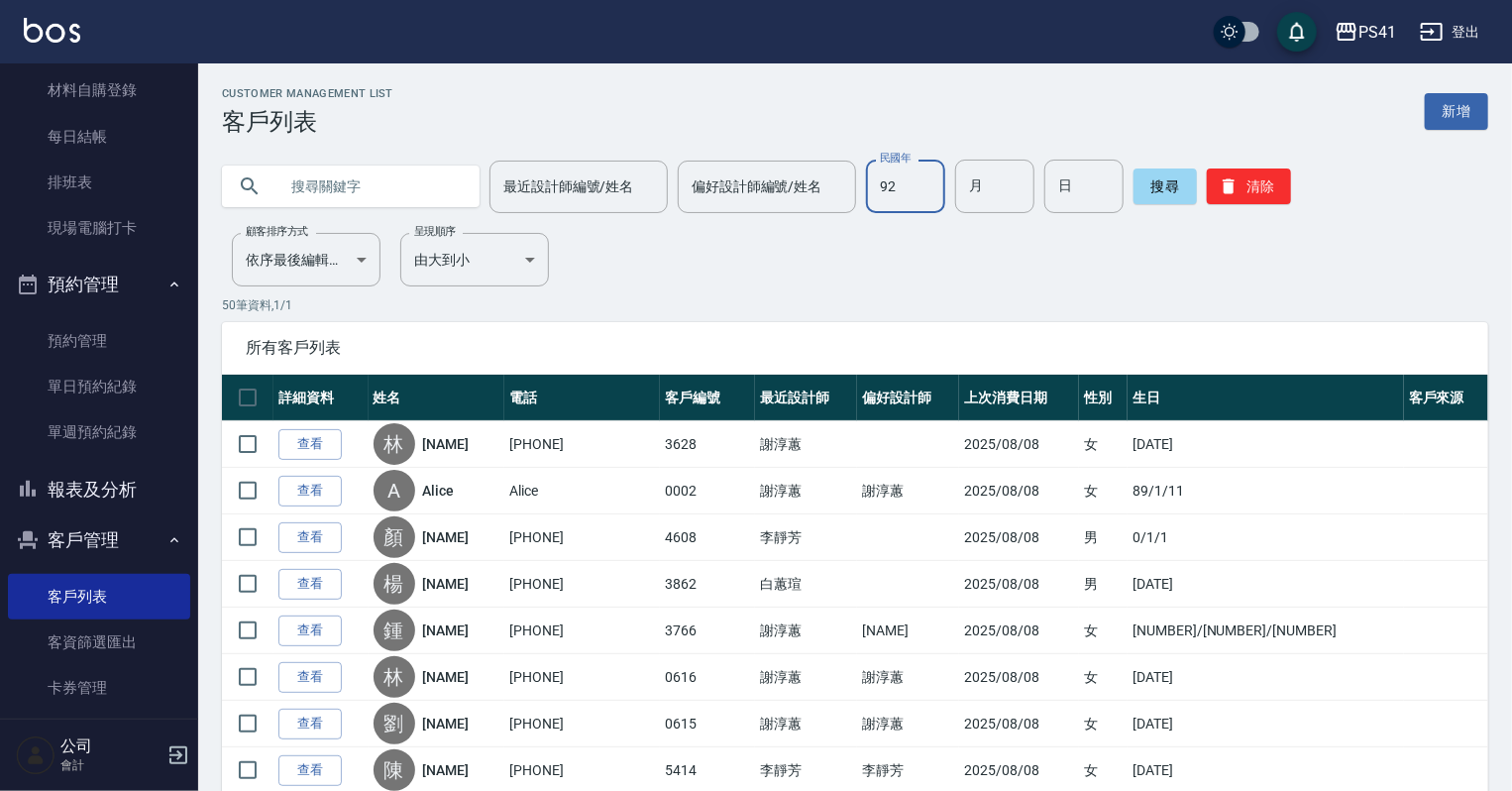 type on "92" 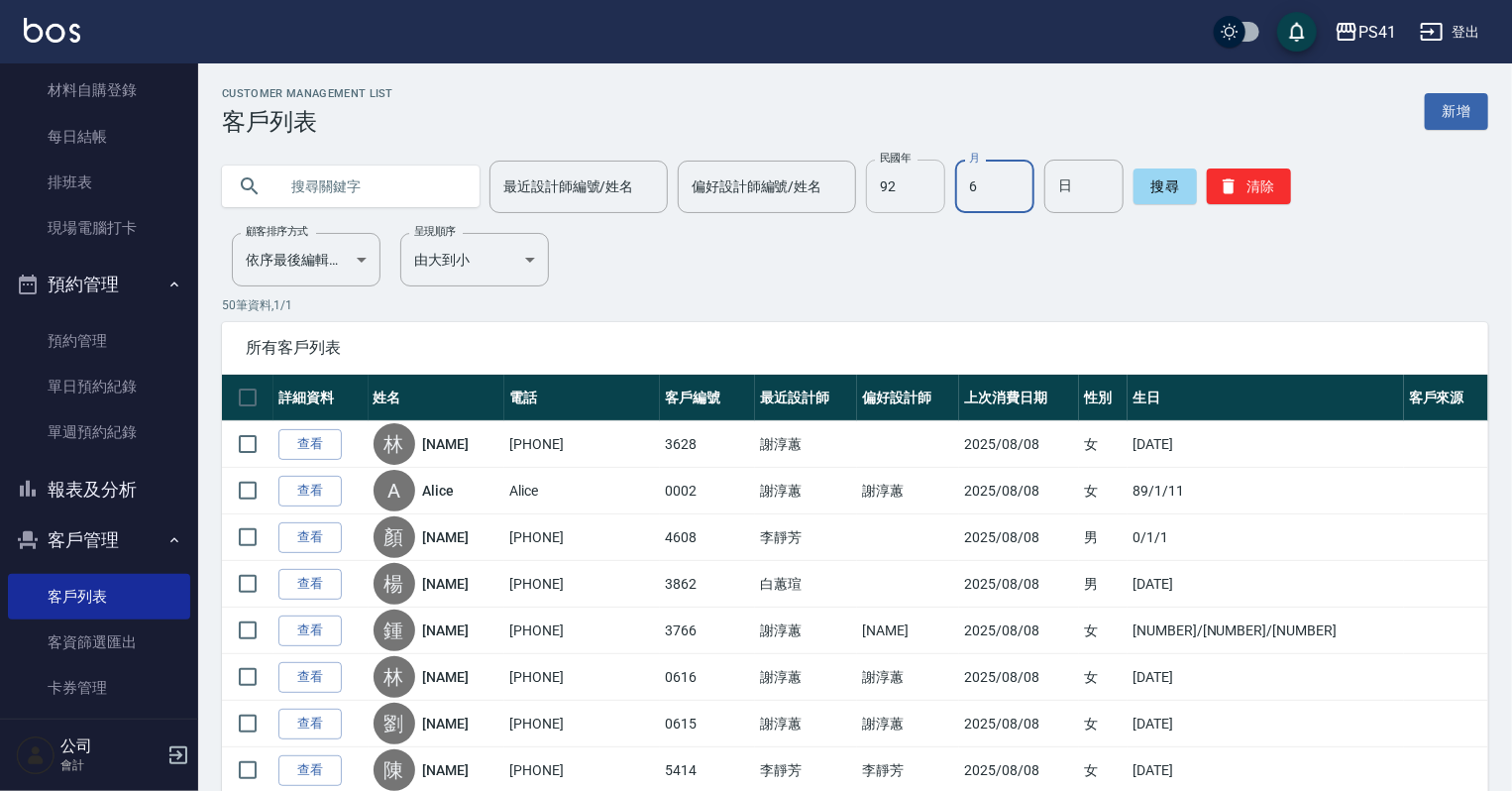 type on "6" 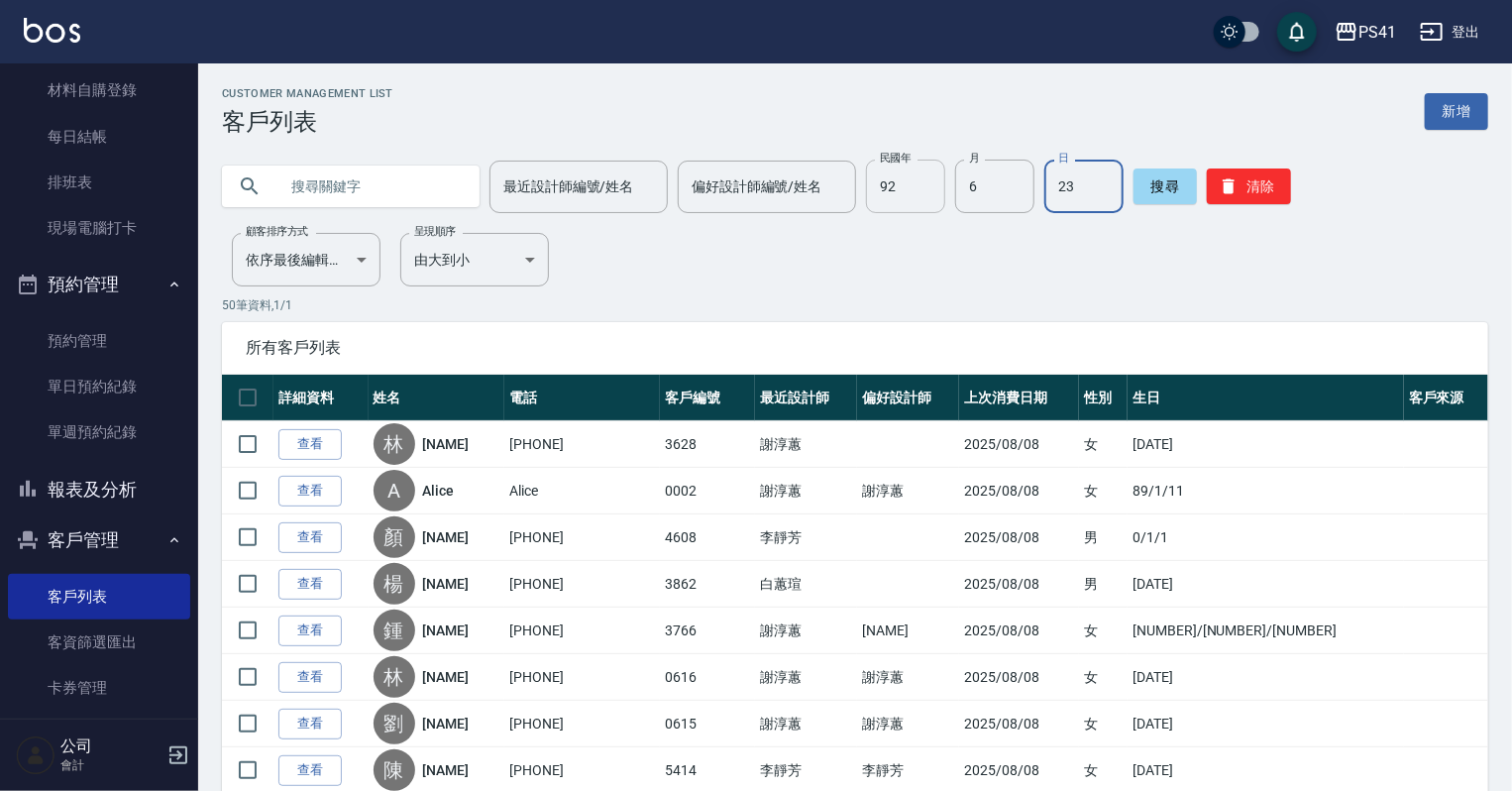 type on "23" 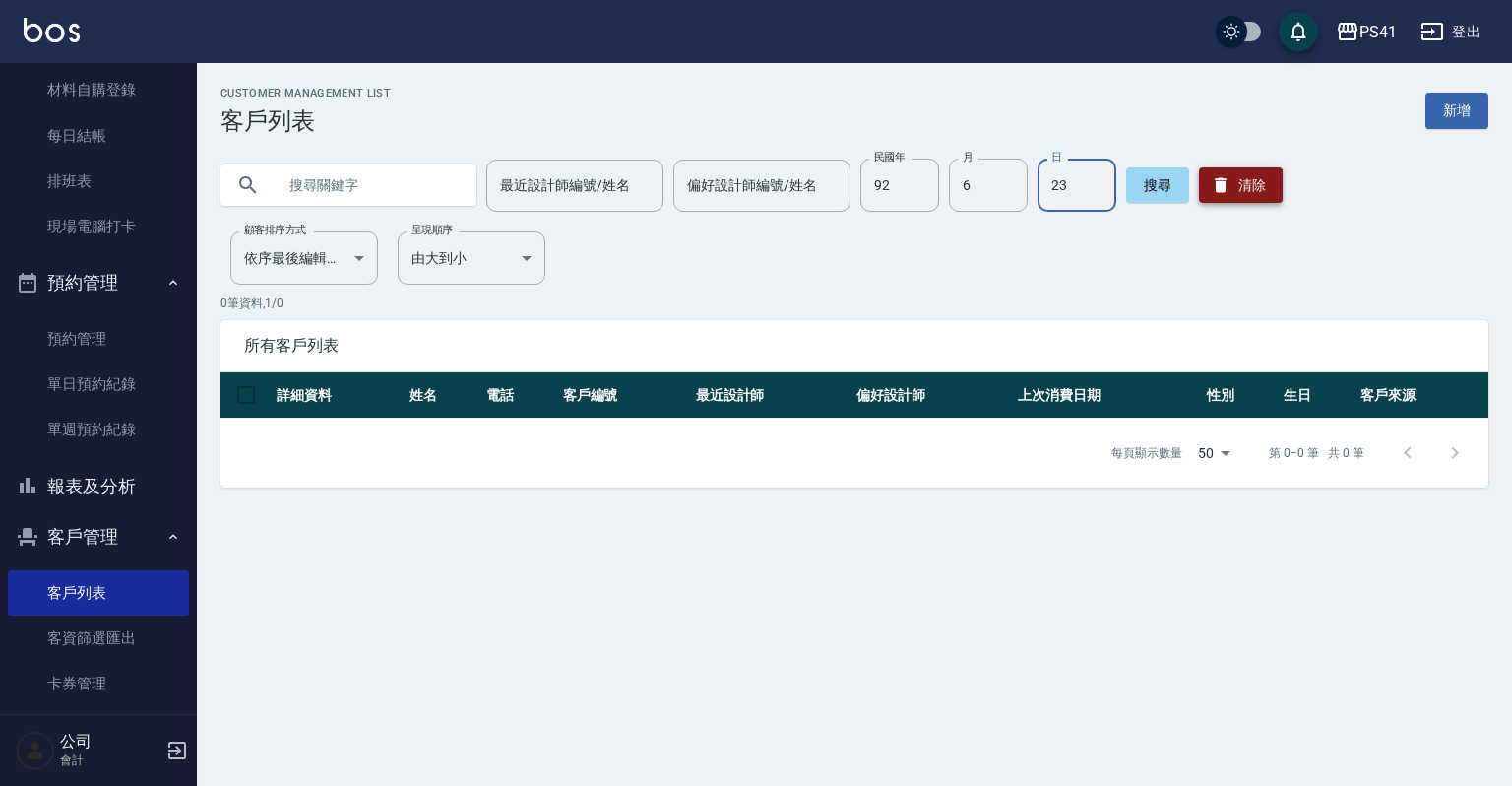 click on "清除" at bounding box center (1240, 185) 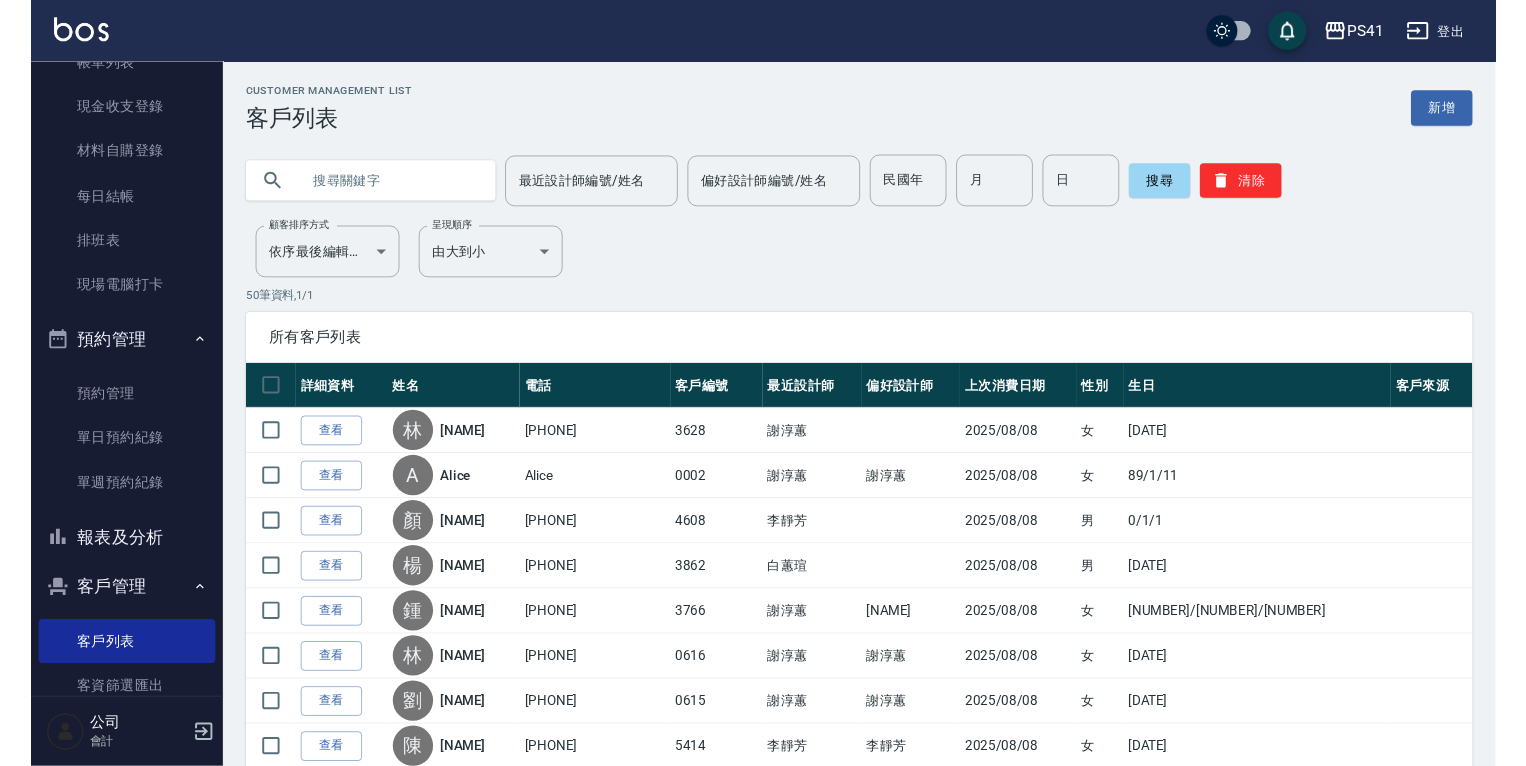 scroll, scrollTop: 0, scrollLeft: 0, axis: both 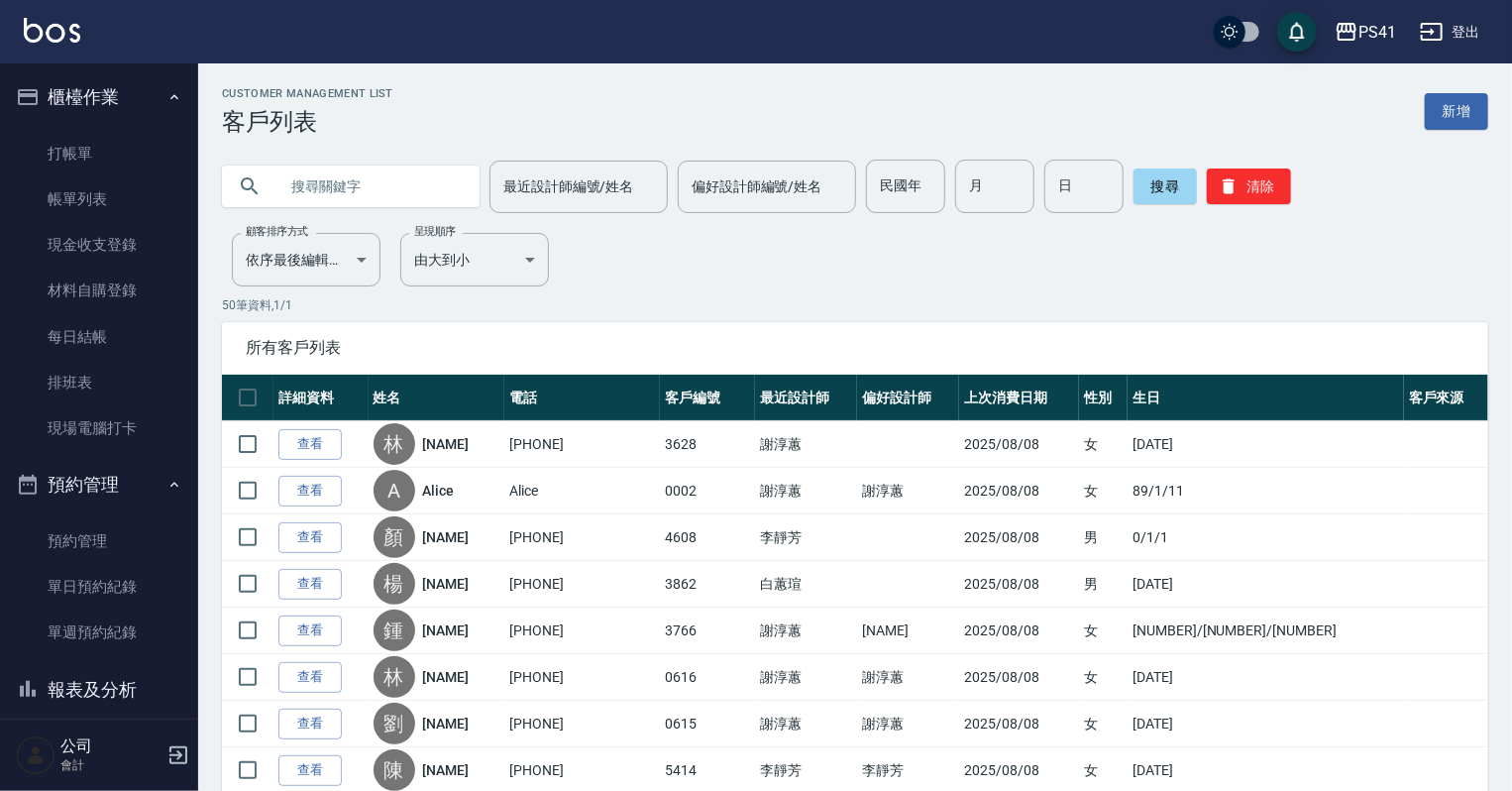 click at bounding box center (371, 186) 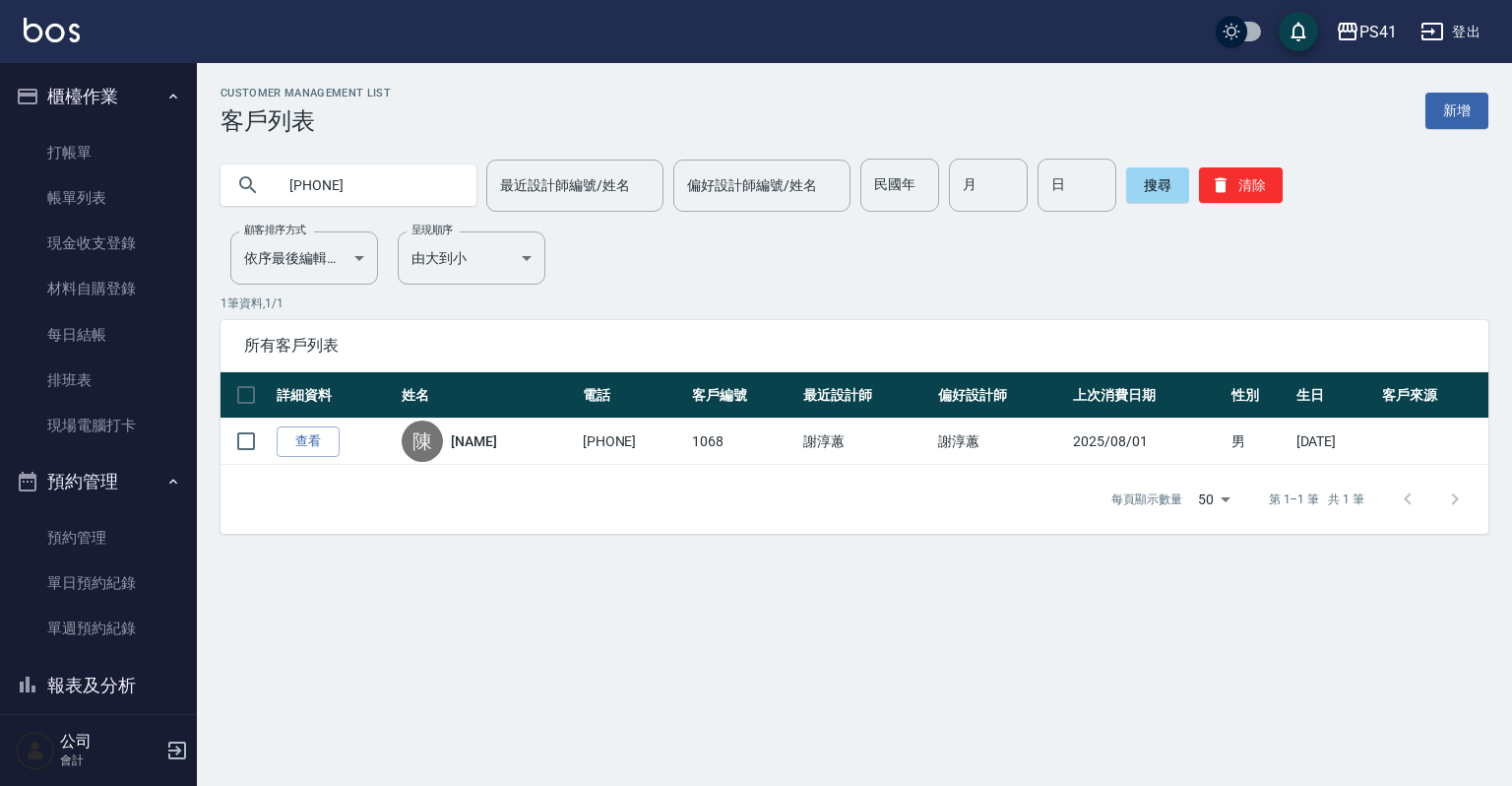 type on "[PHONE]" 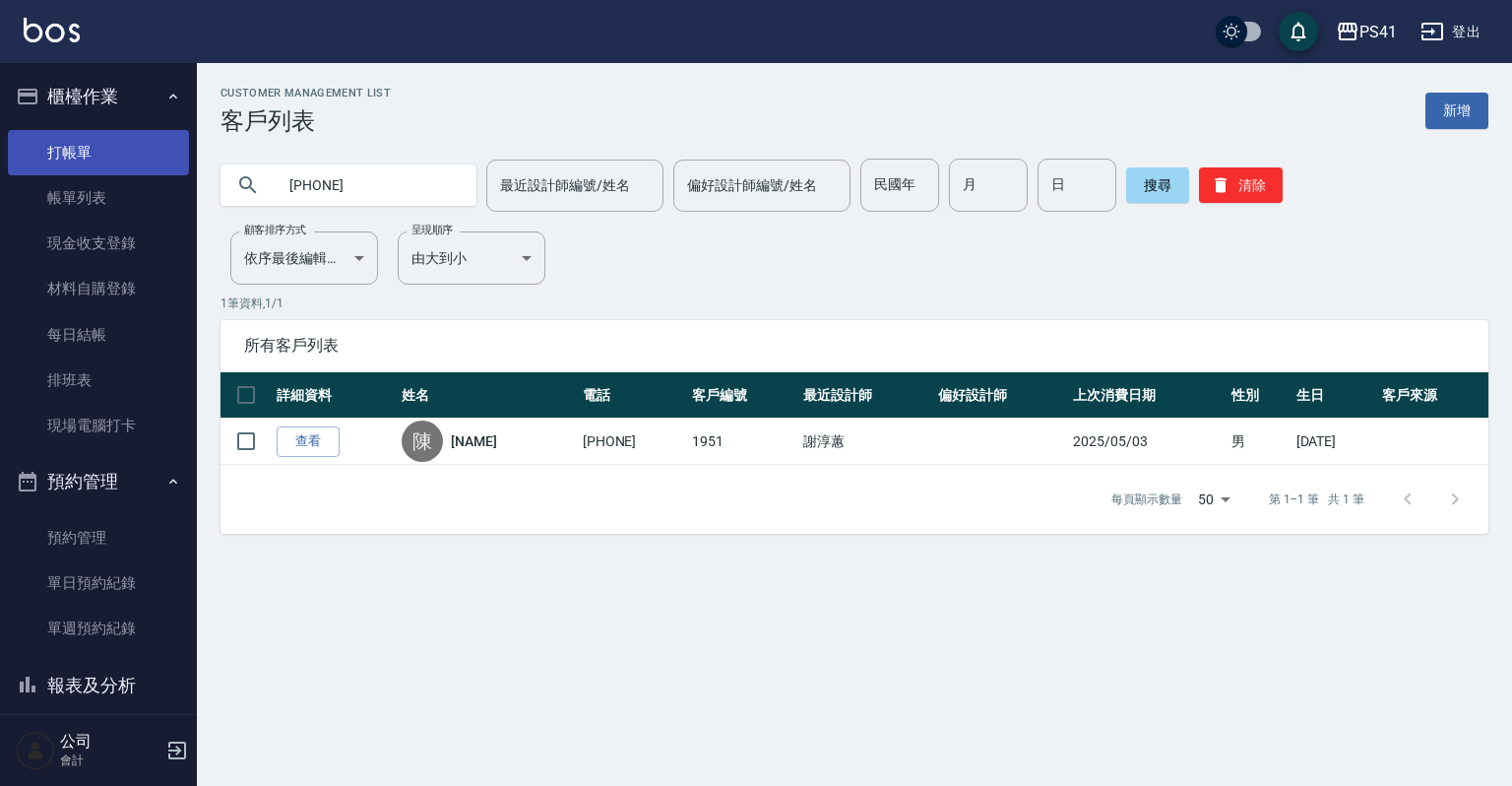 click on "打帳單" at bounding box center (98, 153) 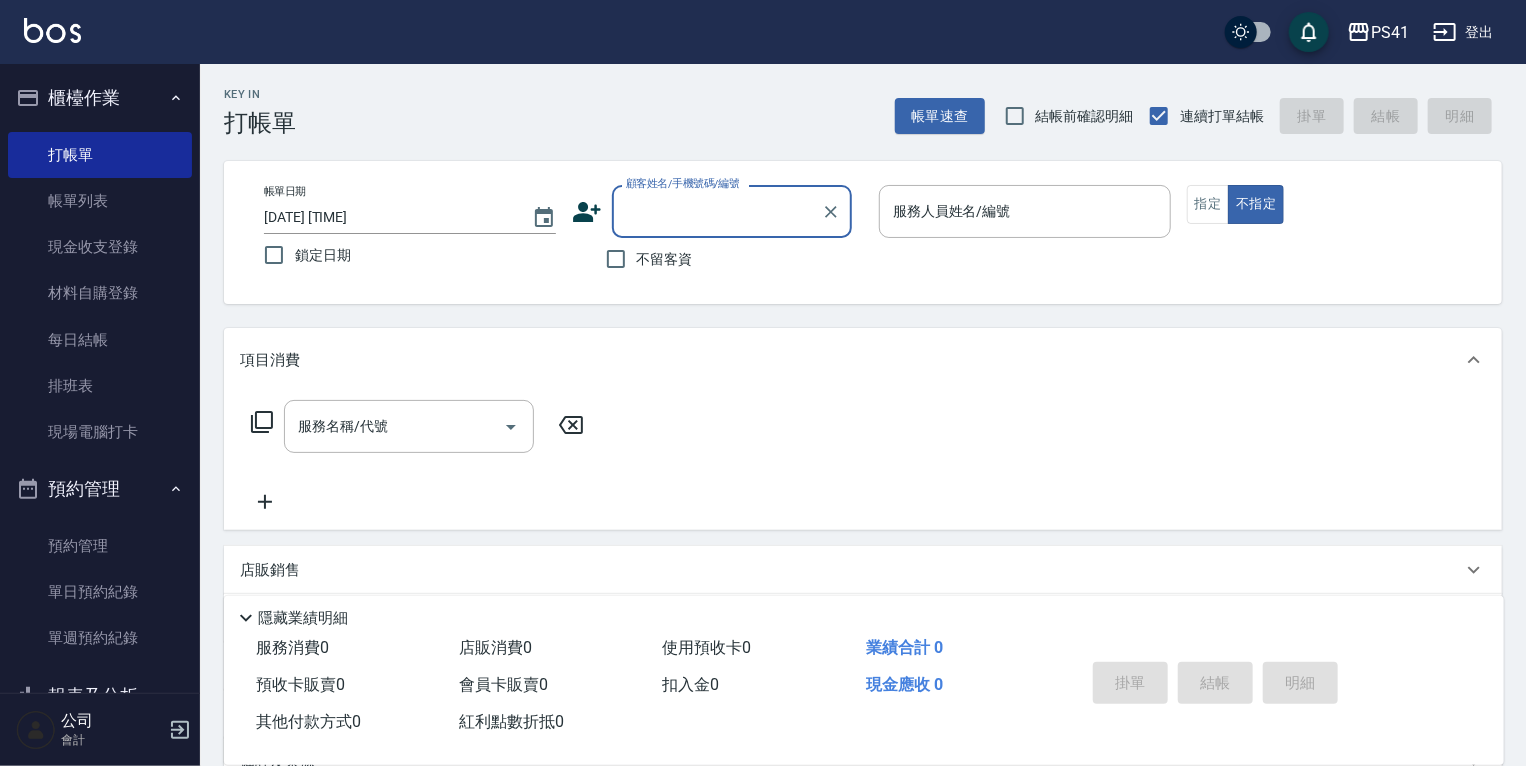 click 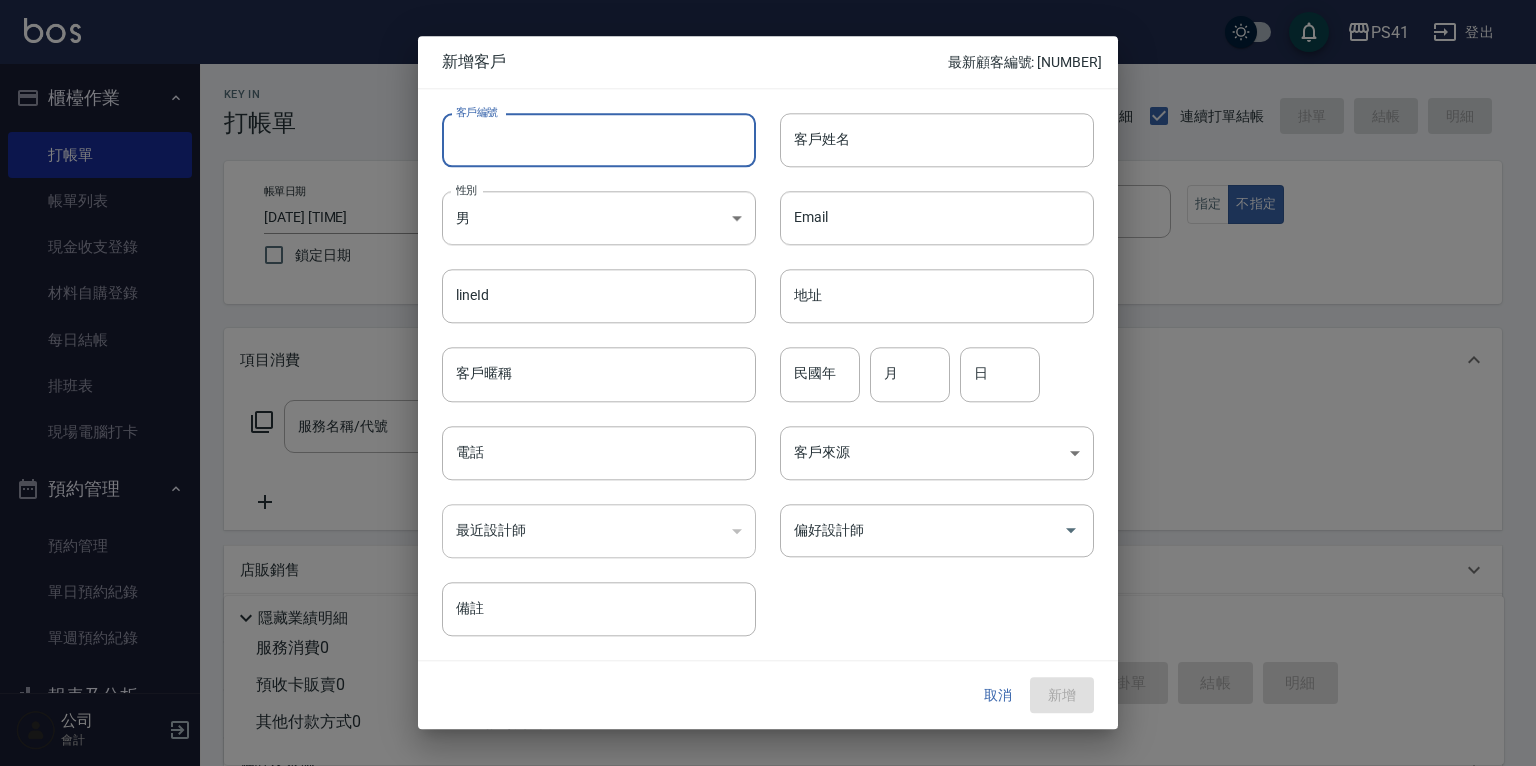 click on "客戶編號" at bounding box center [599, 140] 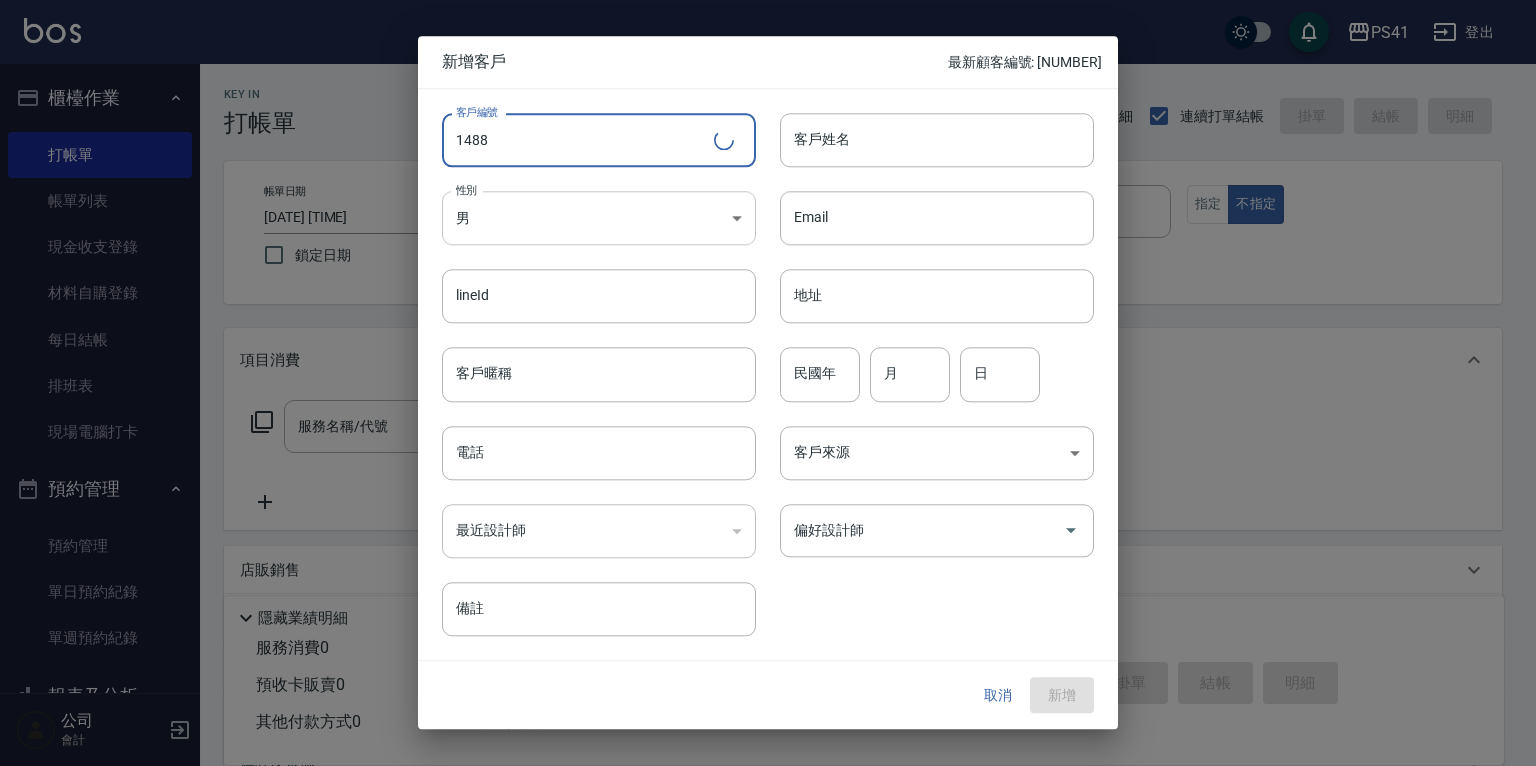type on "1488" 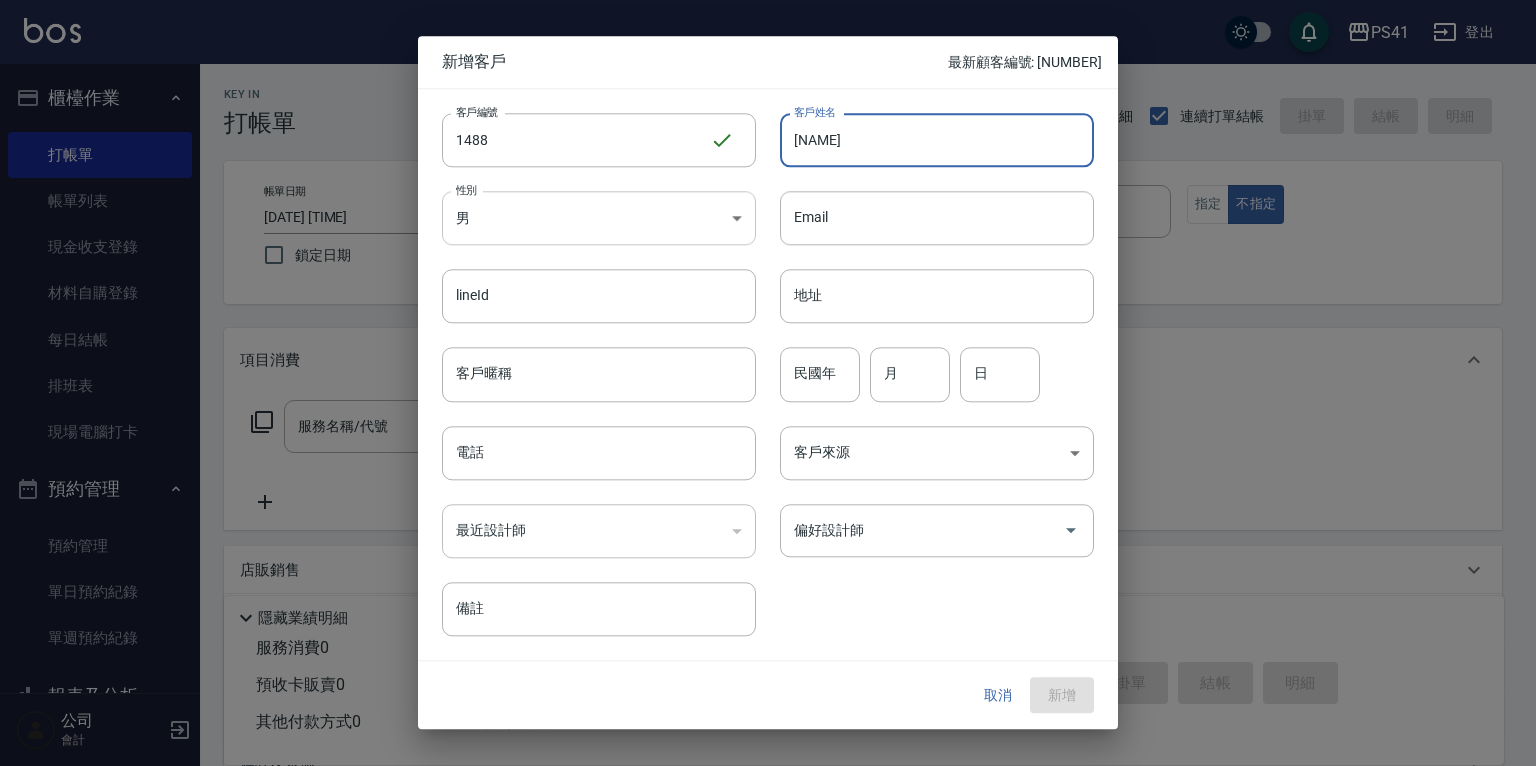 type on "[NAME]" 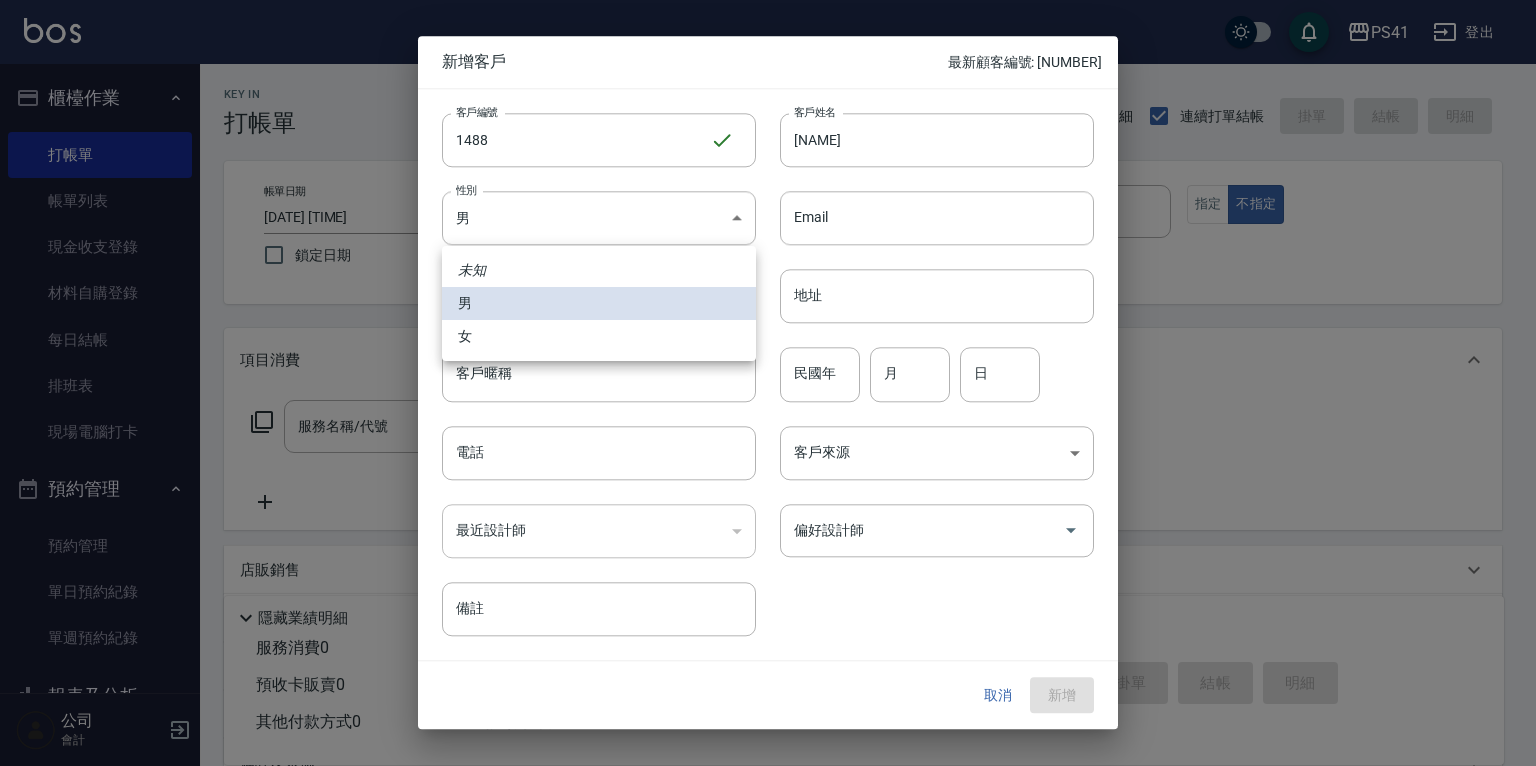 drag, startPoint x: 536, startPoint y: 324, endPoint x: 547, endPoint y: 324, distance: 11 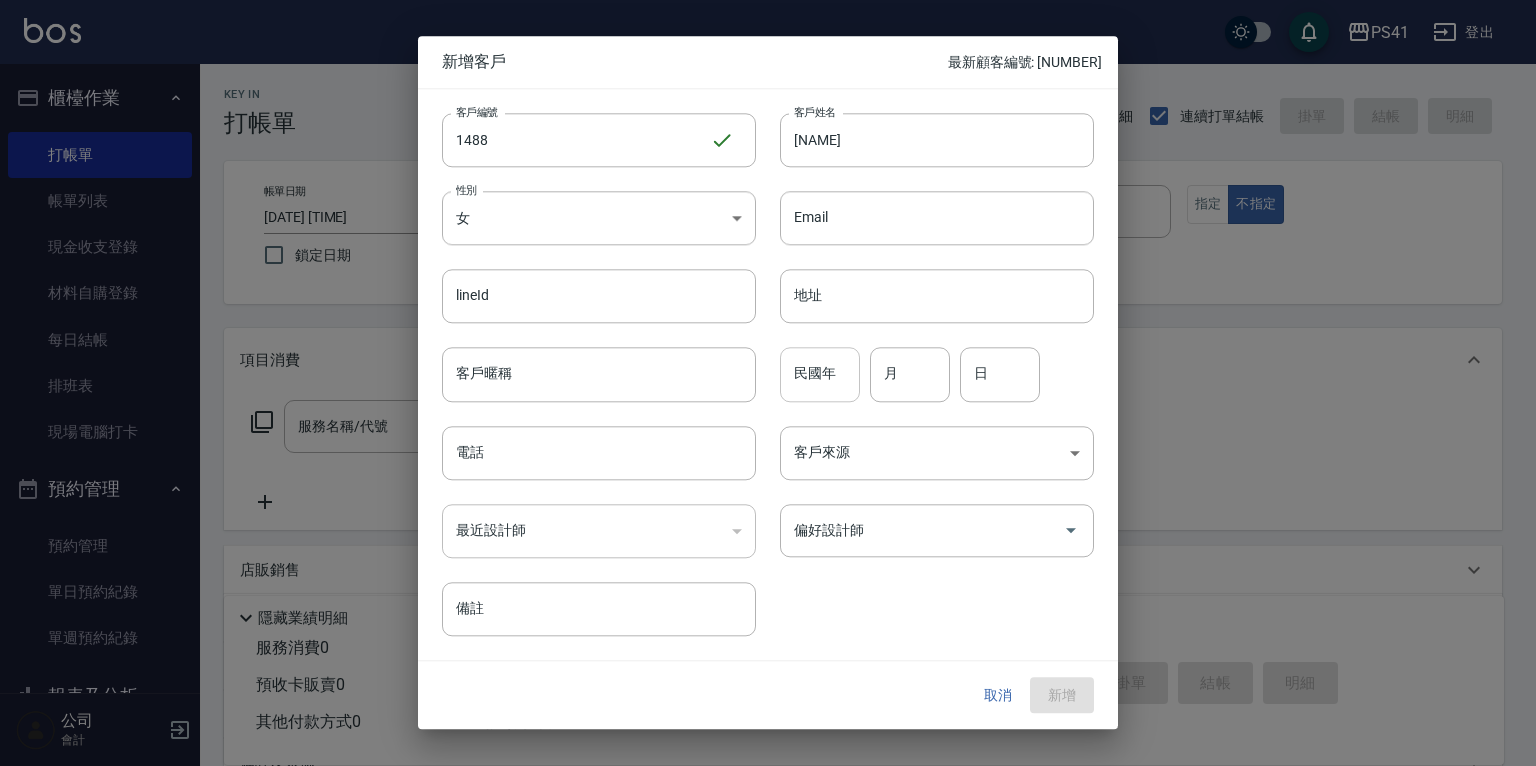 click on "民國年" at bounding box center [820, 375] 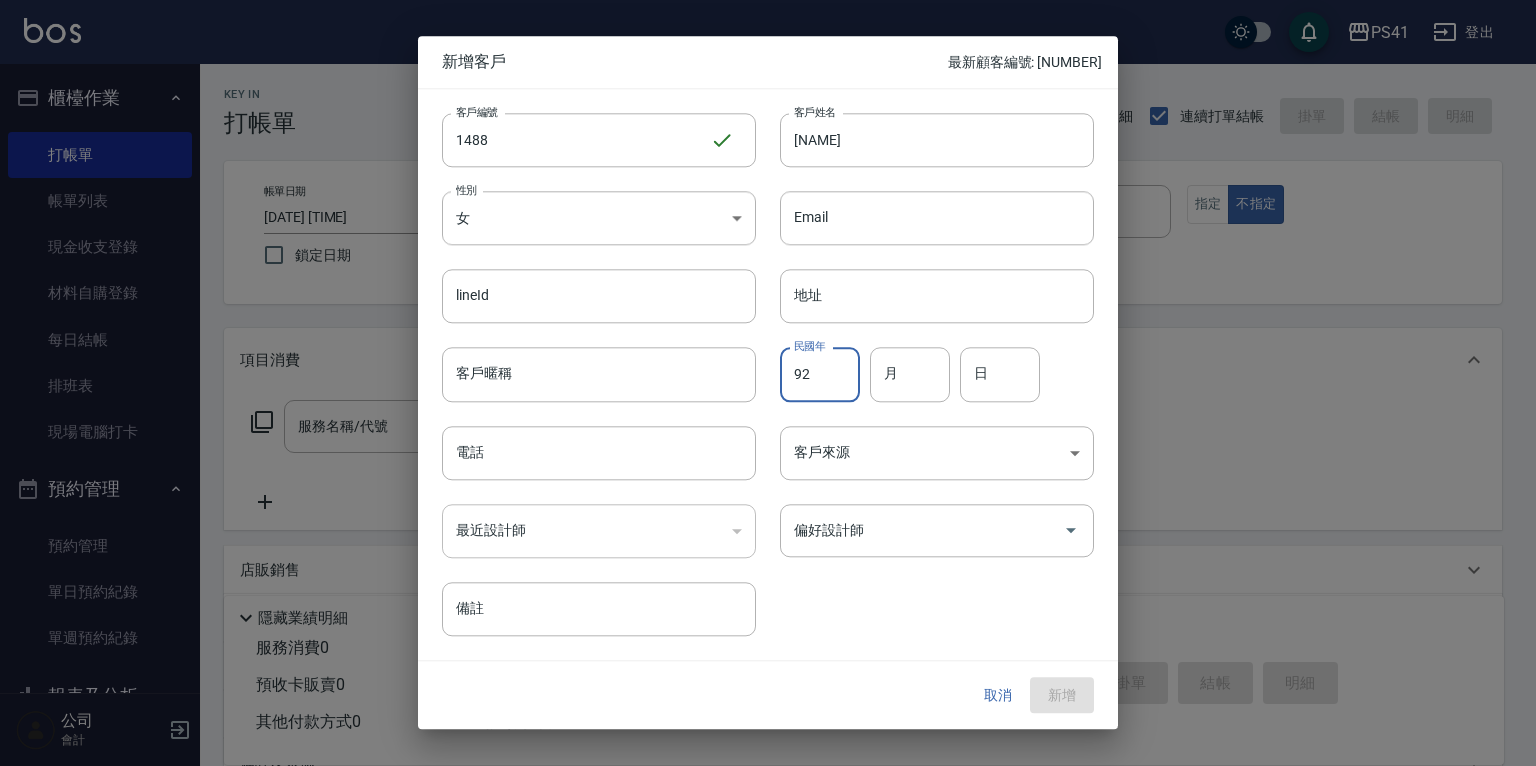 type on "92" 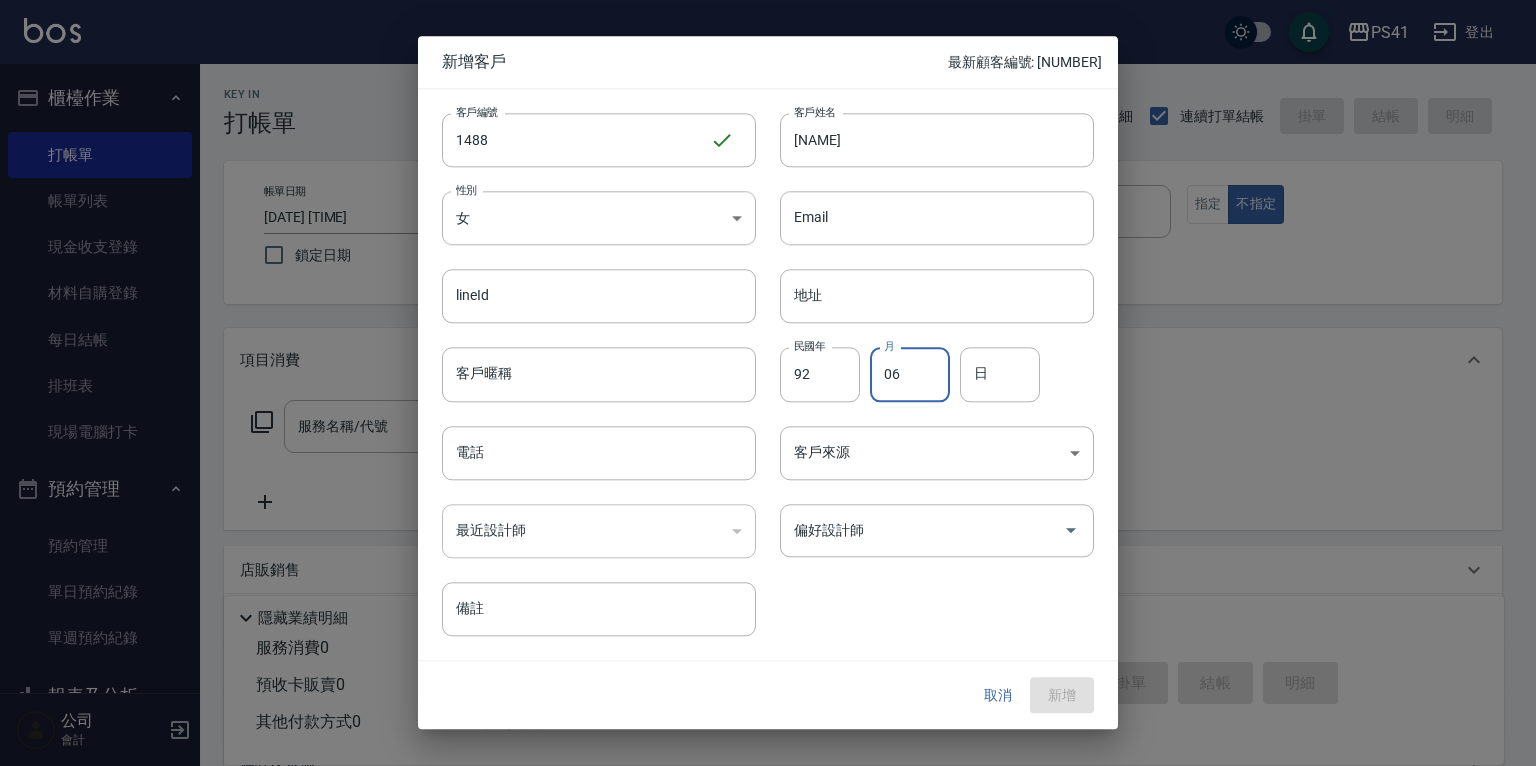 type on "06" 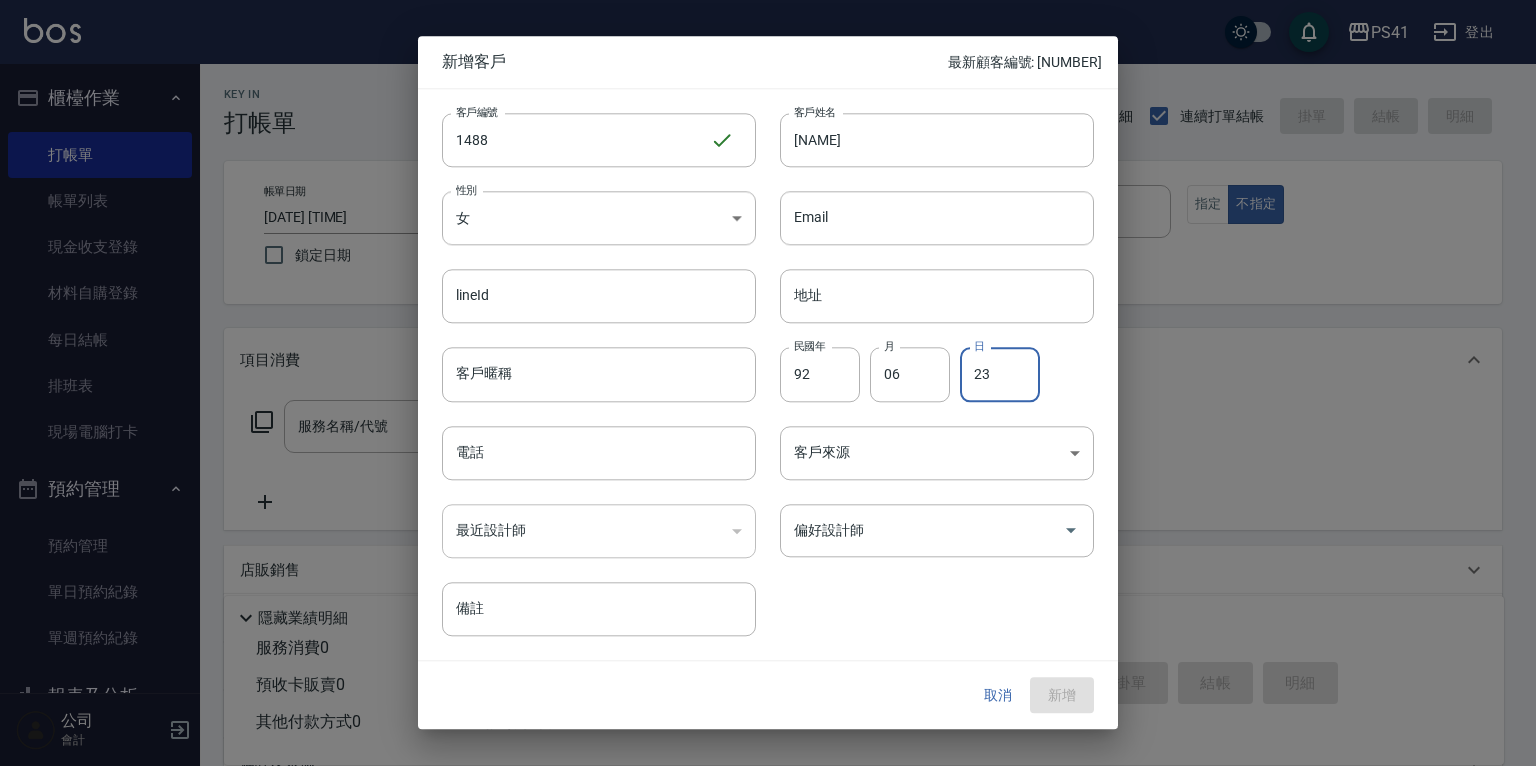 type on "23" 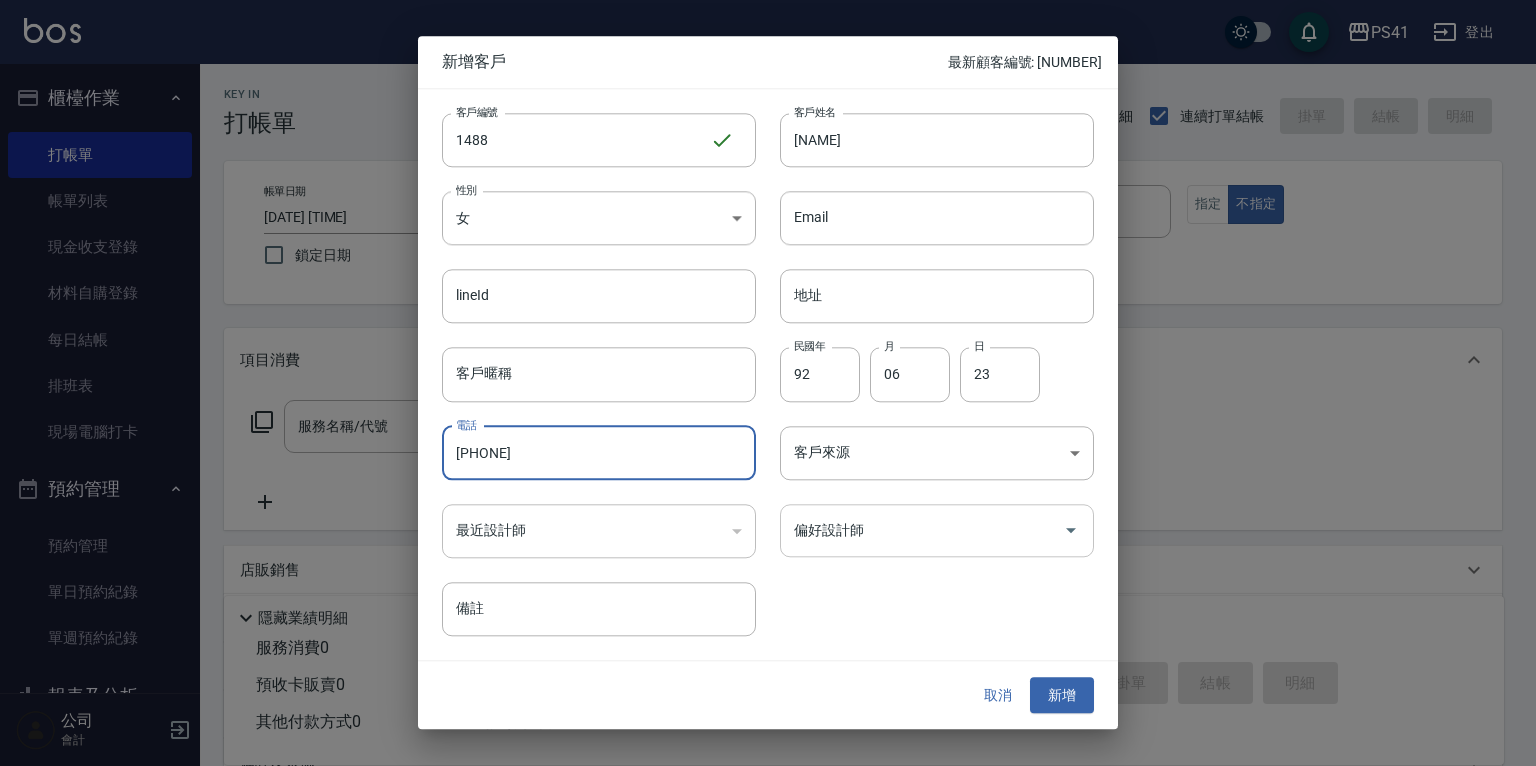 type on "[PHONE]" 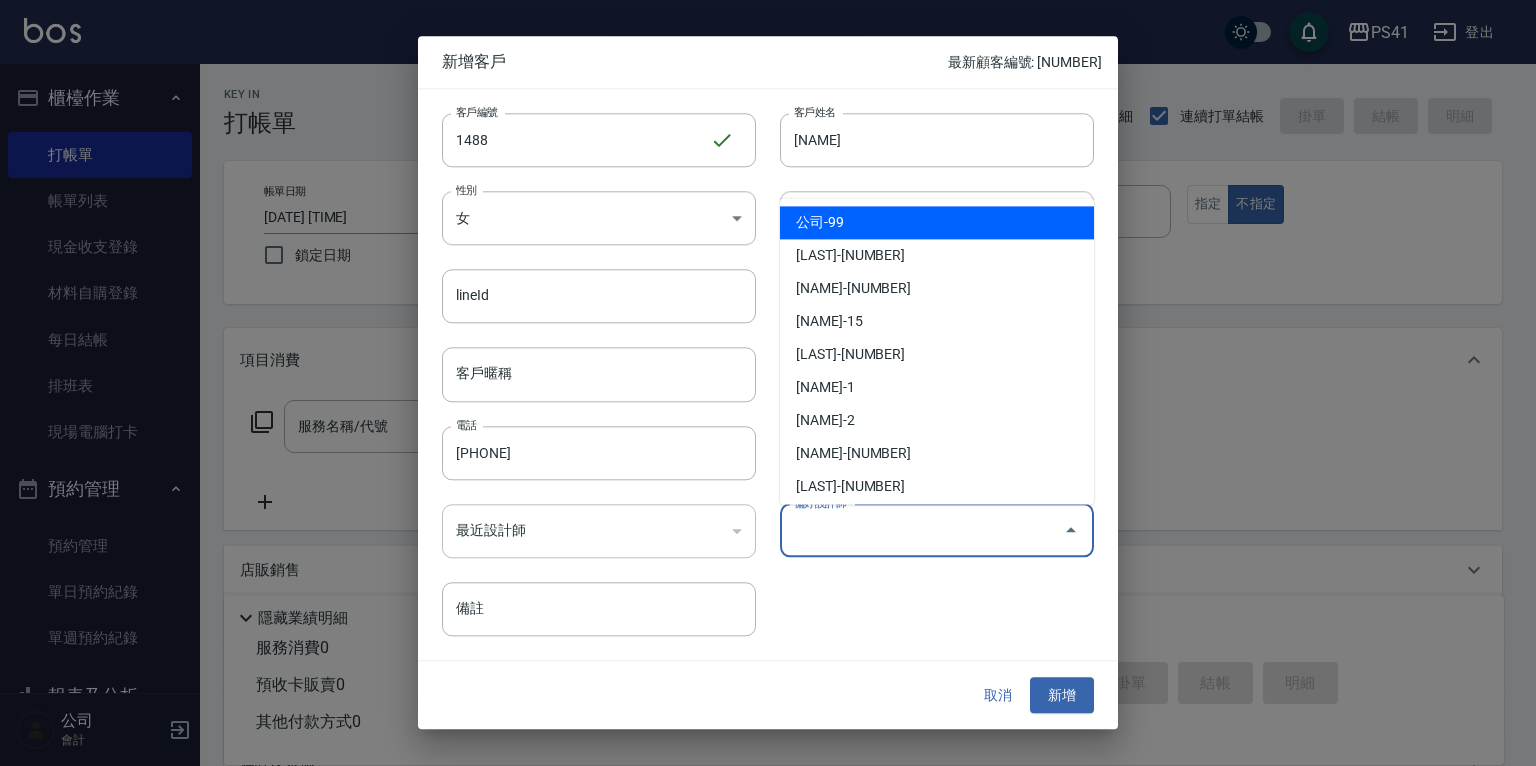 click on "偏好設計師" at bounding box center (922, 530) 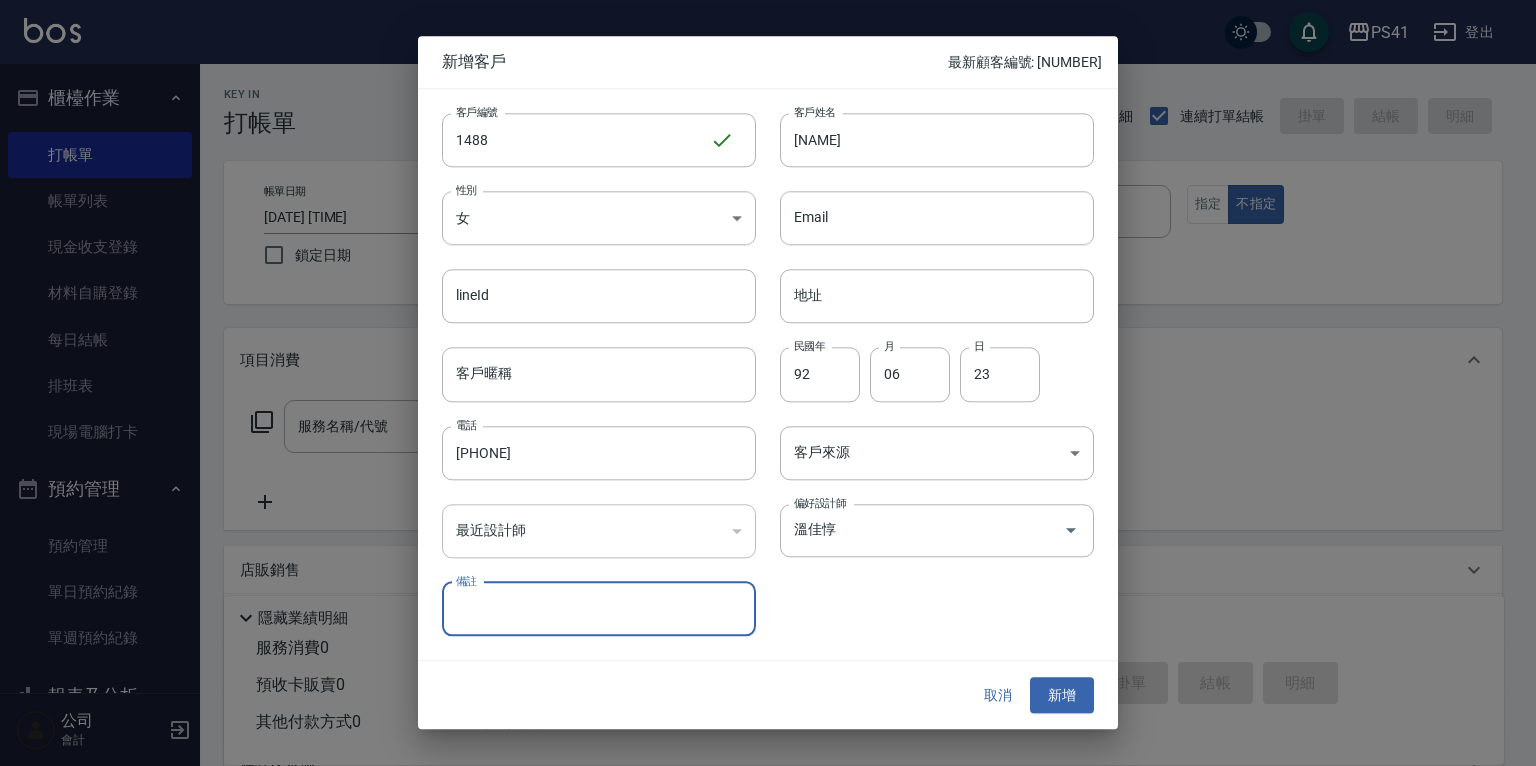 click on "​" at bounding box center (599, 531) 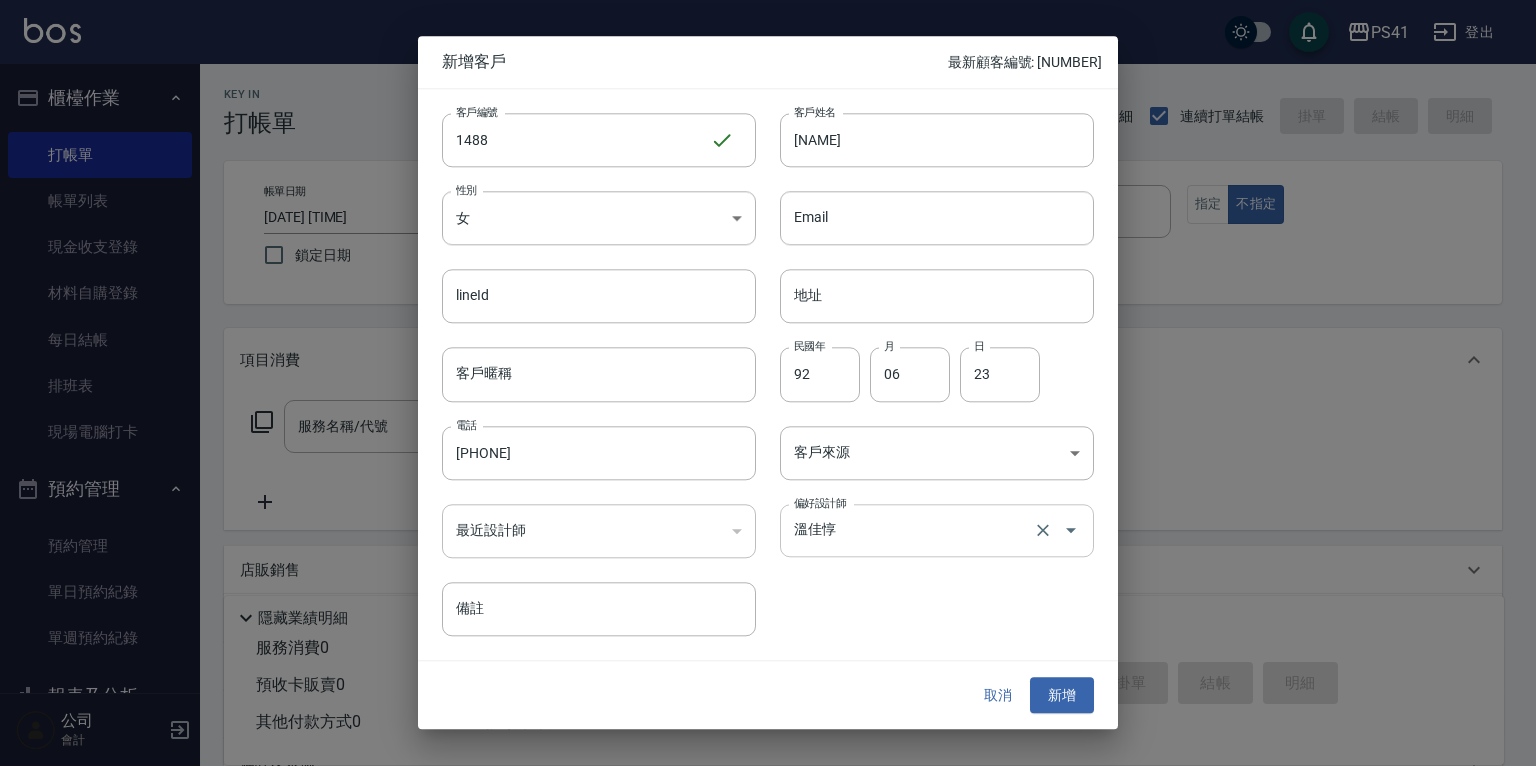 click on "溫佳惇" at bounding box center (909, 530) 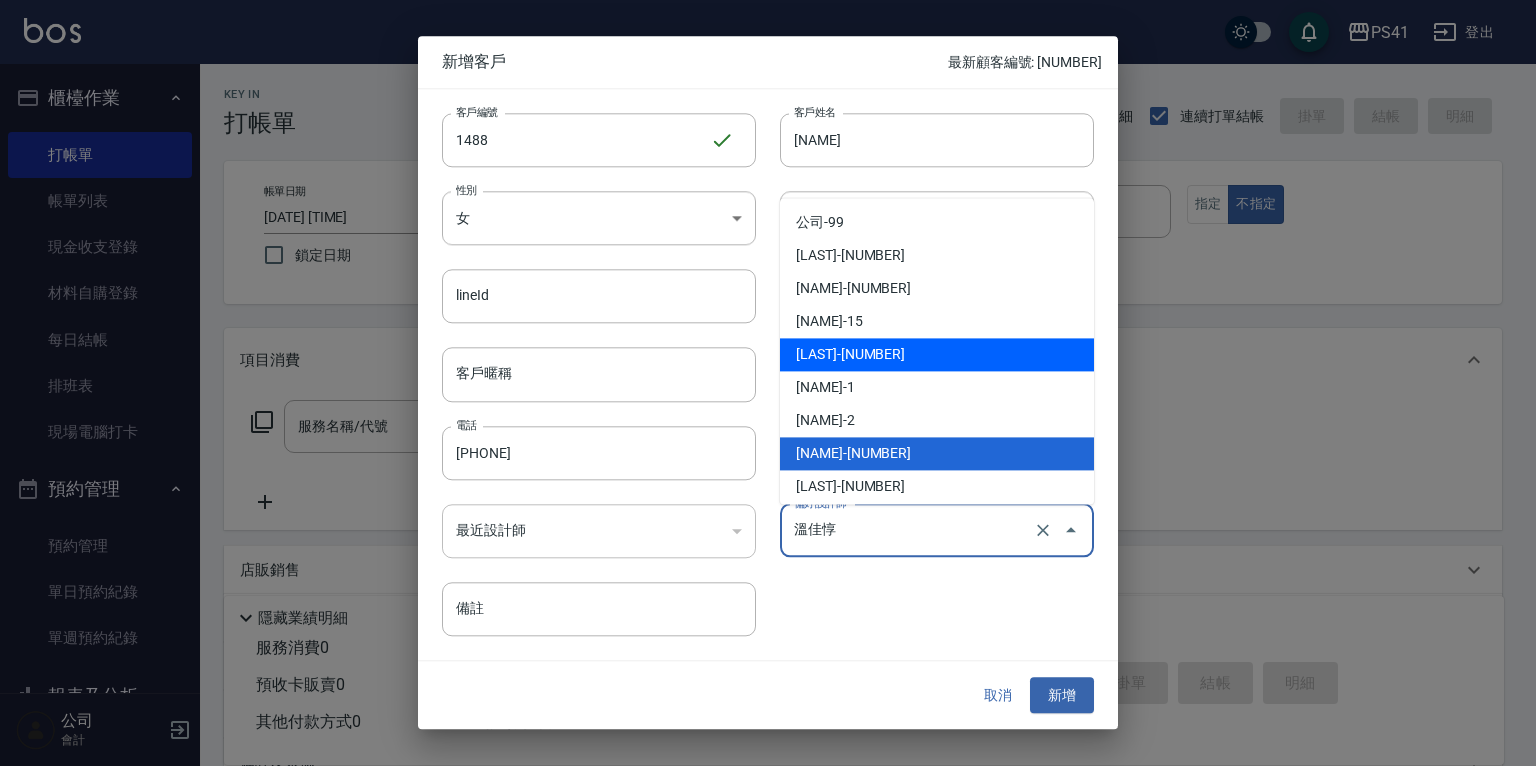 drag, startPoint x: 860, startPoint y: 365, endPoint x: 959, endPoint y: 737, distance: 384.94806 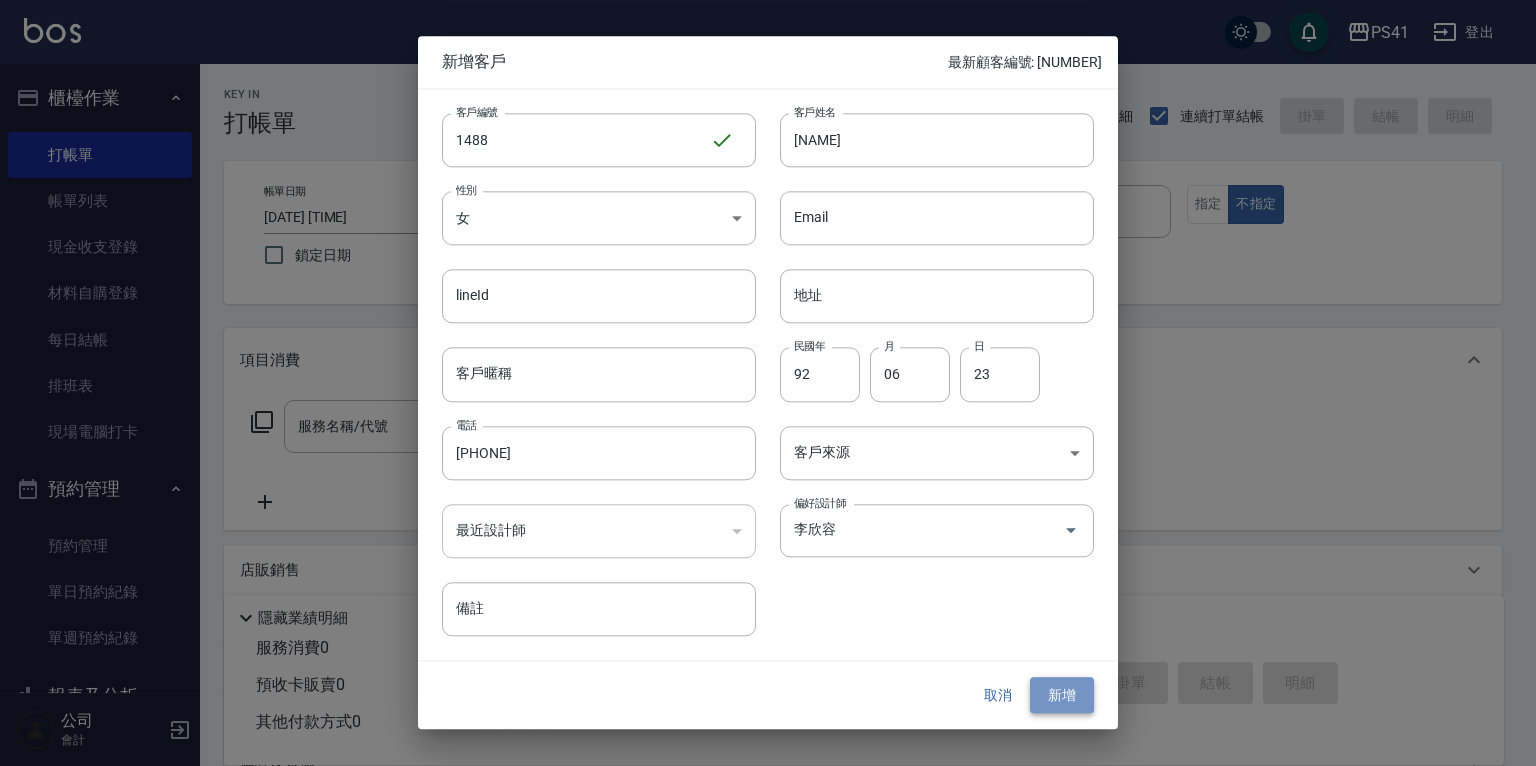 click on "新增" at bounding box center [1062, 695] 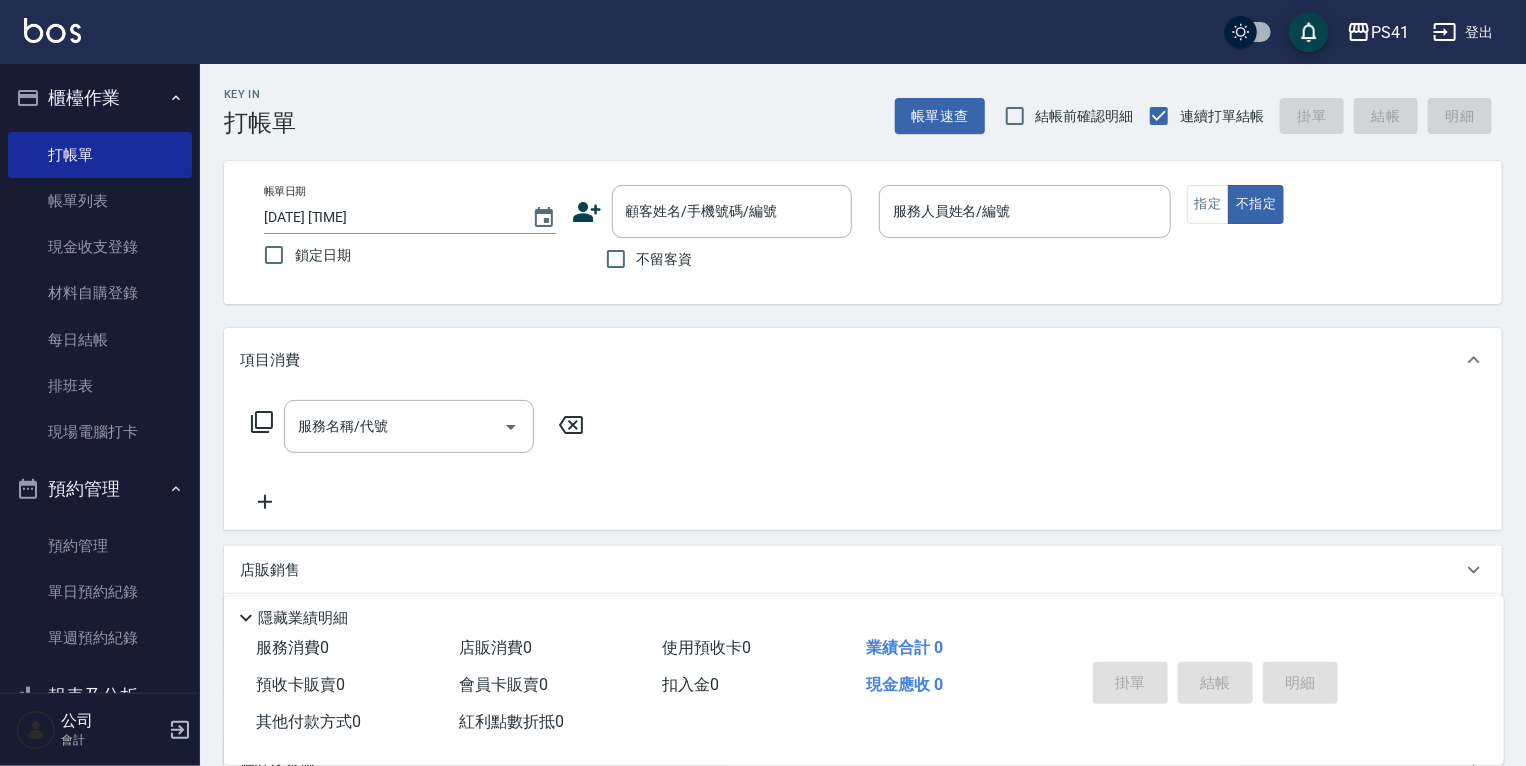 click 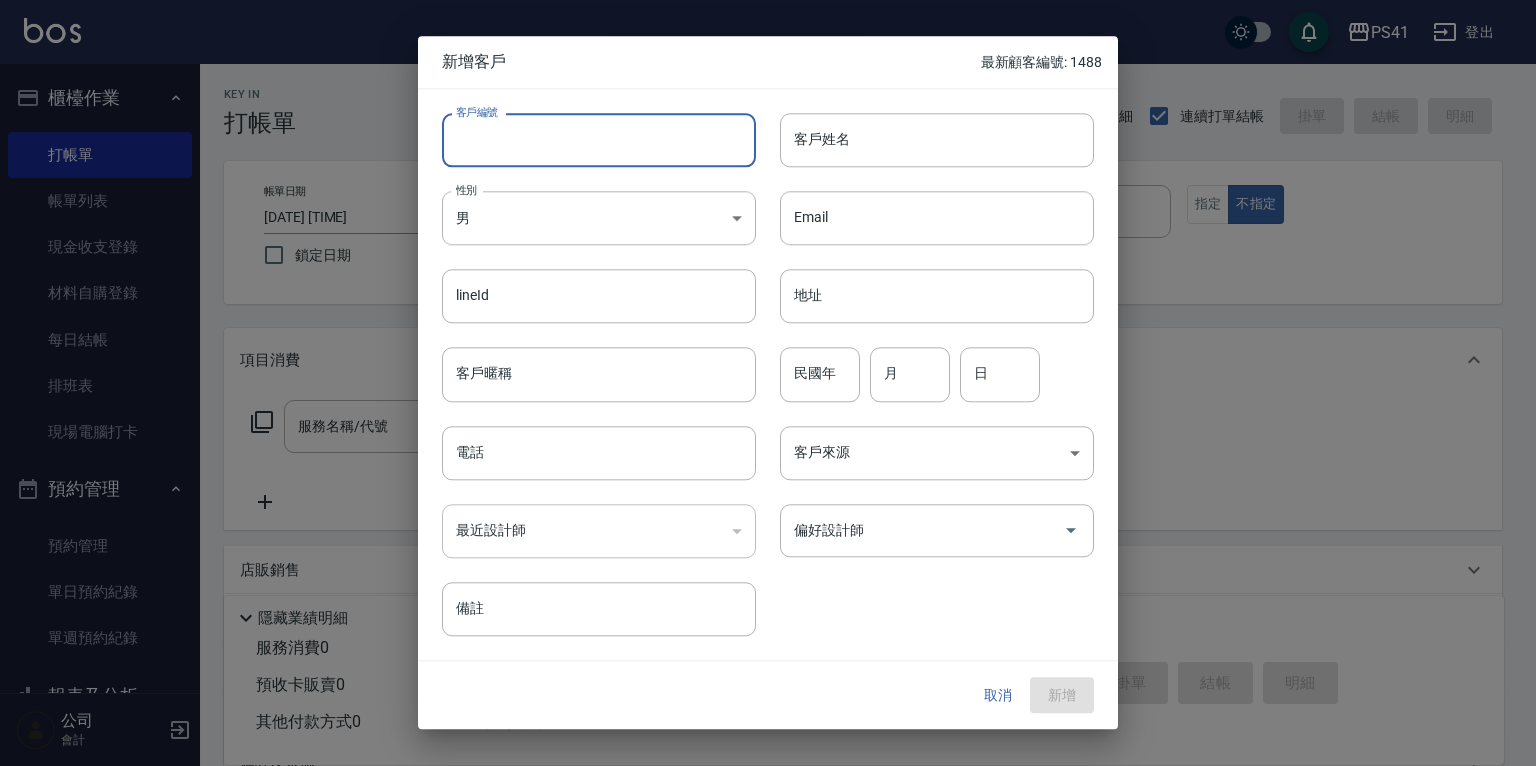 click on "客戶編號" at bounding box center (599, 140) 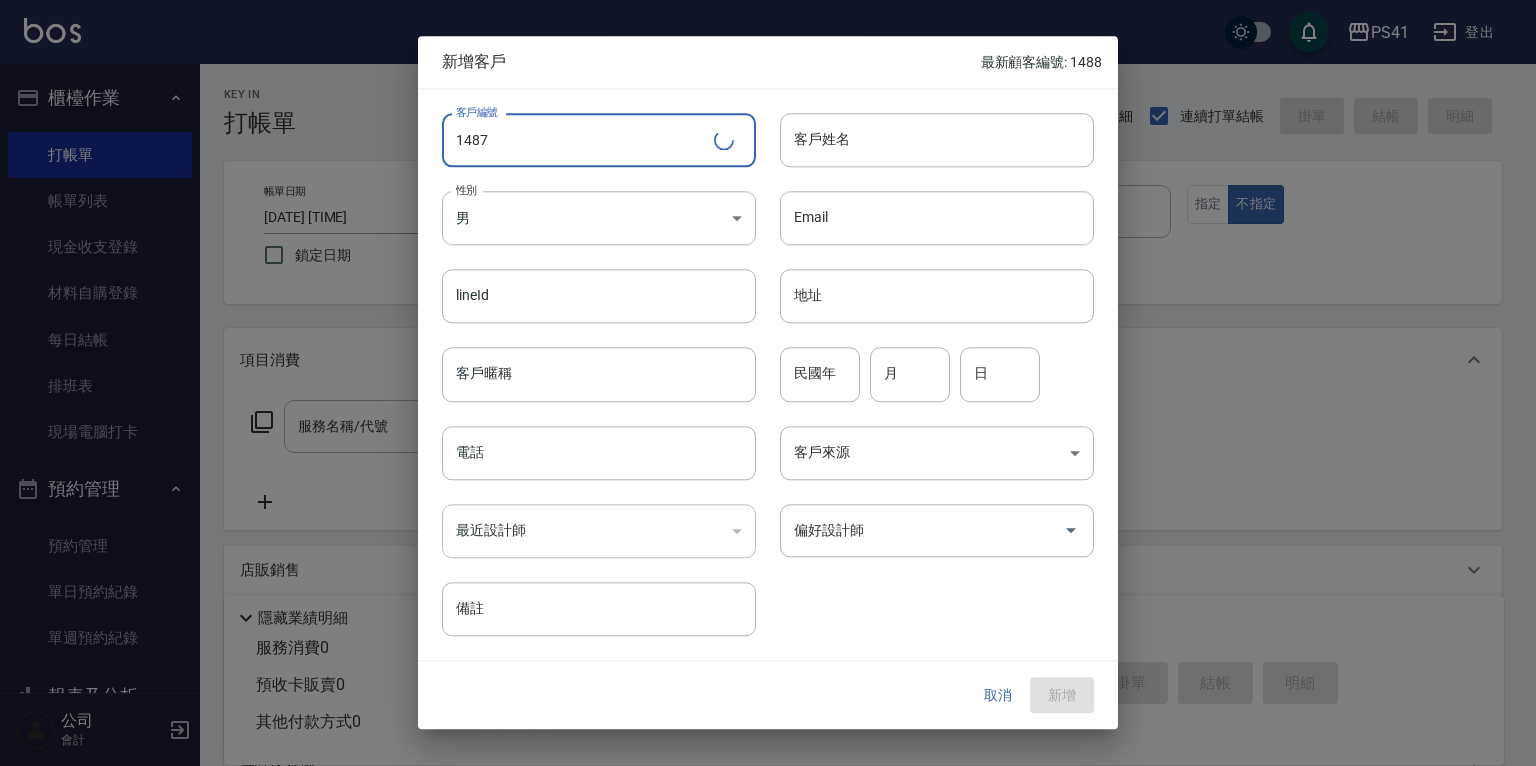 type on "1487" 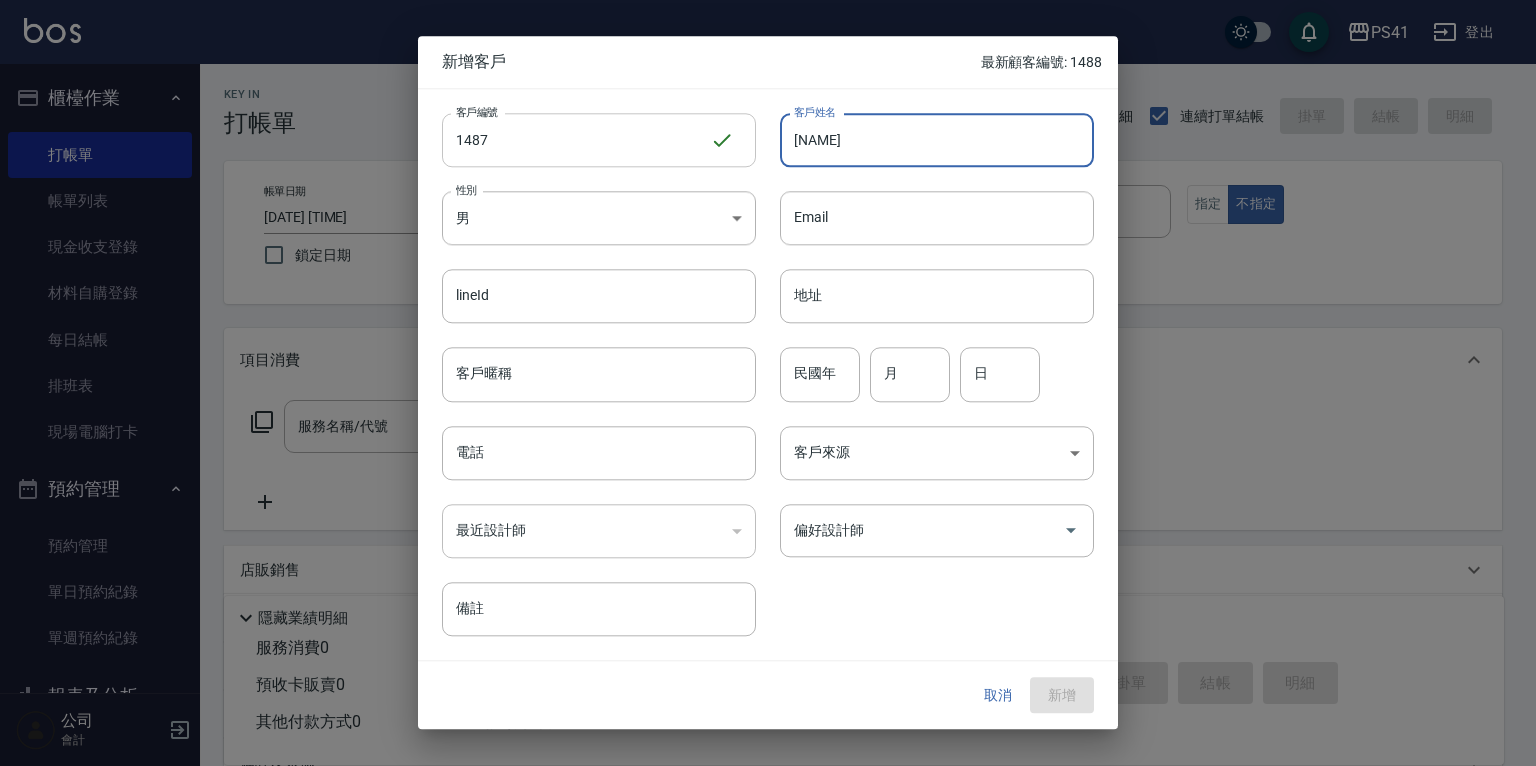 type on "[NAME]" 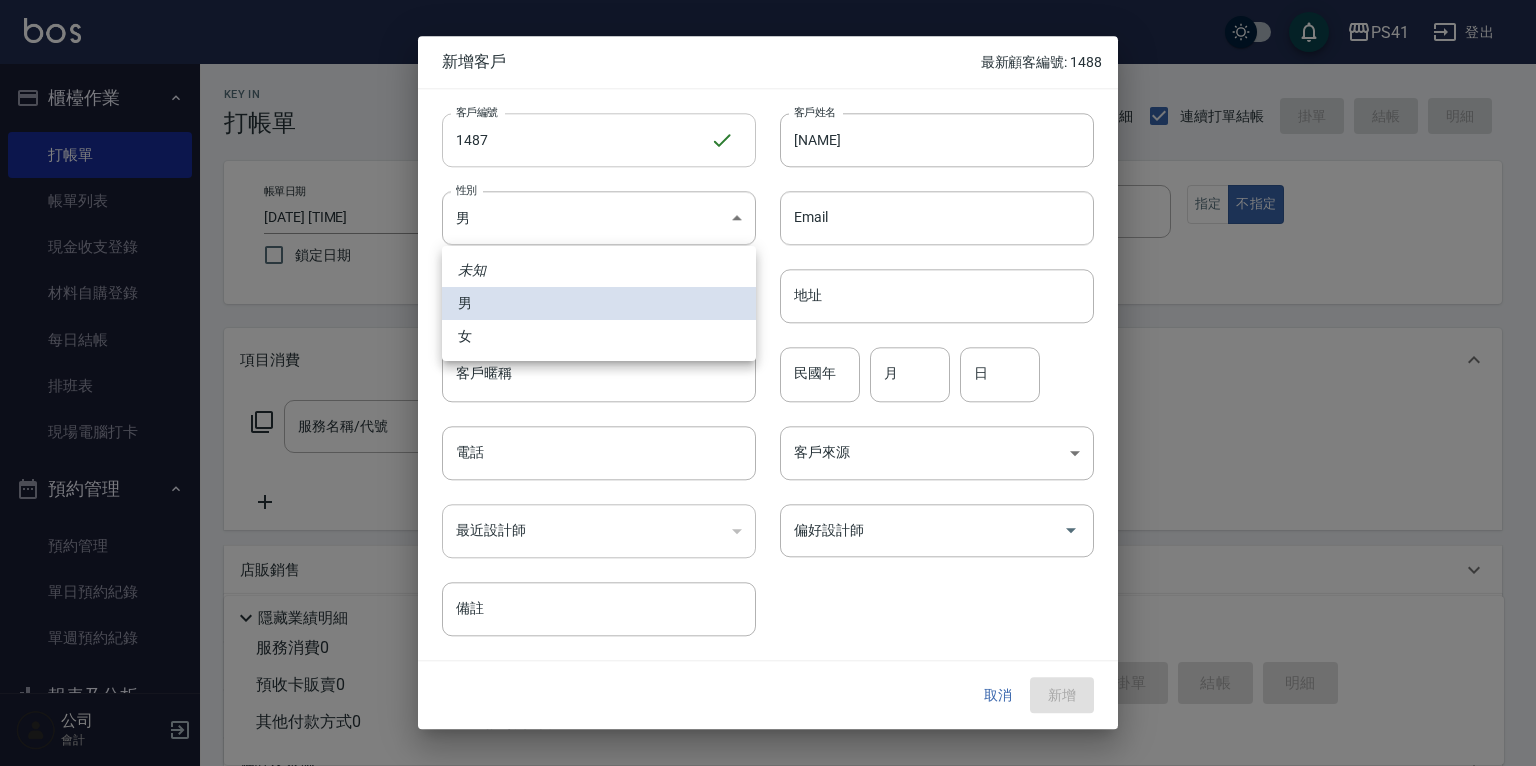 type 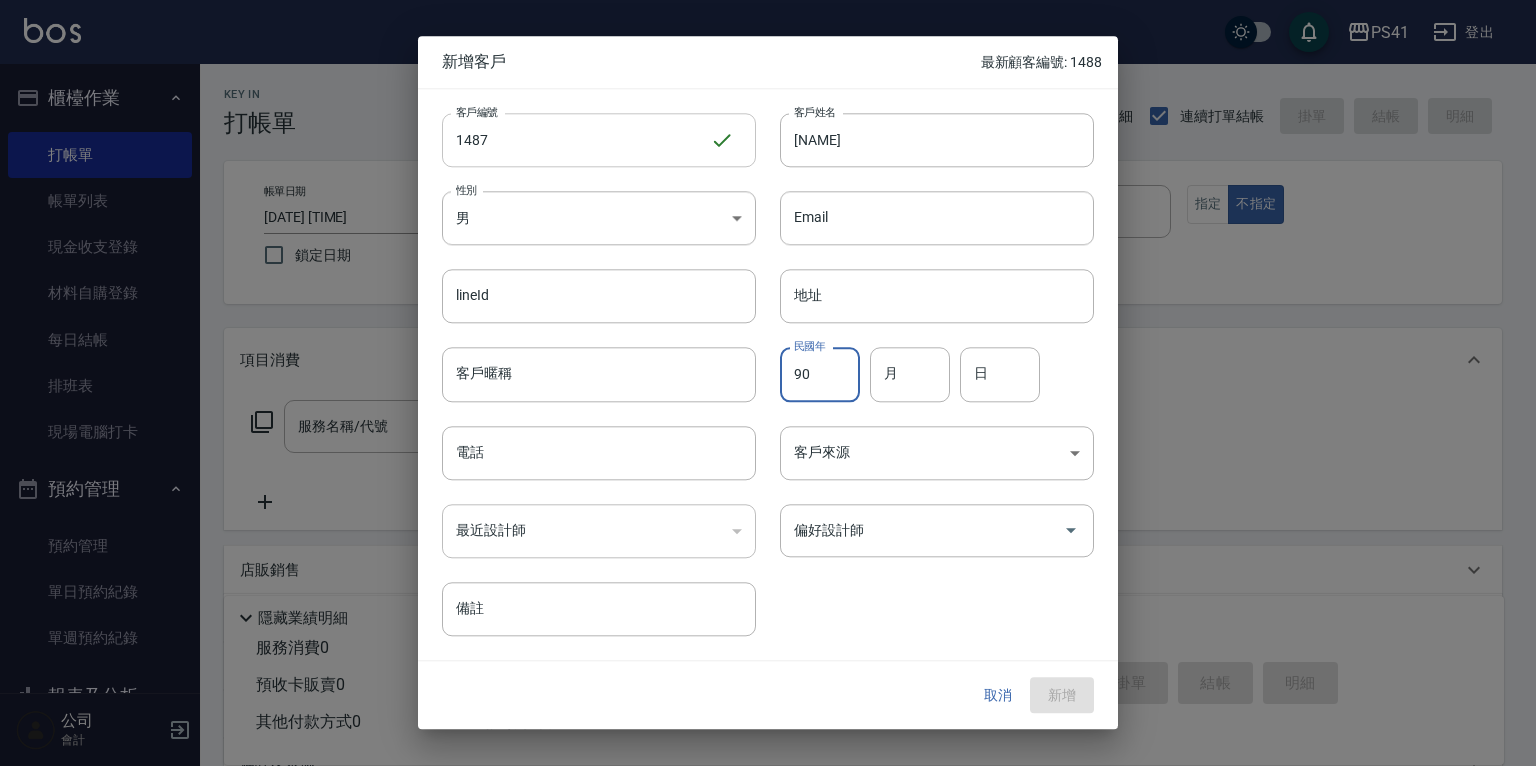 type on "90" 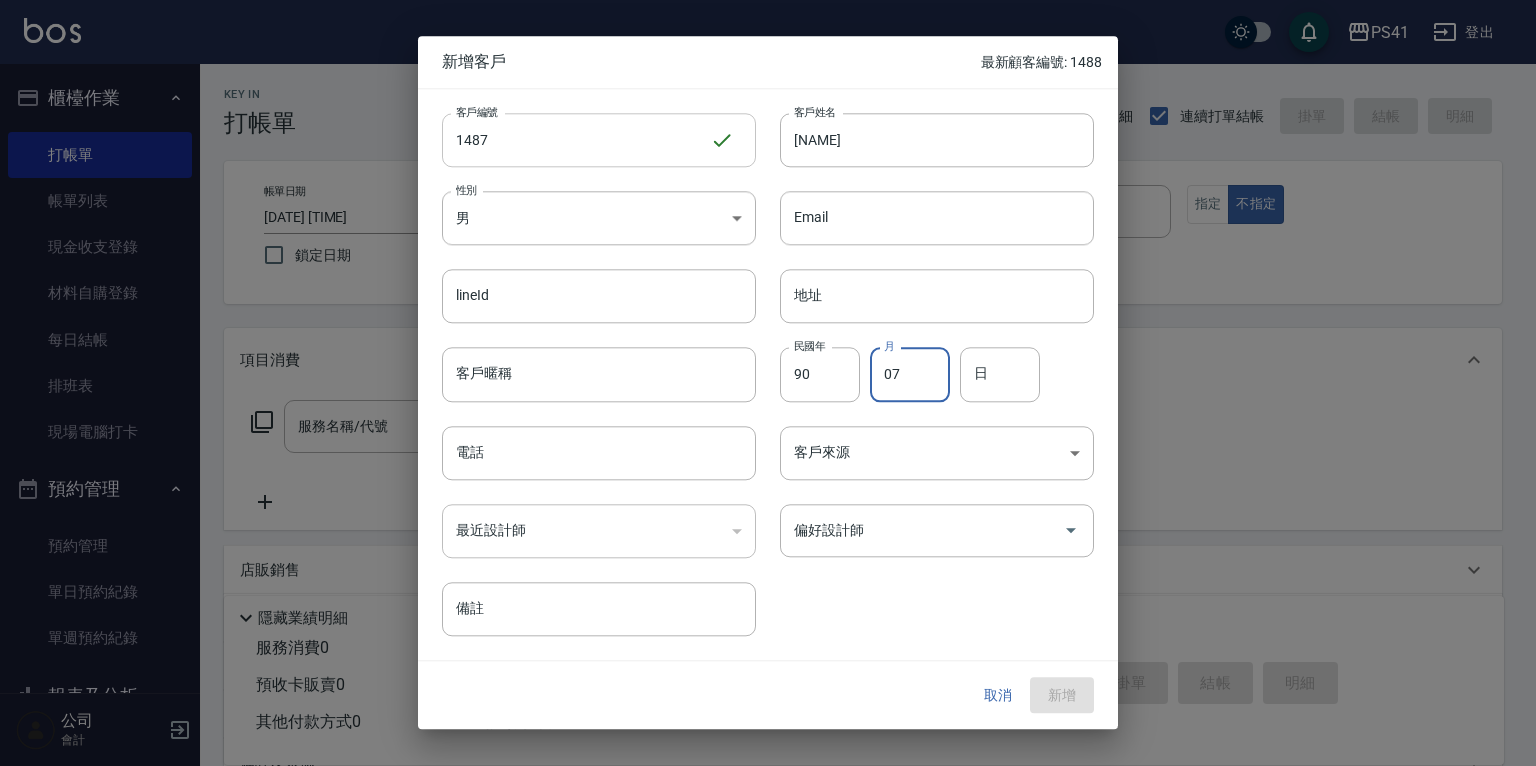 type on "07" 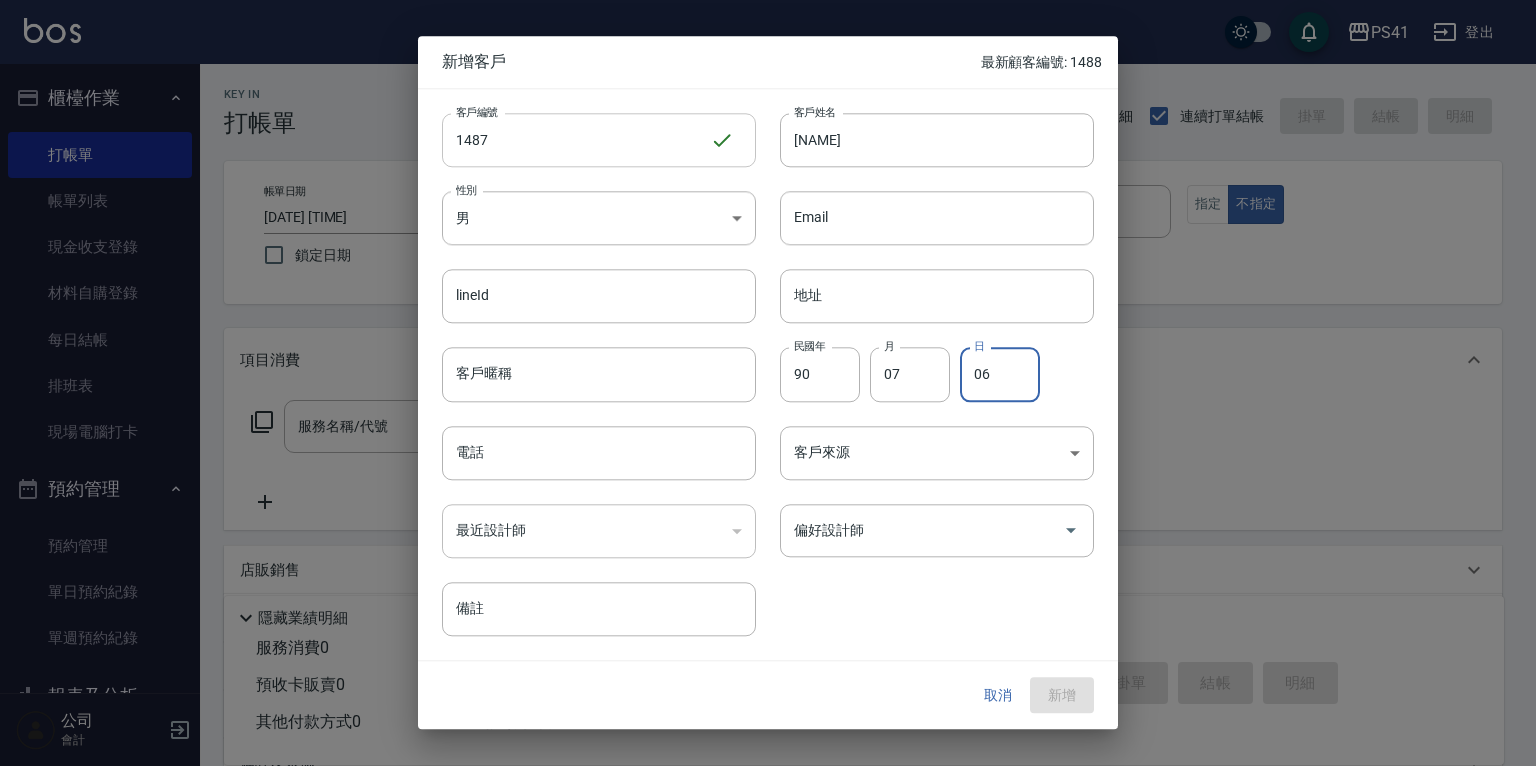 type on "06" 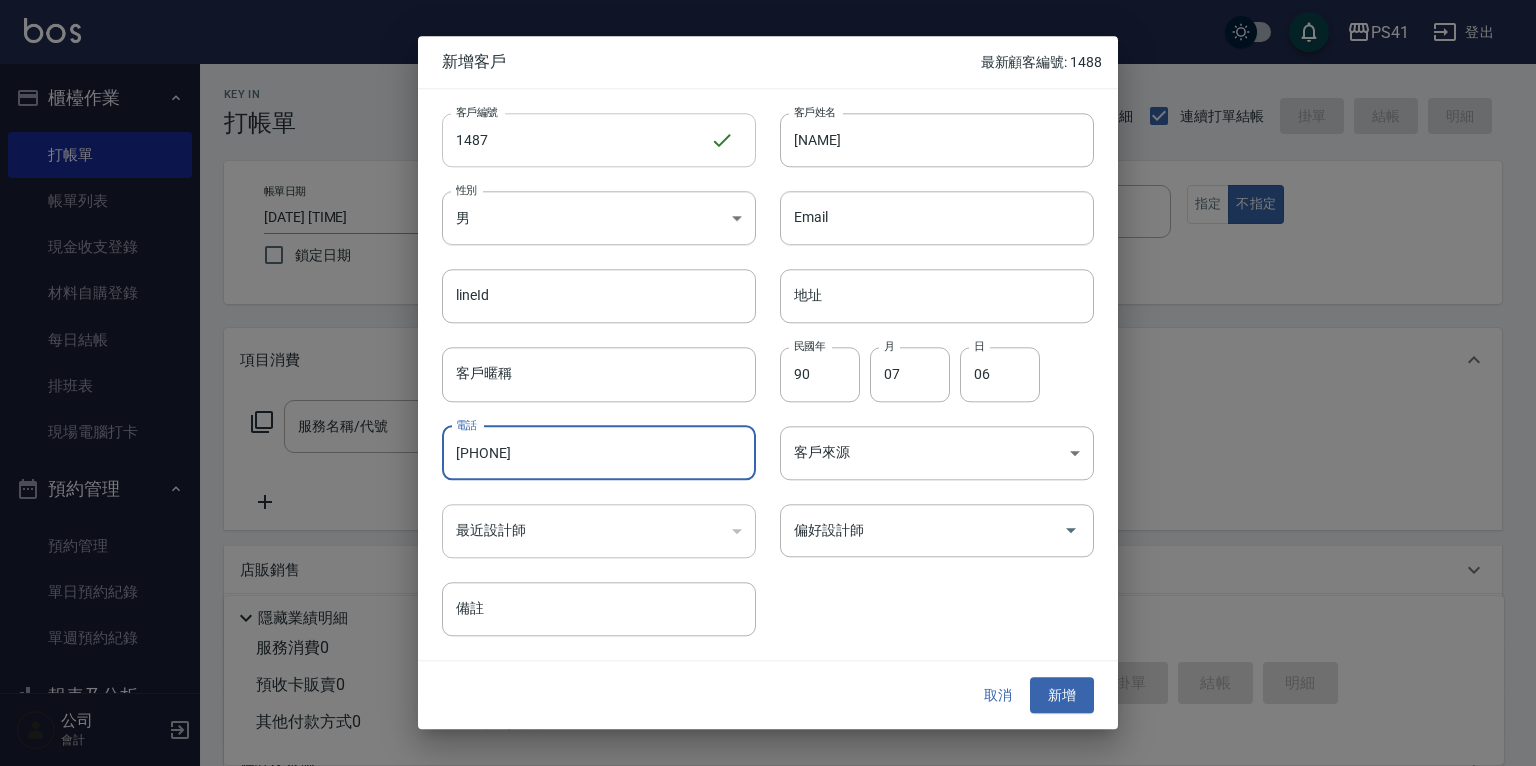 type on "[PHONE]" 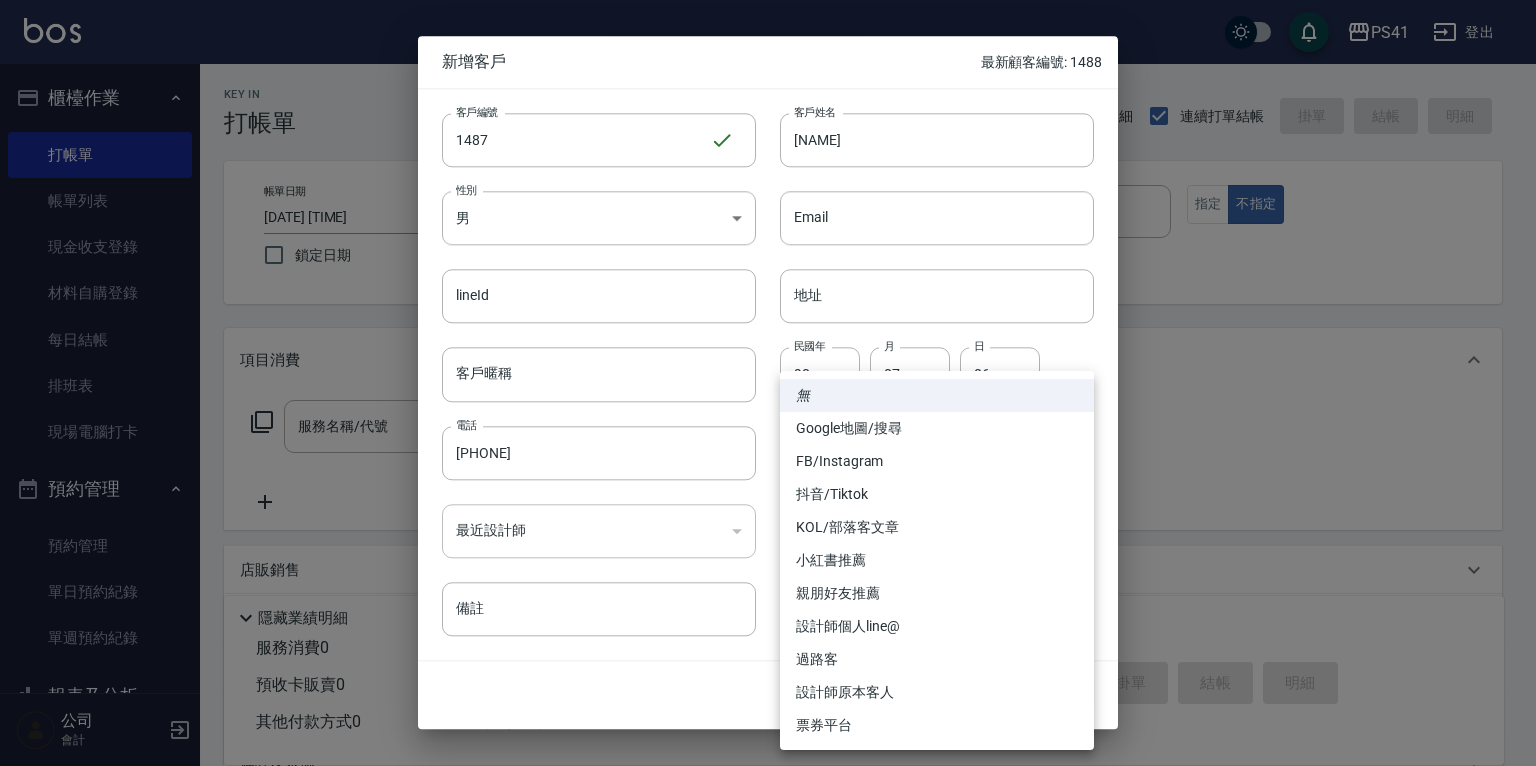 click at bounding box center [768, 383] 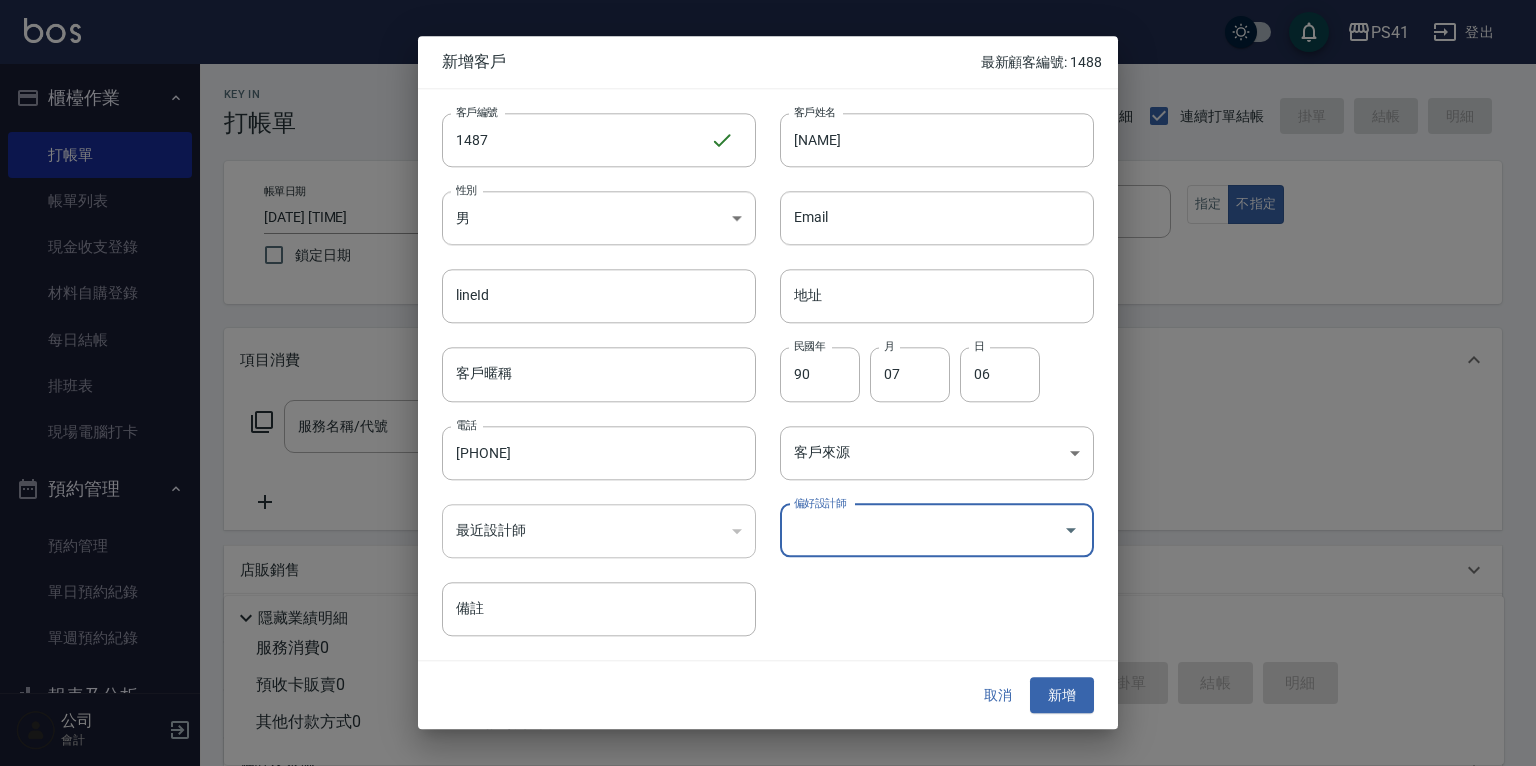click 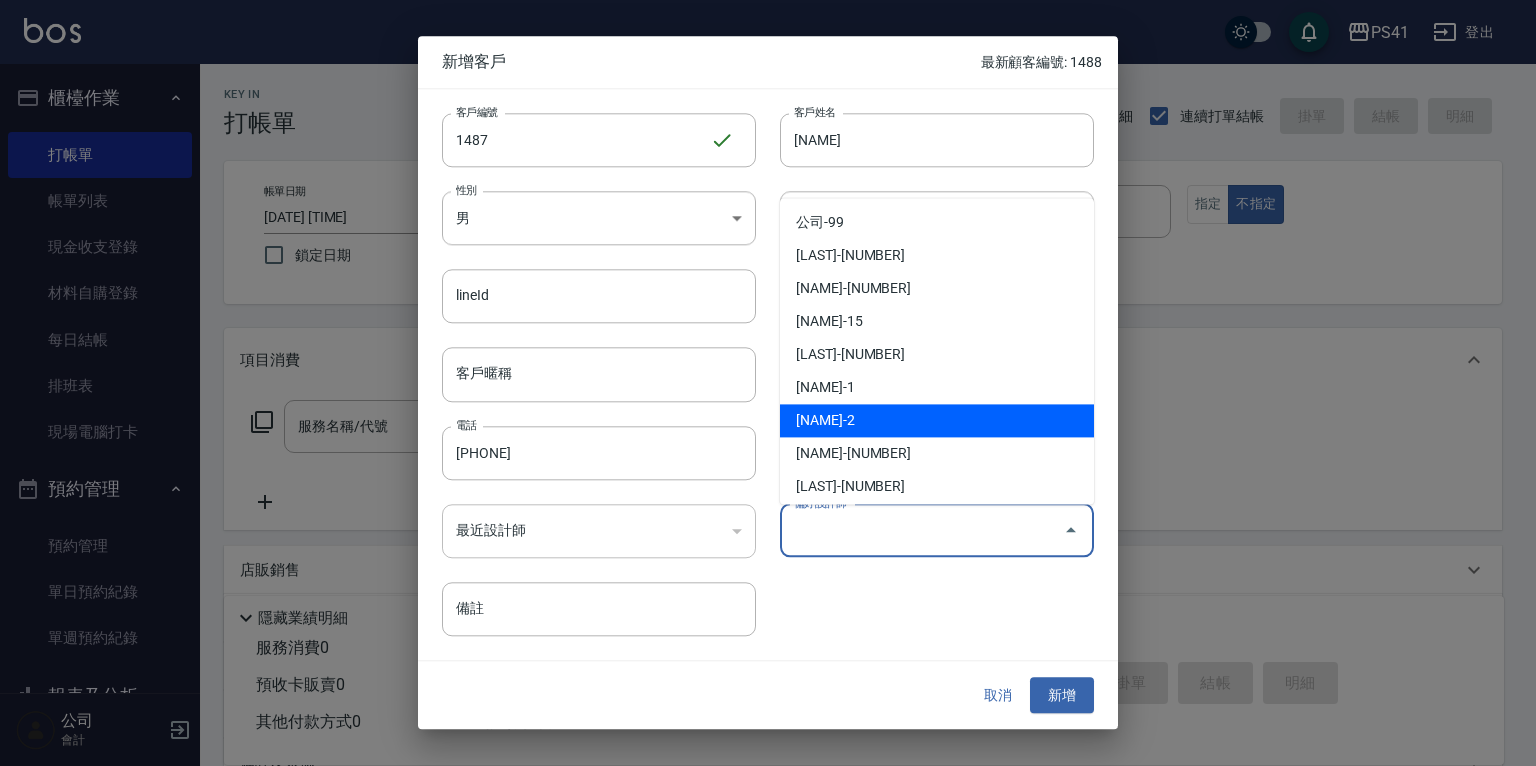 click on "[NAME]-2" at bounding box center (937, 420) 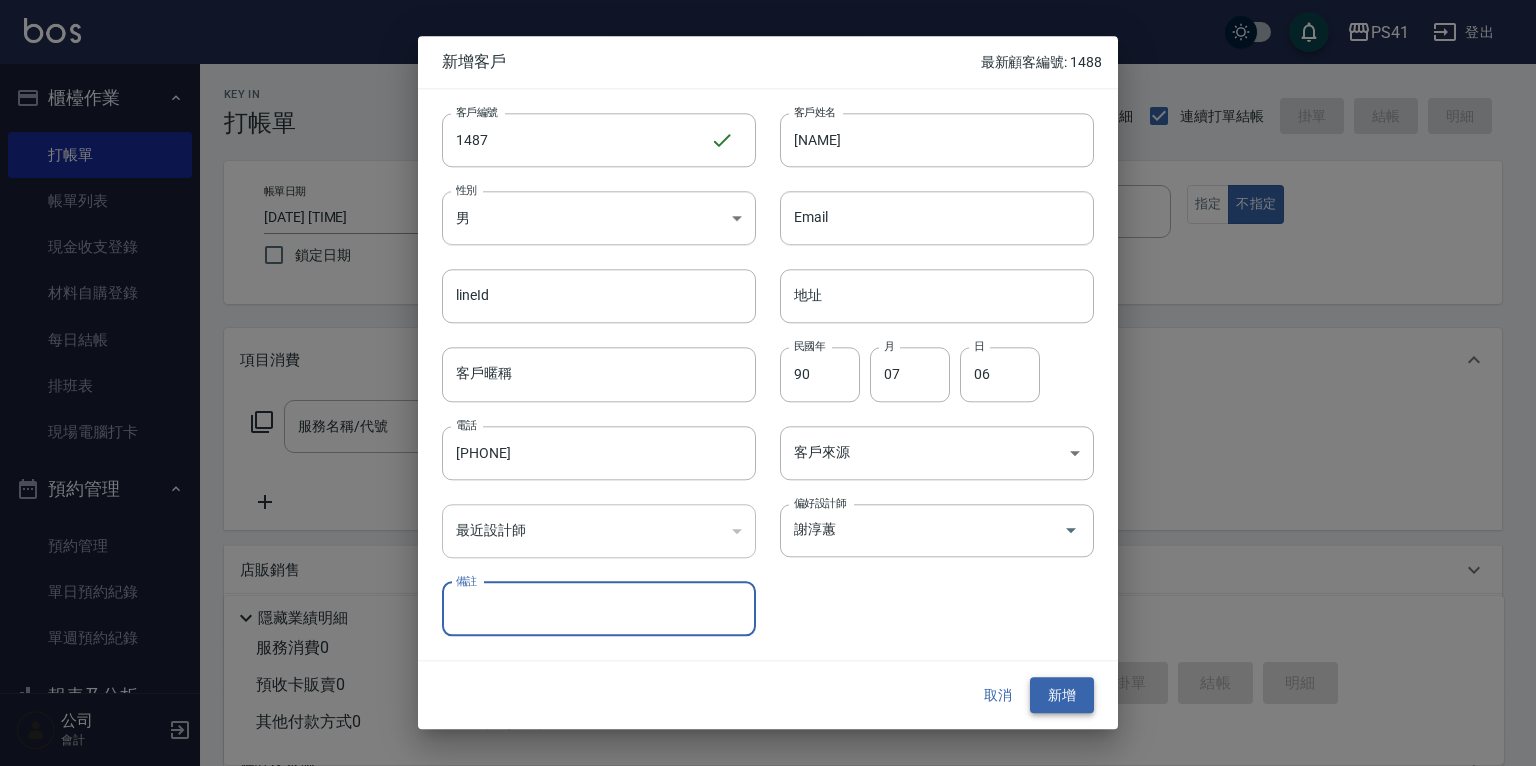 click on "新增" at bounding box center (1062, 695) 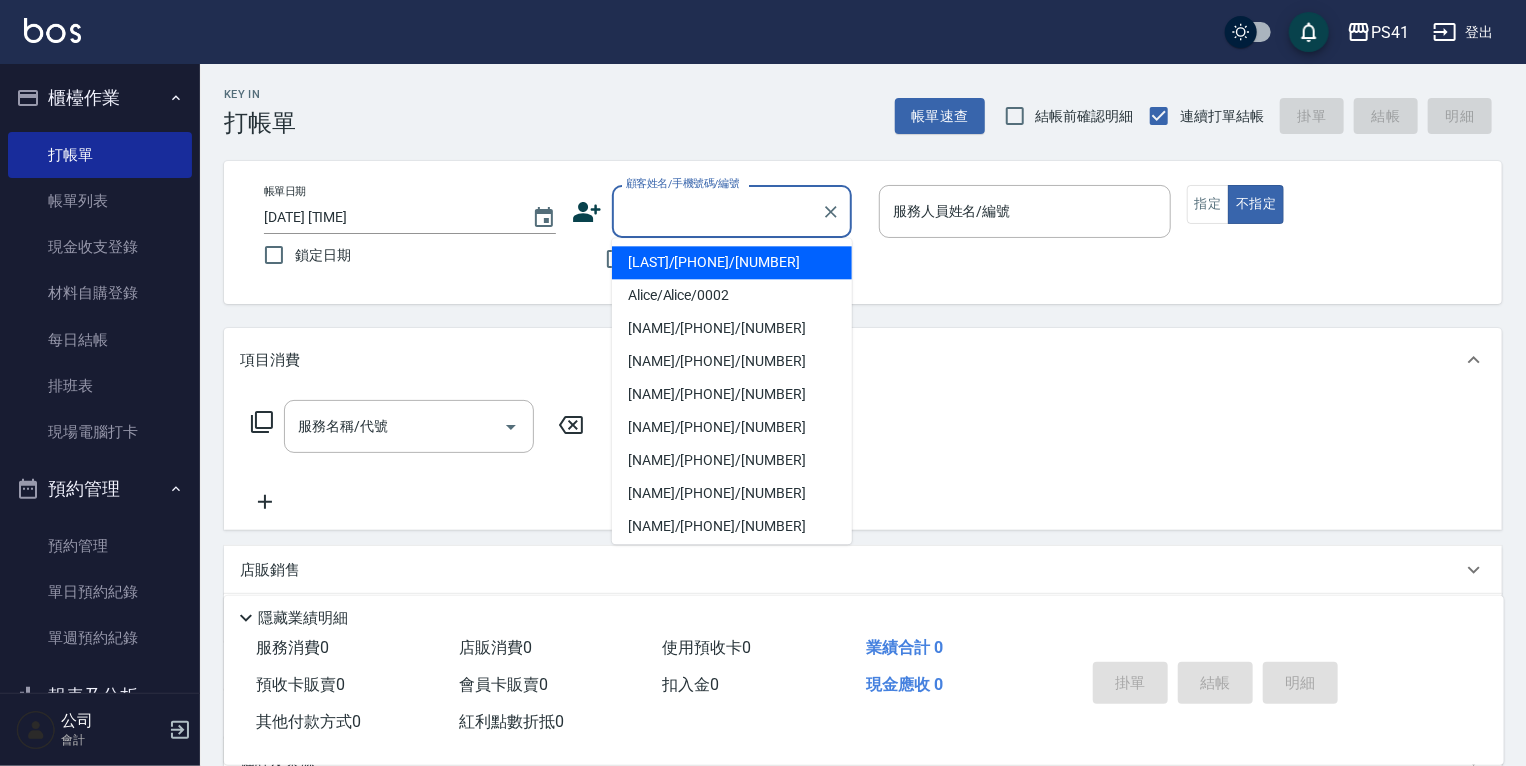 click on "顧客姓名/手機號碼/編號" at bounding box center [717, 211] 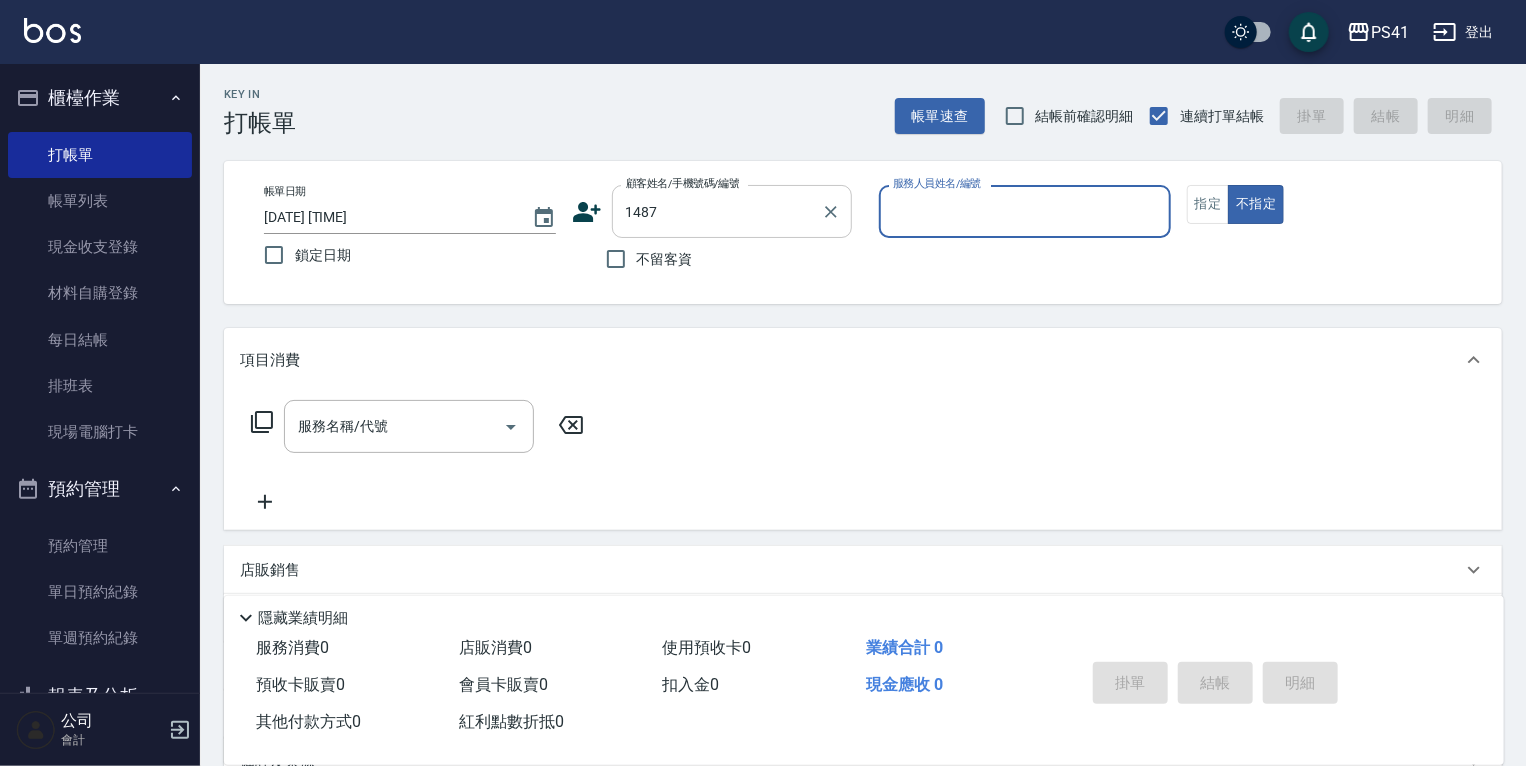 type on "[LAST]/[PHONE]/[NUMBER]" 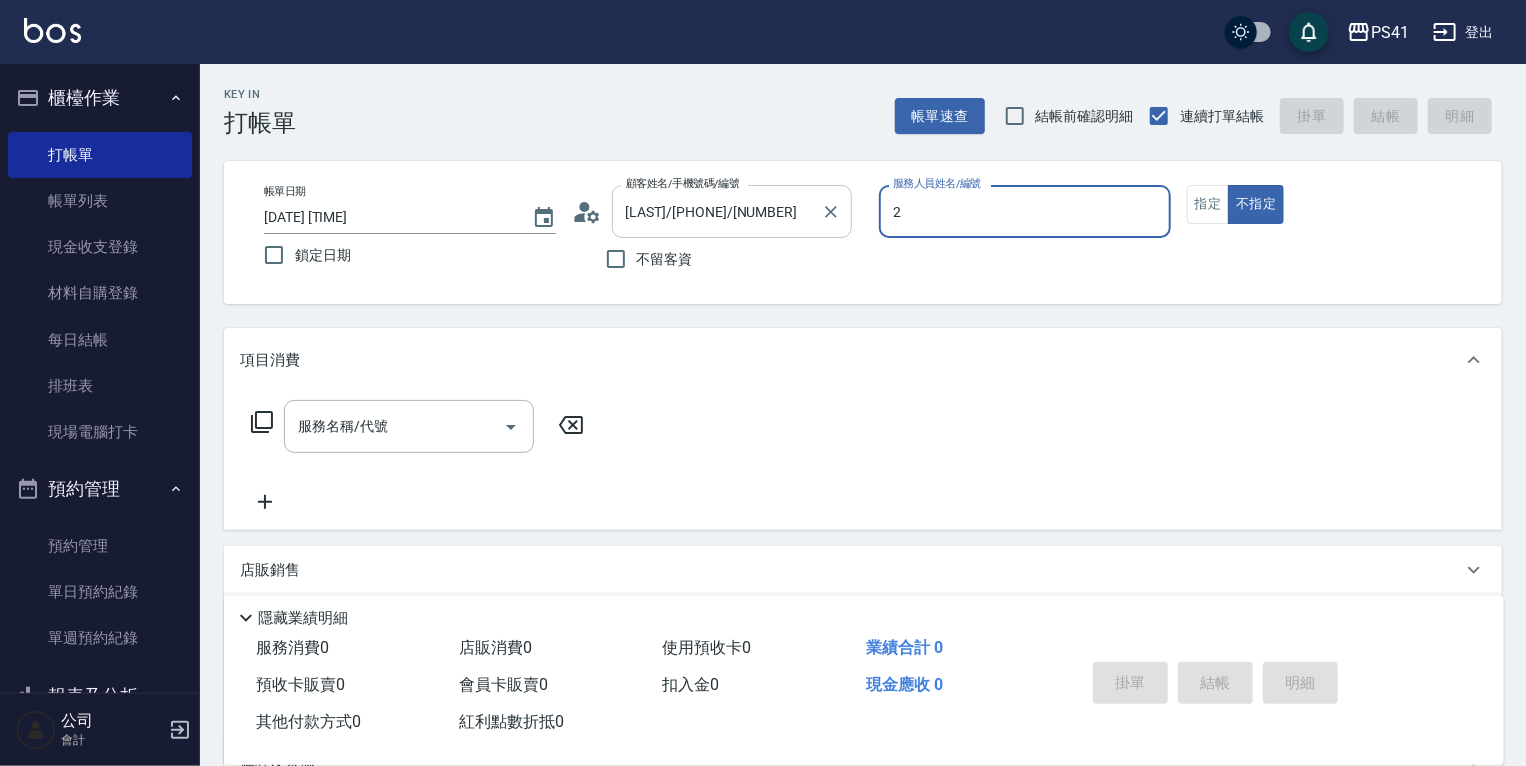 type on "[NAME]-2" 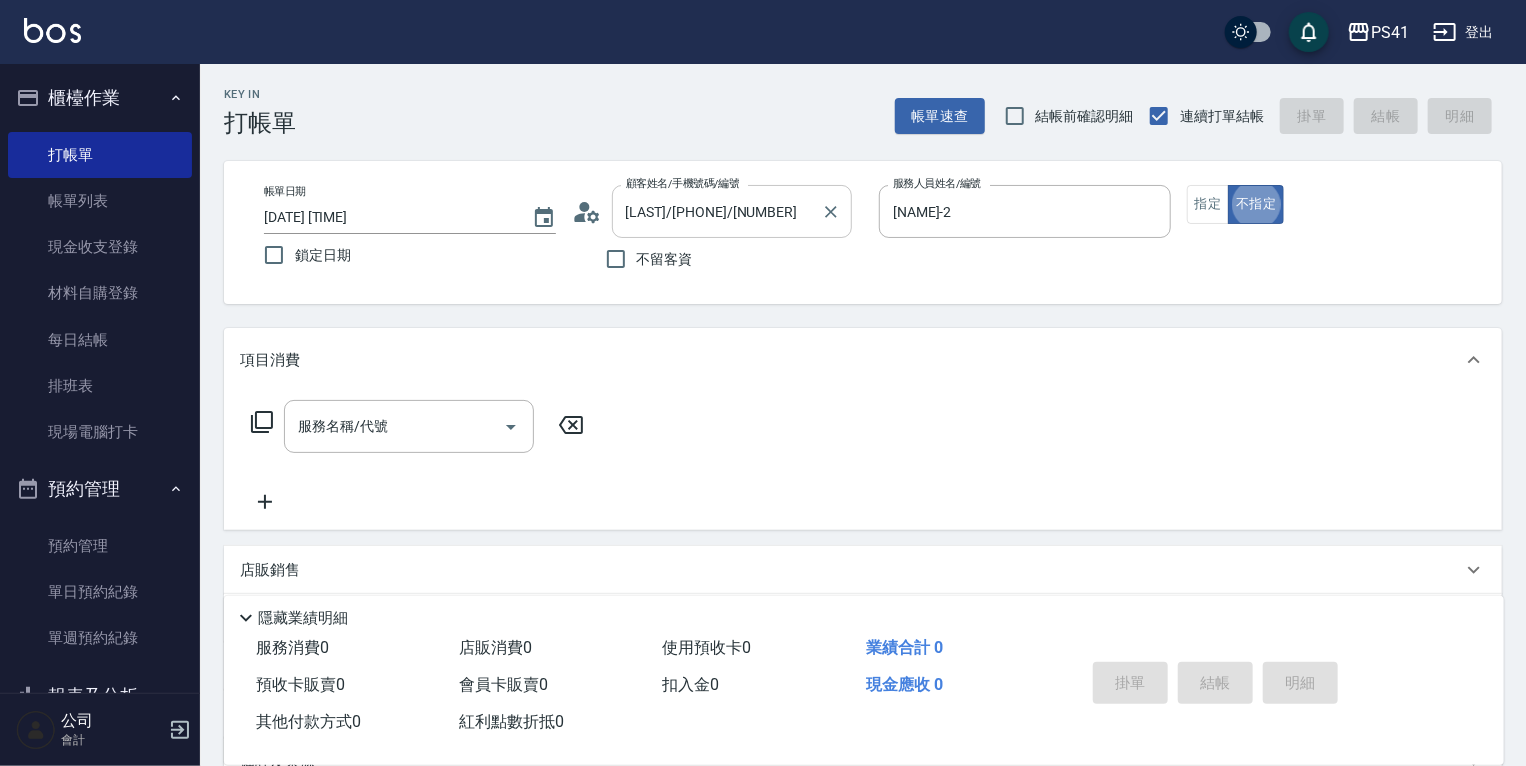 type on "false" 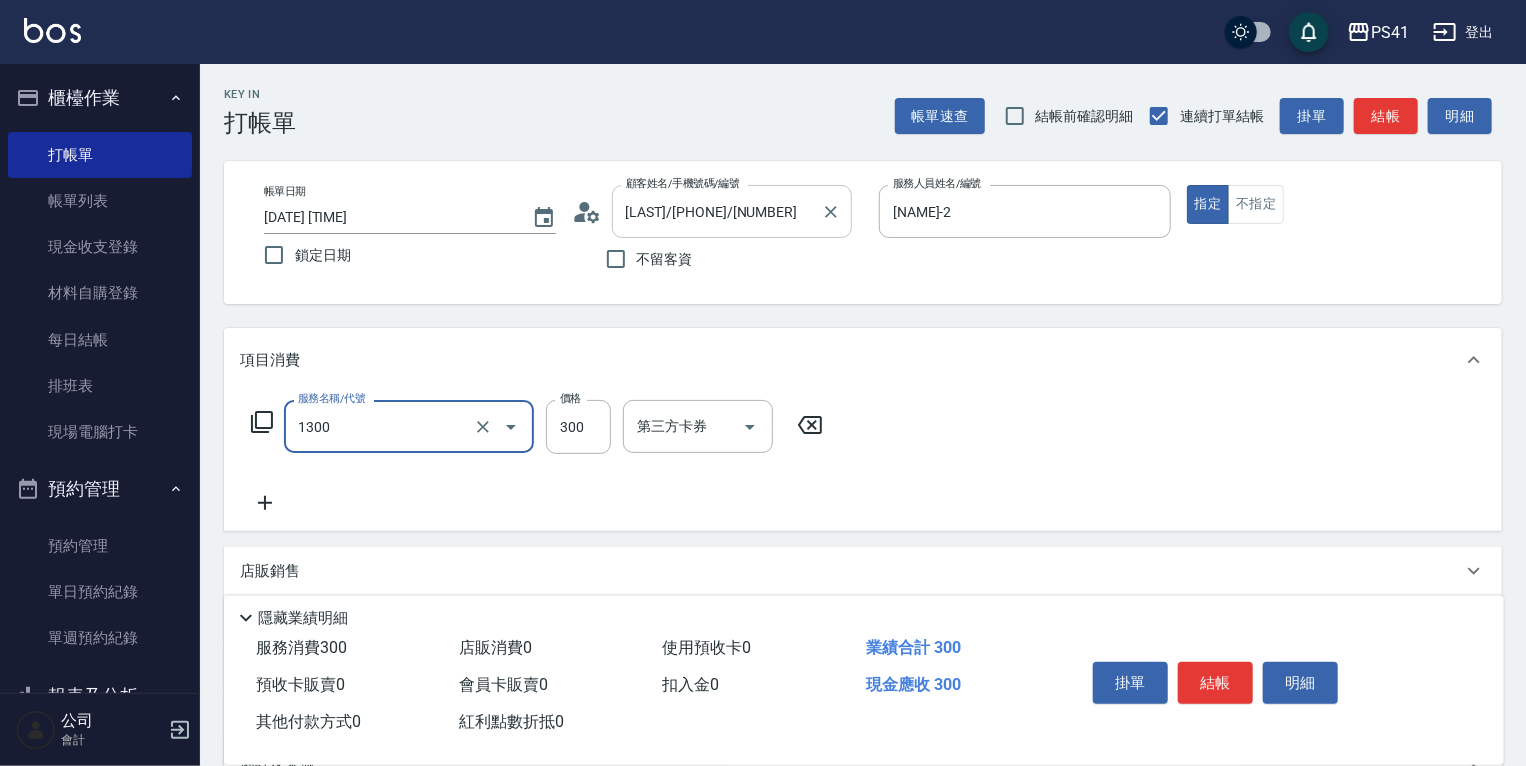 type on "洗髮300(1300)" 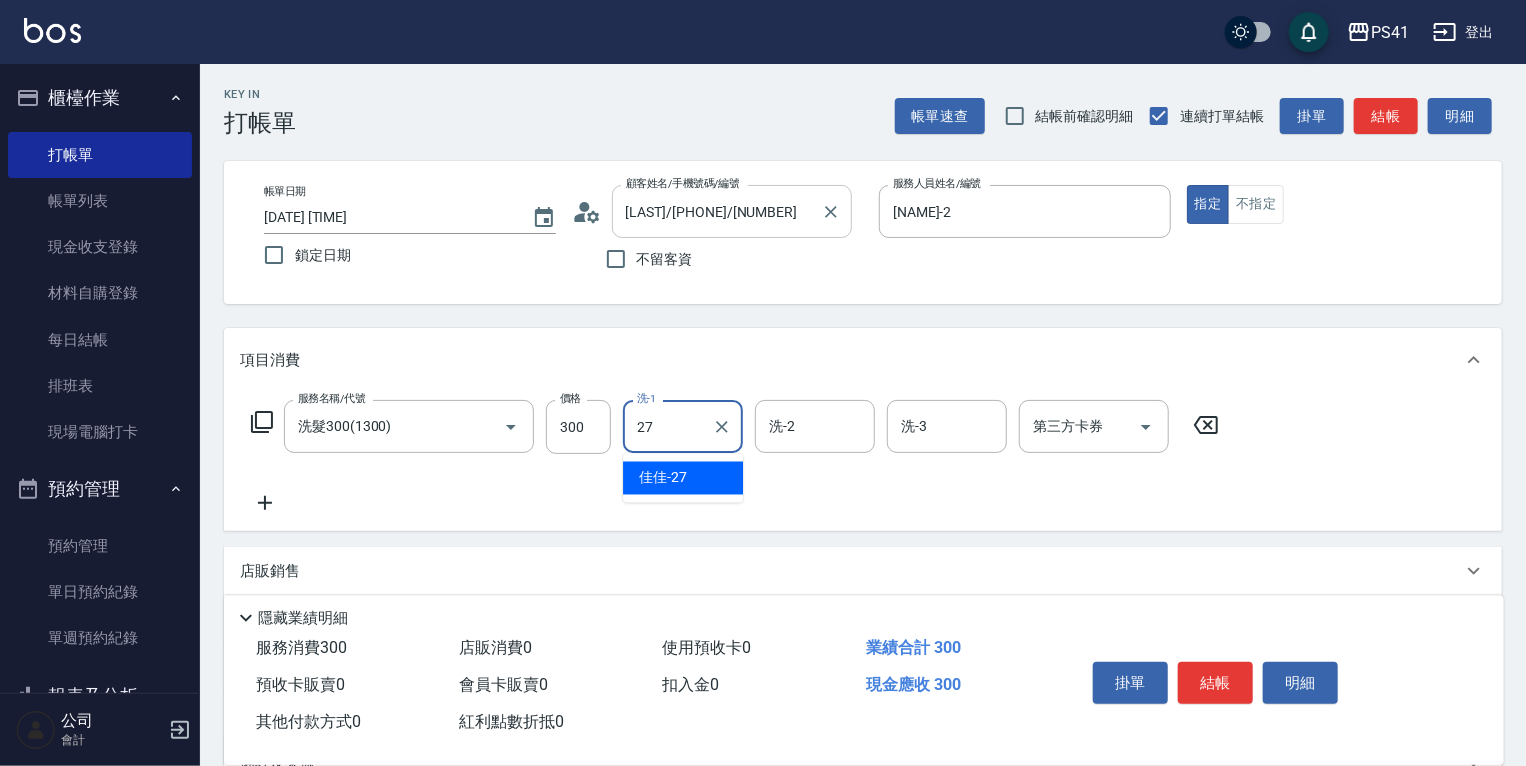 type on "佳佳-27" 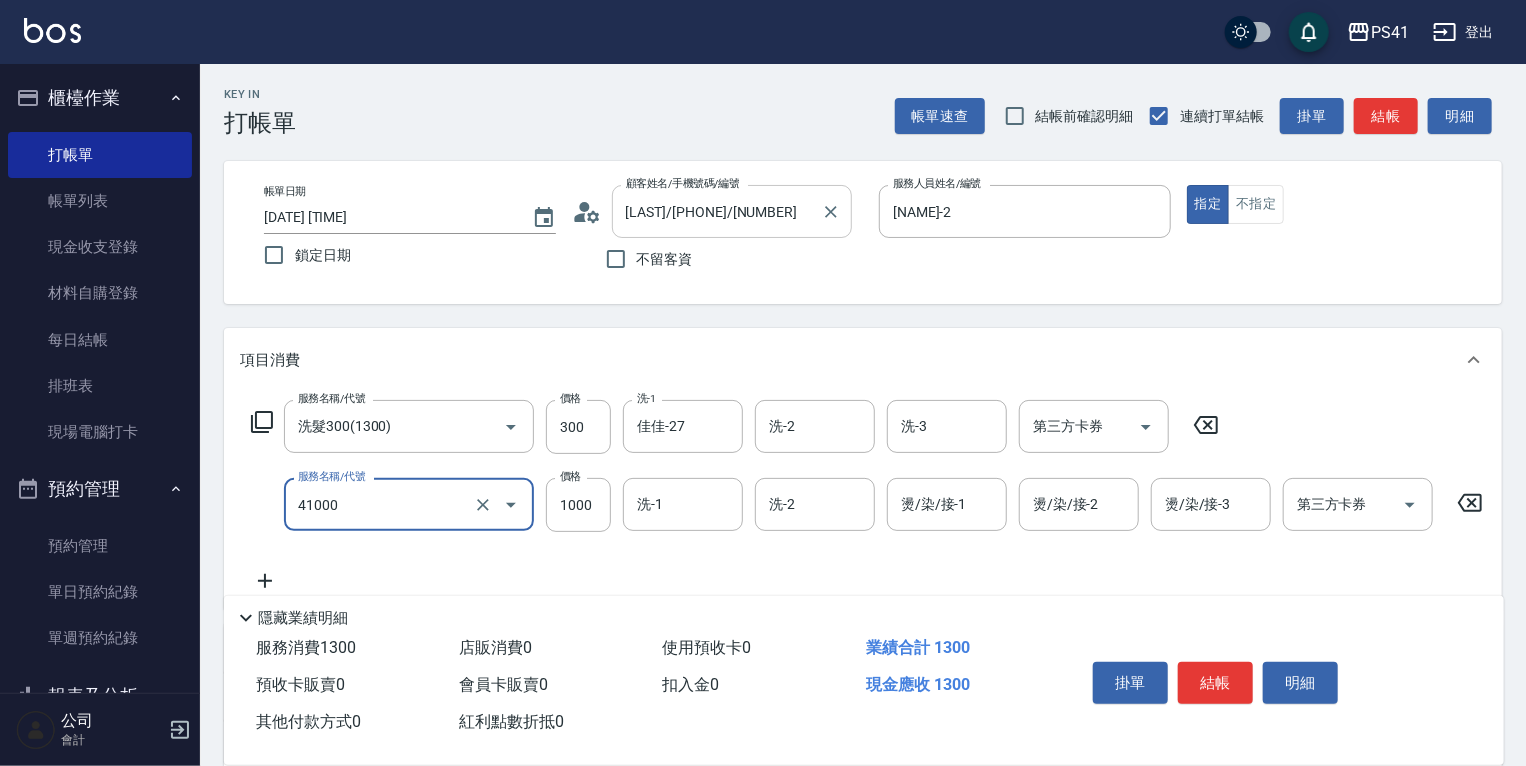 type on "漂髮(41000)" 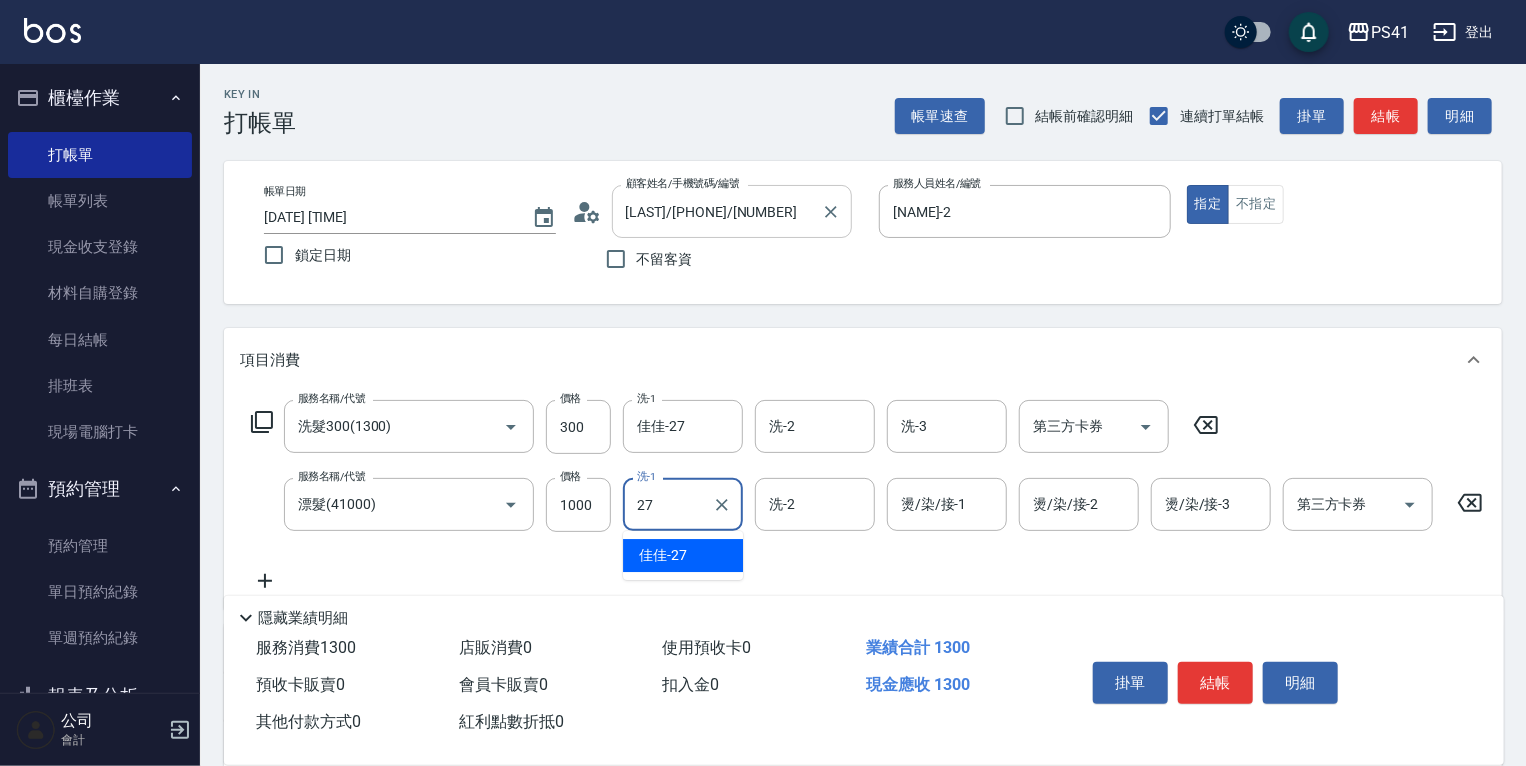 type on "佳佳-27" 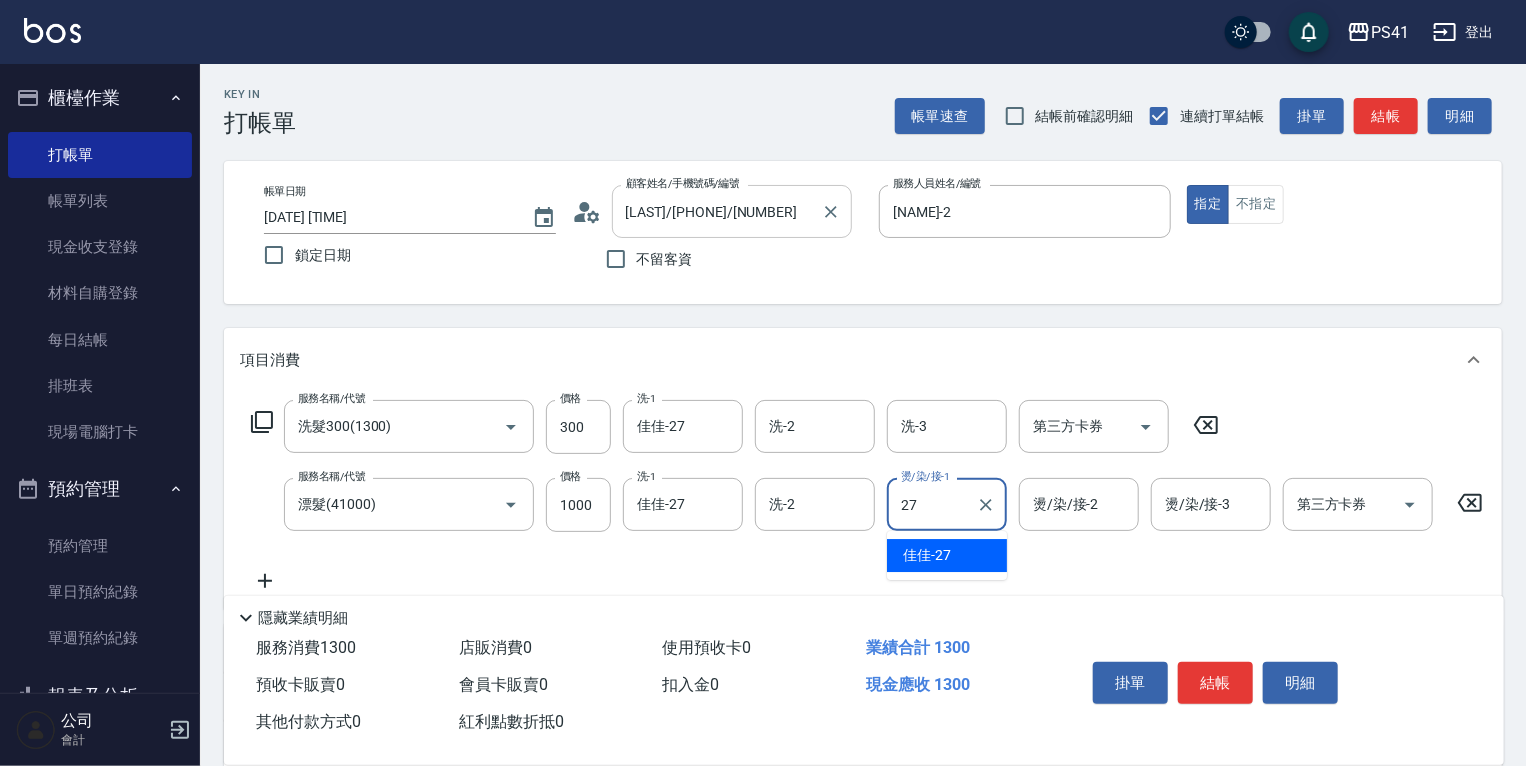 type on "佳佳-27" 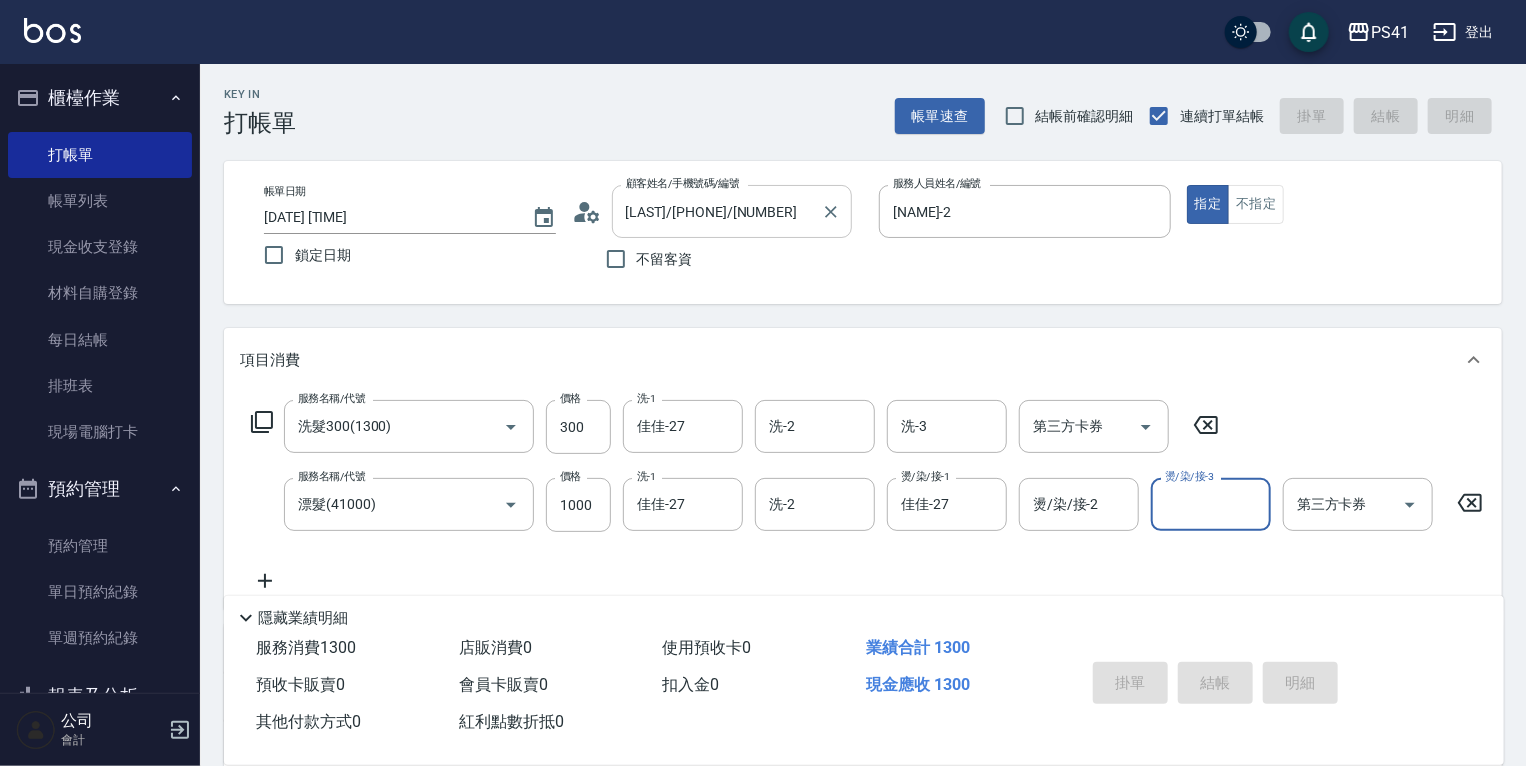 type on "[DATE] [TIME]" 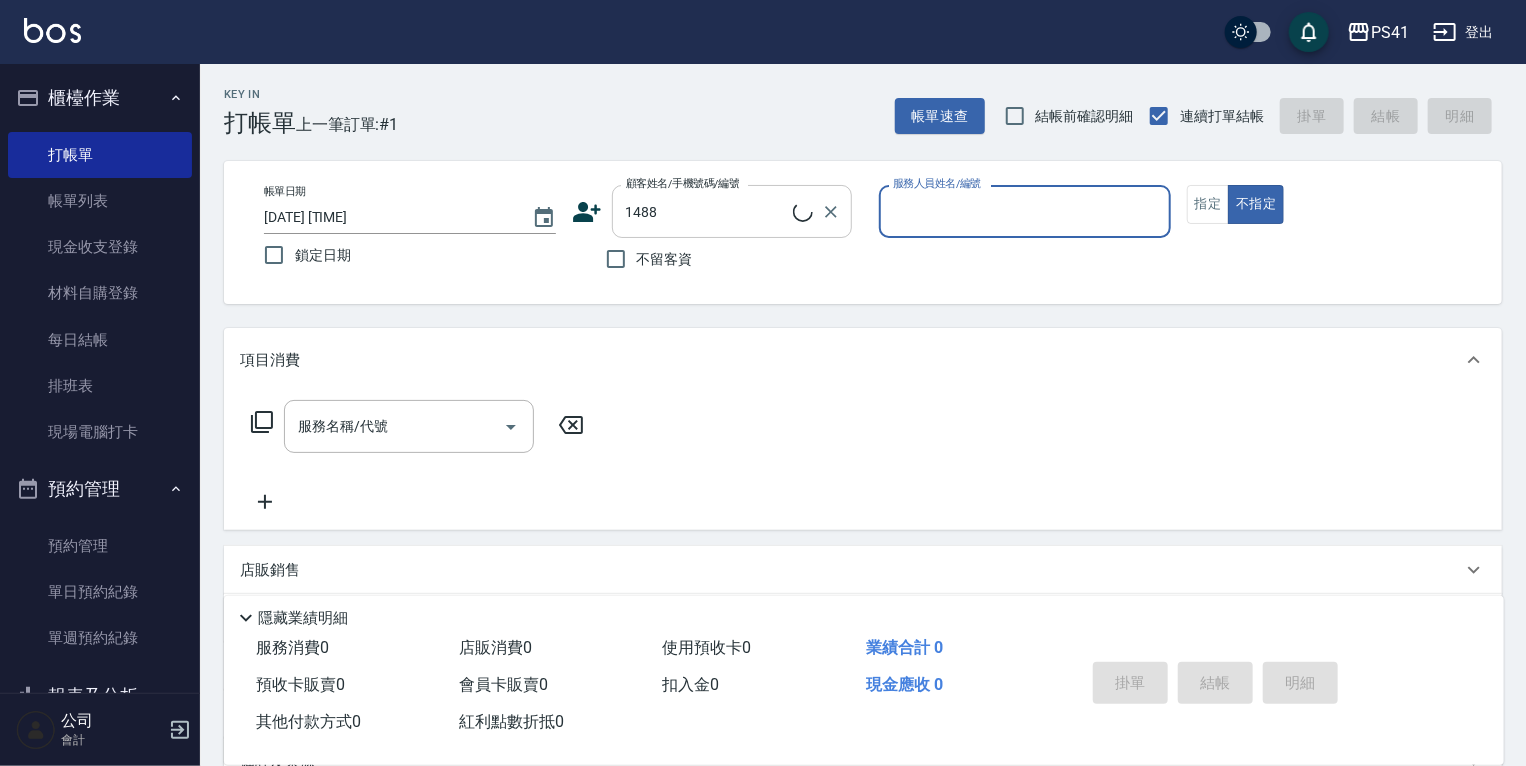 type on "[NAME]/[PHONE]/[NUMBER]" 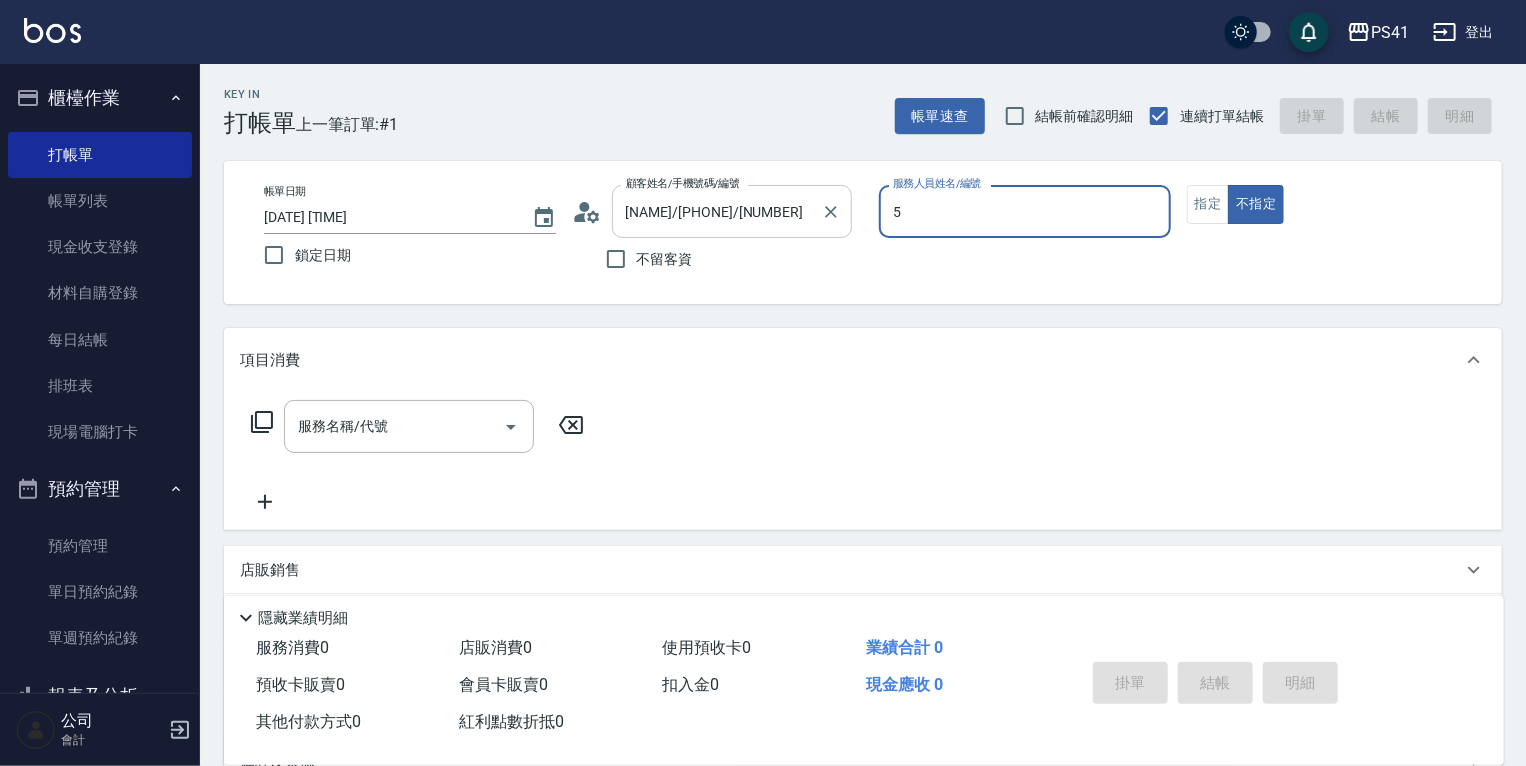 type on "Rolla-5" 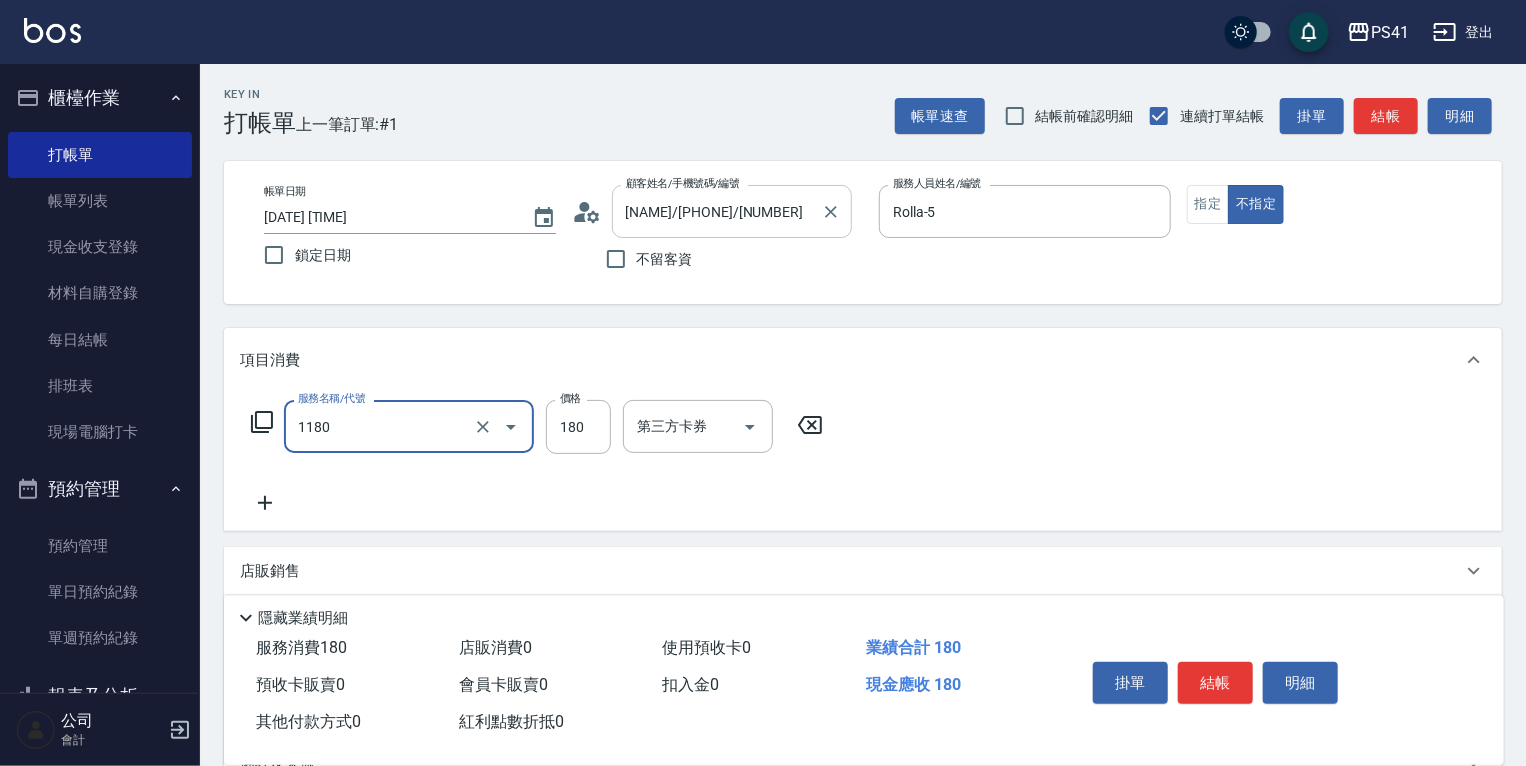 type on "洗髮(洗+剪不指定活動)(1180)" 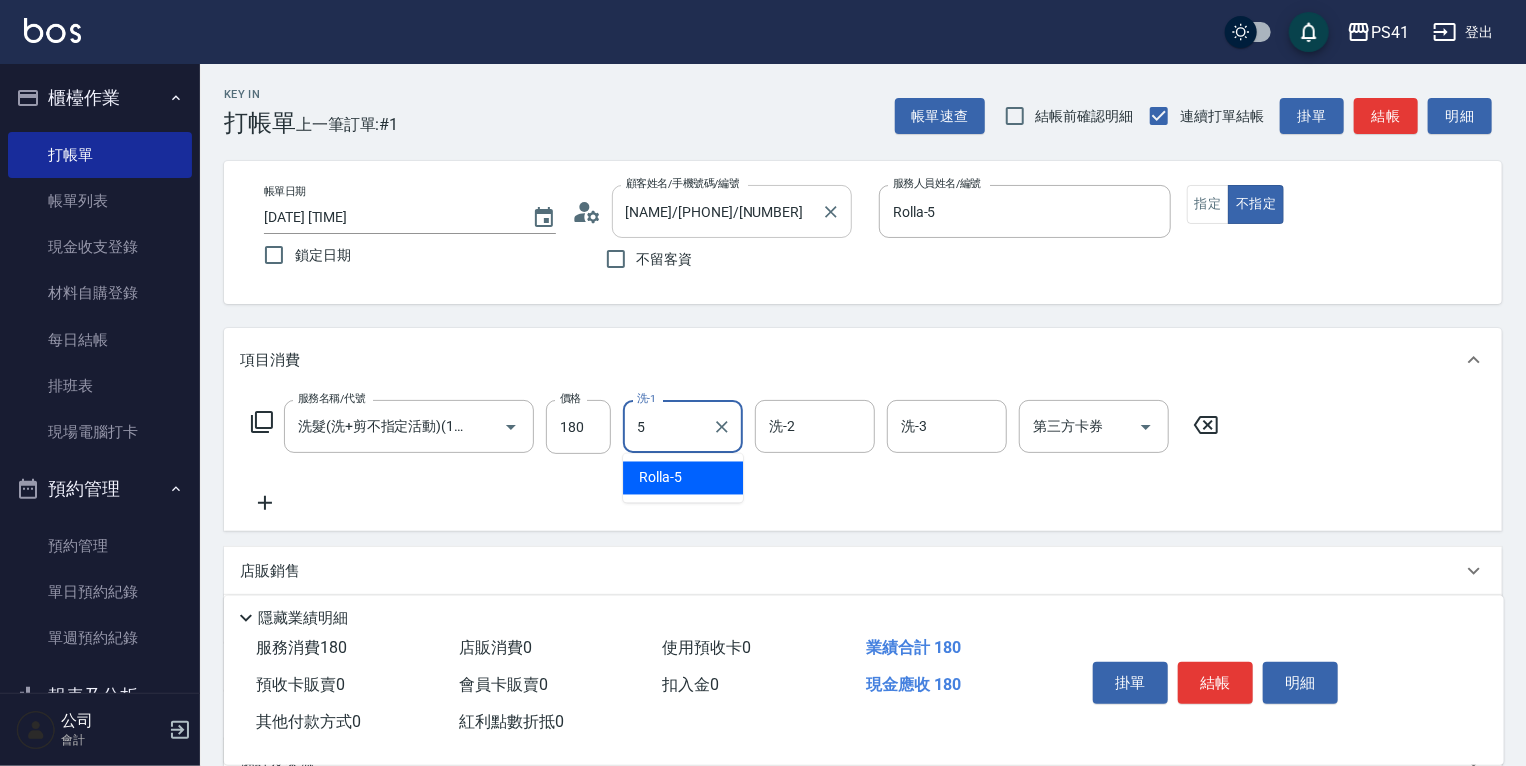 type on "Rolla-5" 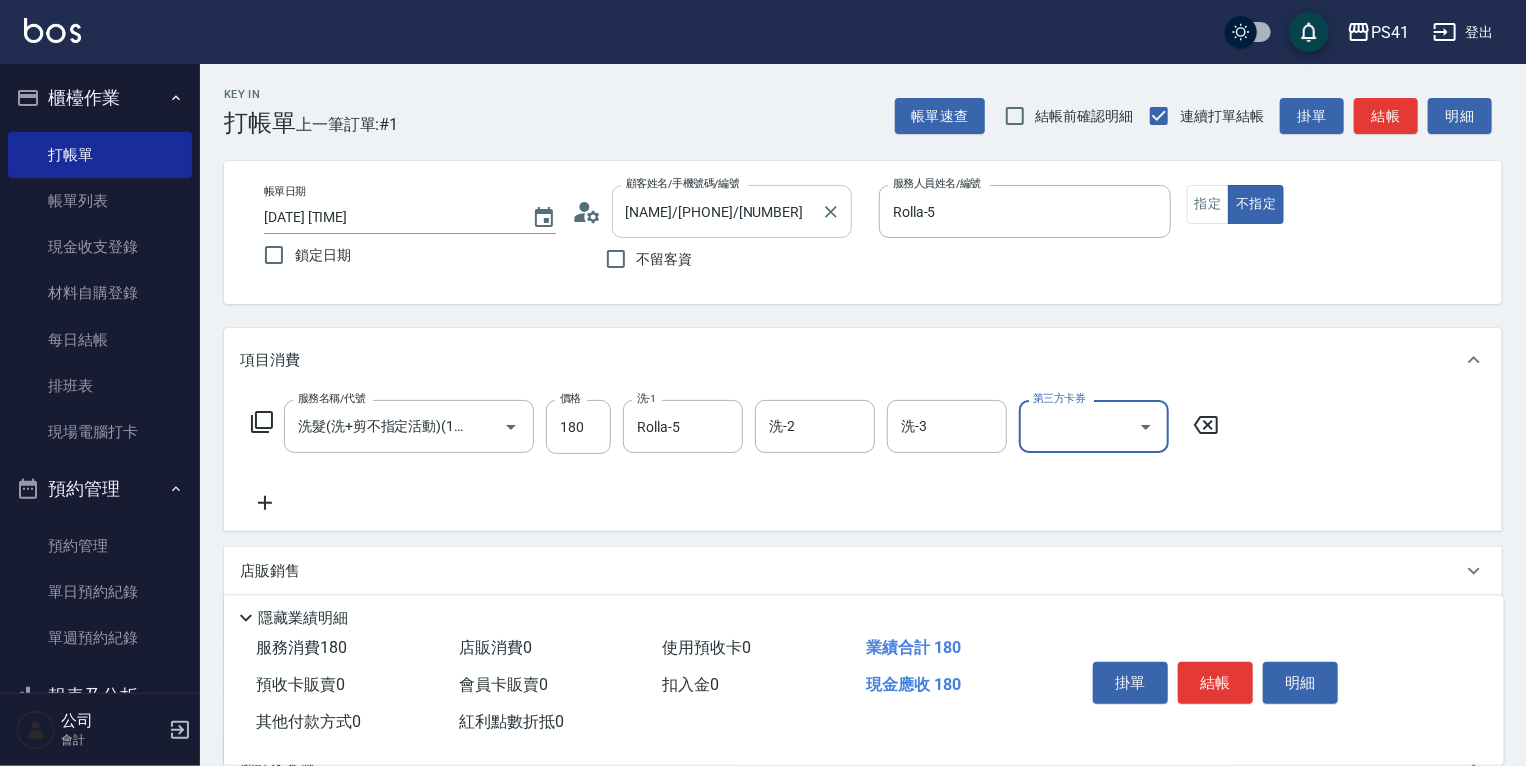 scroll, scrollTop: 0, scrollLeft: 0, axis: both 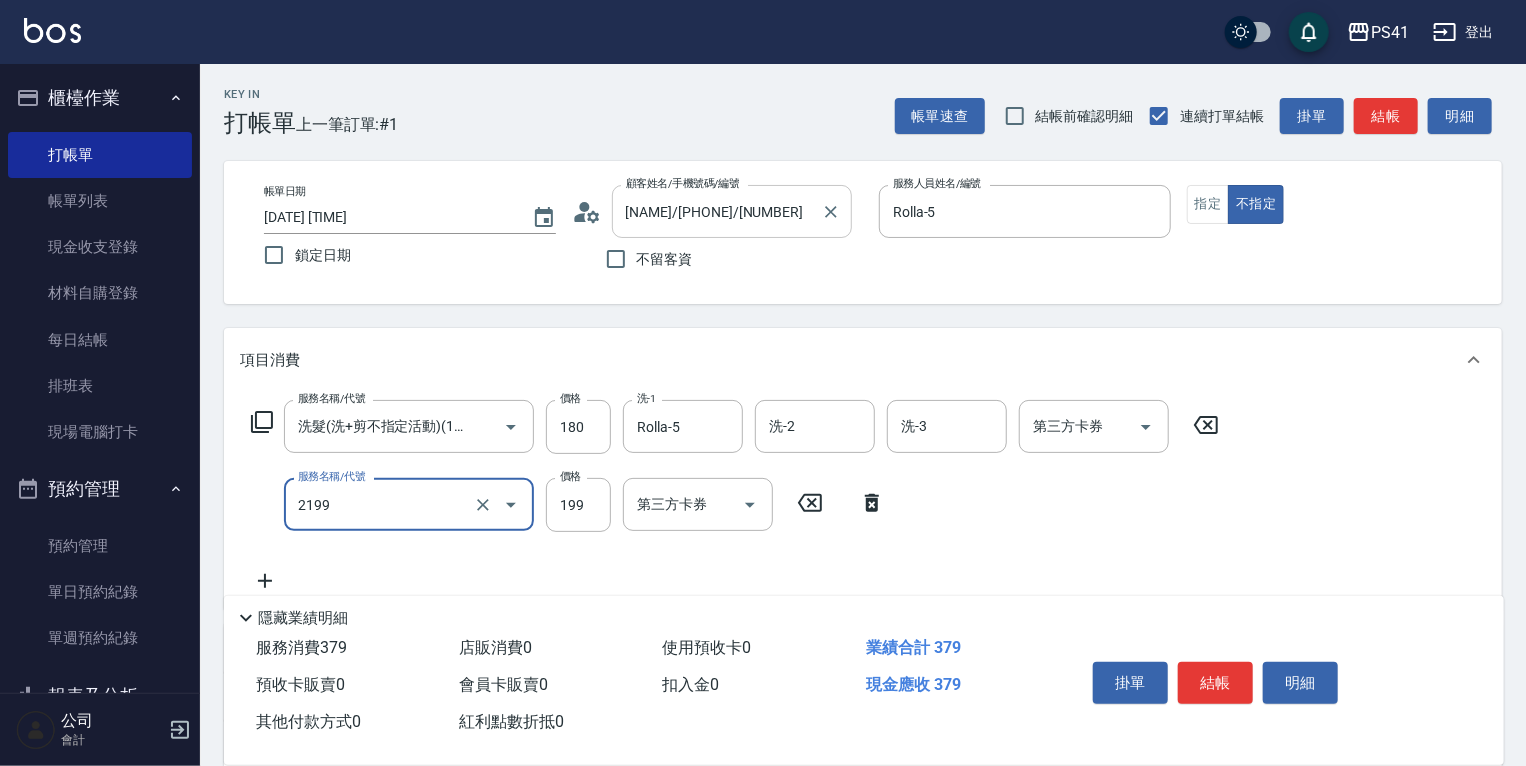 type on "不指定剪髮活動(2199)" 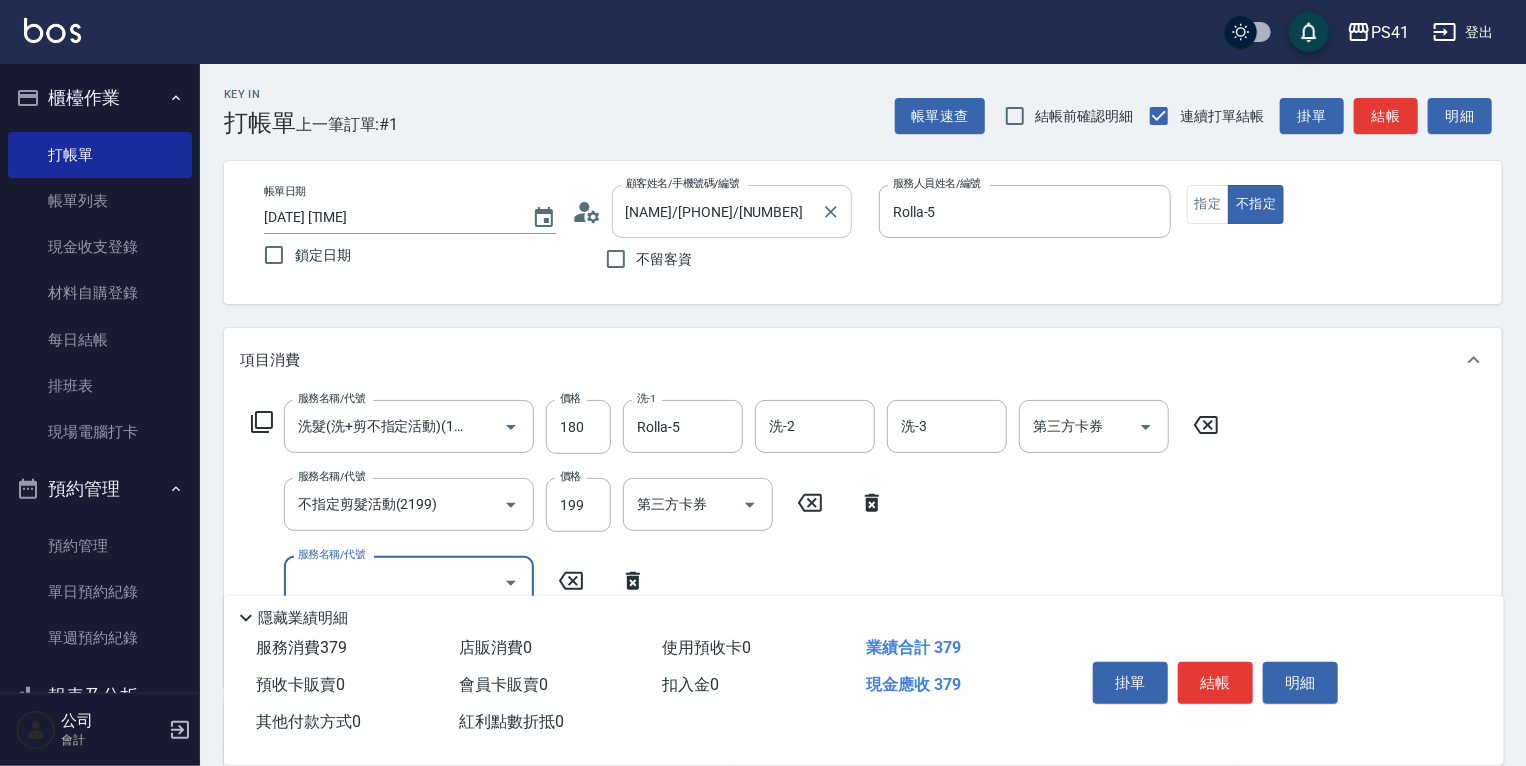 scroll, scrollTop: 0, scrollLeft: 0, axis: both 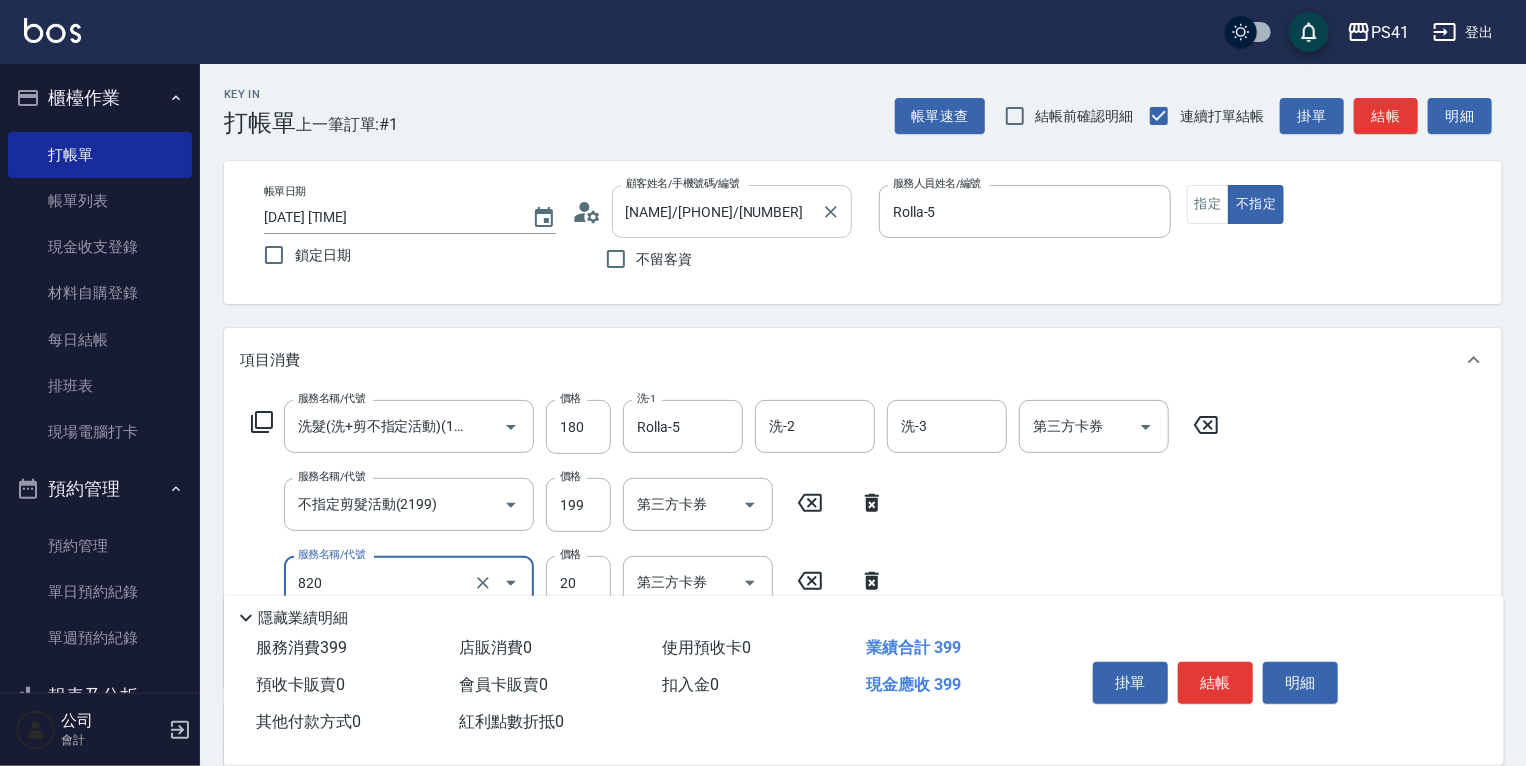 type on "潤絲(820)" 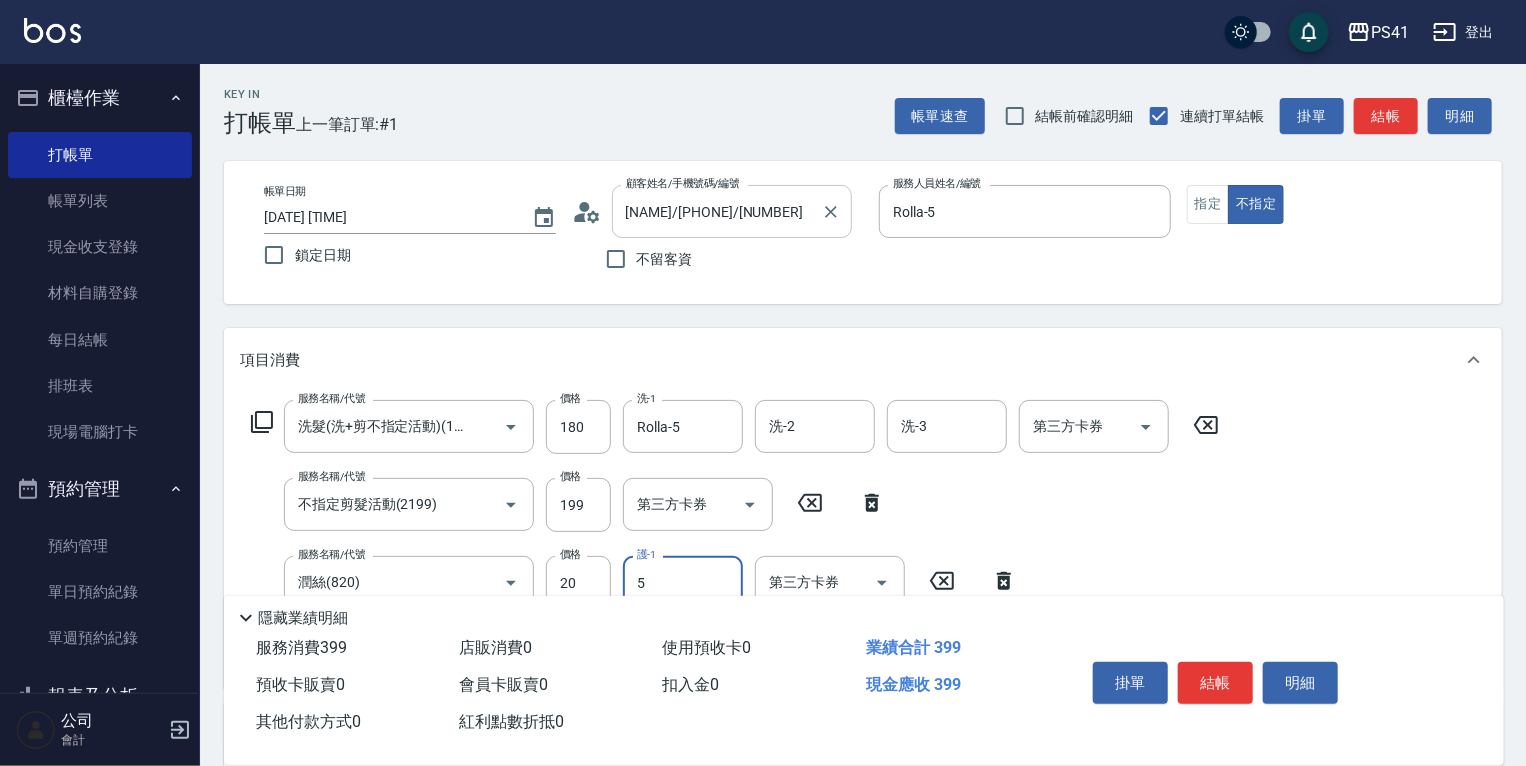 type on "Rolla-5" 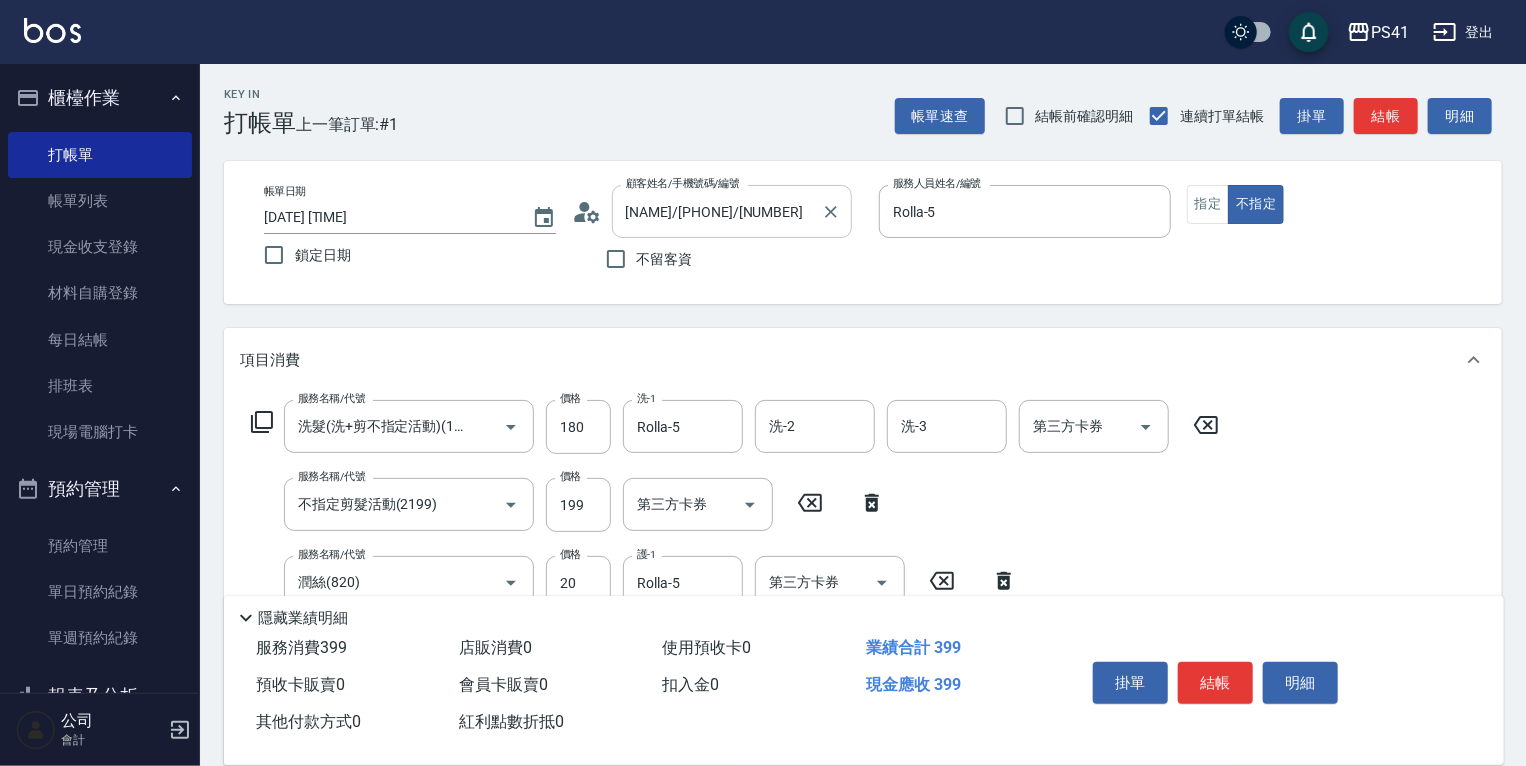 scroll, scrollTop: 0, scrollLeft: 0, axis: both 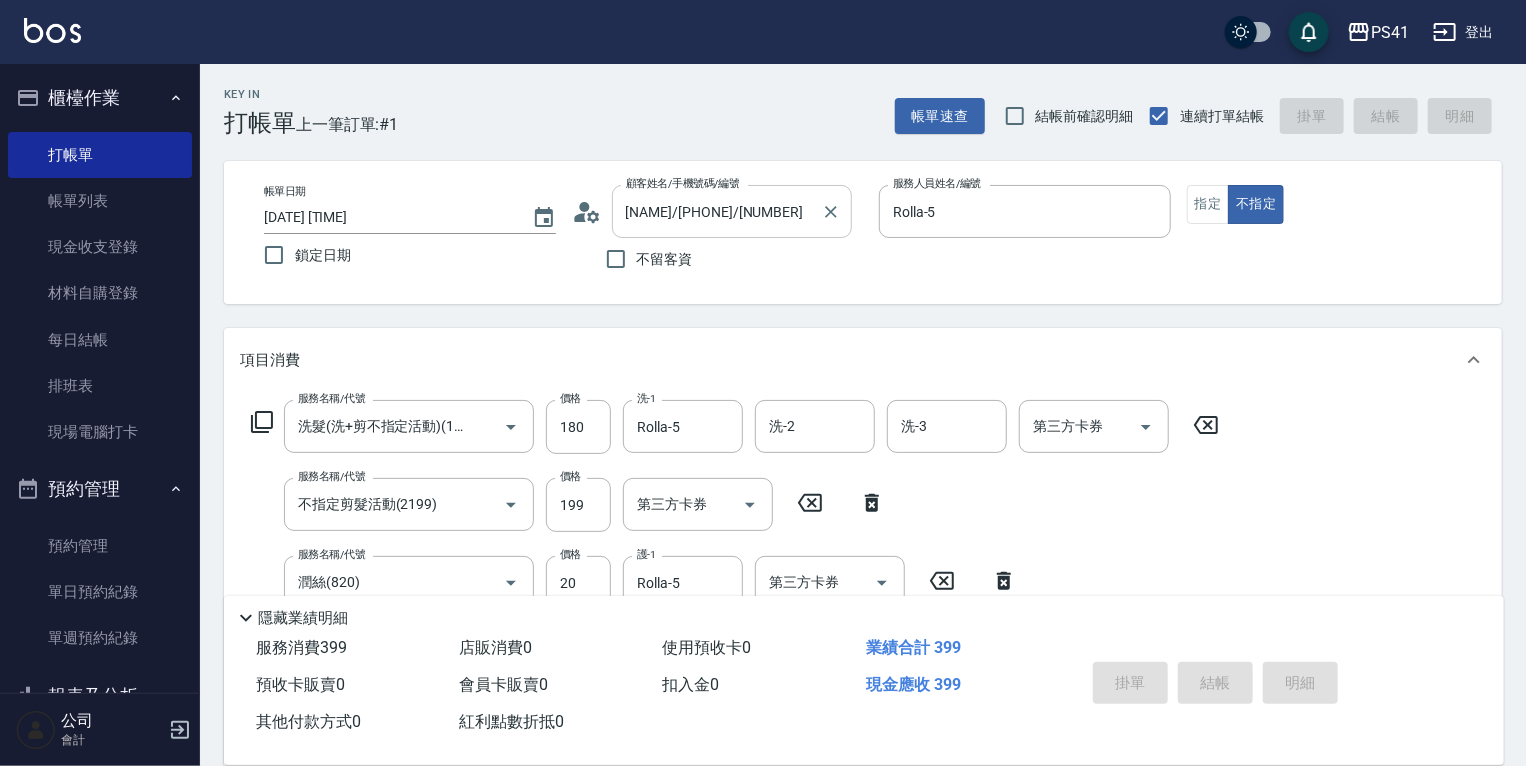 type 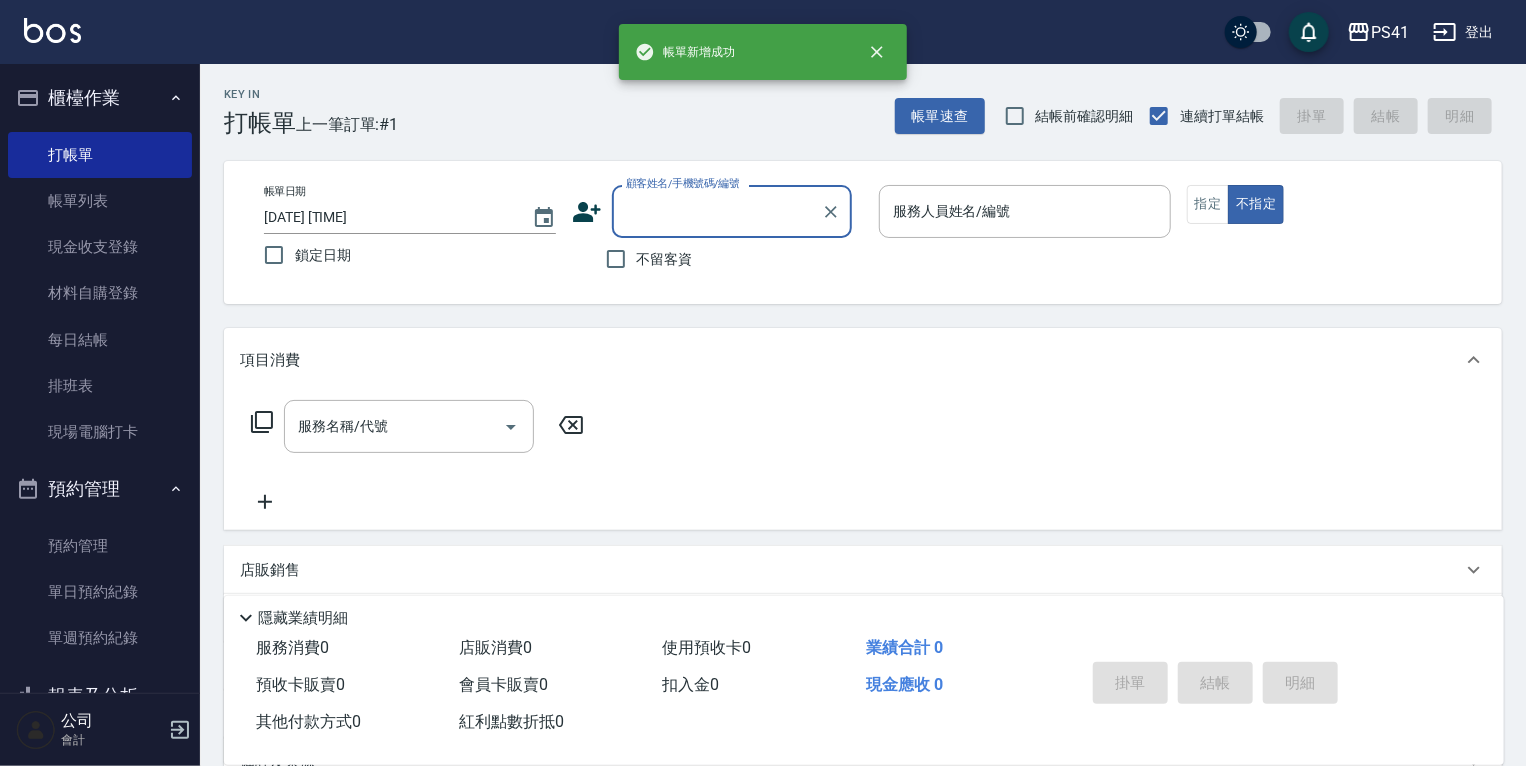 scroll, scrollTop: 0, scrollLeft: 0, axis: both 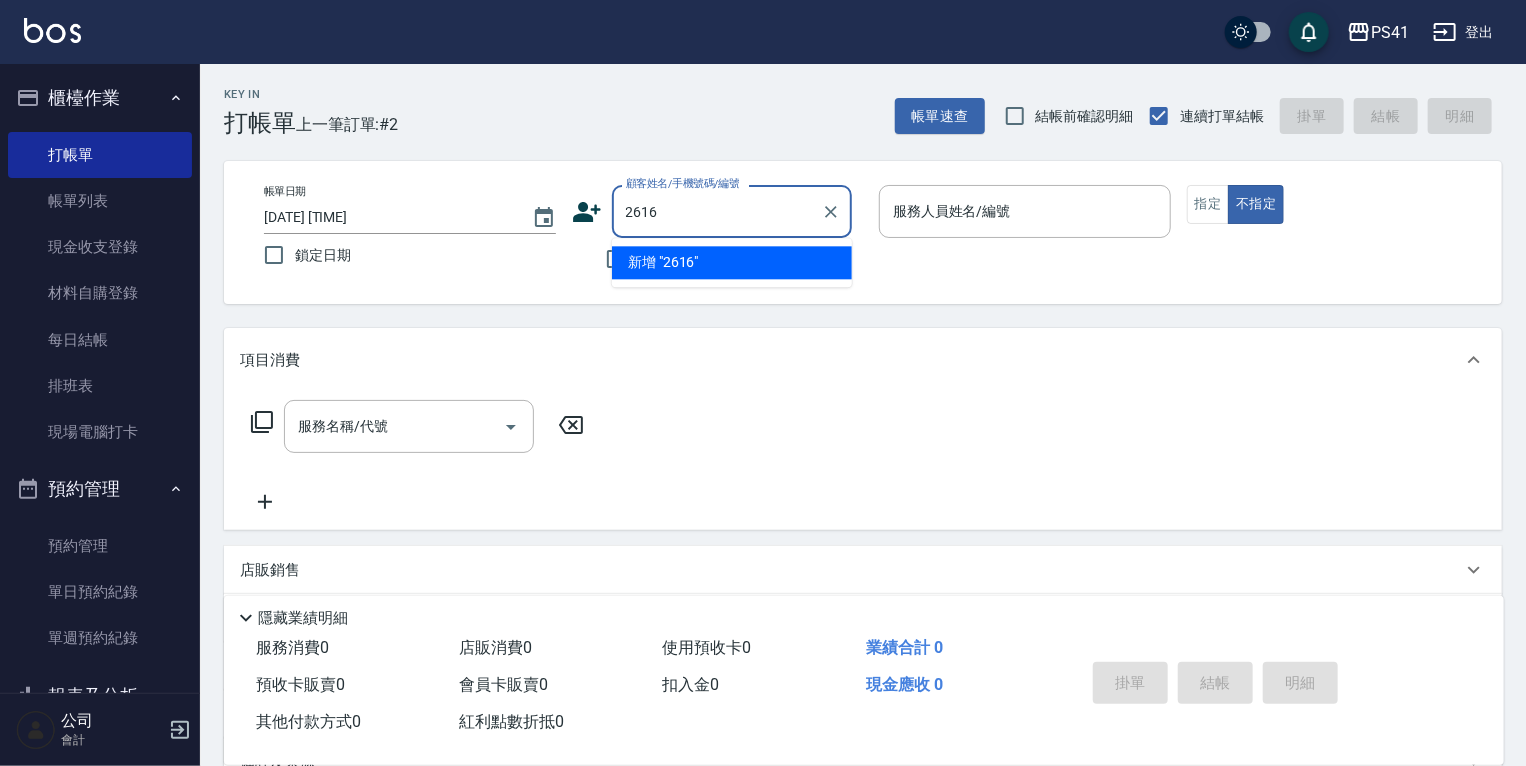 type on "2616" 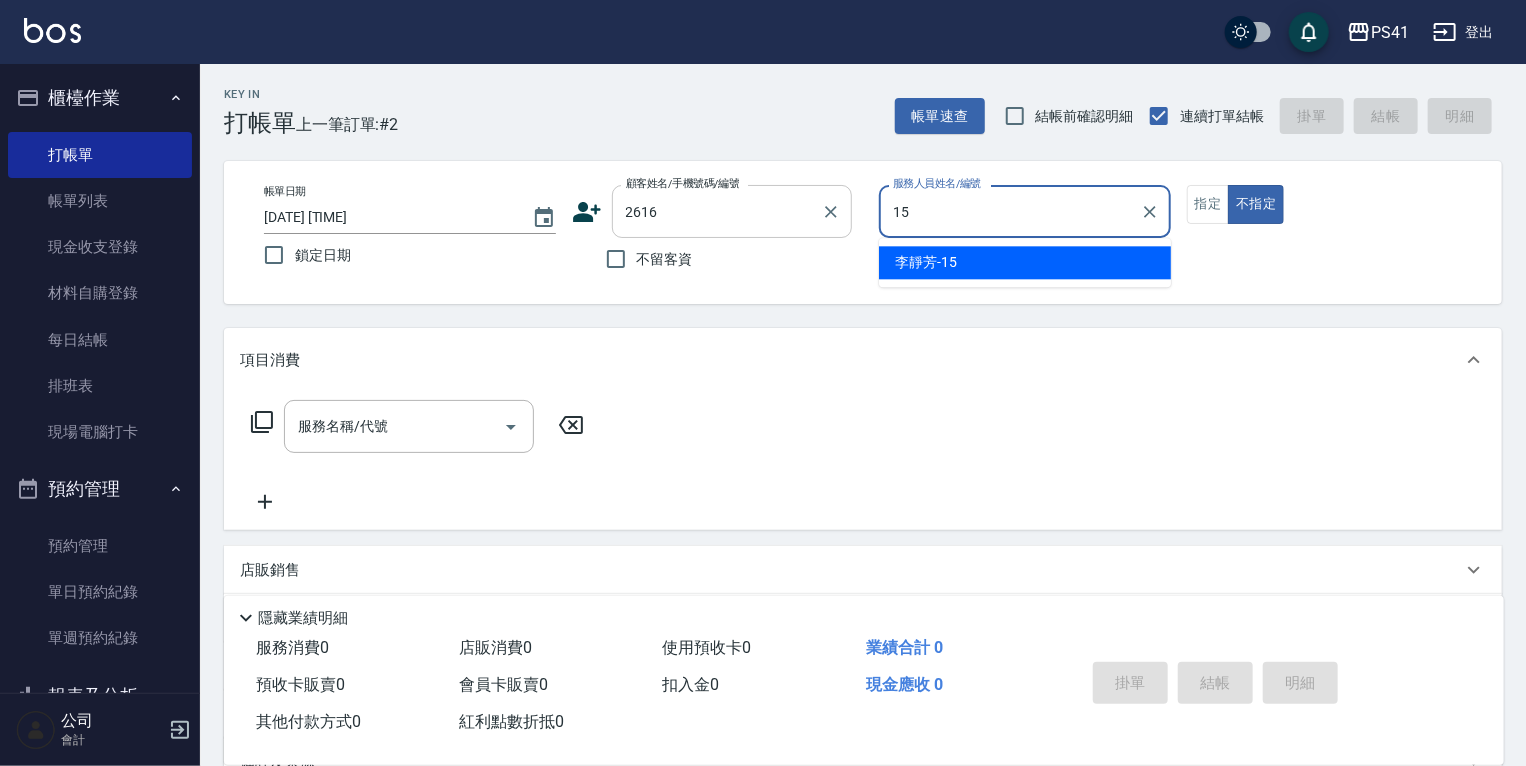 type on "[NAME]-15" 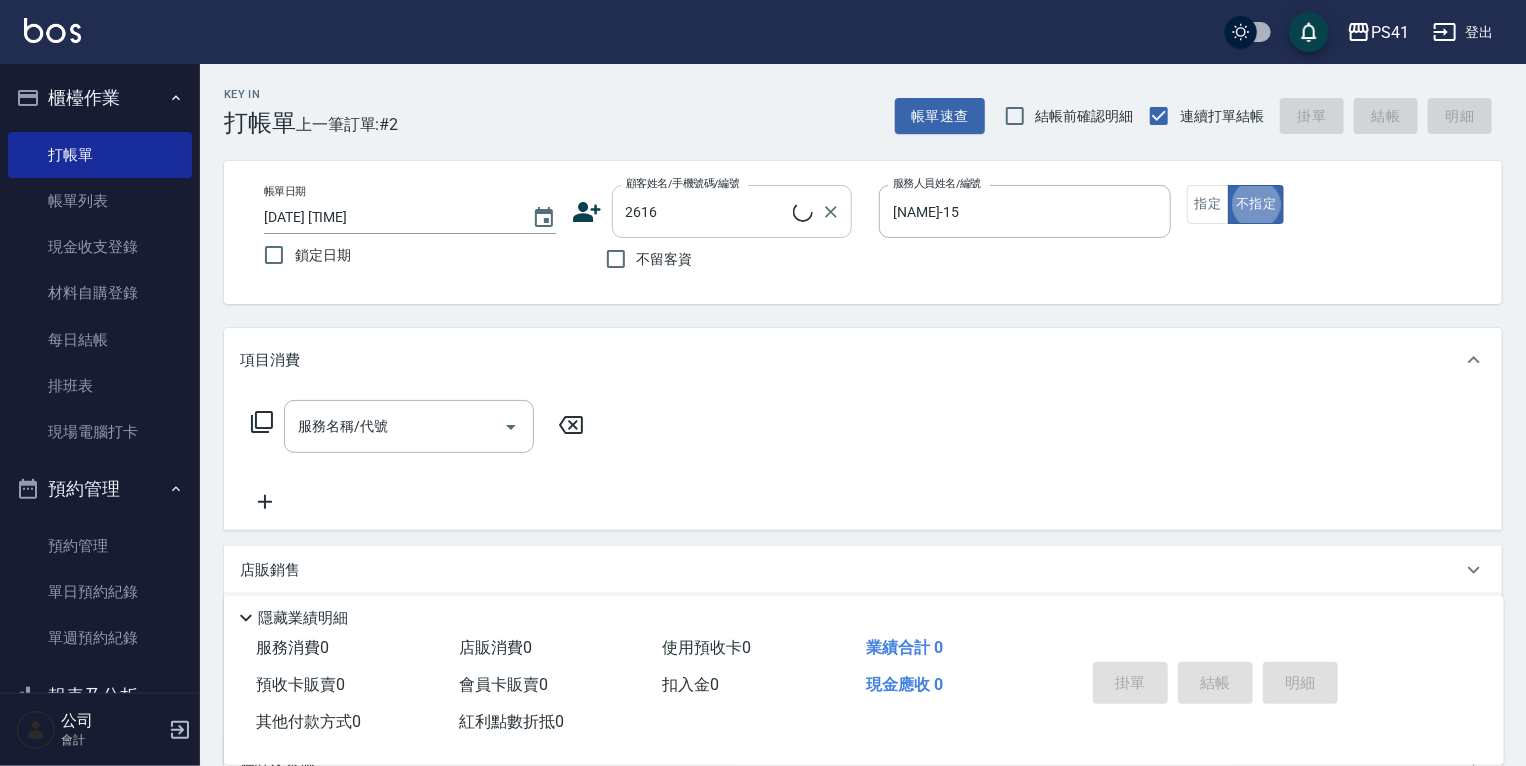 type on "[NAME]/[PHONE]/[NUMBER]" 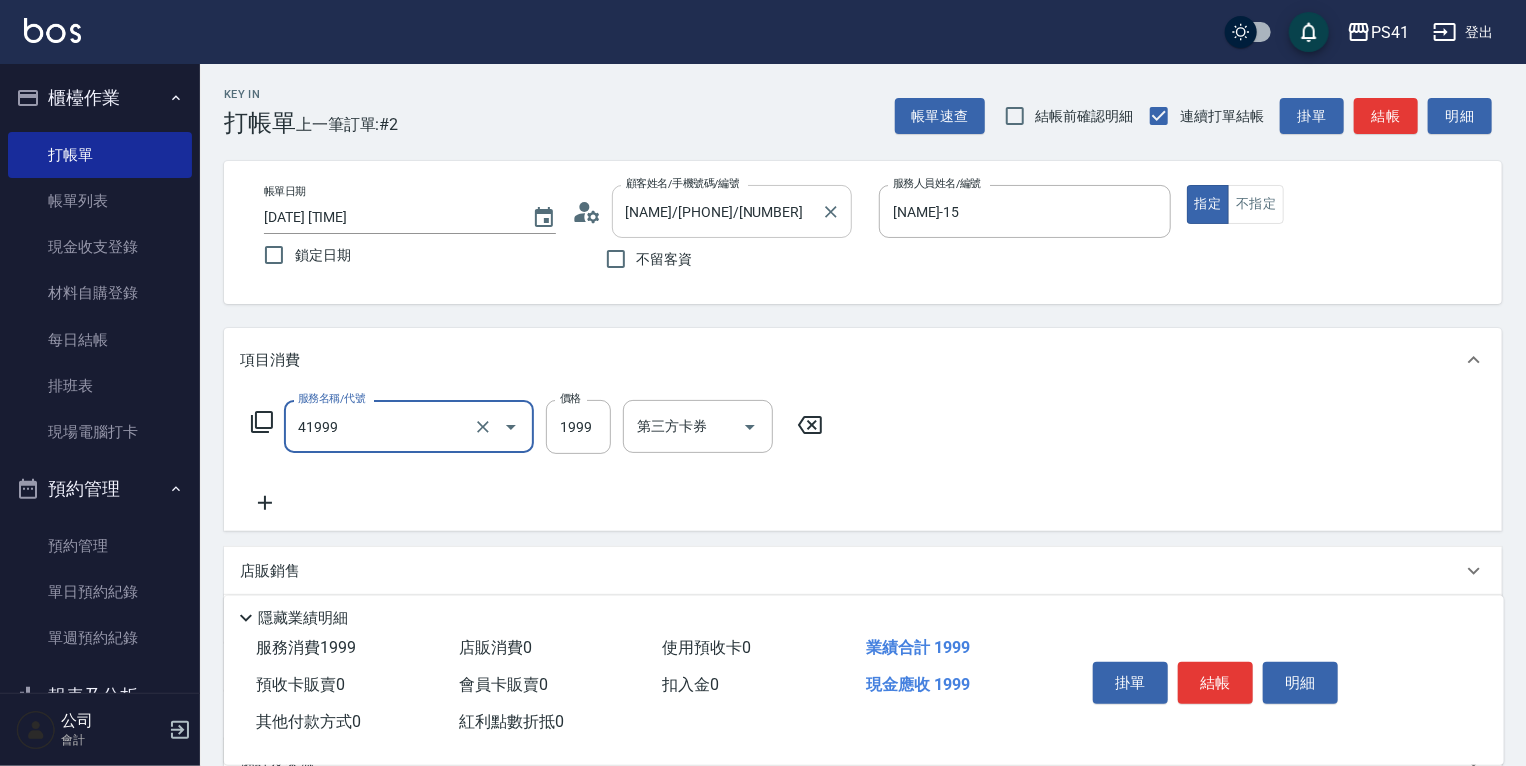 type on "1999以下染髮(41999)" 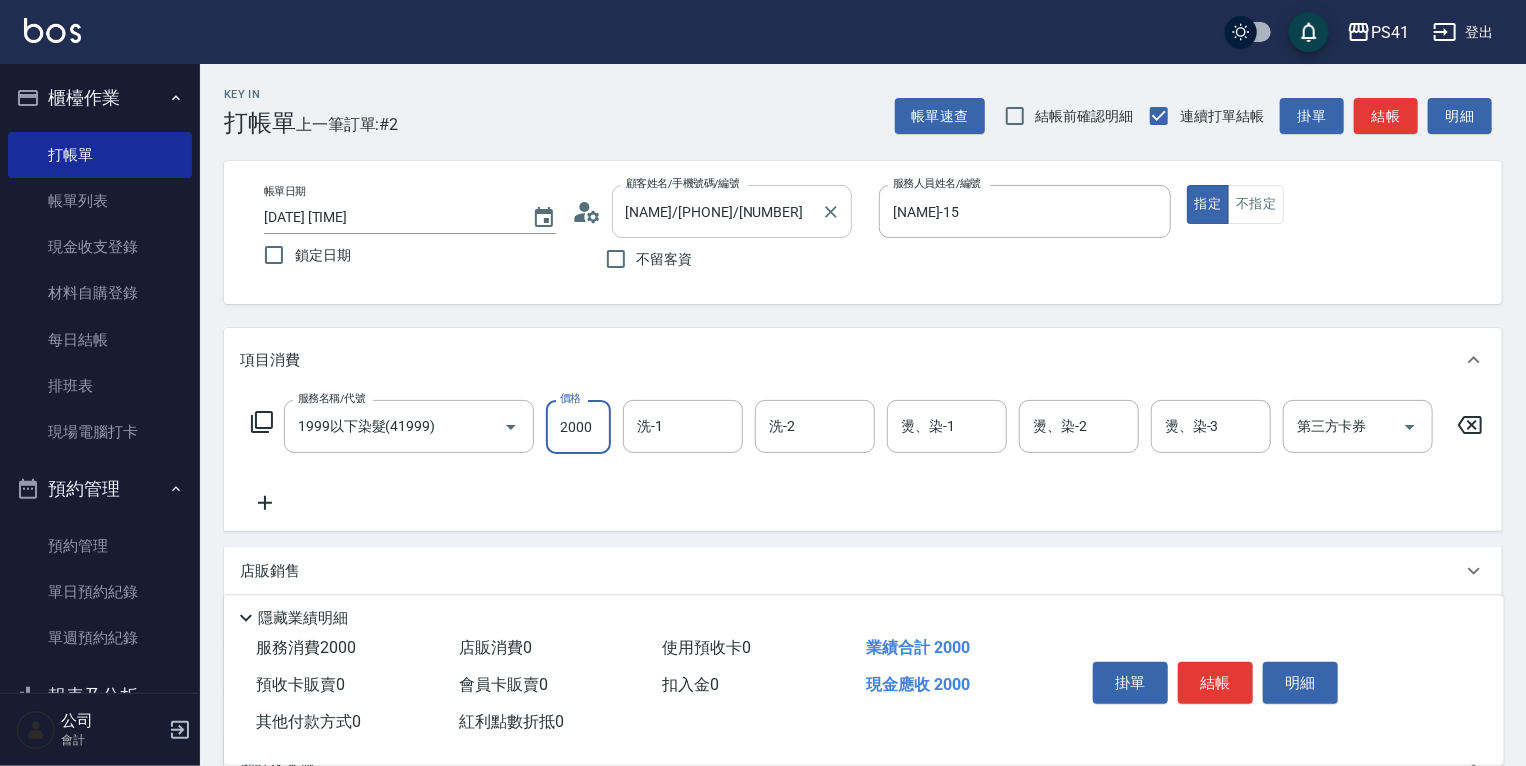 type on "2000" 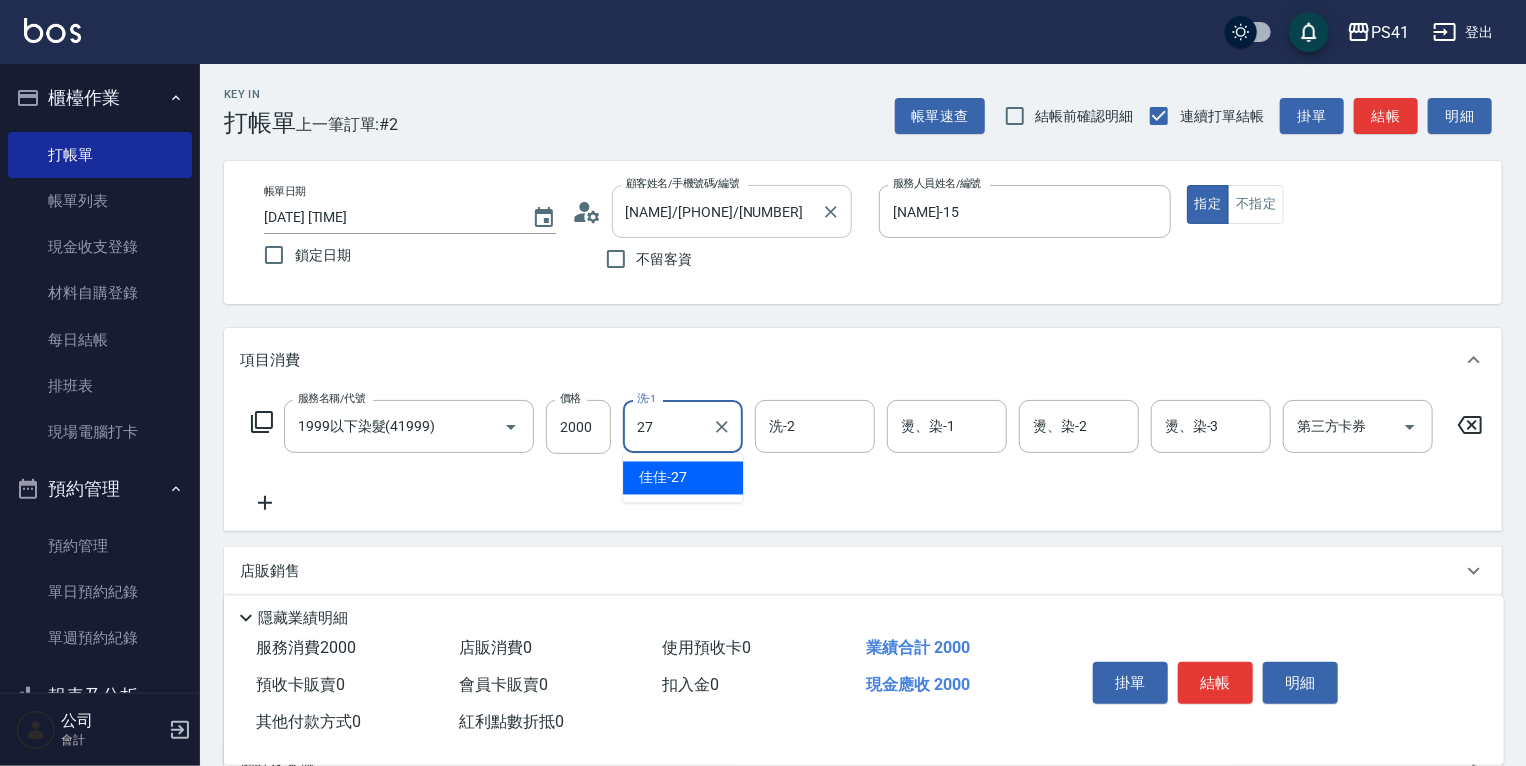 type on "佳佳-27" 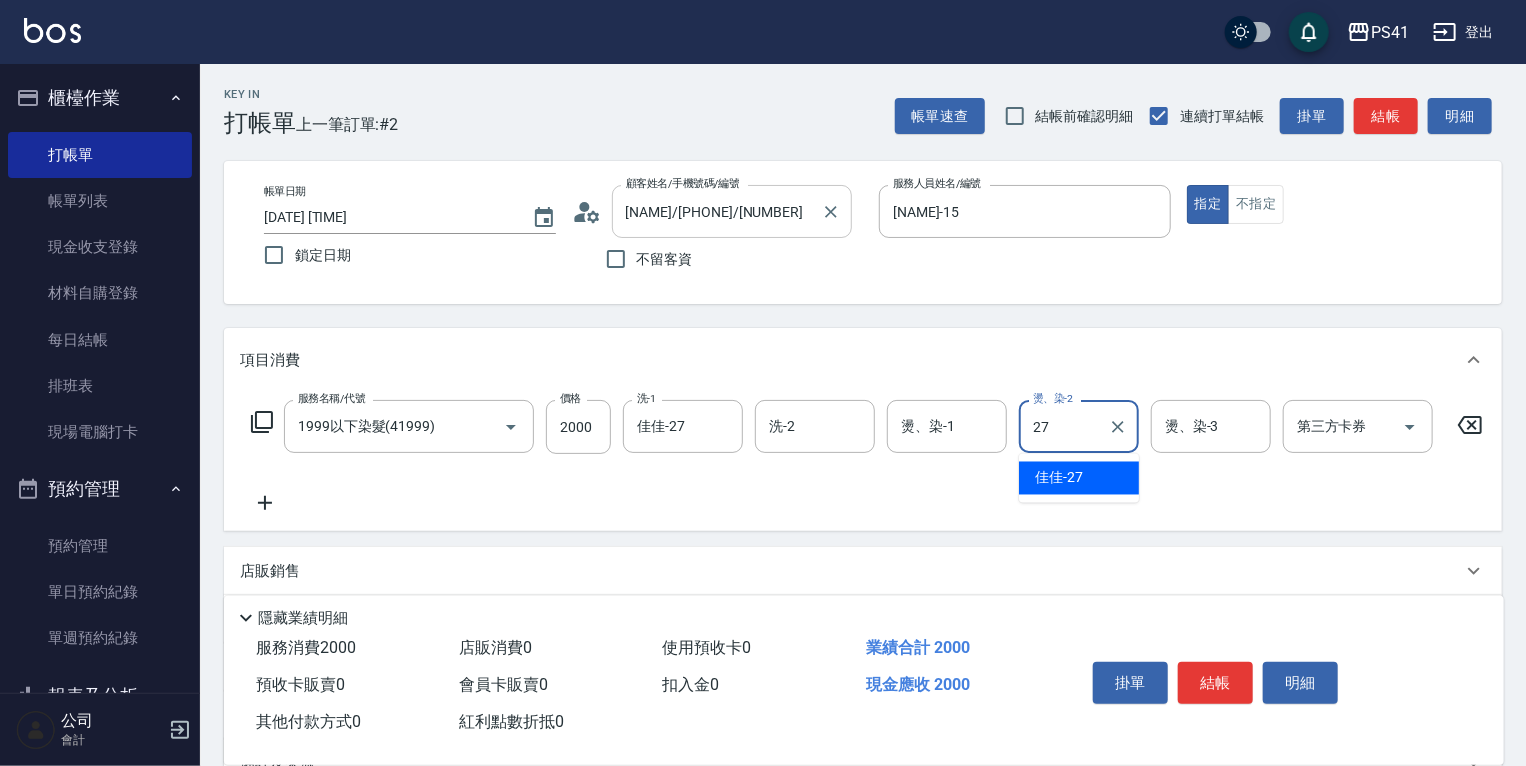 type on "佳佳-27" 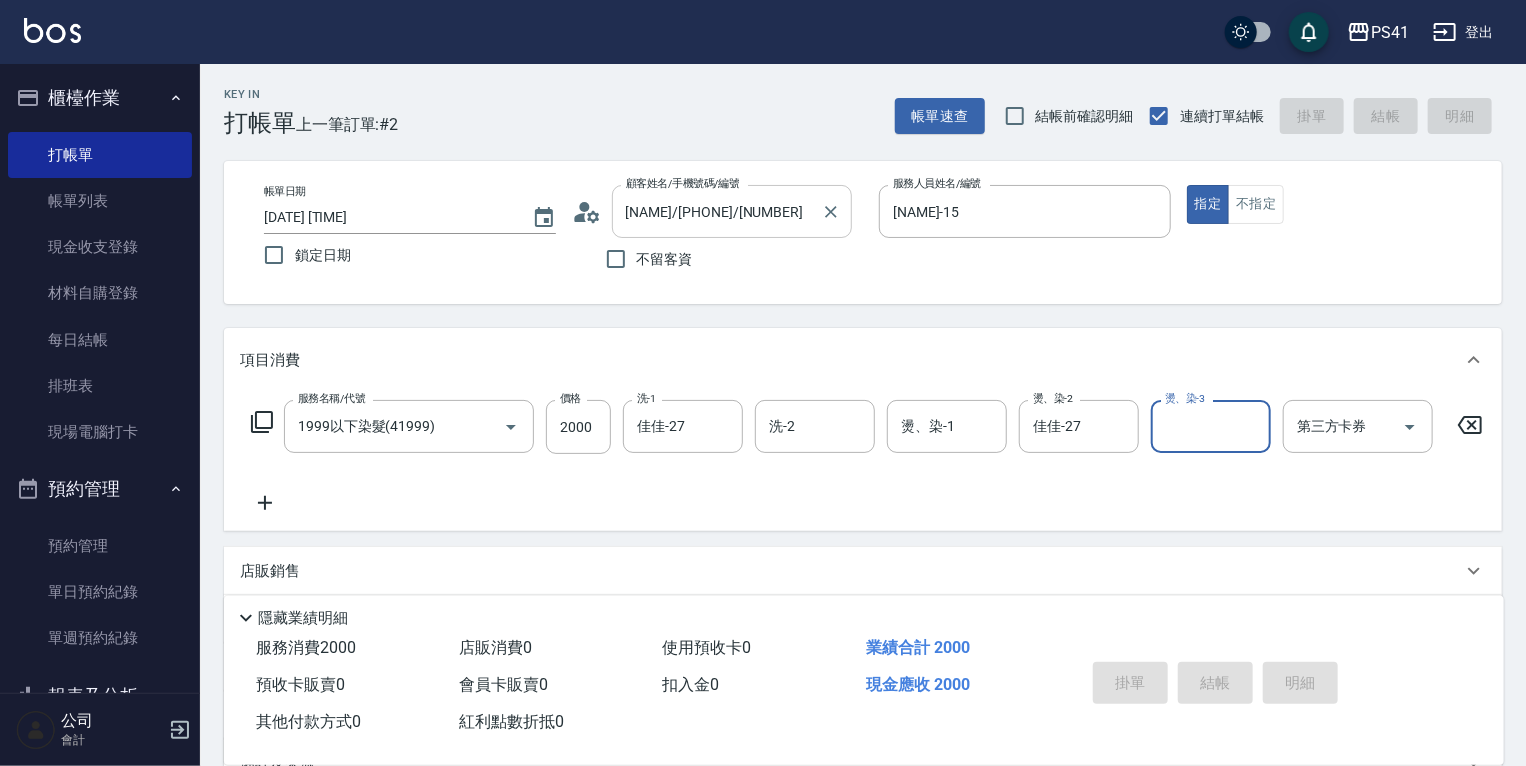 type on "[DATE] [TIME]" 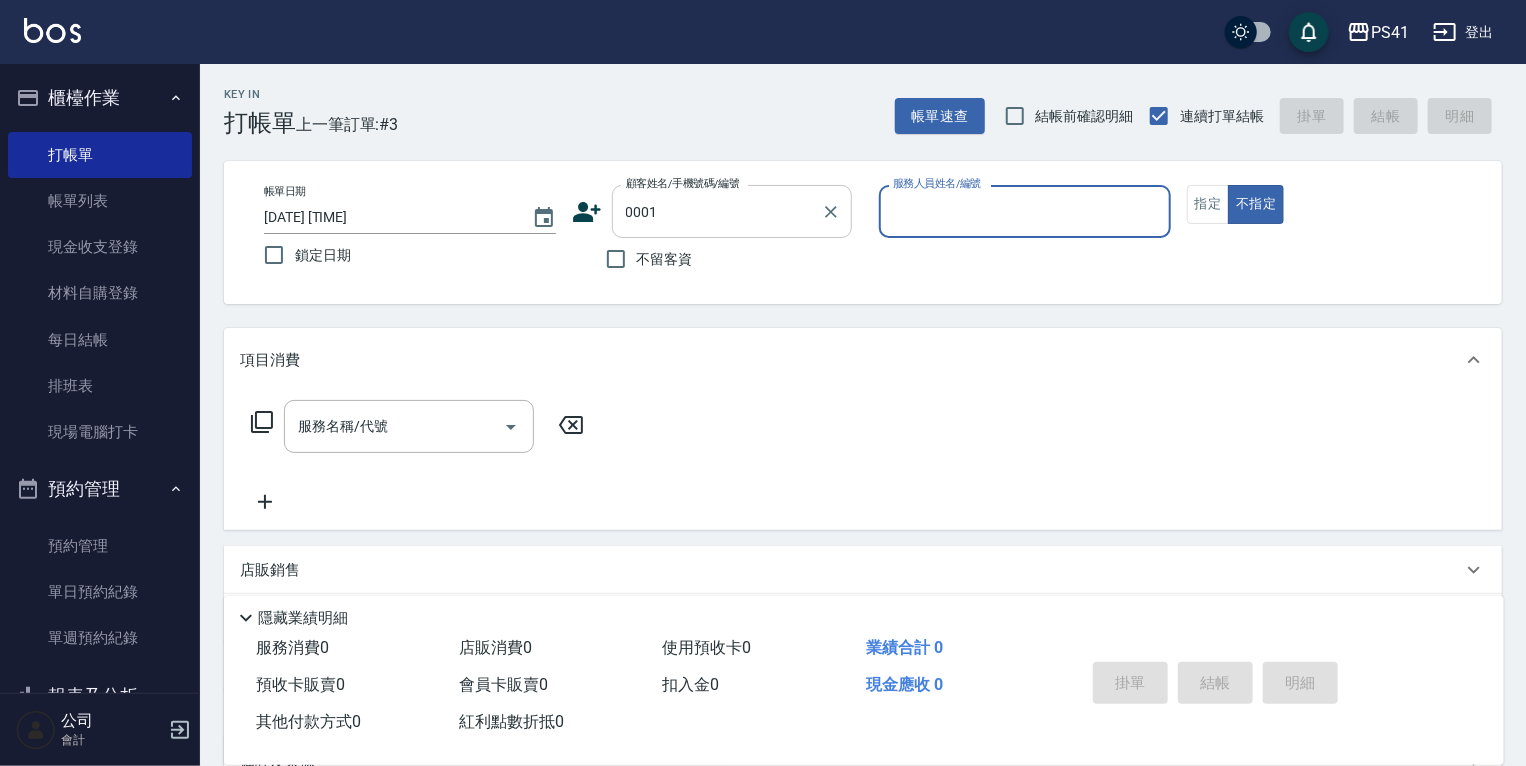 type on "[NAME]/[NAME]/[NUMBER]" 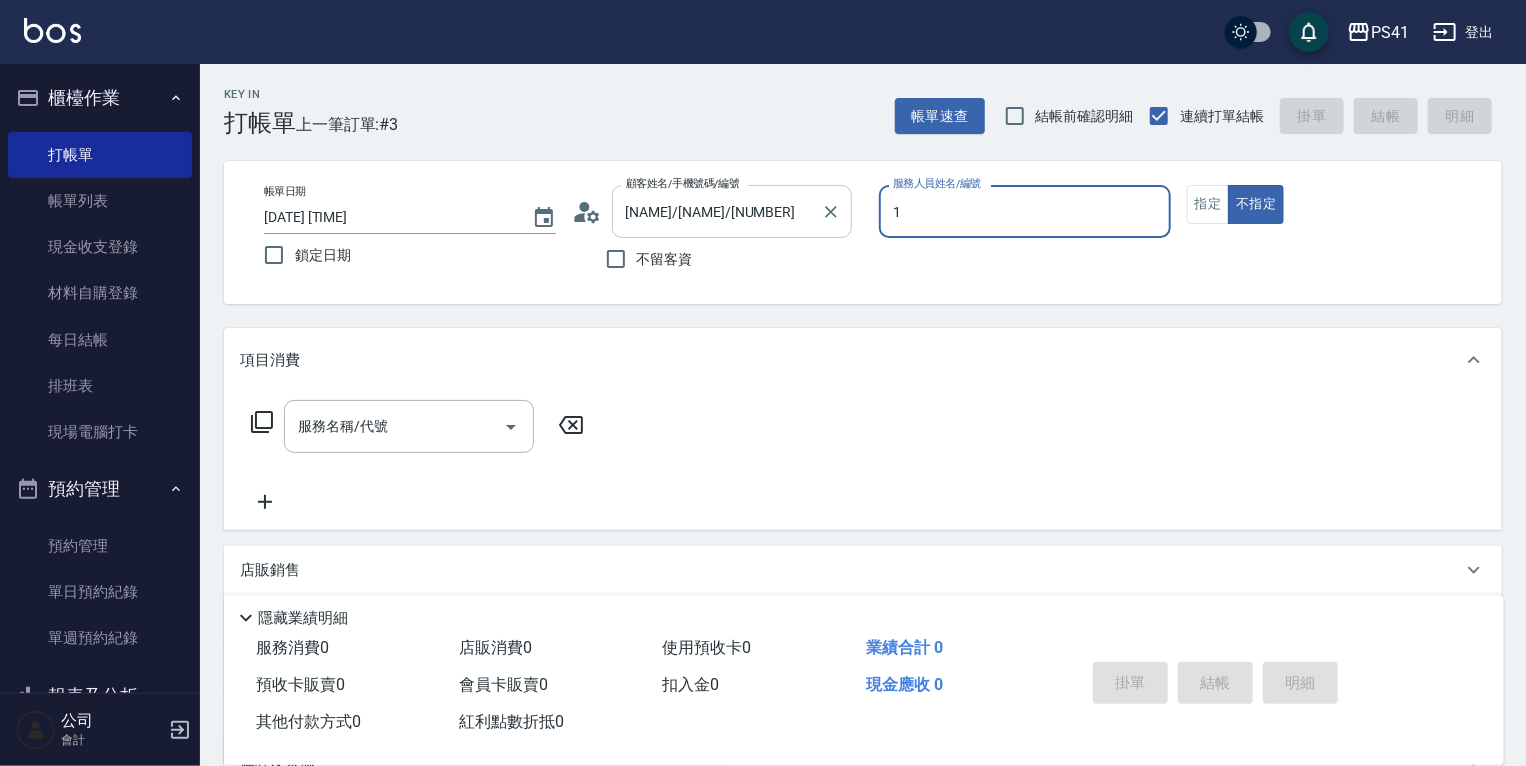 type on "[NAME]-1" 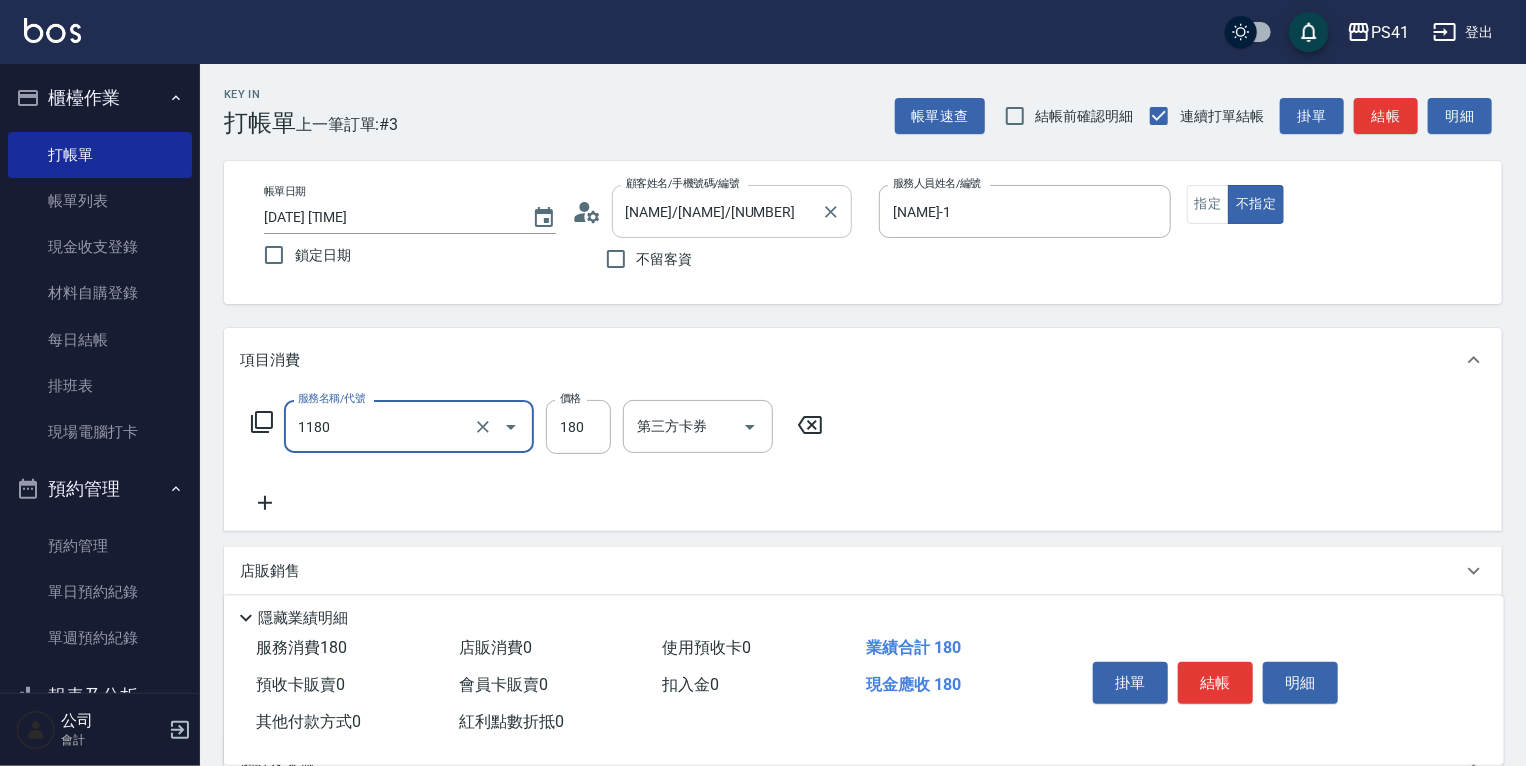 type on "洗髮(洗+剪不指定活動)(1180)" 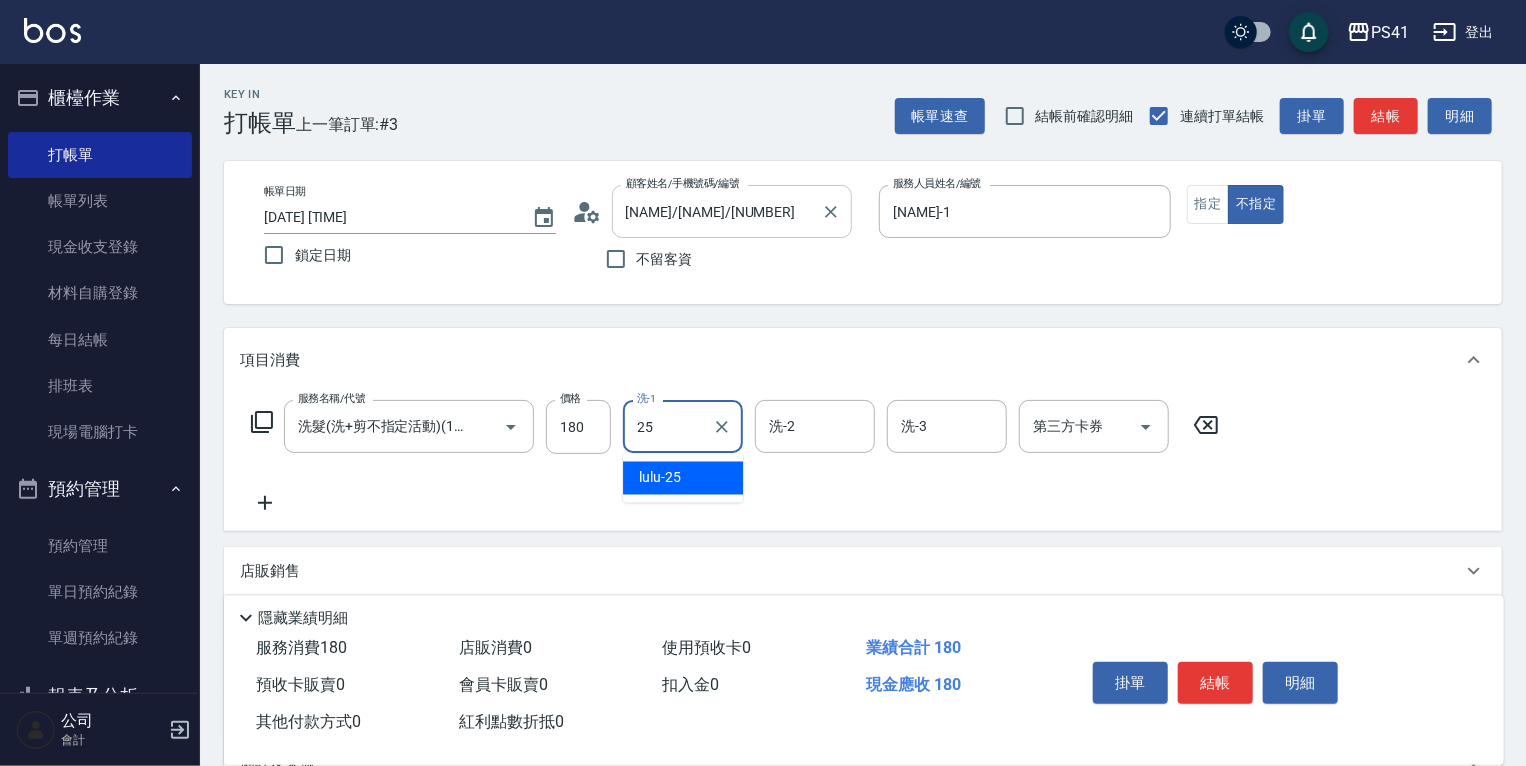 type on "lulu-25" 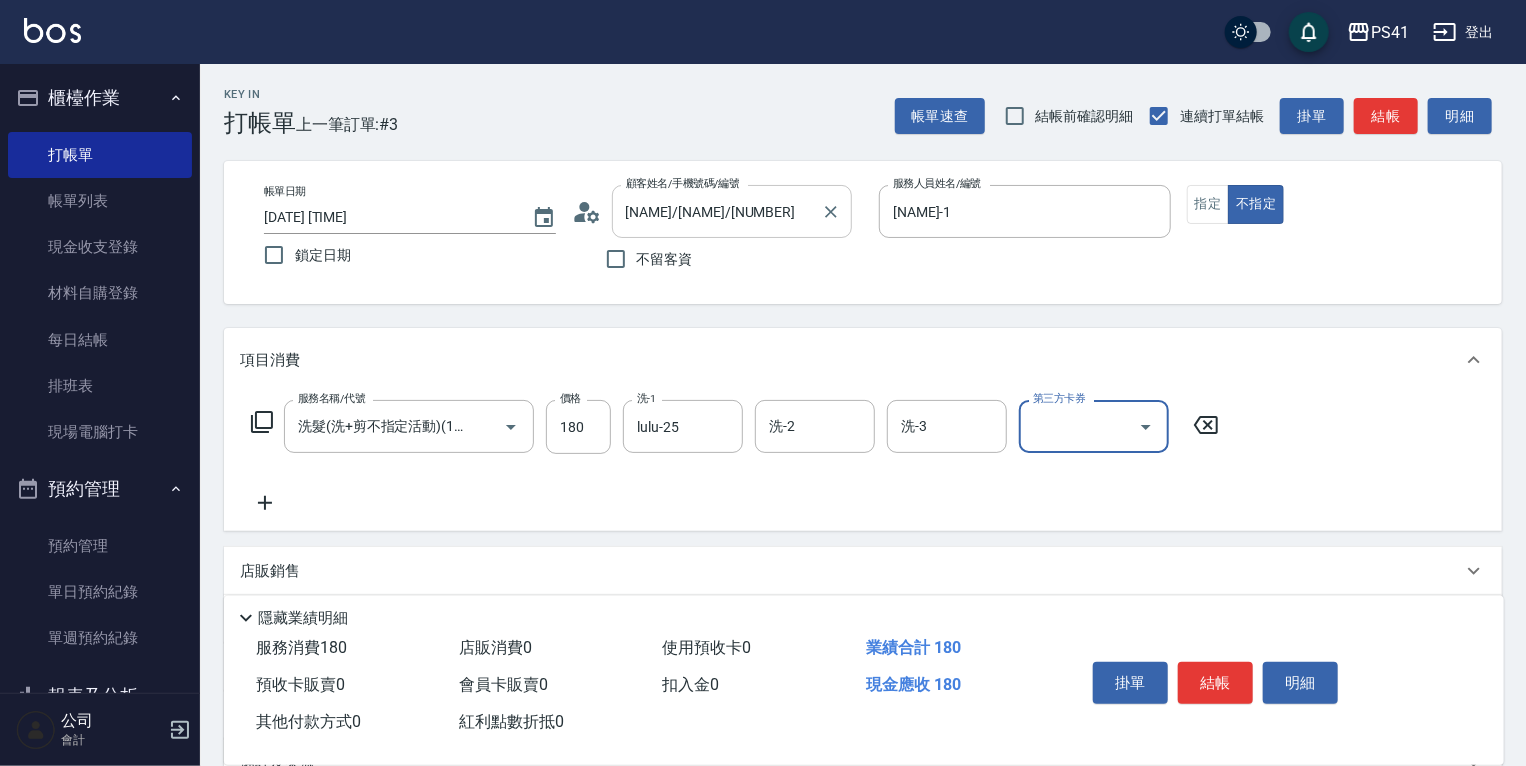 scroll, scrollTop: 0, scrollLeft: 0, axis: both 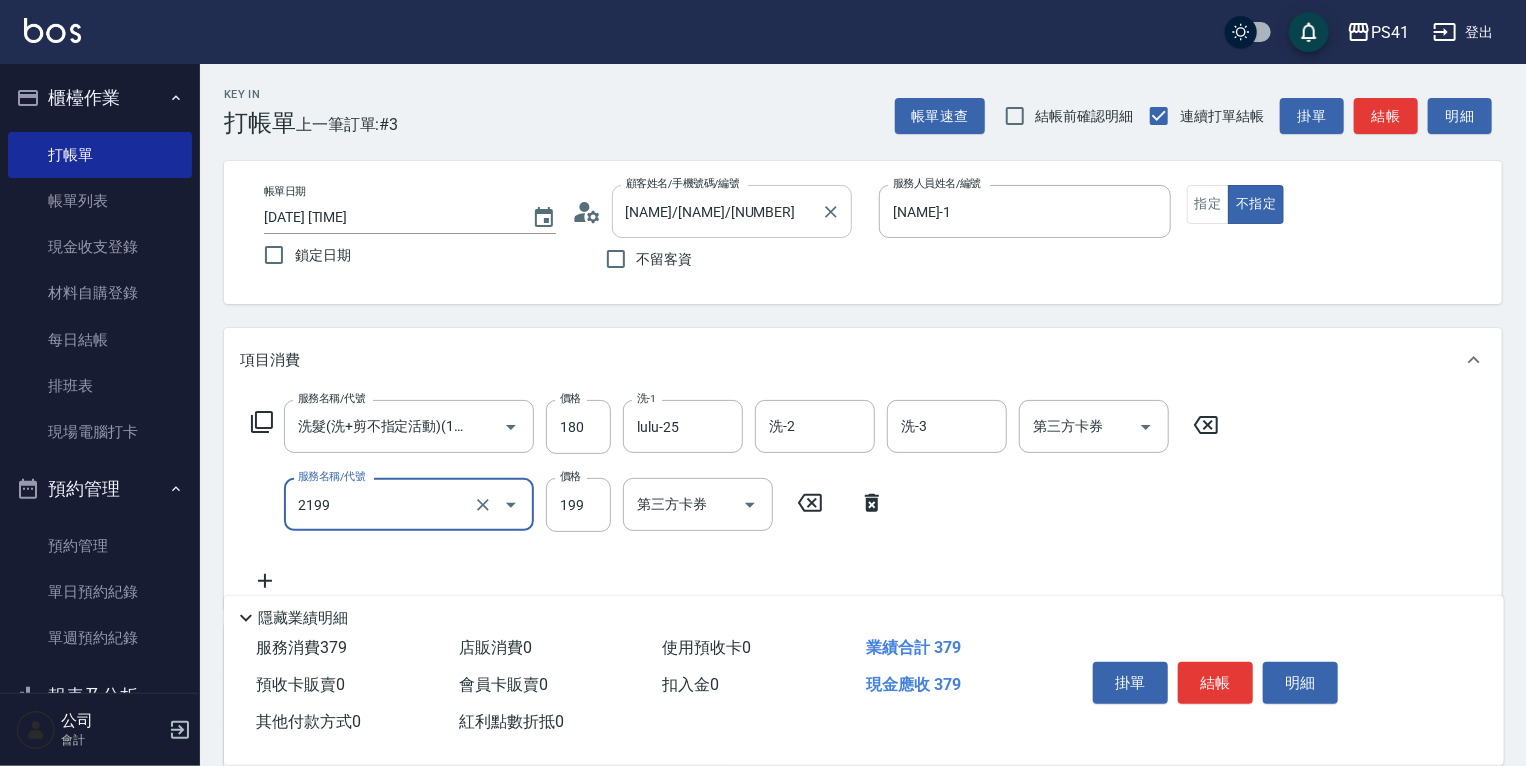 type on "不指定剪髮活動(2199)" 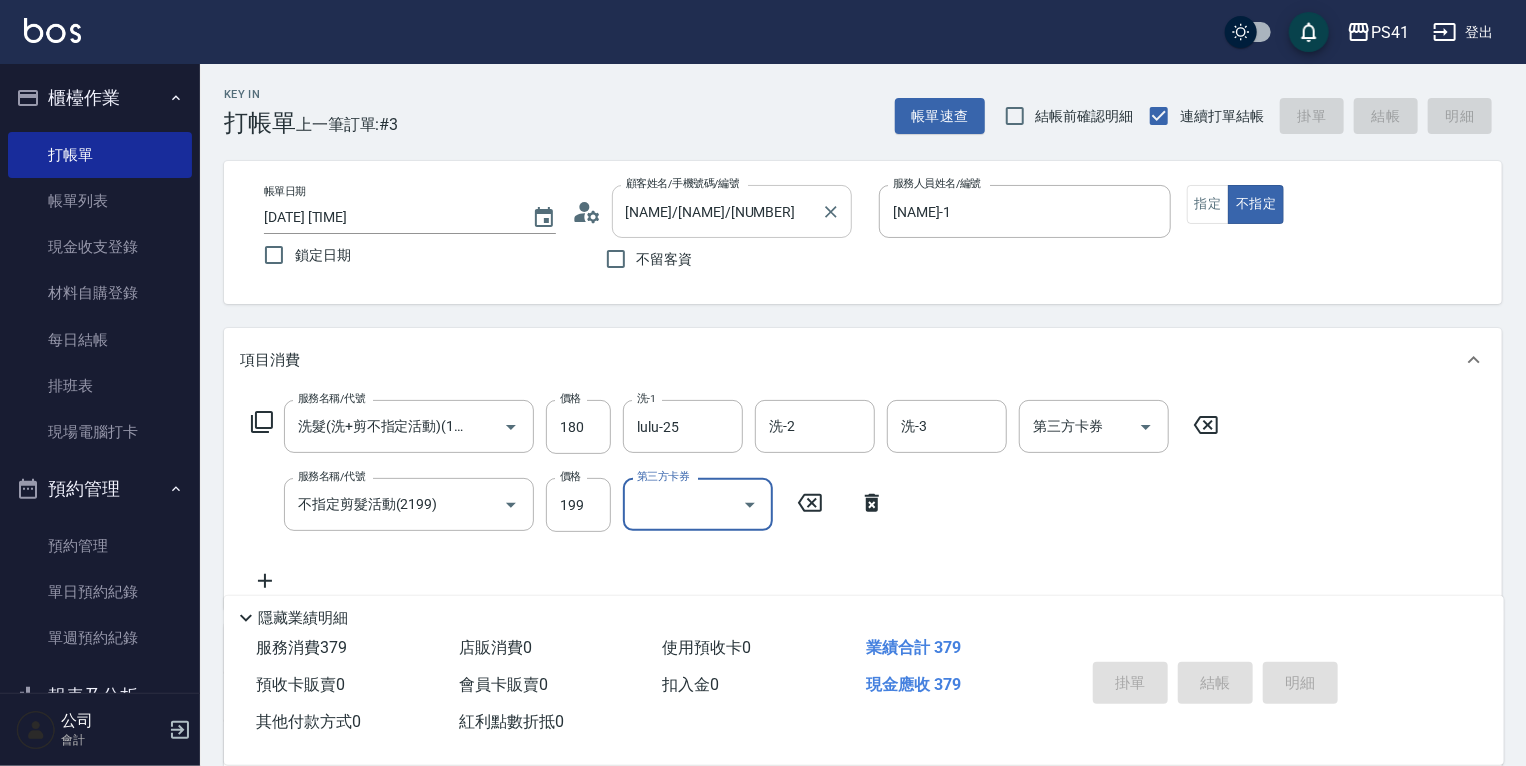 type 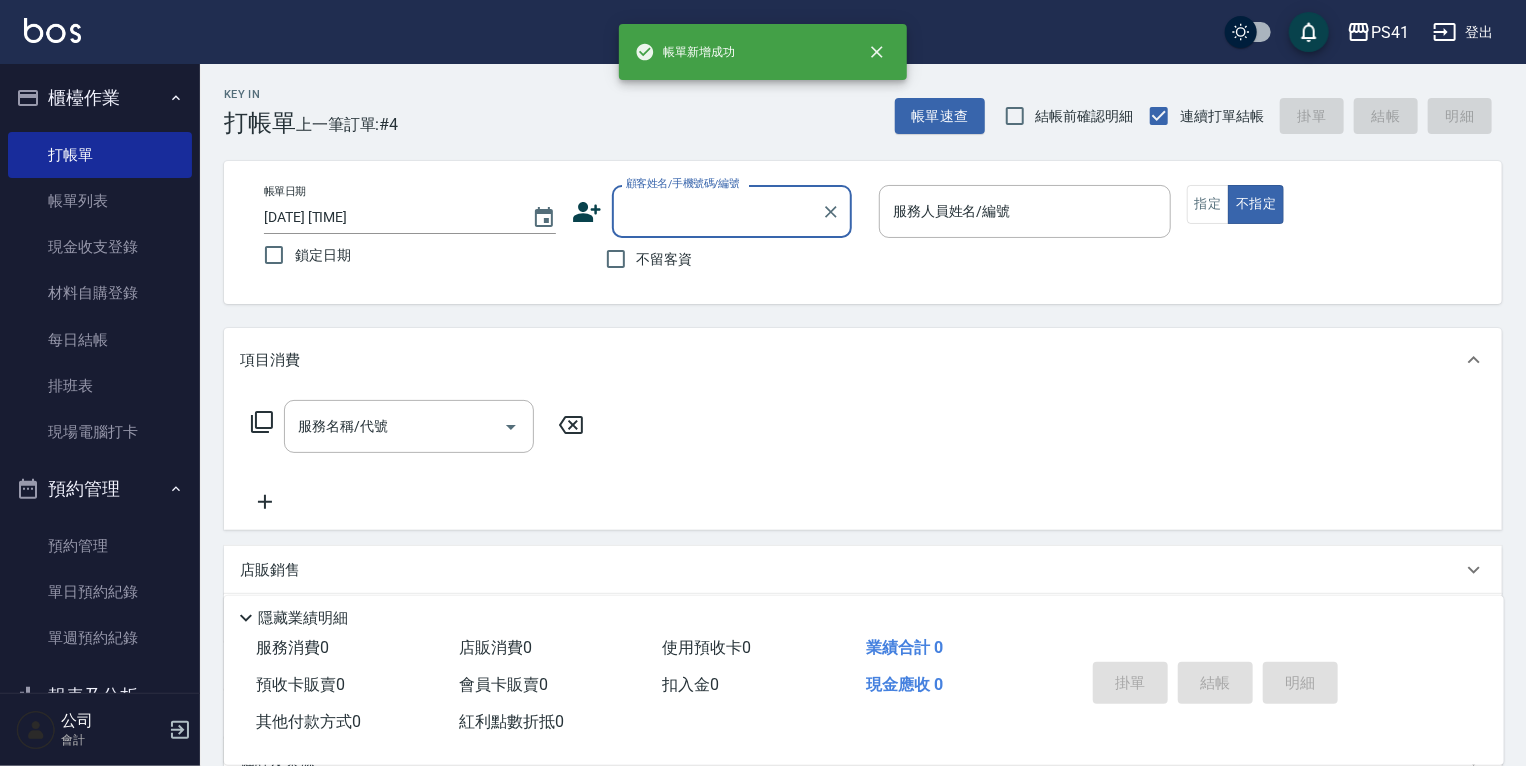 type on "1" 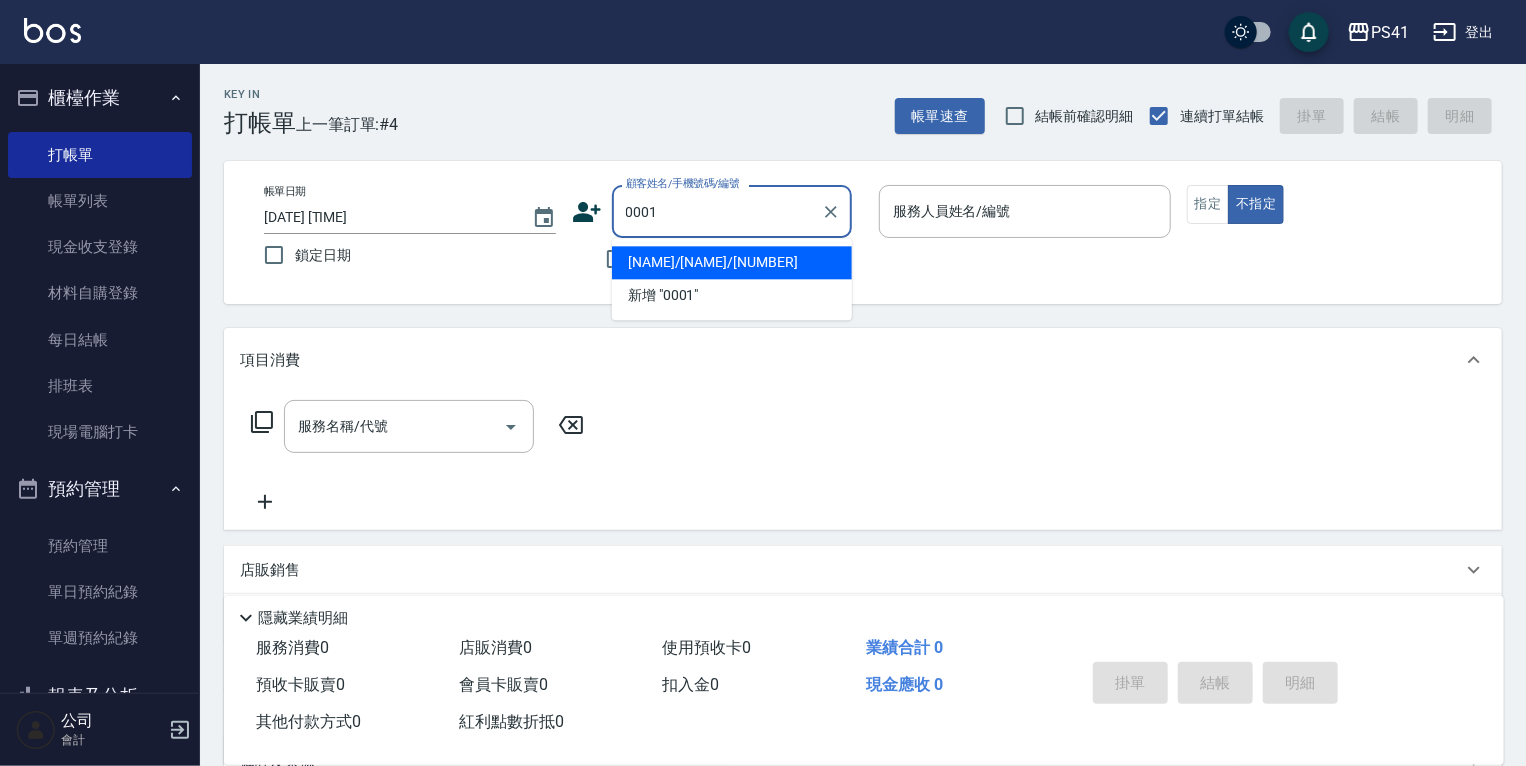 type on "[NAME]/[NAME]/[NUMBER]" 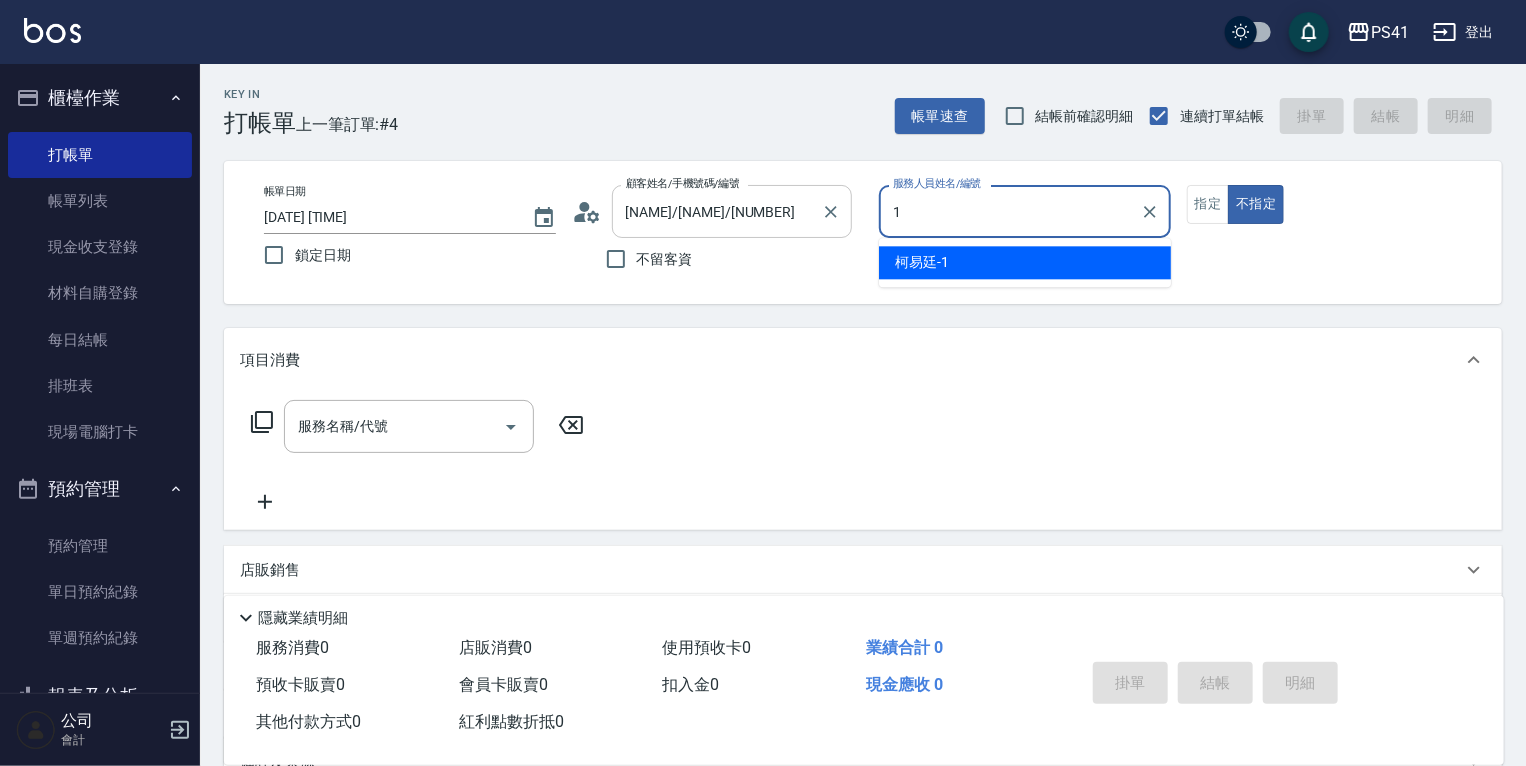 type on "[NAME]-1" 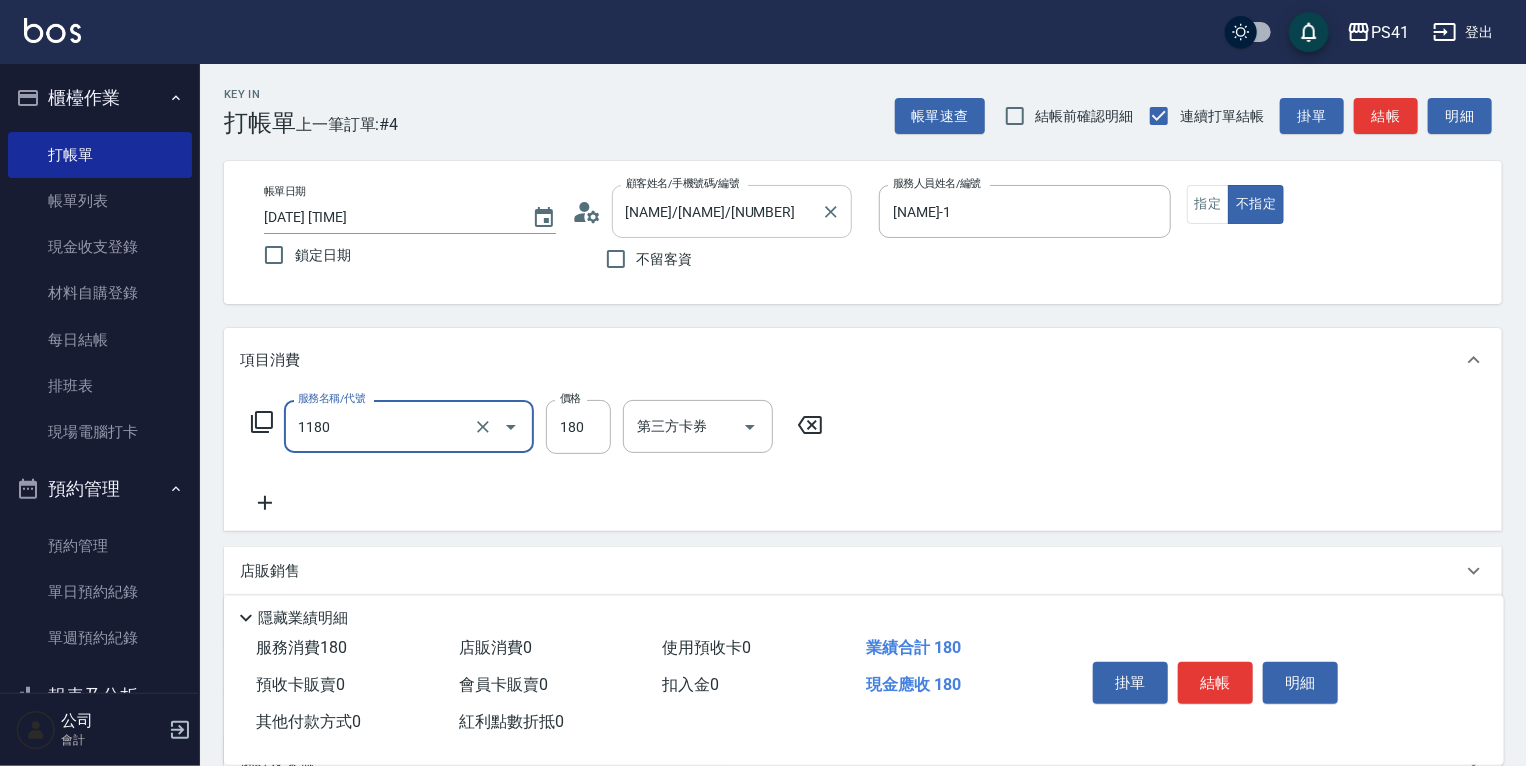 type on "洗髮(洗+剪不指定活動)(1180)" 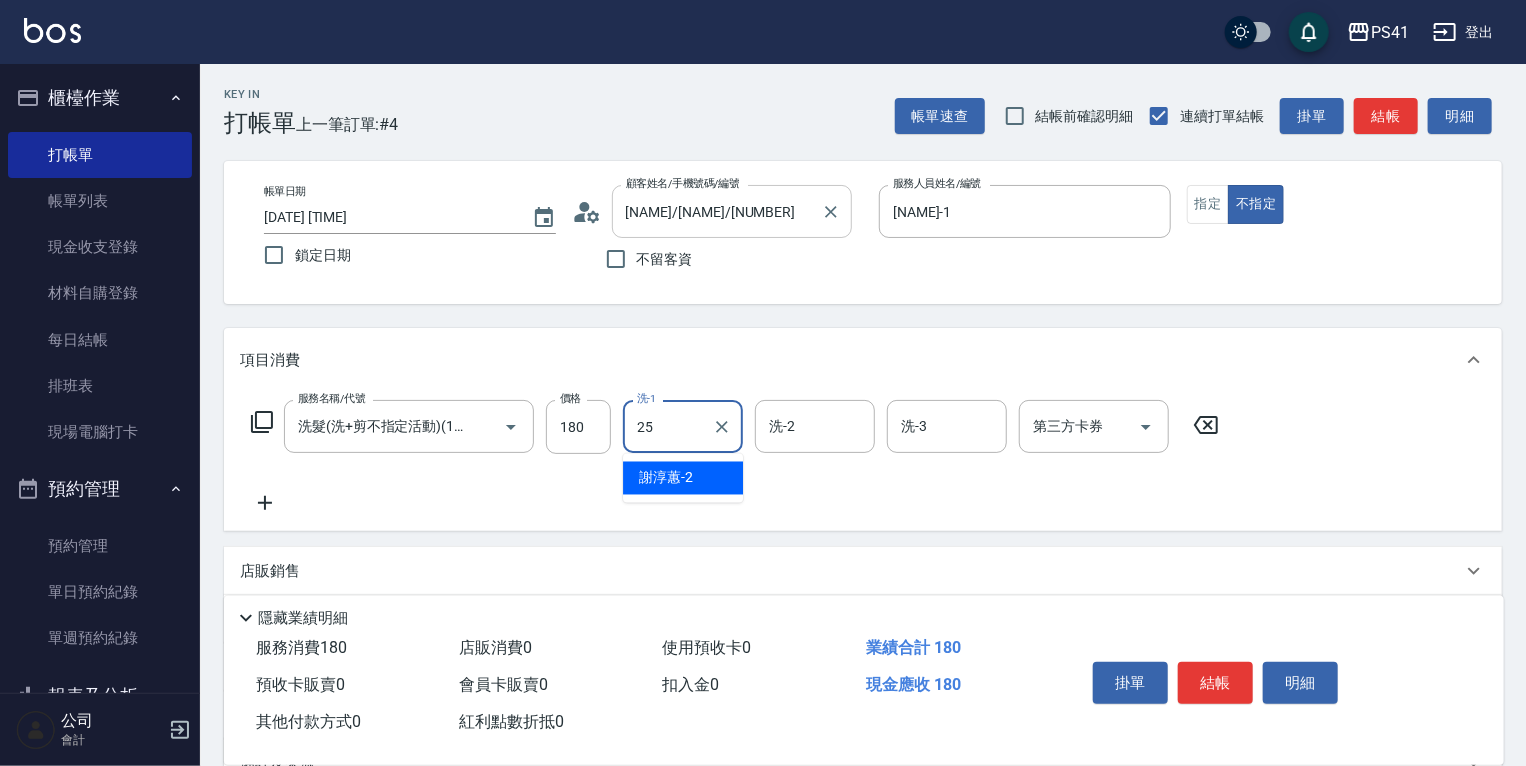 type on "lulu-25" 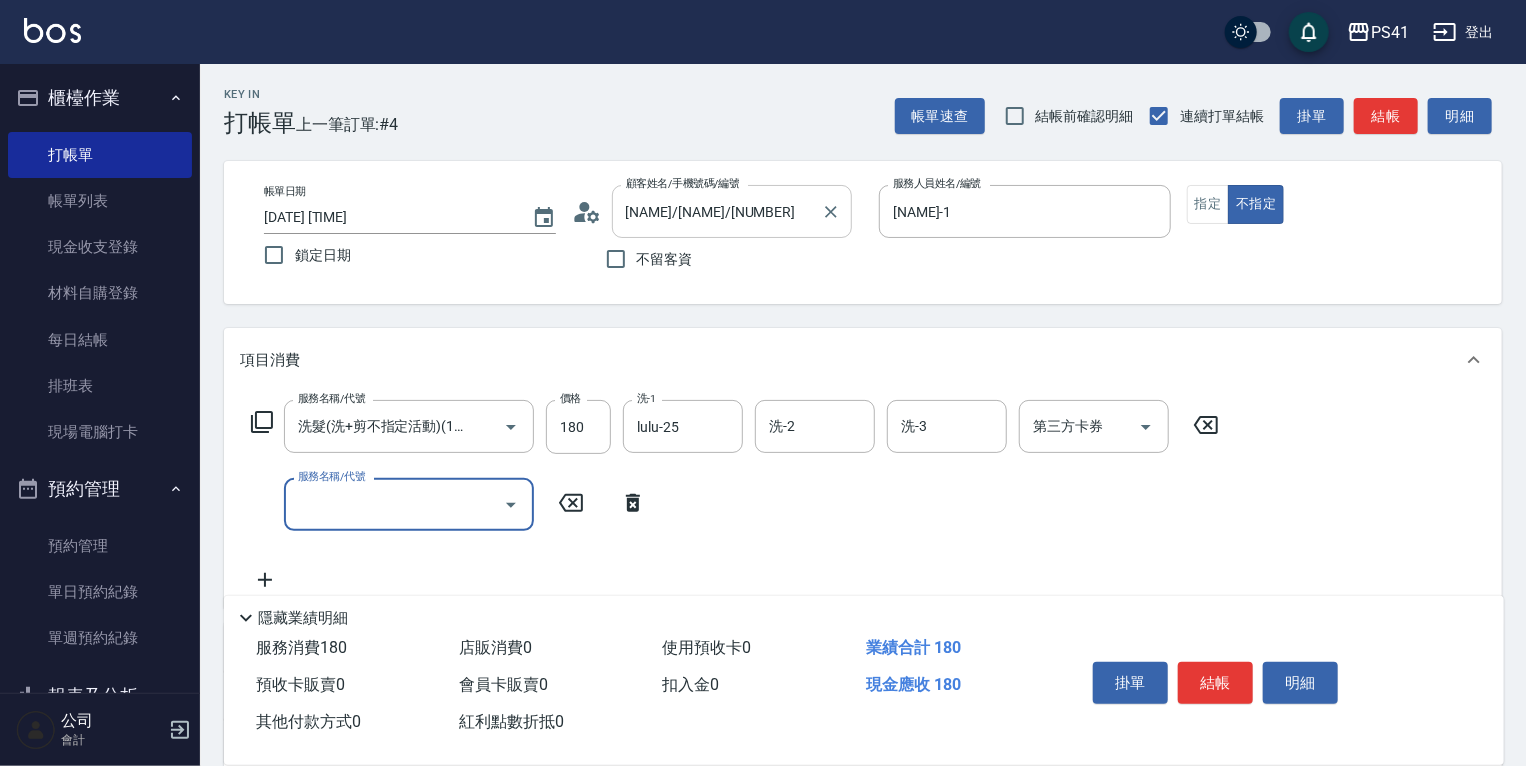 scroll, scrollTop: 0, scrollLeft: 0, axis: both 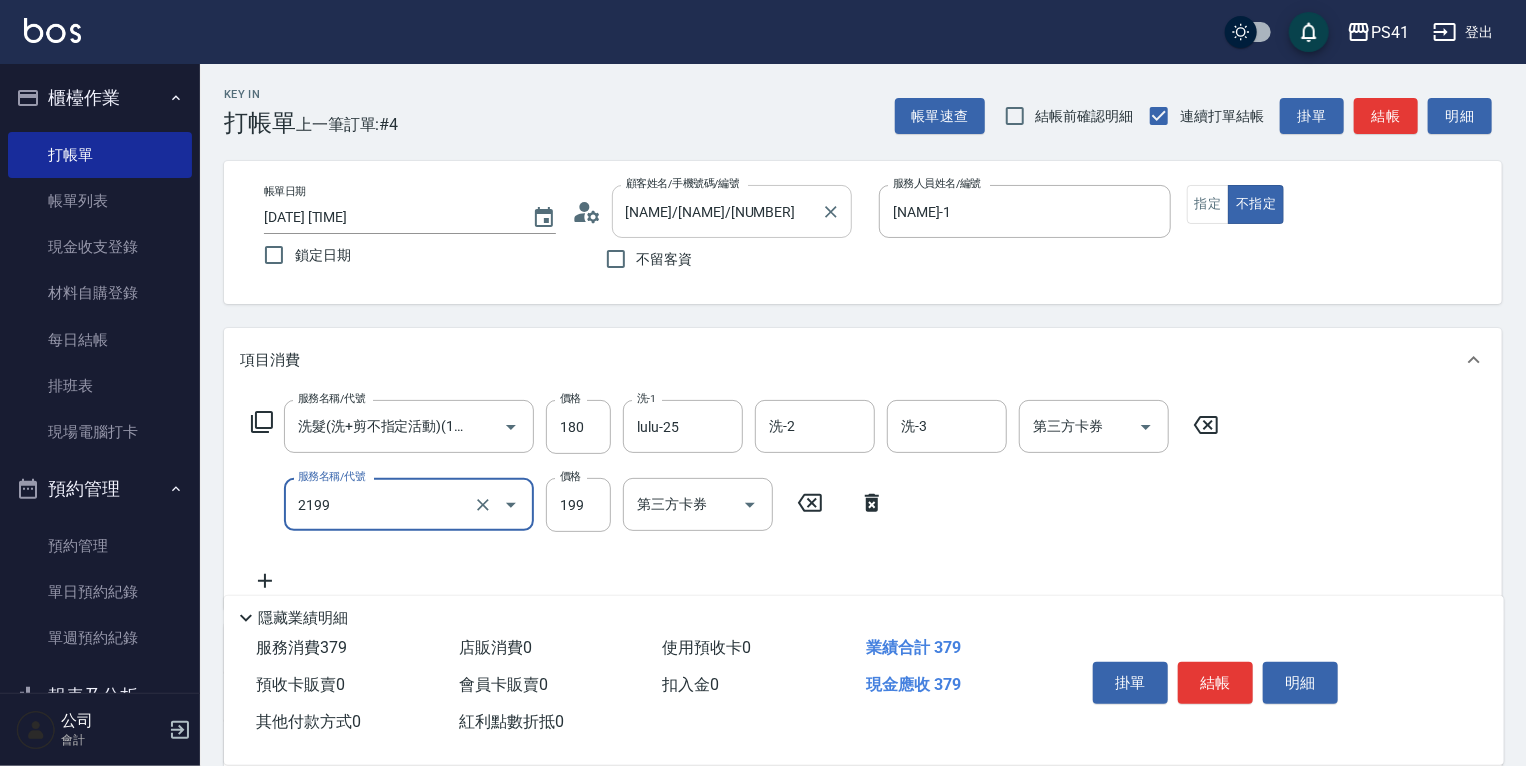 type on "不指定剪髮活動(2199)" 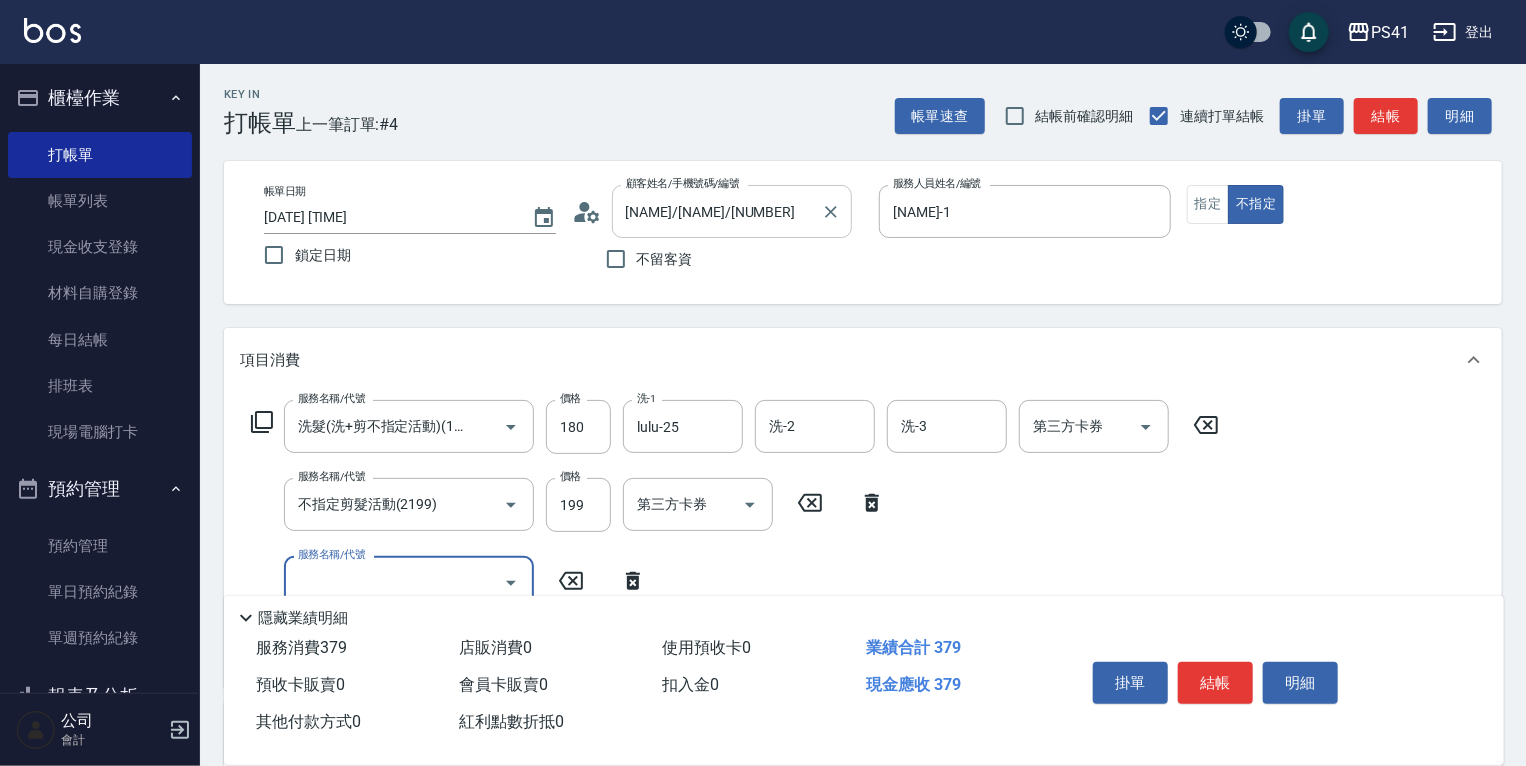 scroll, scrollTop: 0, scrollLeft: 0, axis: both 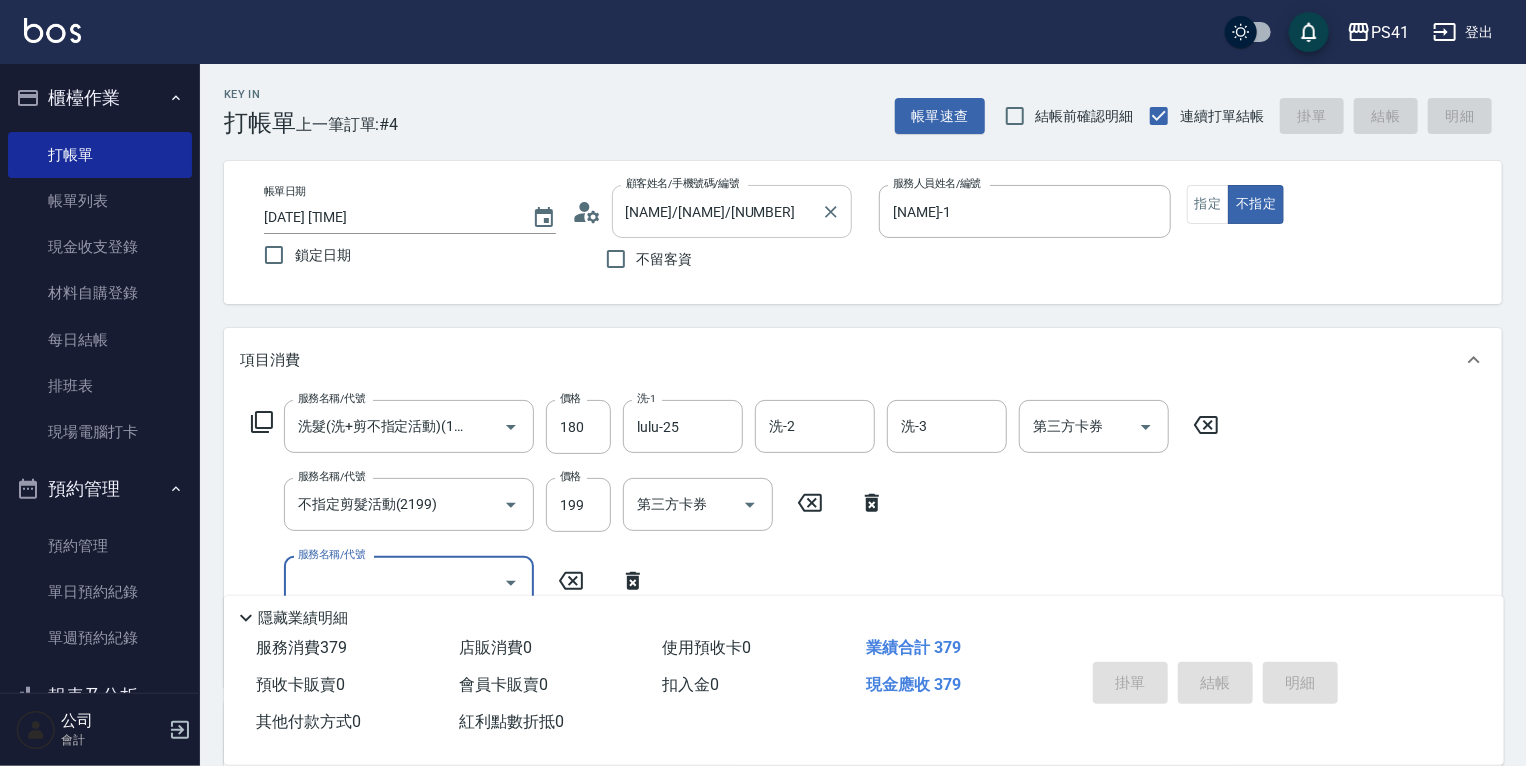type 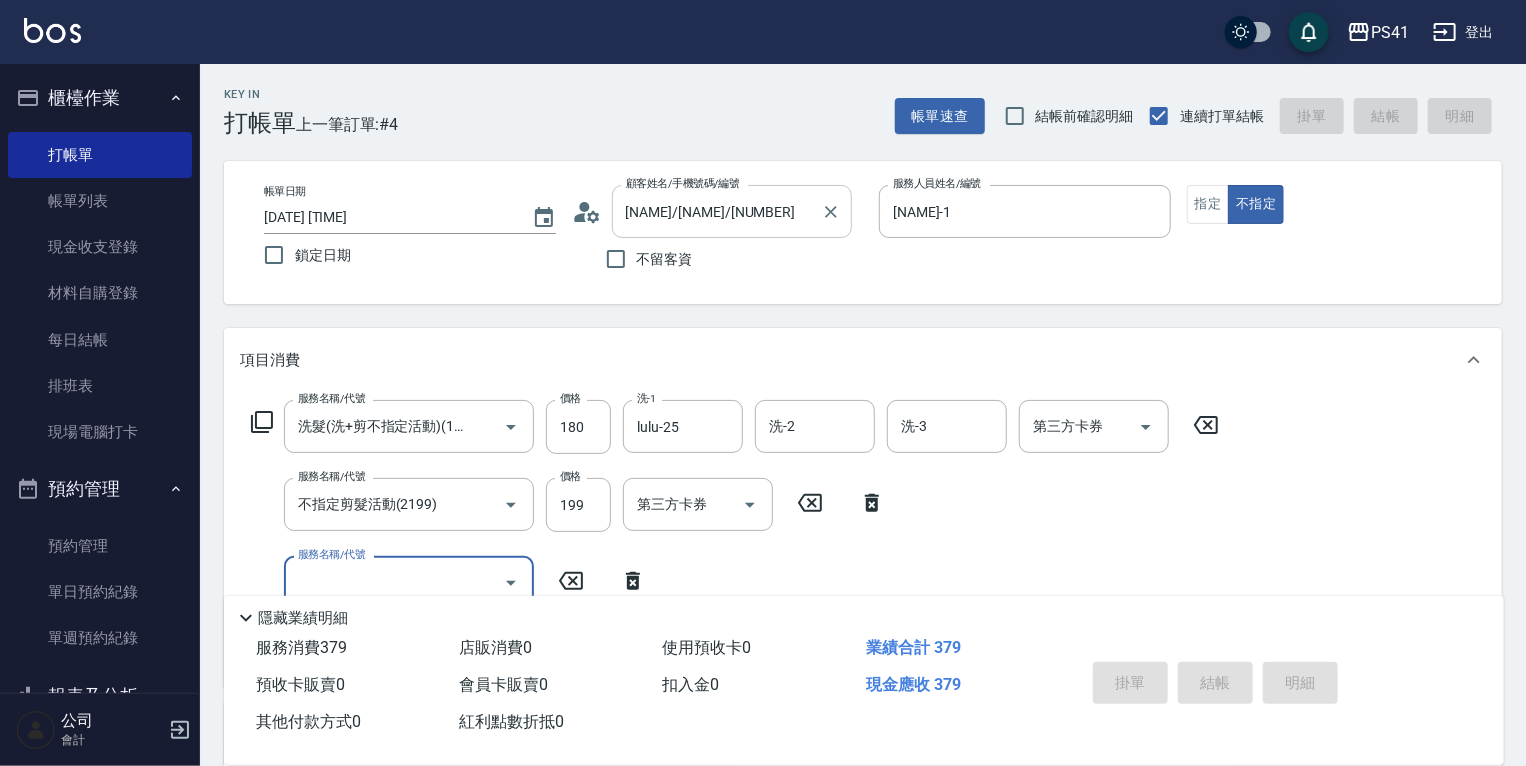type 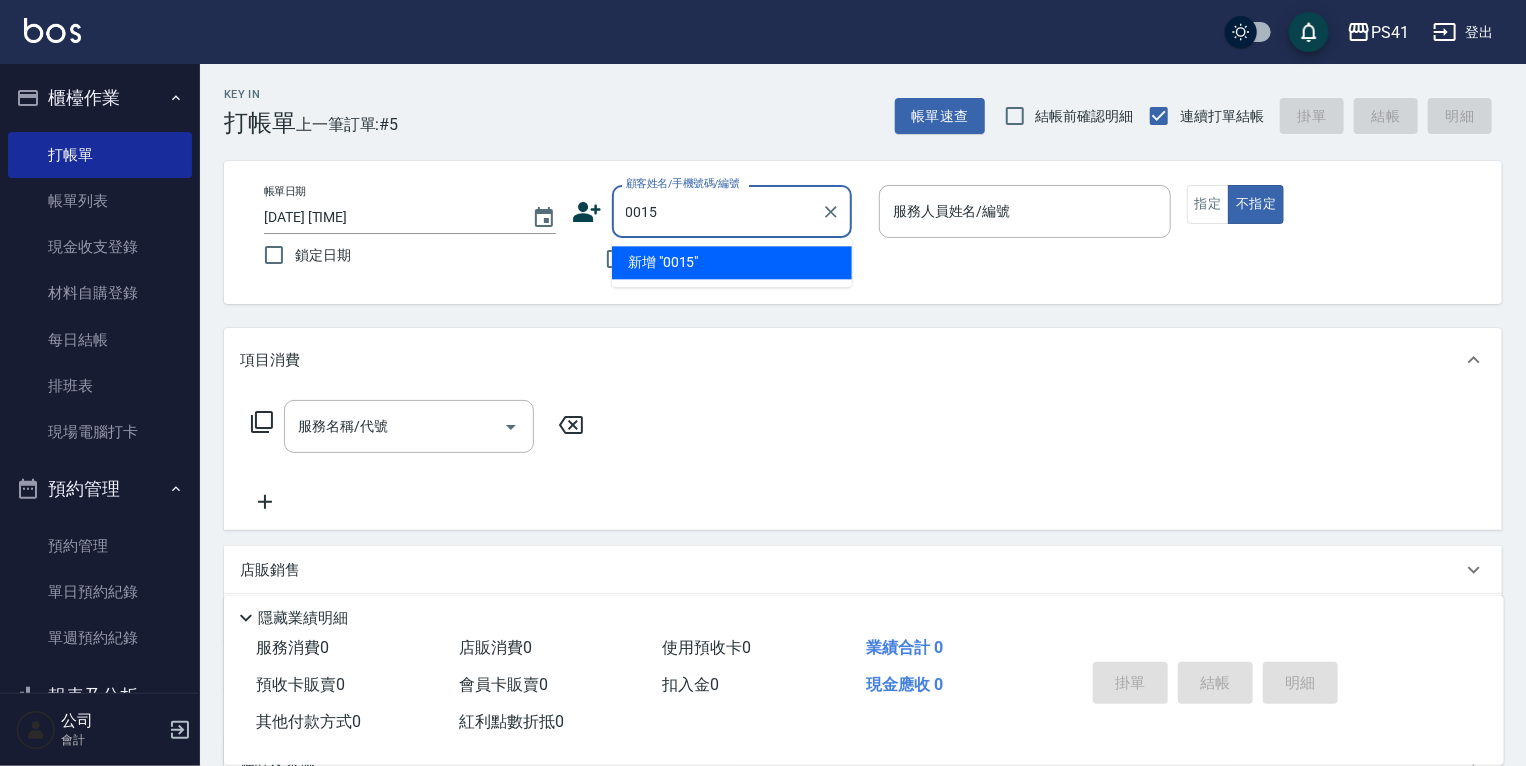 type on "0015" 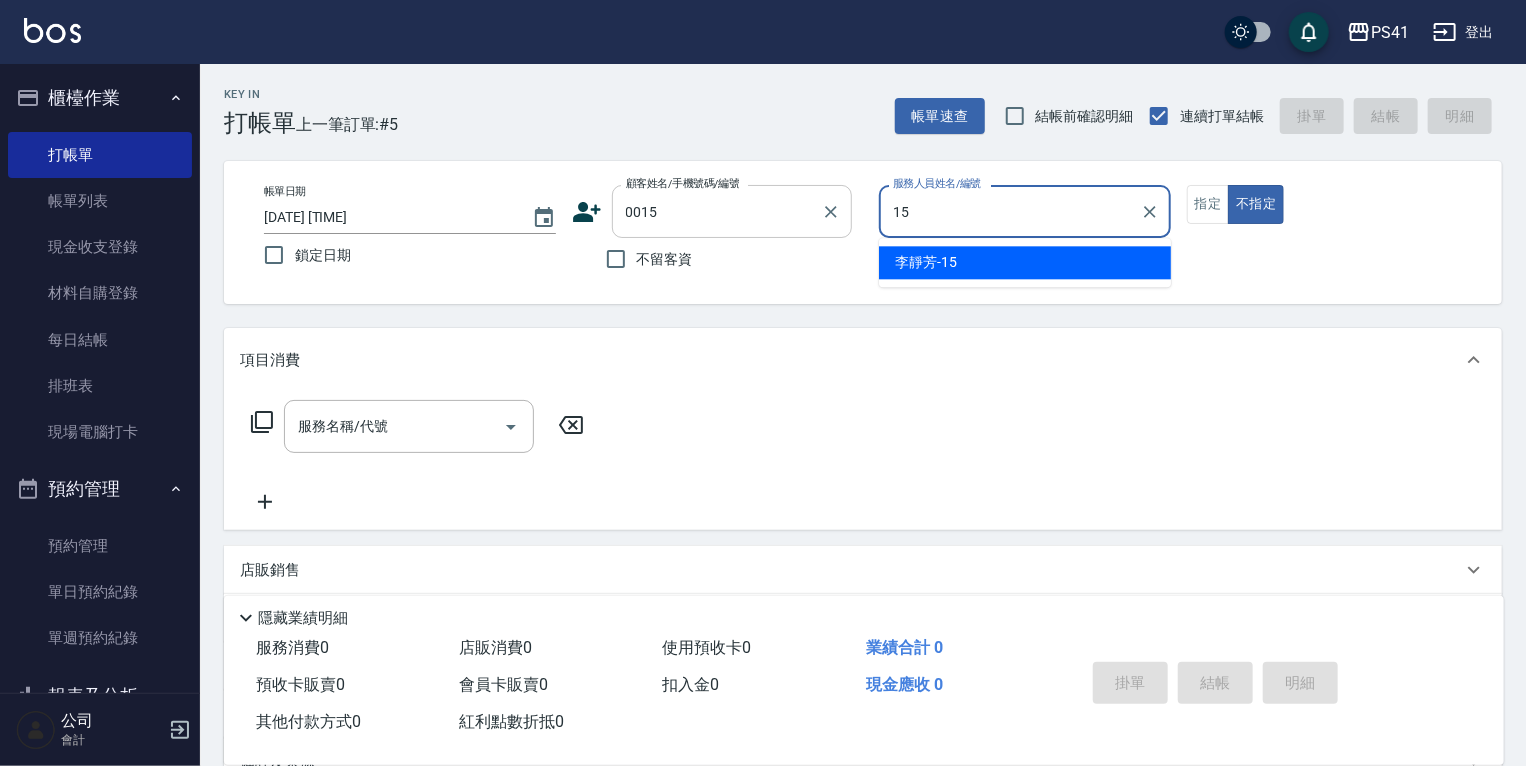 type on "[NAME]-15" 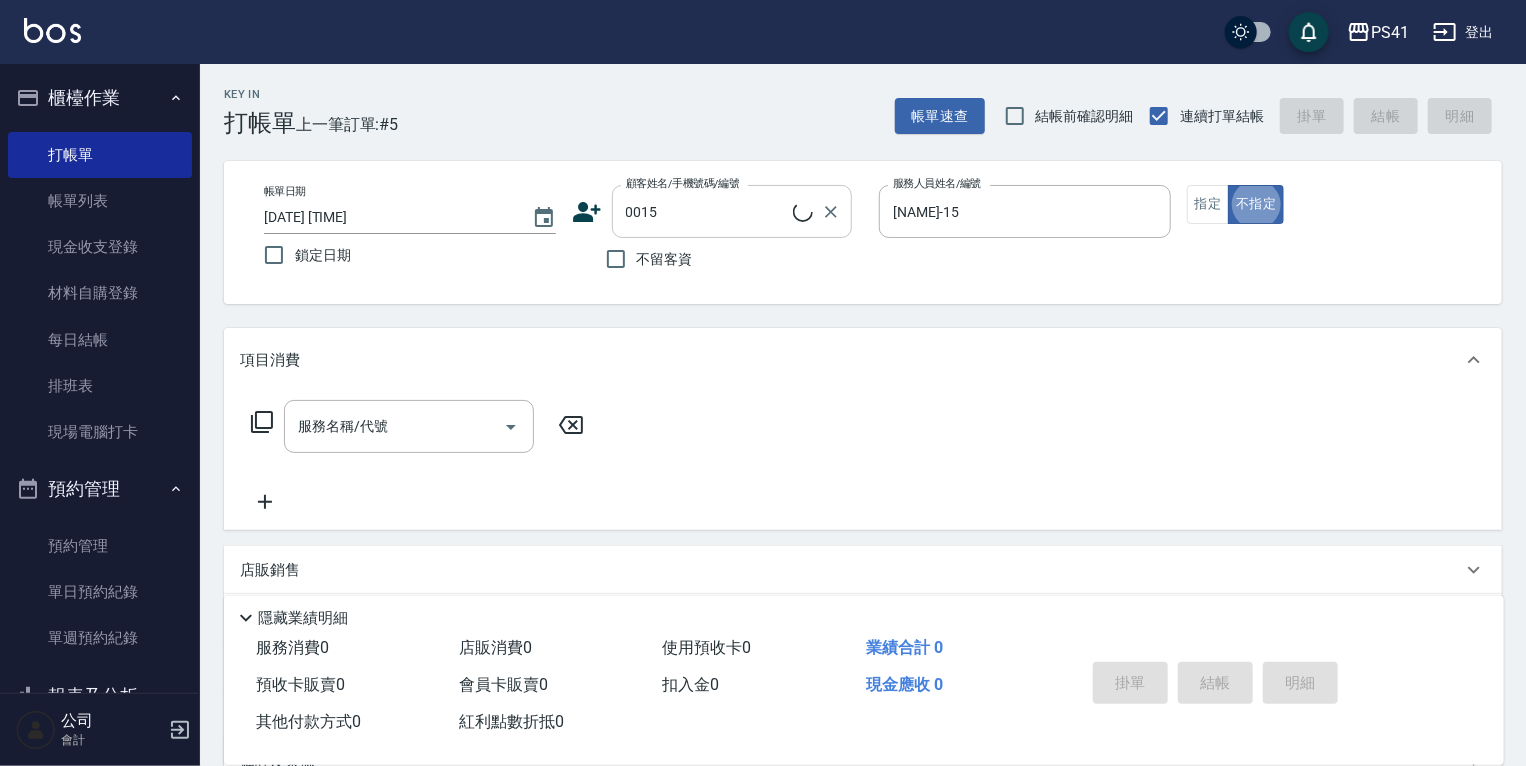 type on "[NAME]/[NAME]/[NUMBER]" 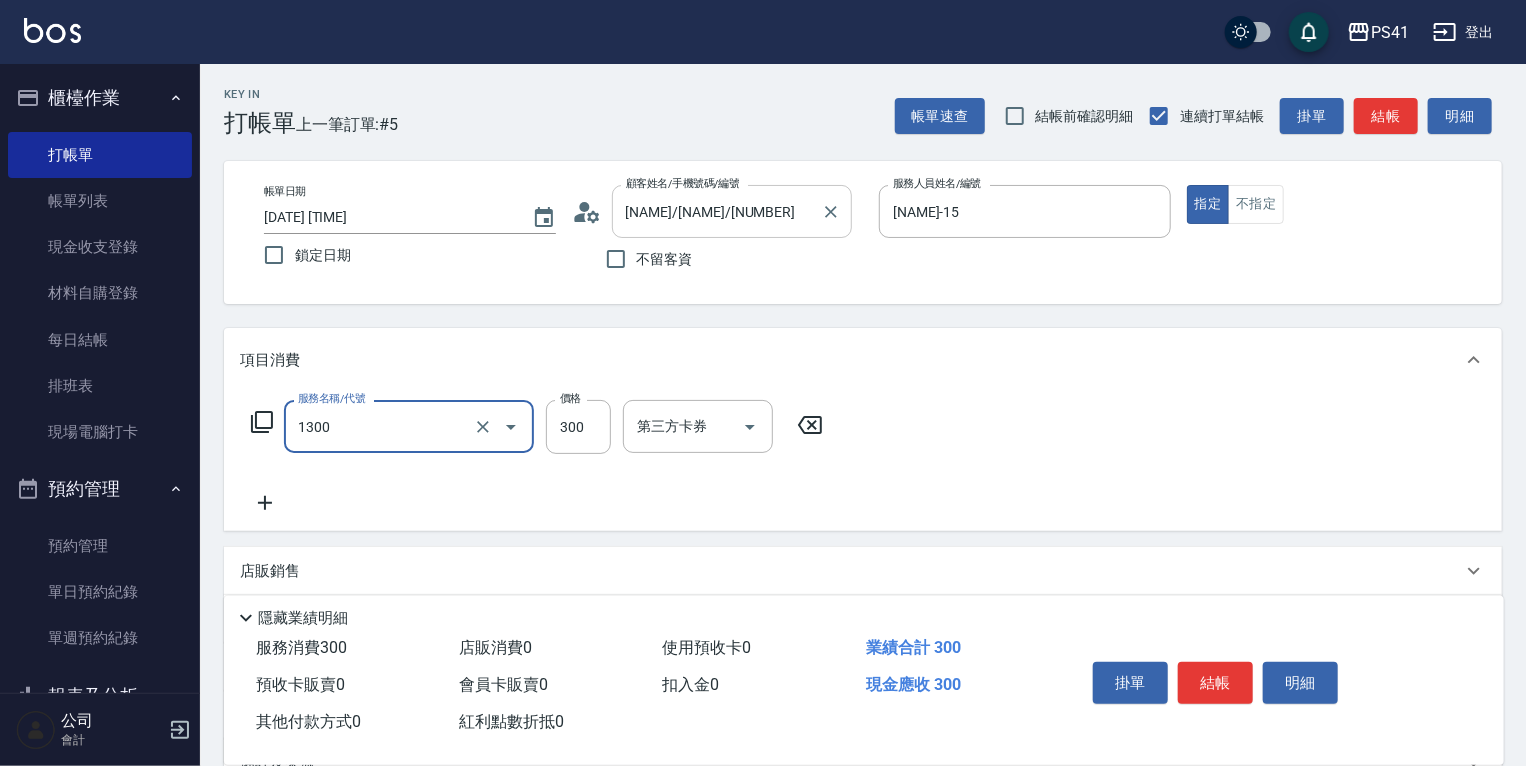 type on "洗髮300(1300)" 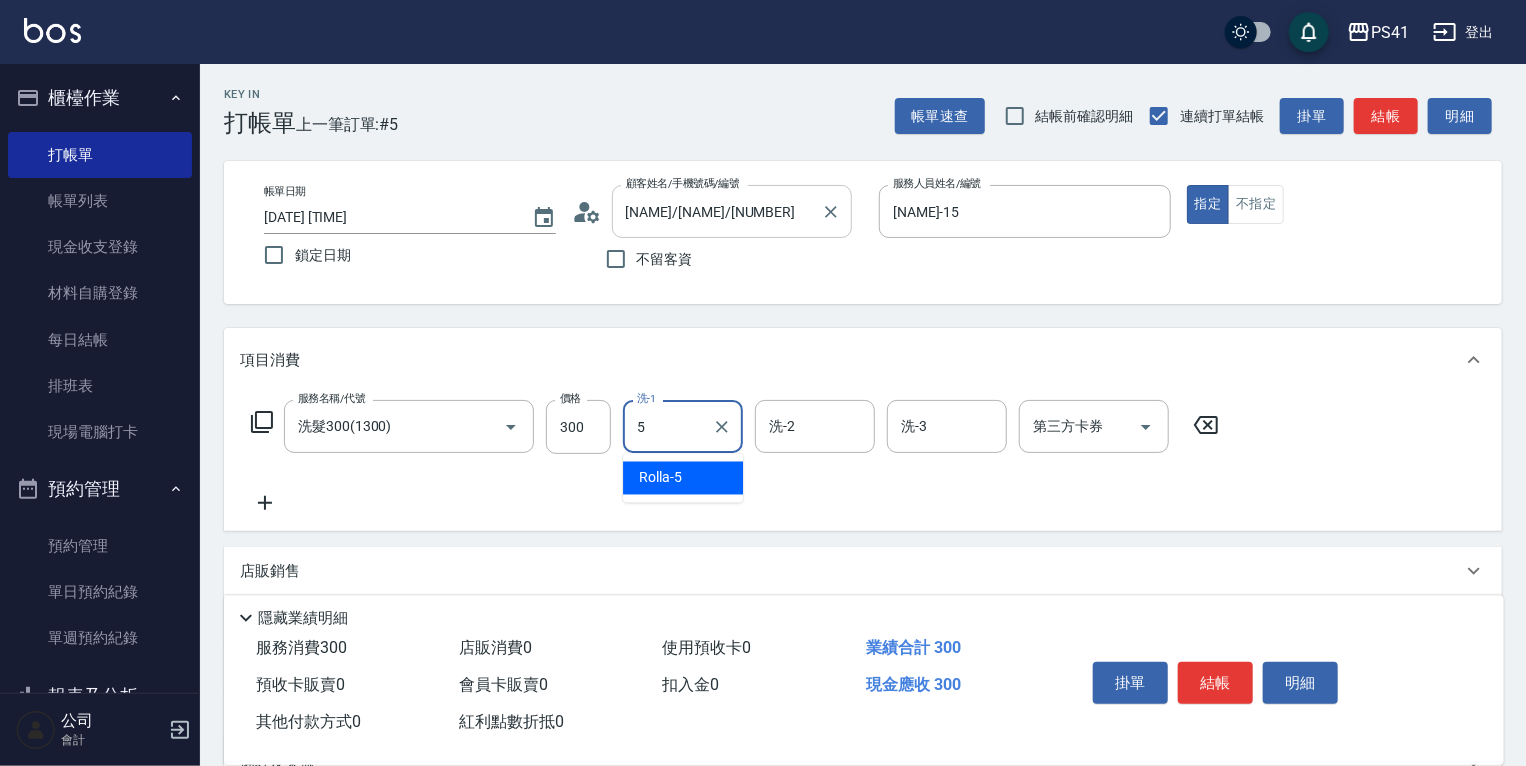 type on "Rolla-5" 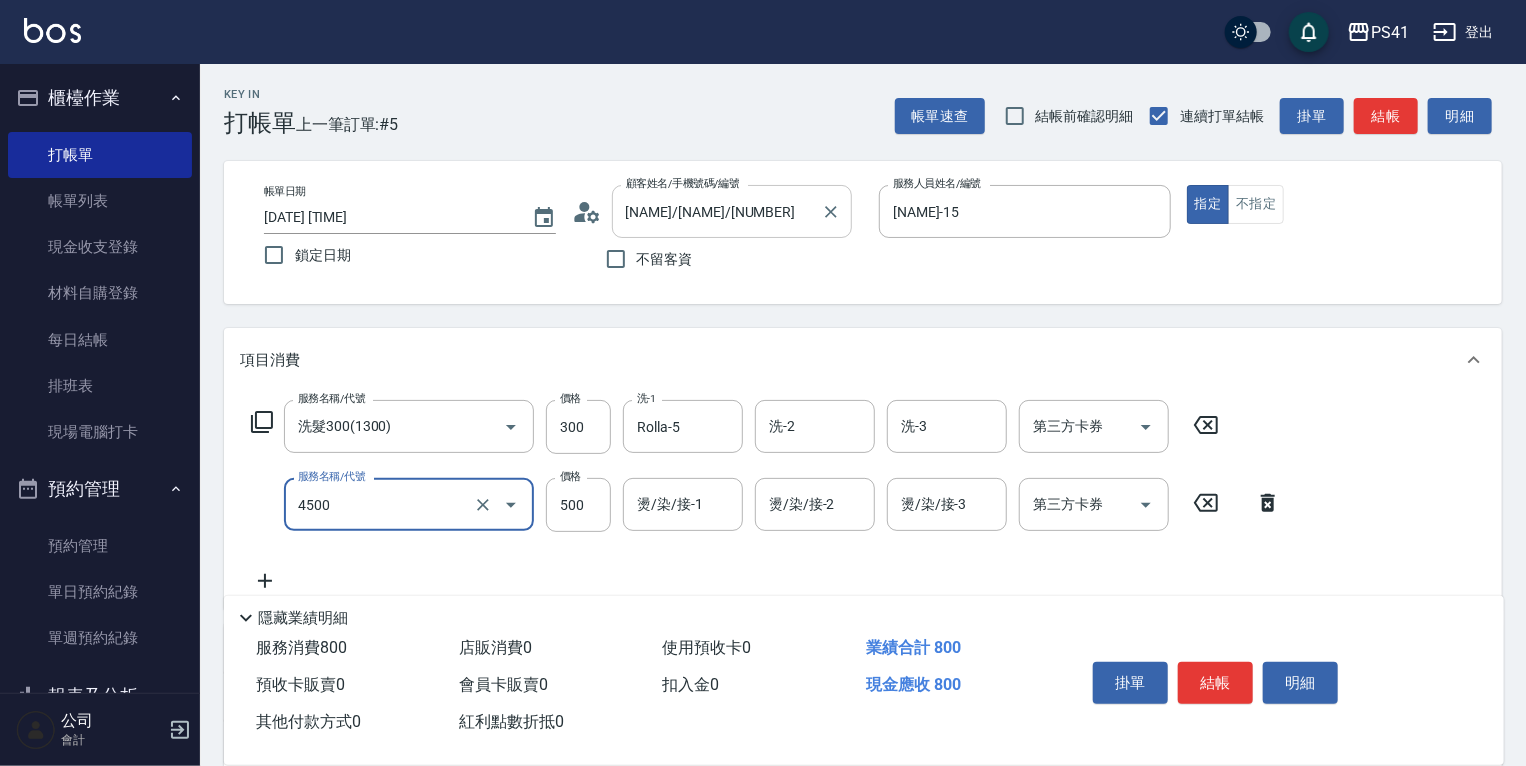 type on "補染(4500)" 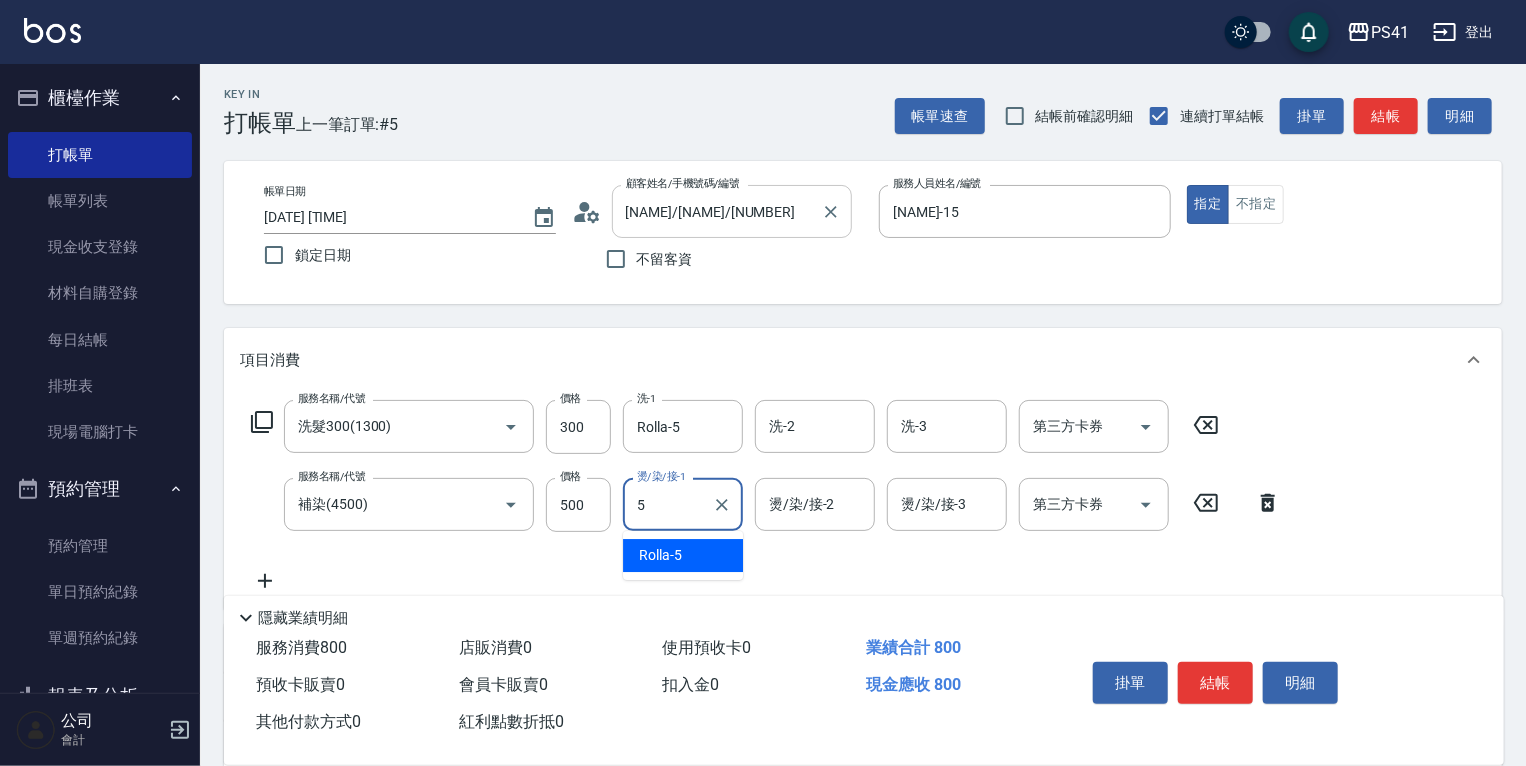 type on "Rolla-5" 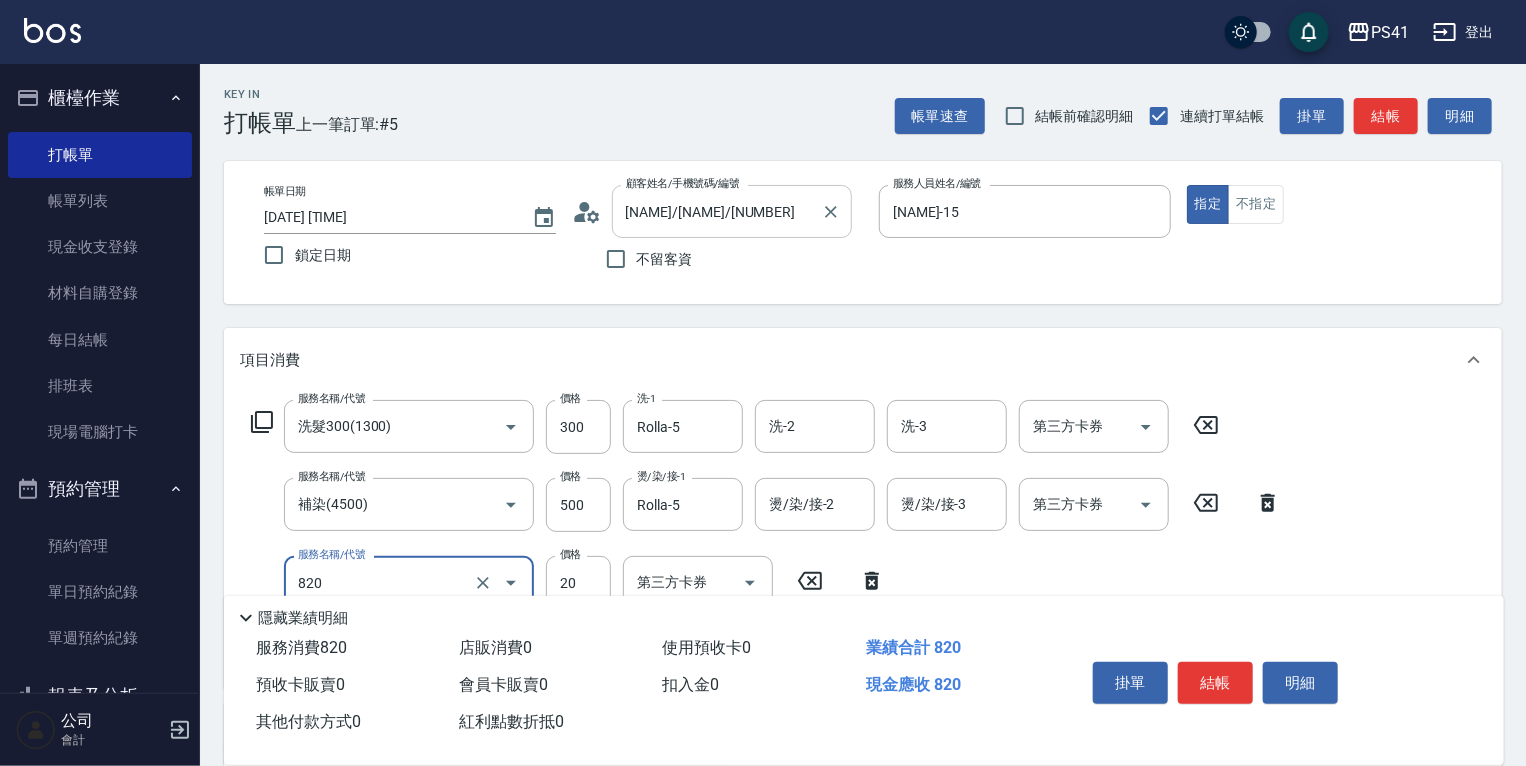 type on "潤絲(820)" 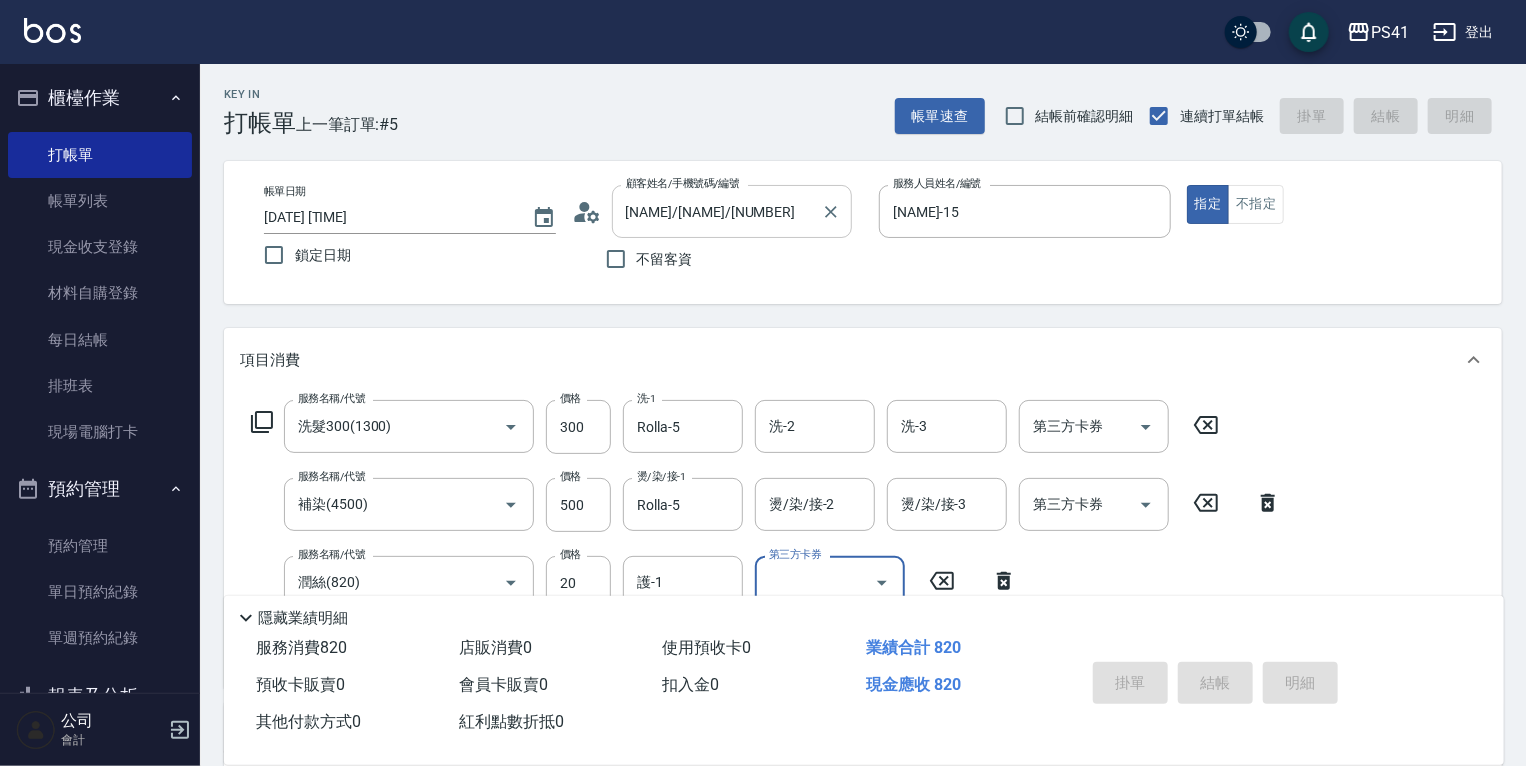 type on "2025/08/09 16:00" 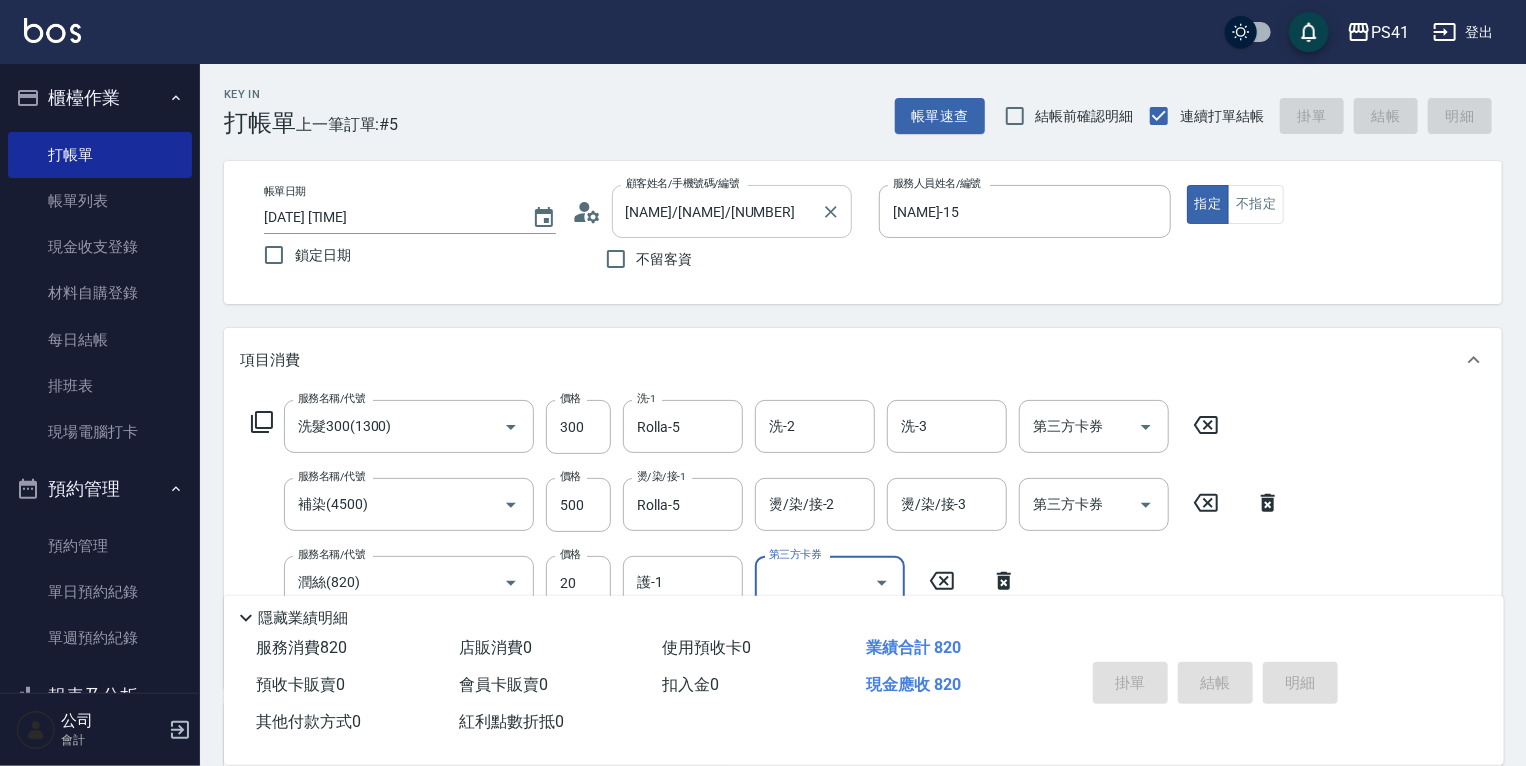 type 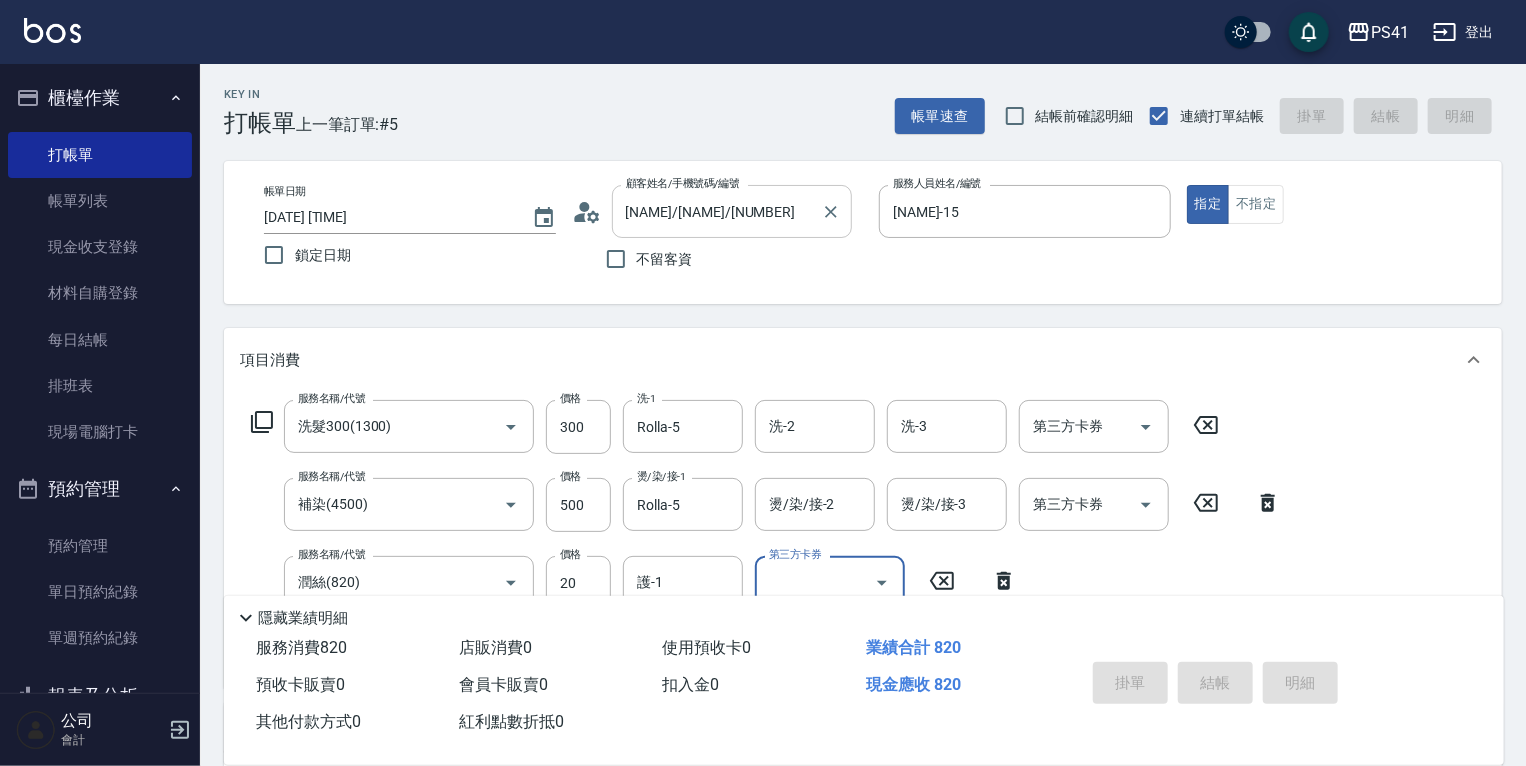 type 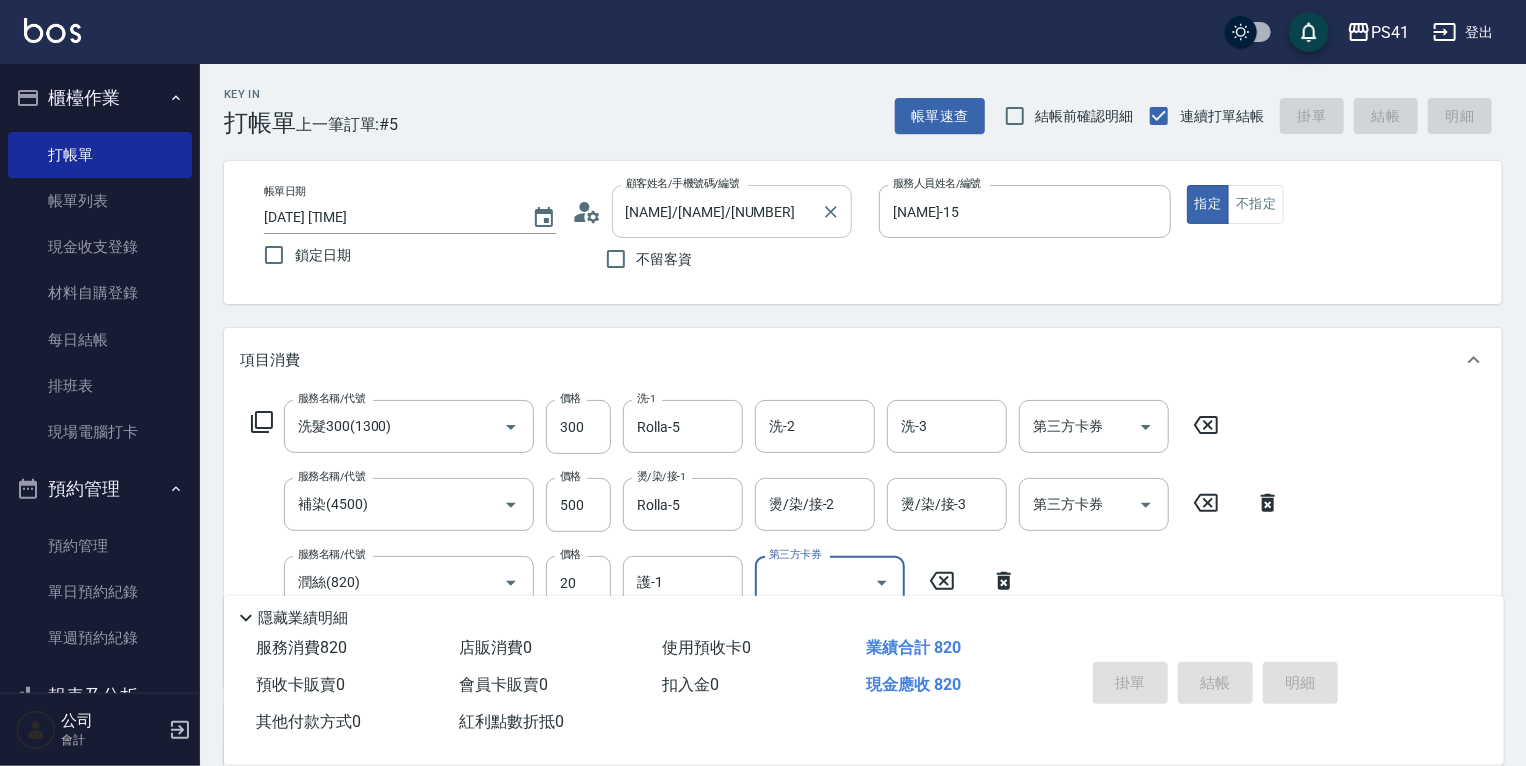 type 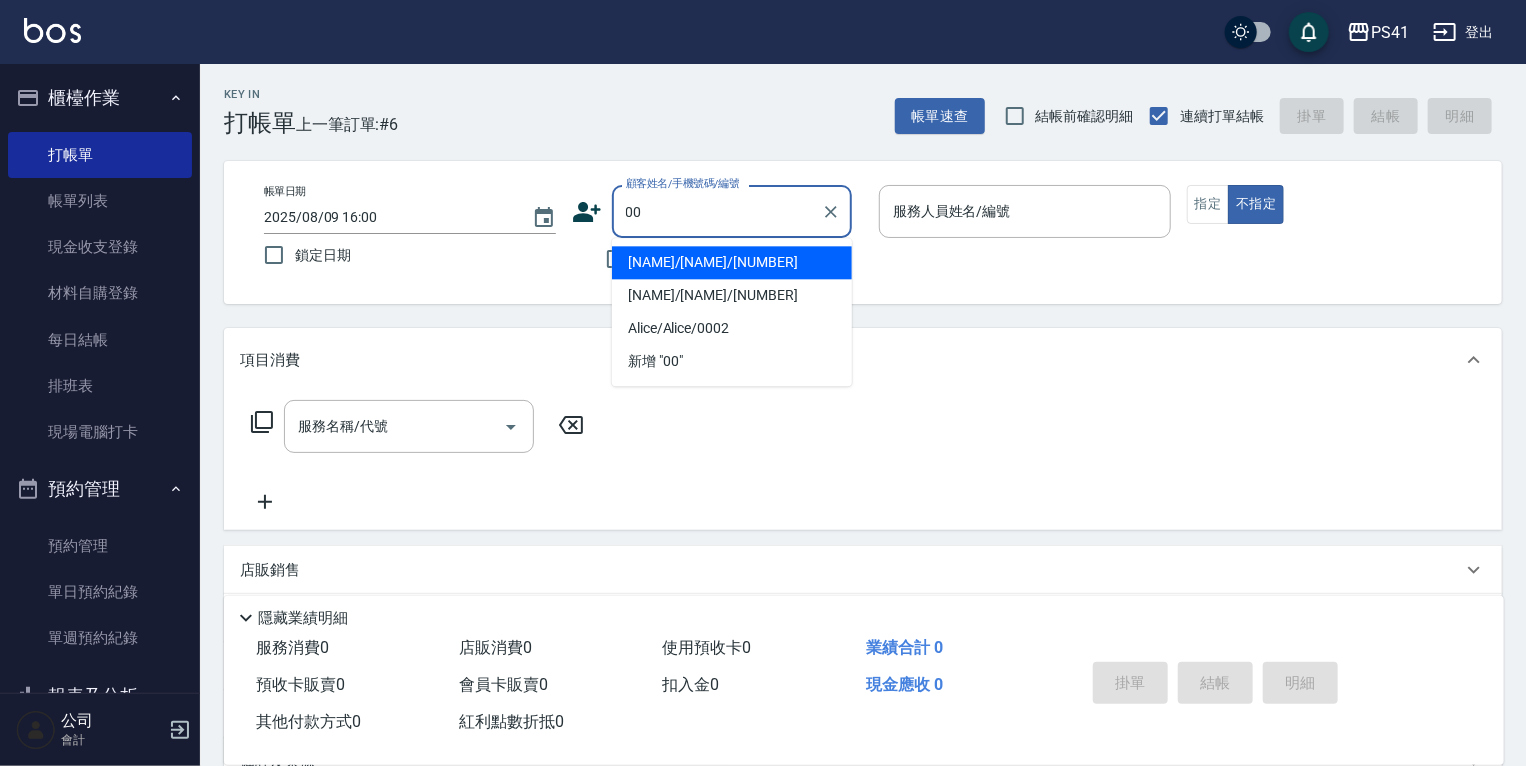 type on "0" 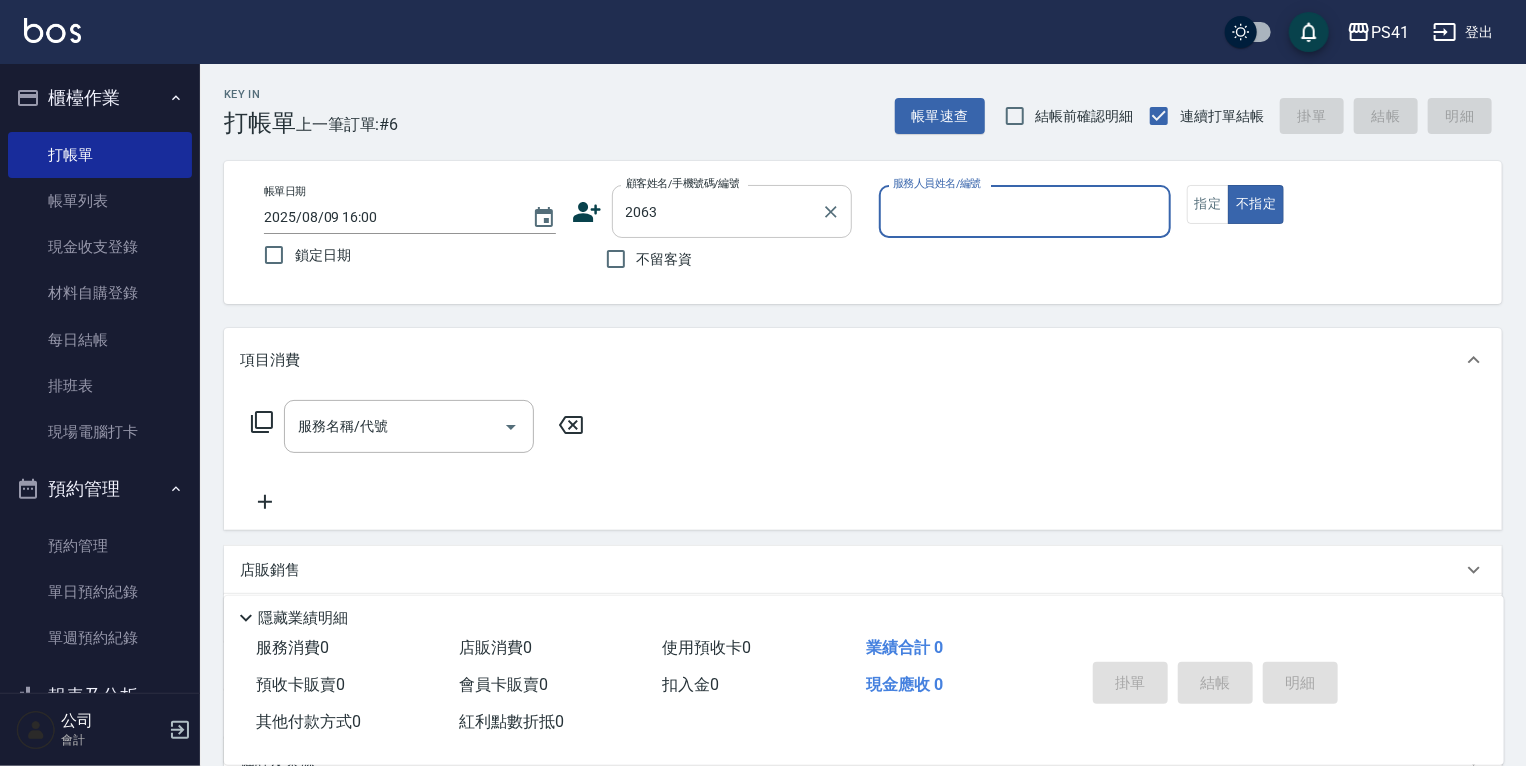 type on "[NAME]/[PHONE]/[NUMBER]" 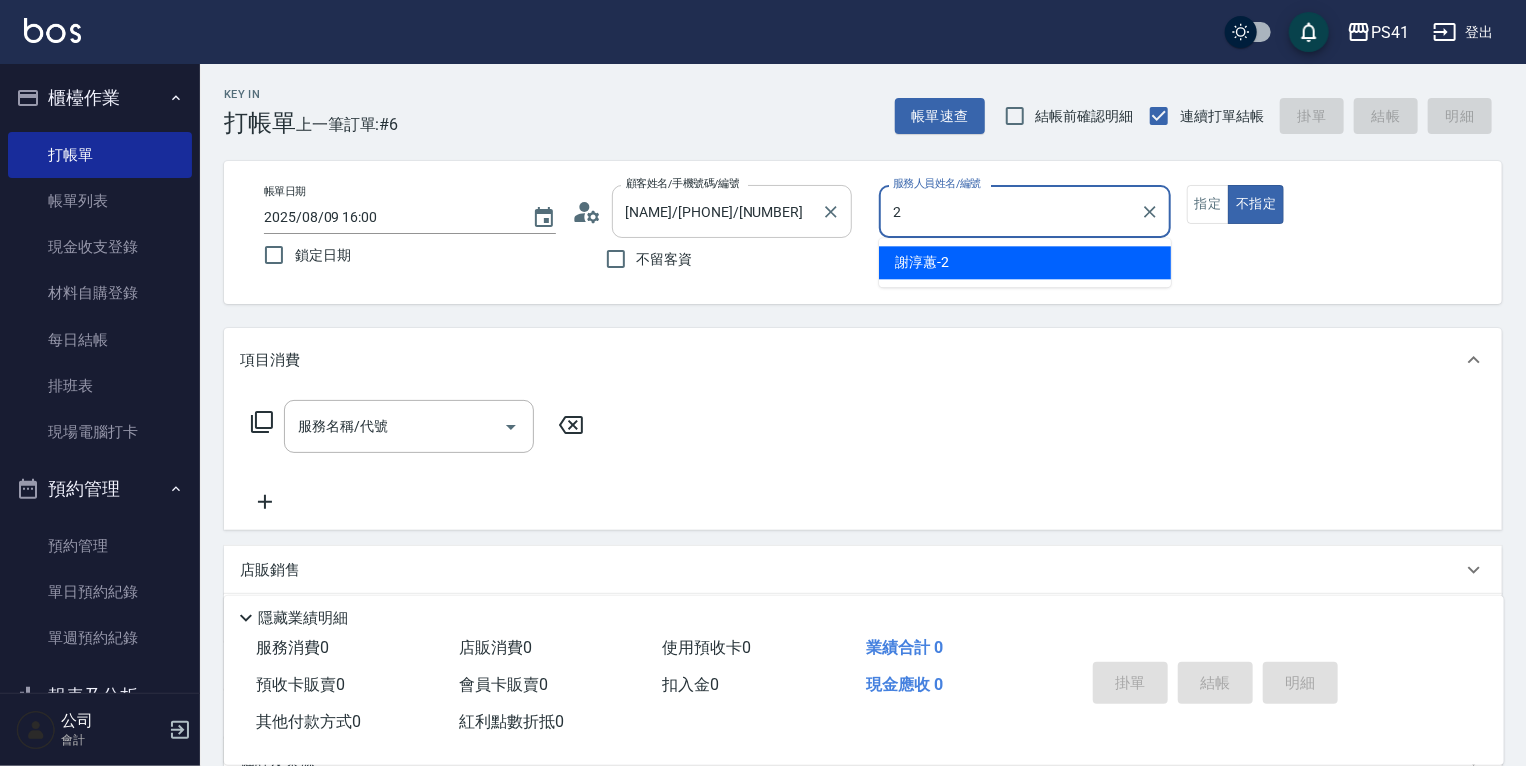 type on "[NAME]-2" 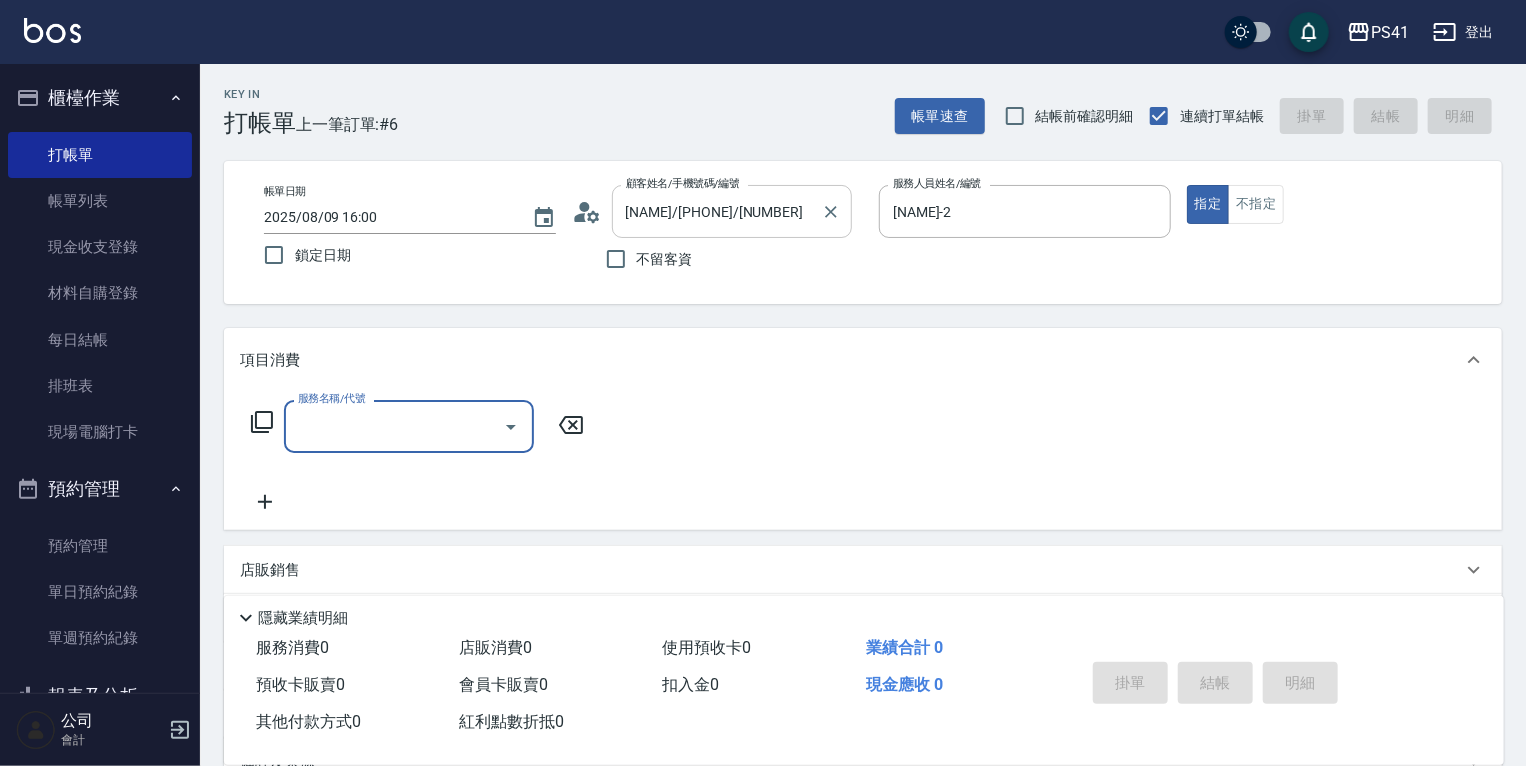 type on "1" 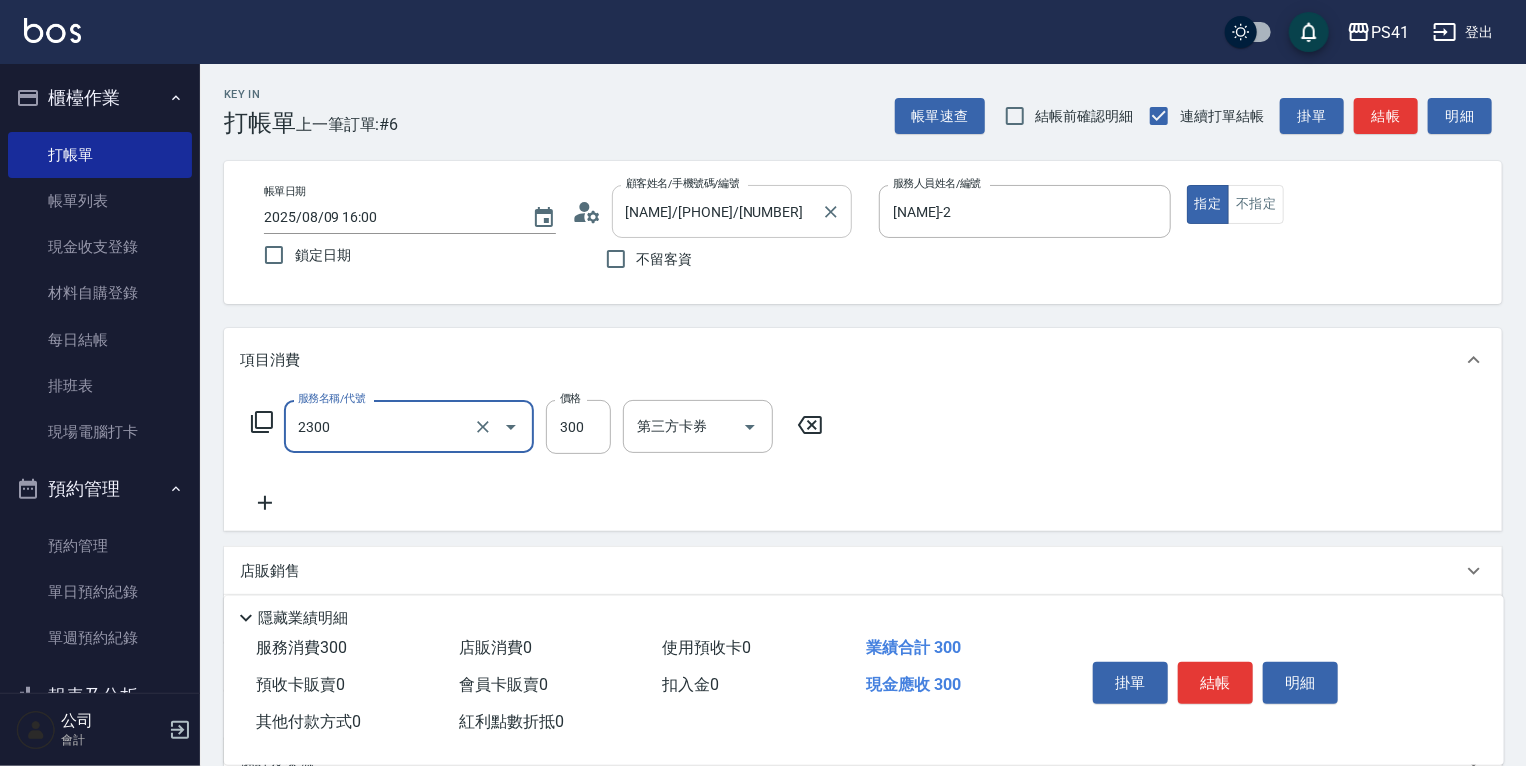 type on "剪髮(2300)" 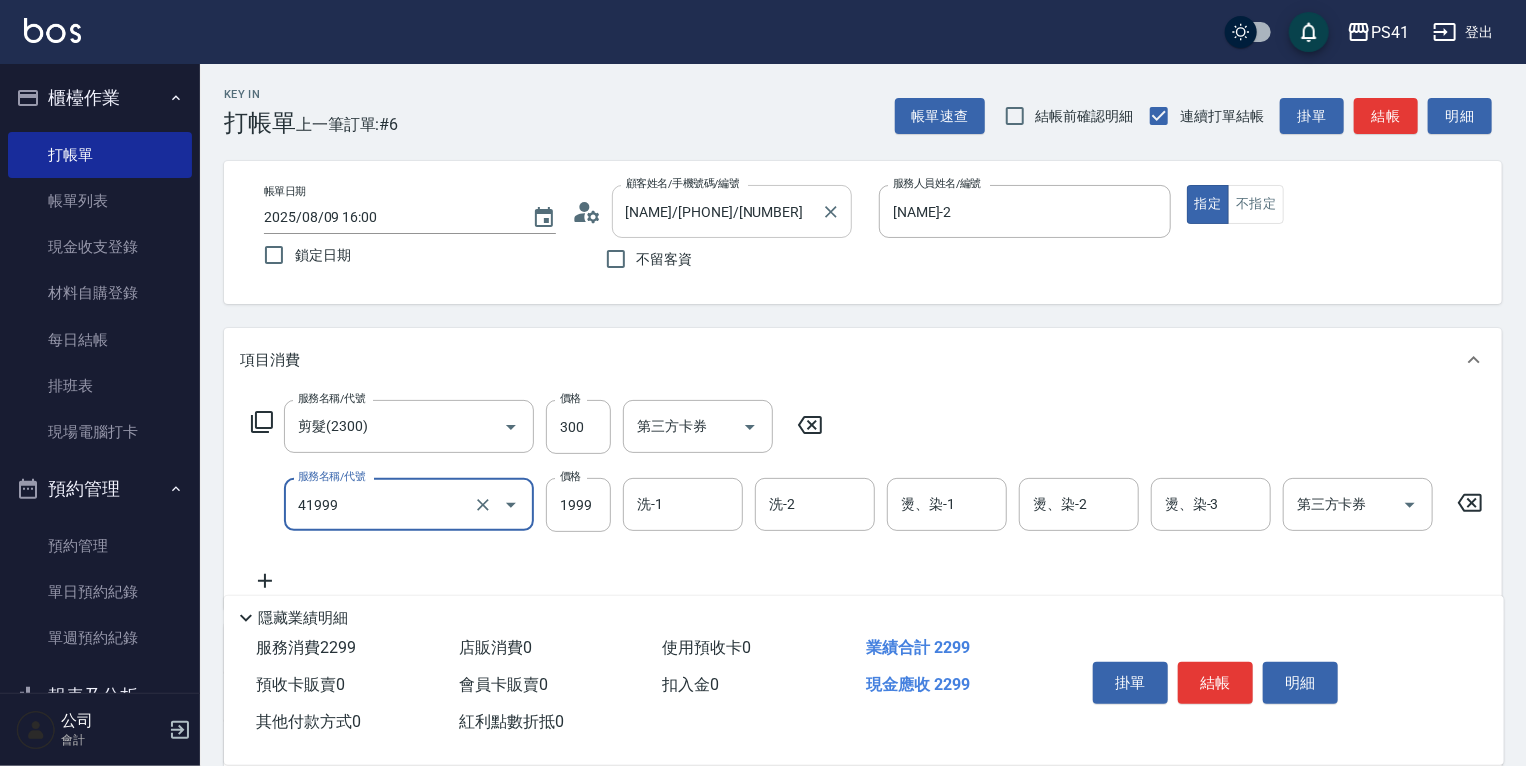 type on "1999以下染髮(41999)" 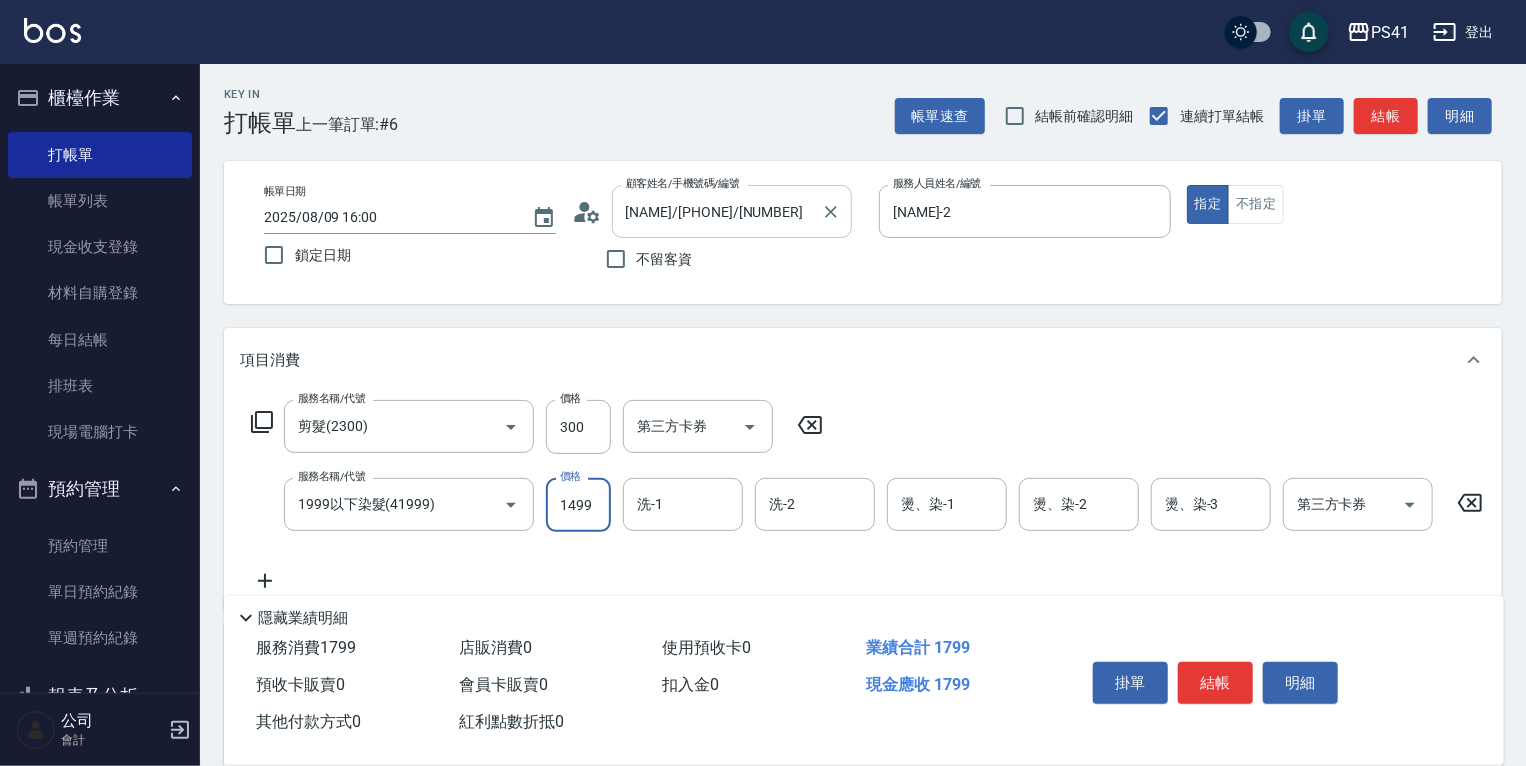 type on "1499" 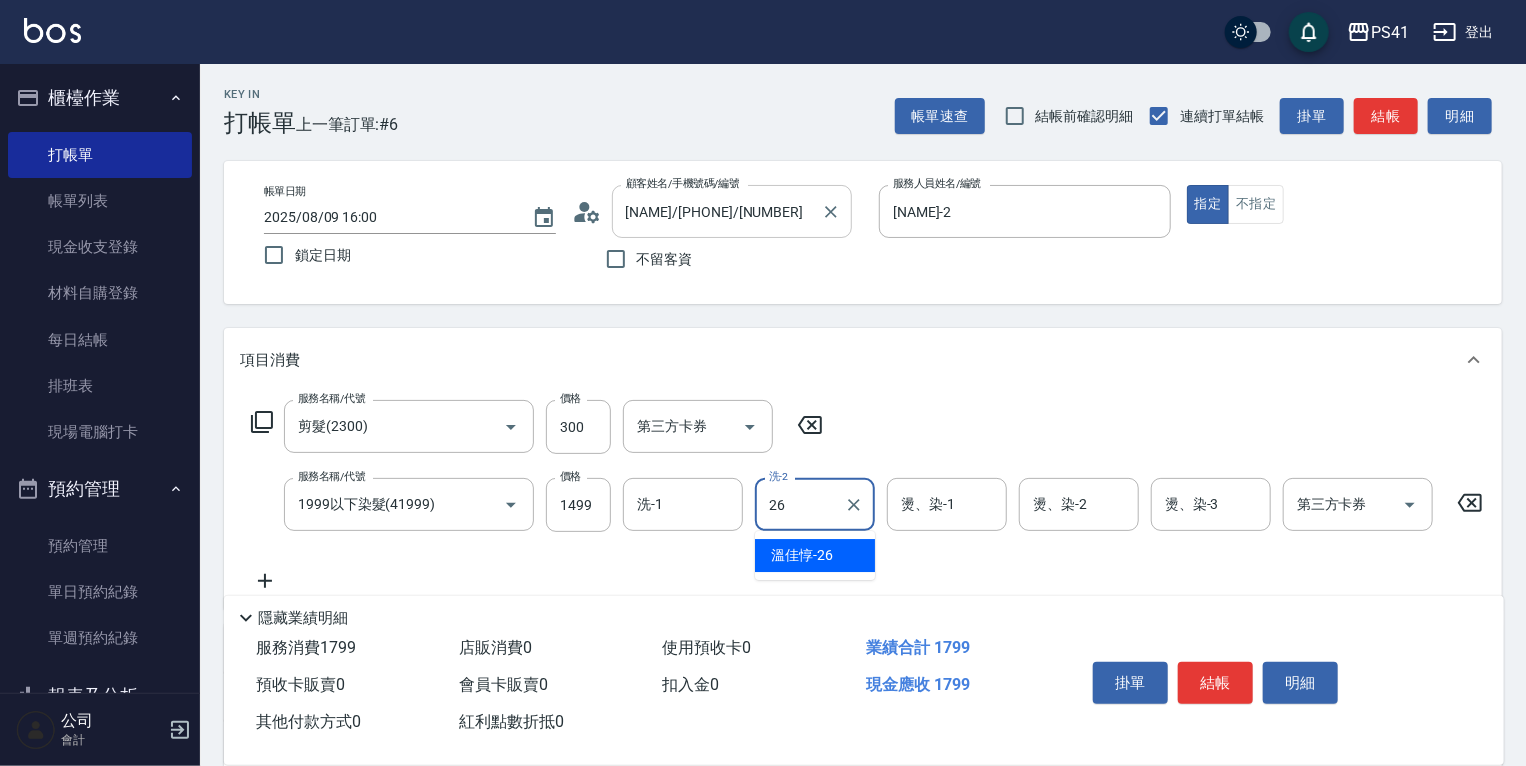 type on "[NAME]-[NUMBER]" 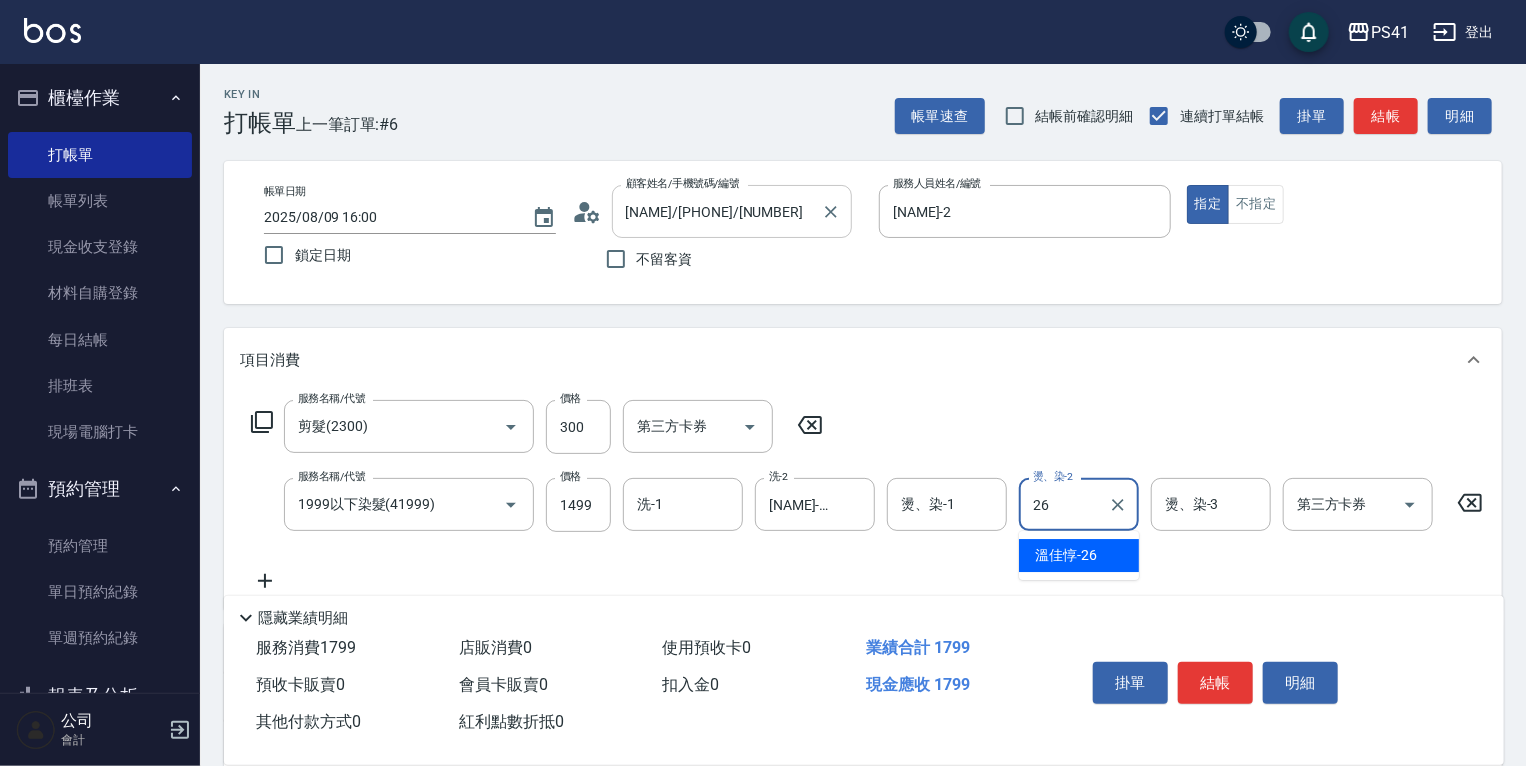 type on "[NAME]-[NUMBER]" 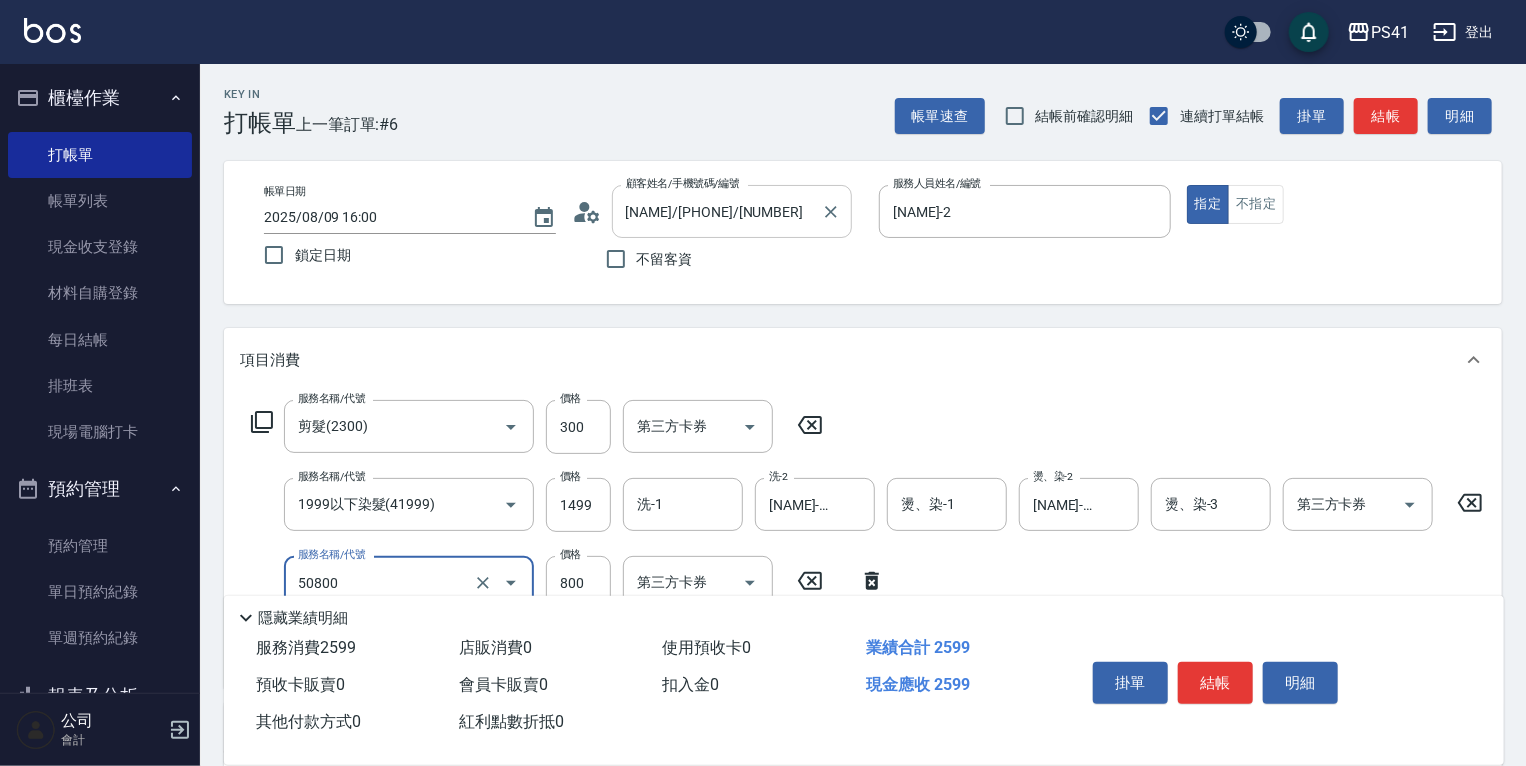 type on "原價401~800護髮(50800)" 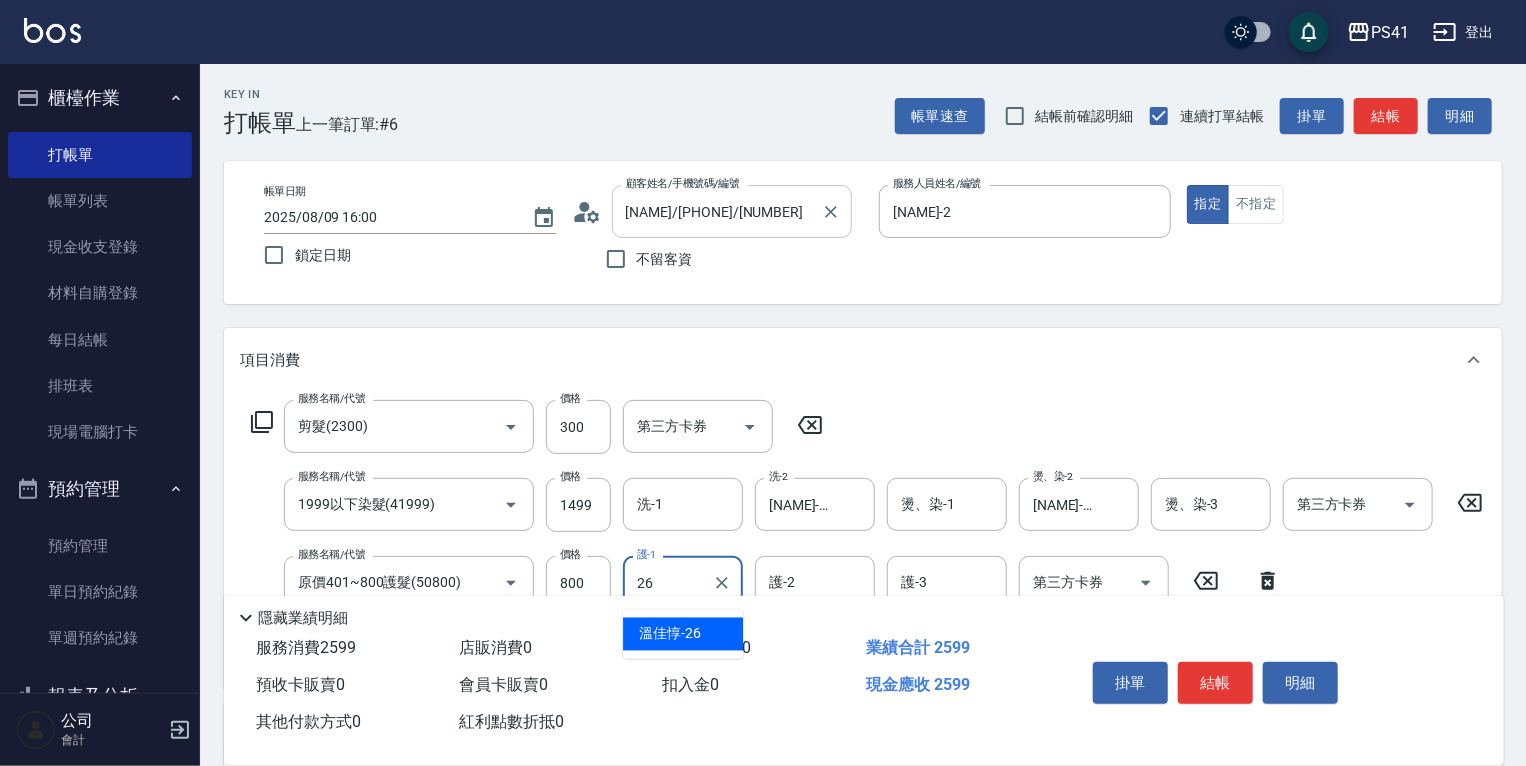 type on "[NAME]-[NUMBER]" 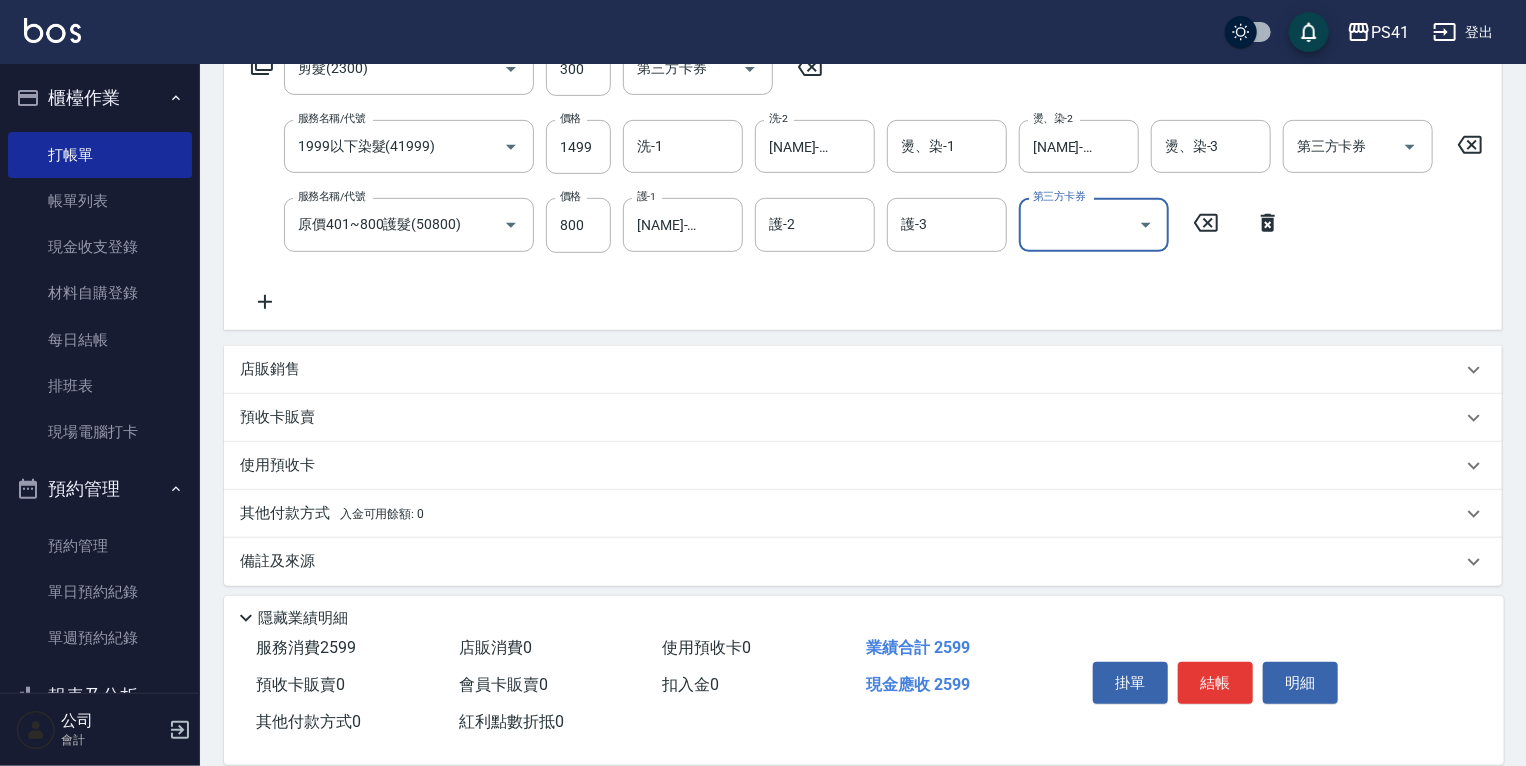 scroll, scrollTop: 379, scrollLeft: 0, axis: vertical 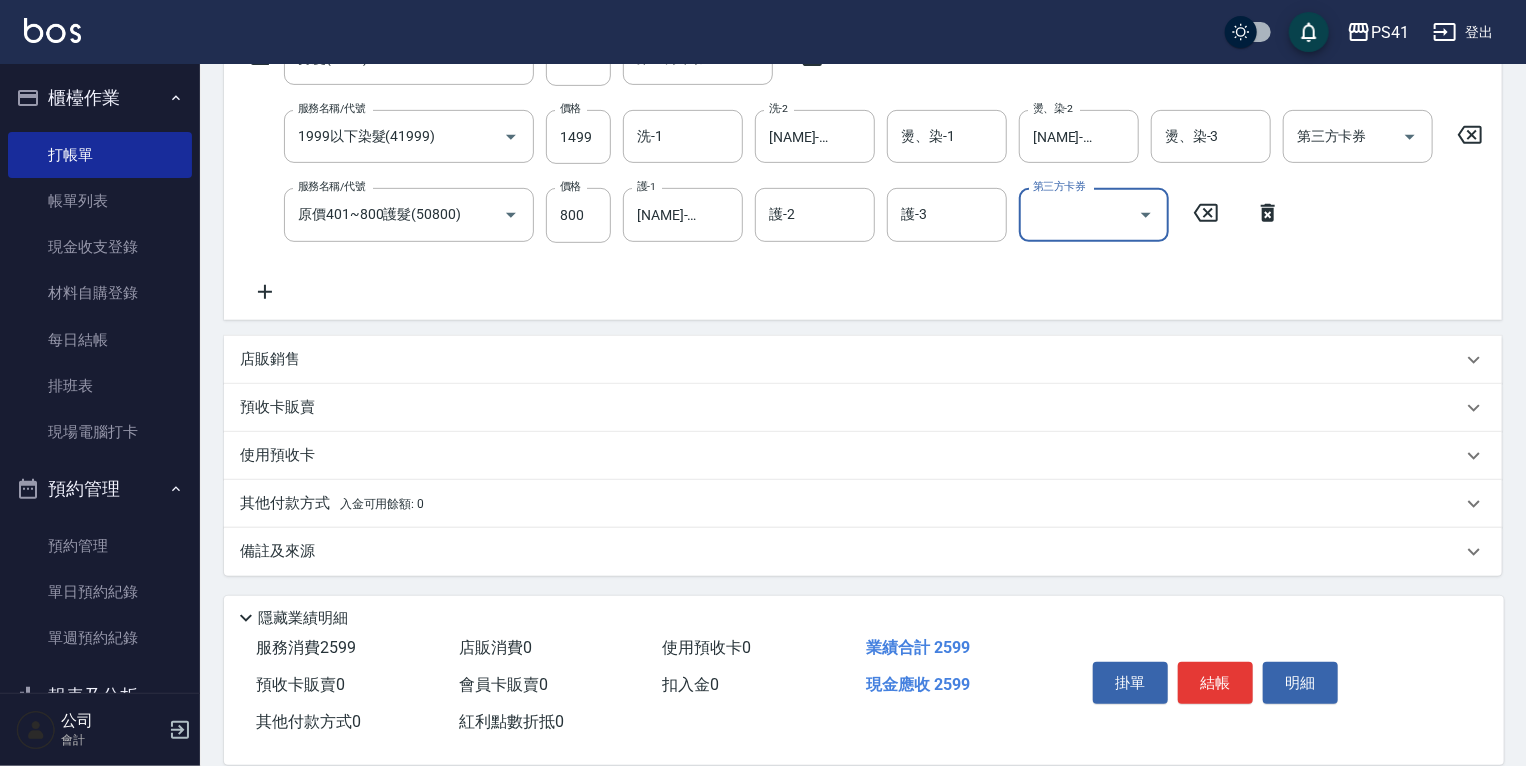 click on "其他付款方式 入金可用餘額: 0" at bounding box center (332, 504) 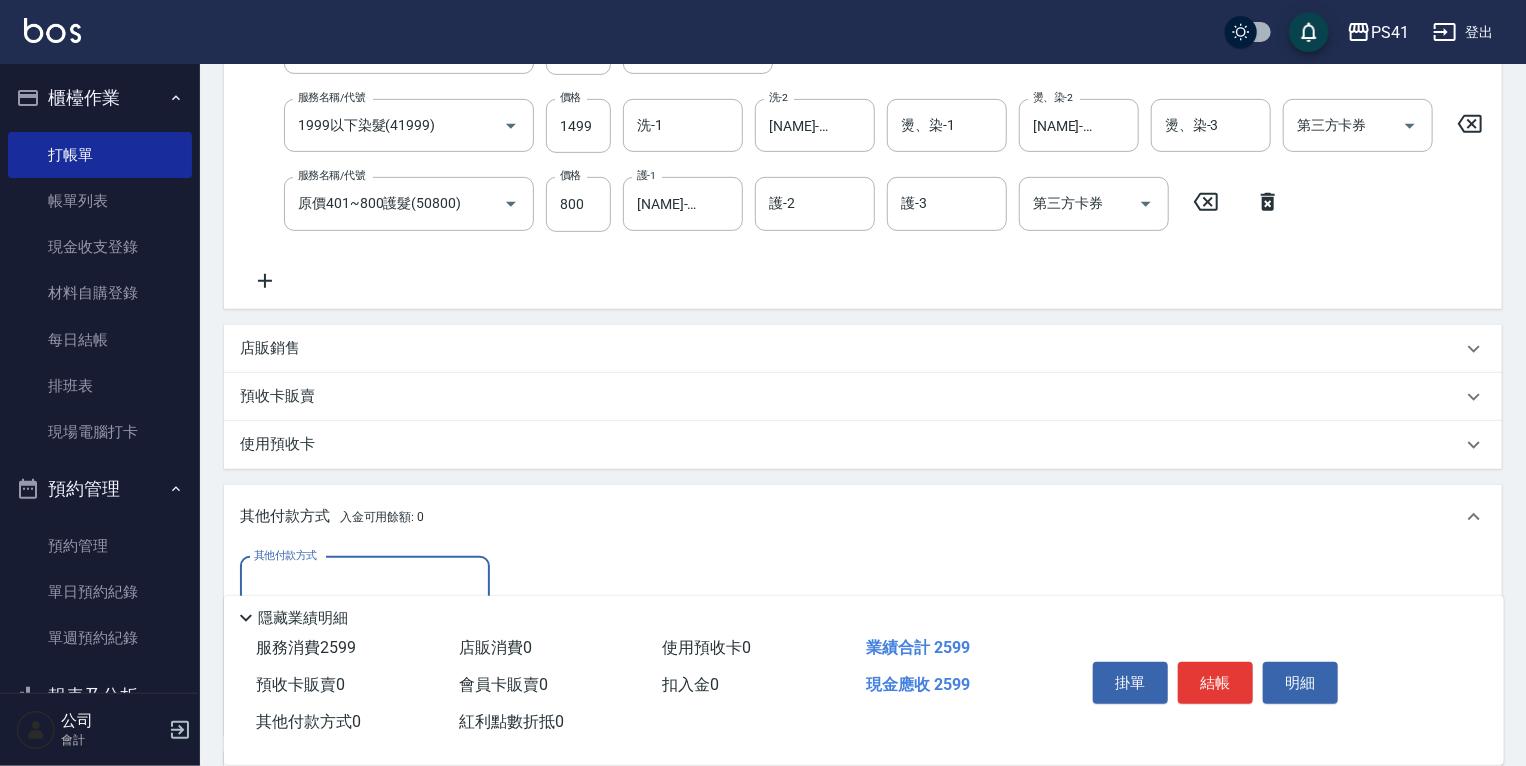 scroll, scrollTop: 0, scrollLeft: 0, axis: both 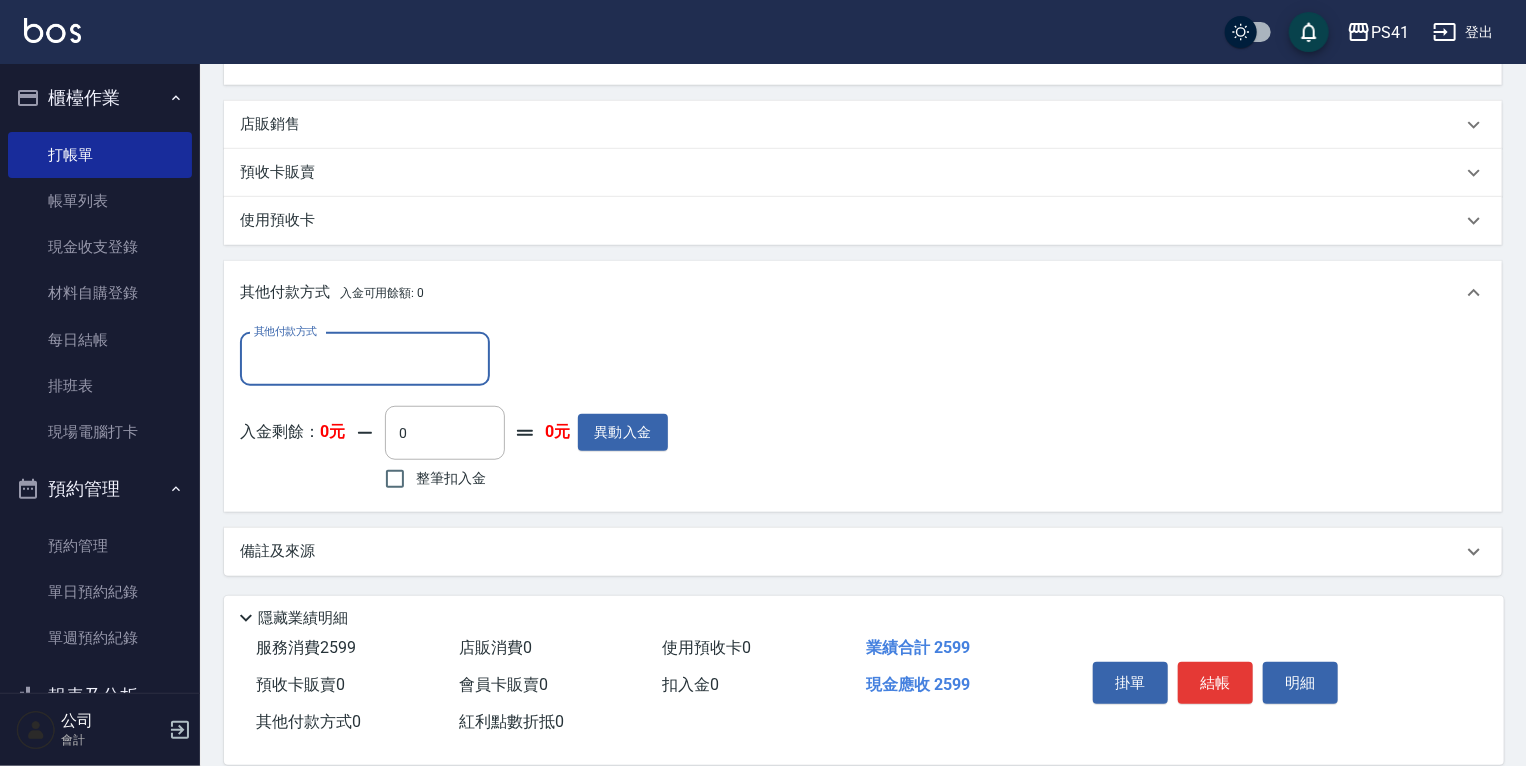 click on "其他付款方式" at bounding box center (365, 359) 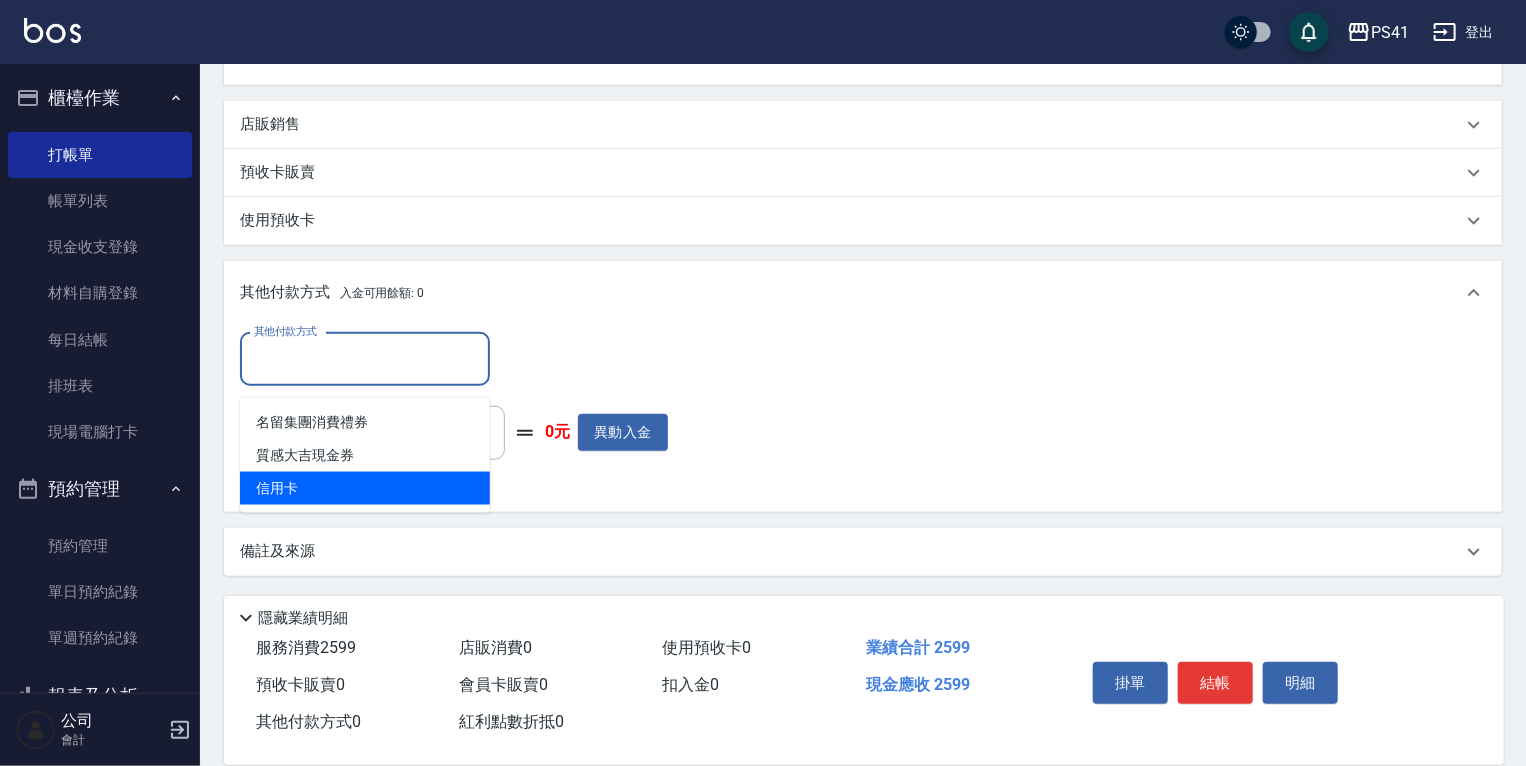 drag, startPoint x: 300, startPoint y: 472, endPoint x: 327, endPoint y: 455, distance: 31.906113 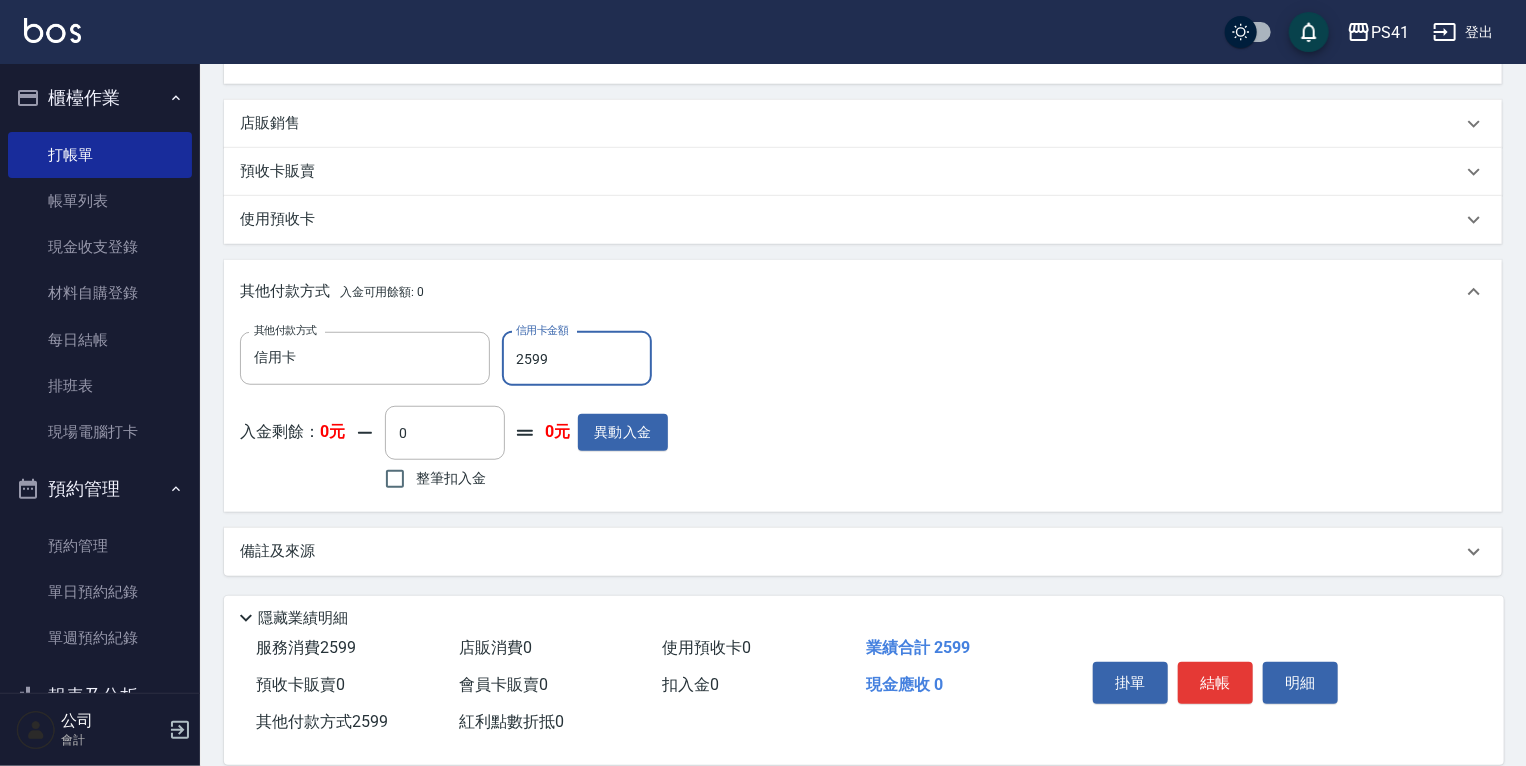 type on "2599" 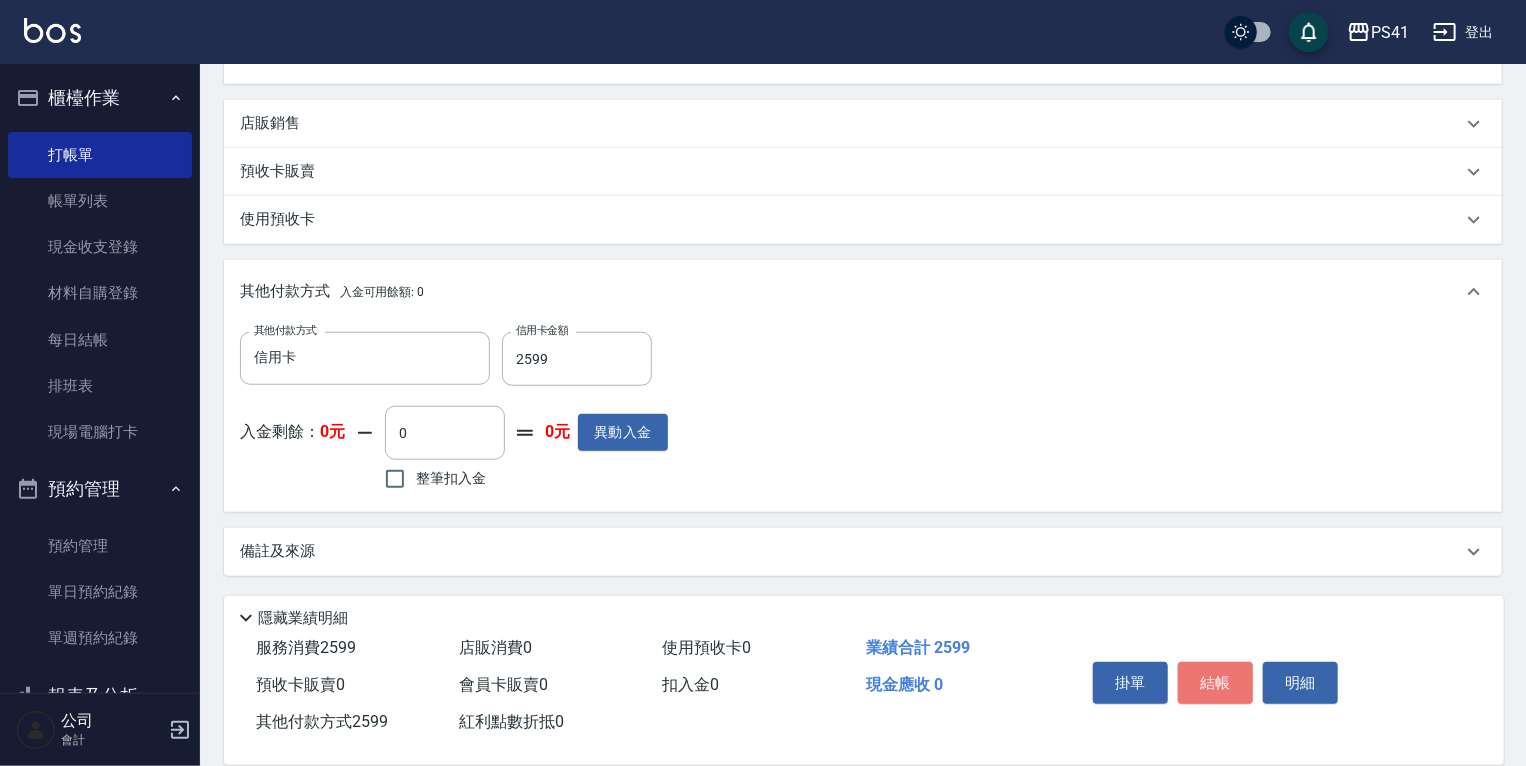 click on "結帳" at bounding box center (1215, 683) 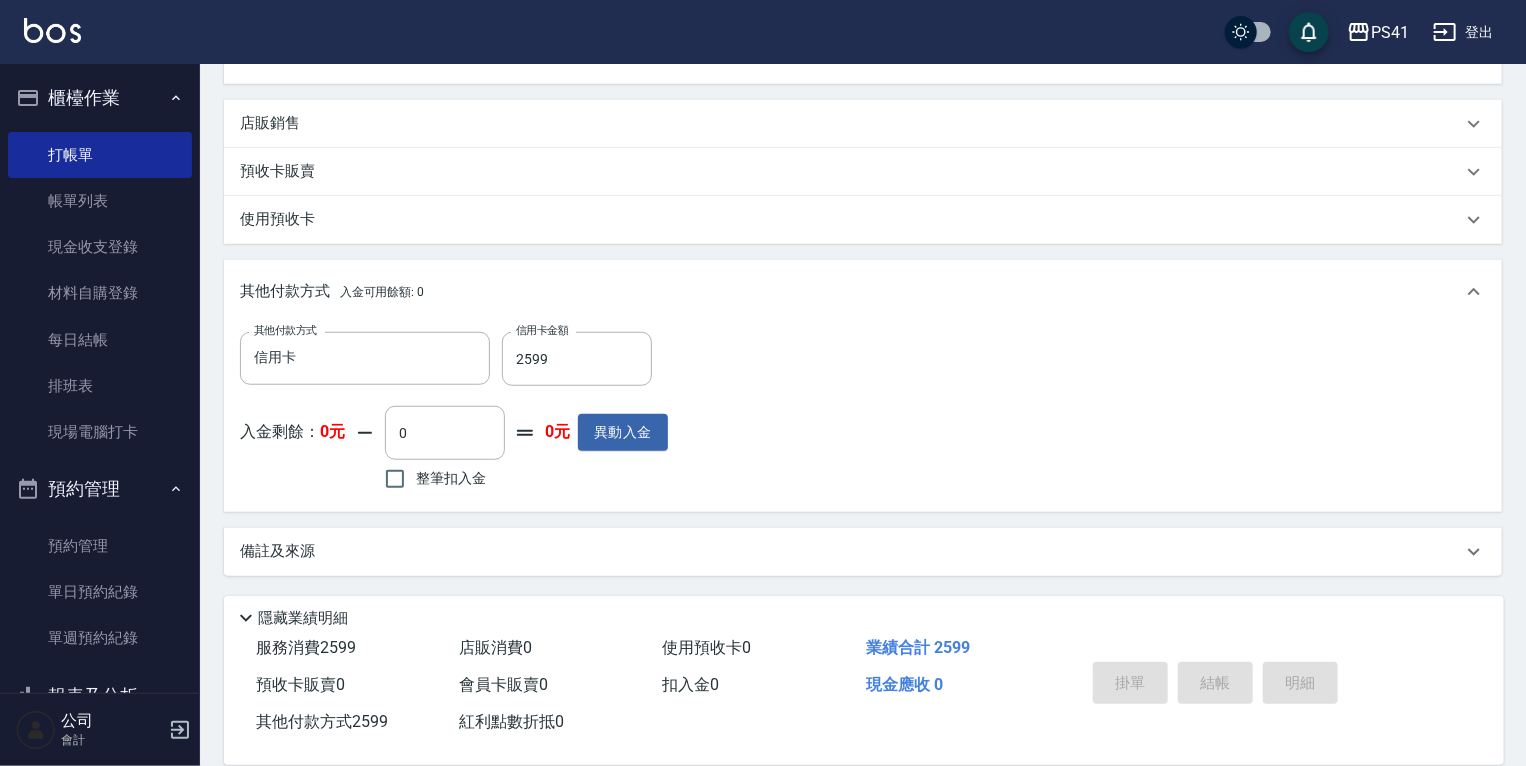 type on "[DATE] [TIME]" 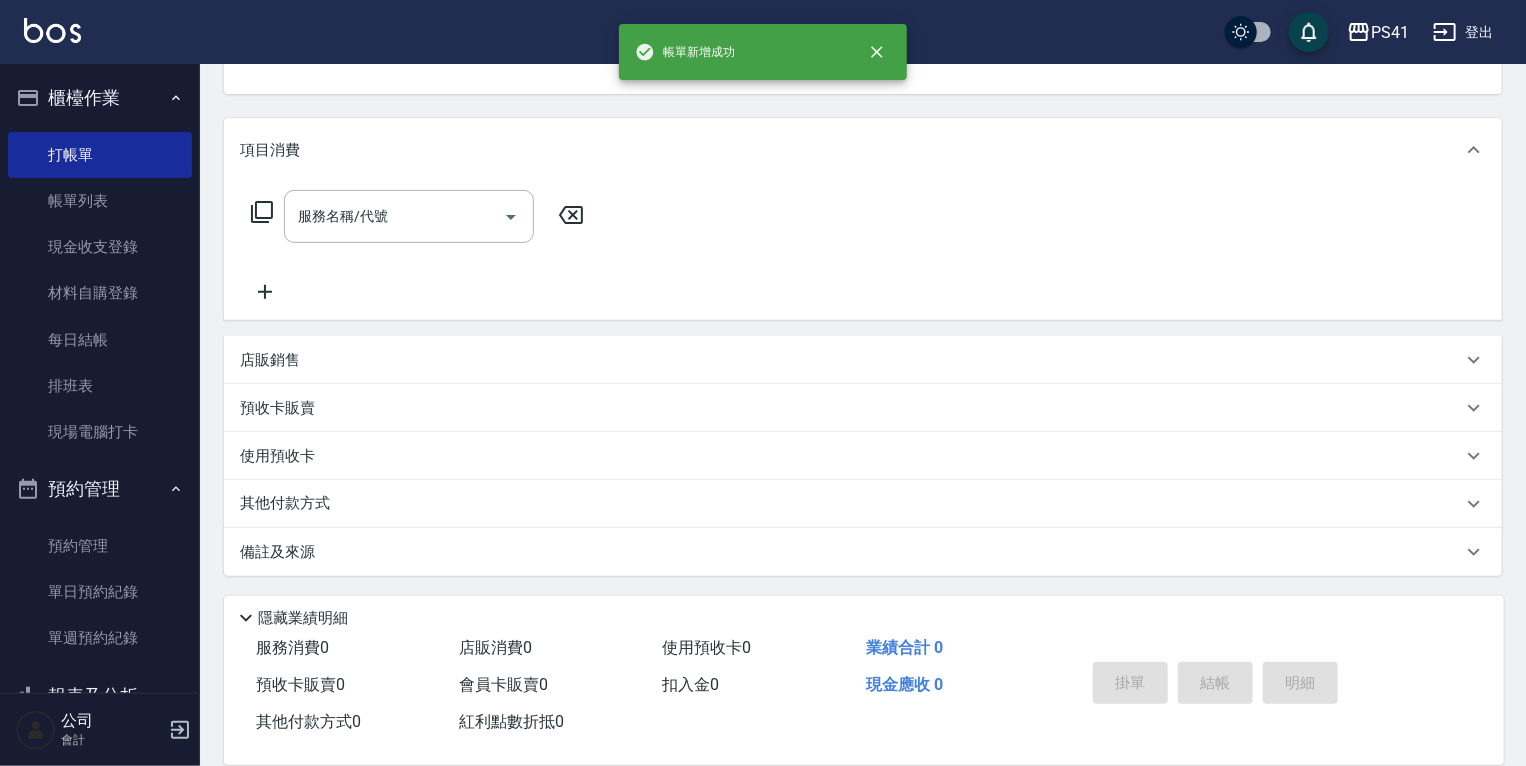 scroll, scrollTop: 0, scrollLeft: 0, axis: both 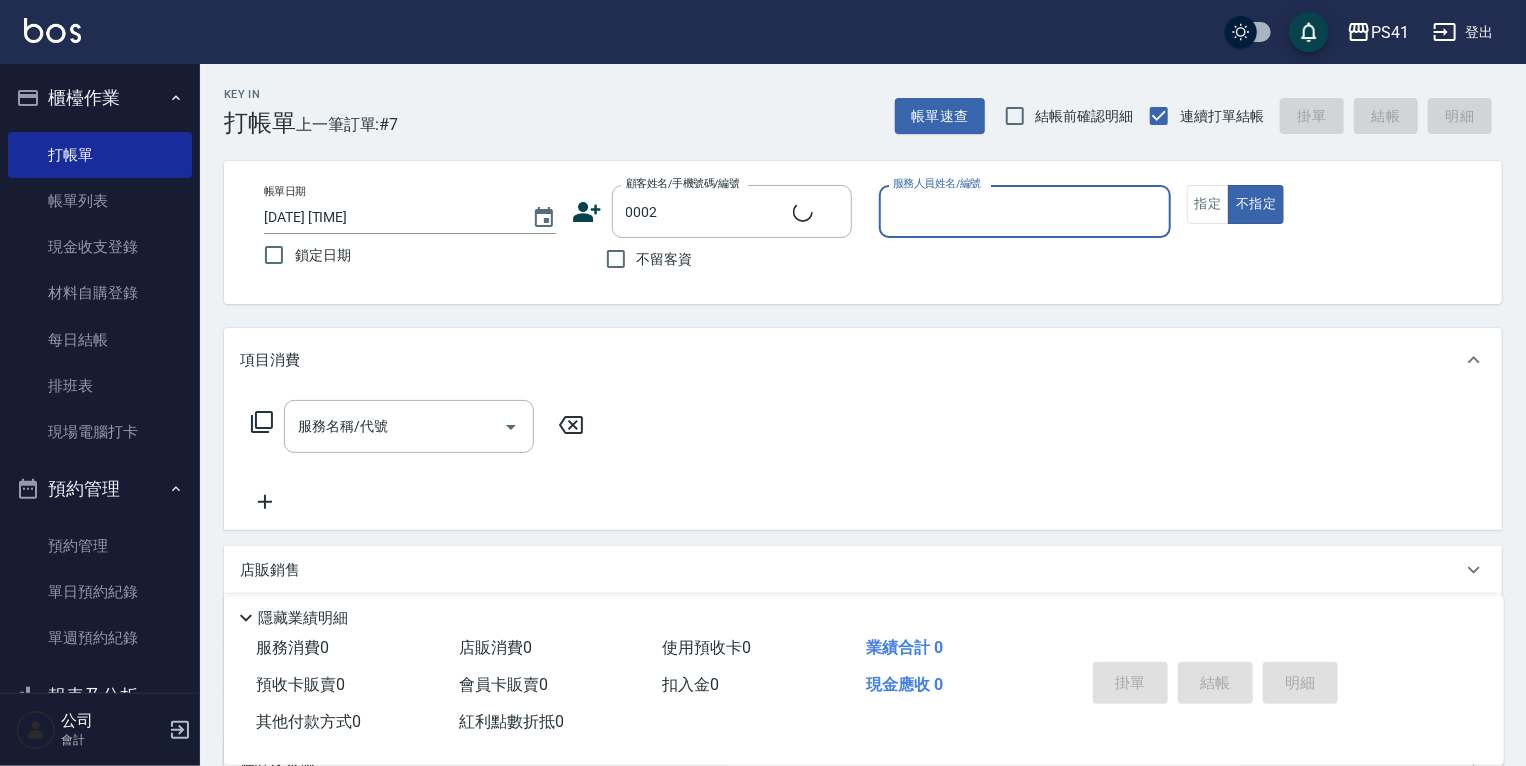 type on "Alice/Alice/0002" 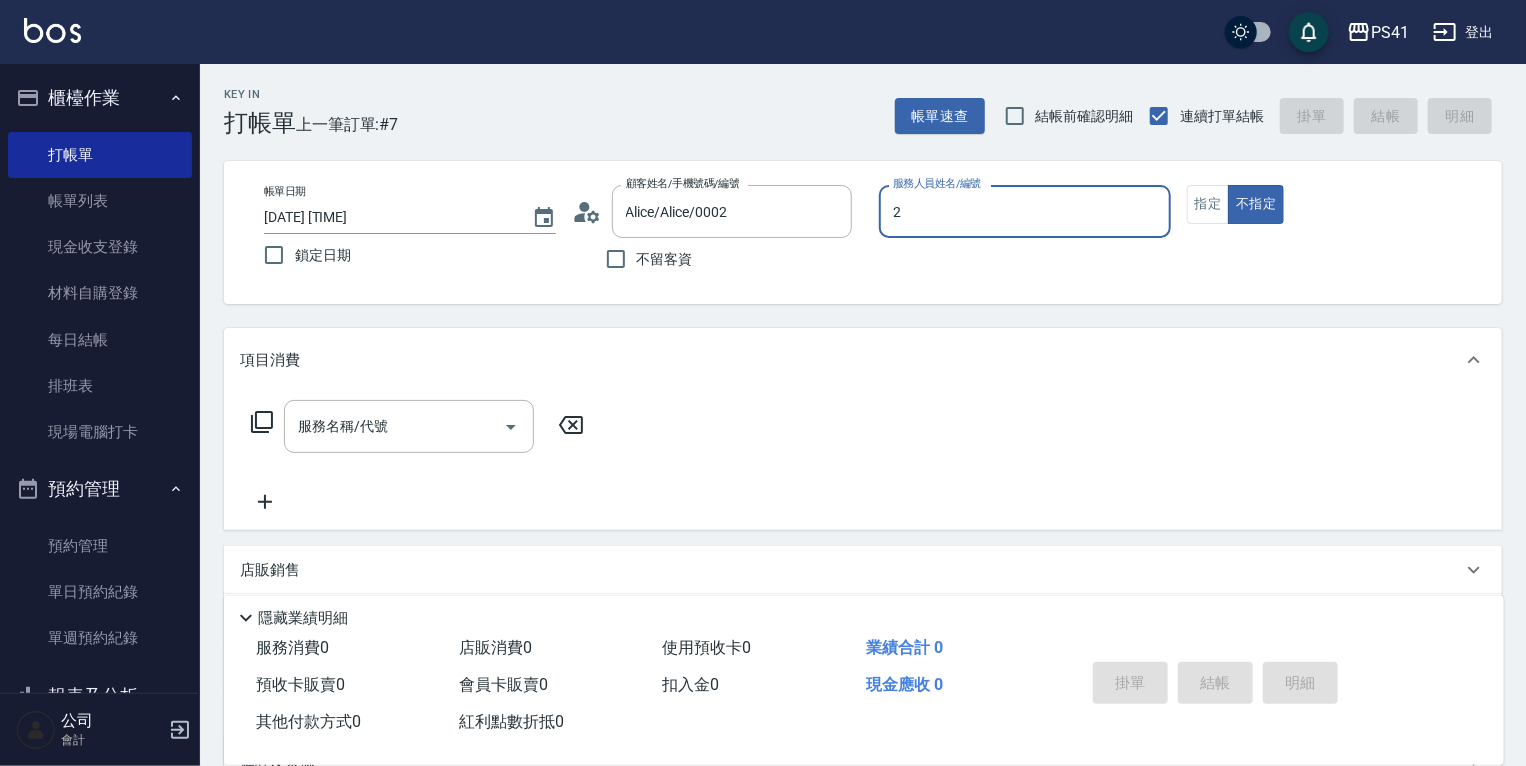 type on "[NAME]-2" 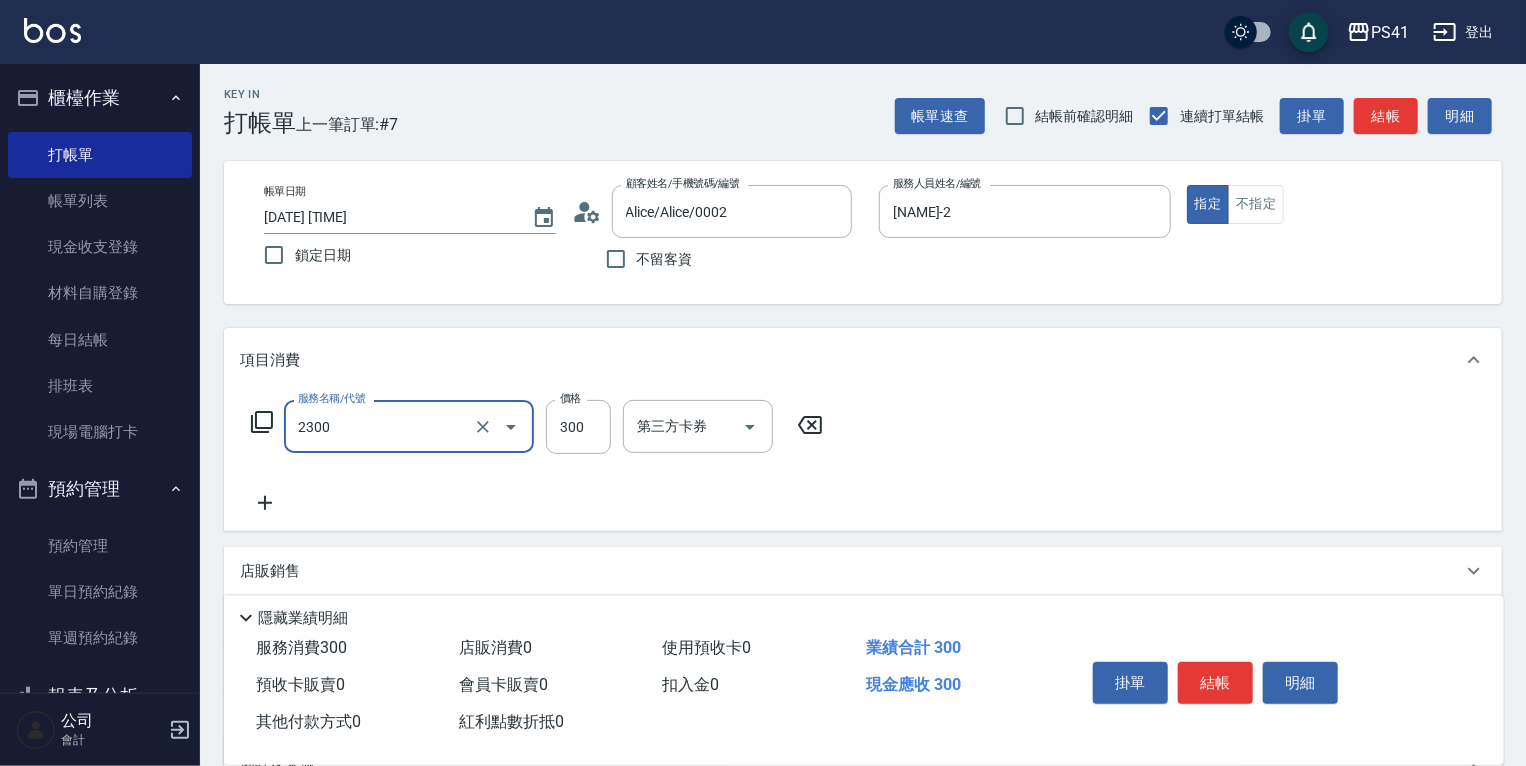 type on "剪髮(2300)" 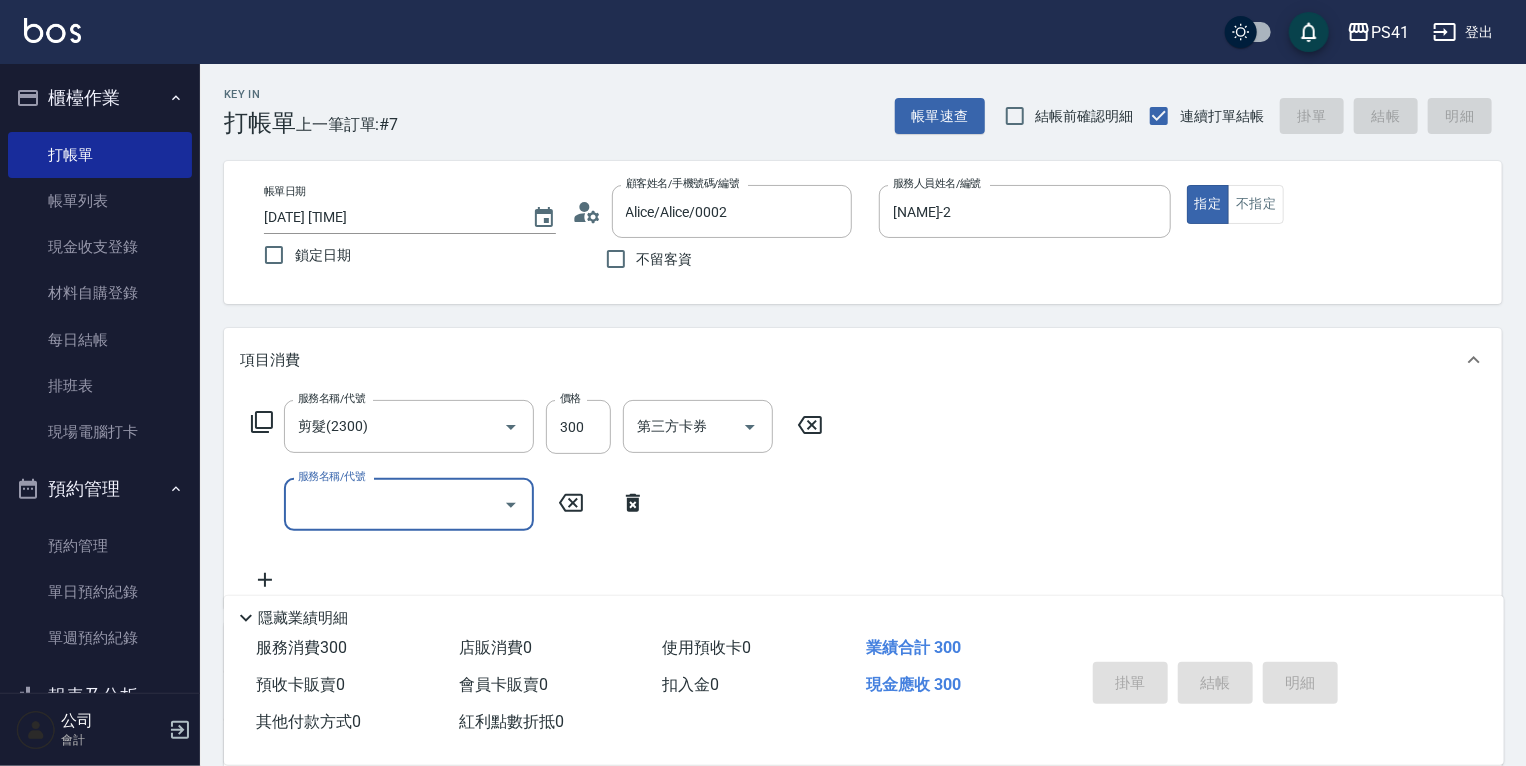 type 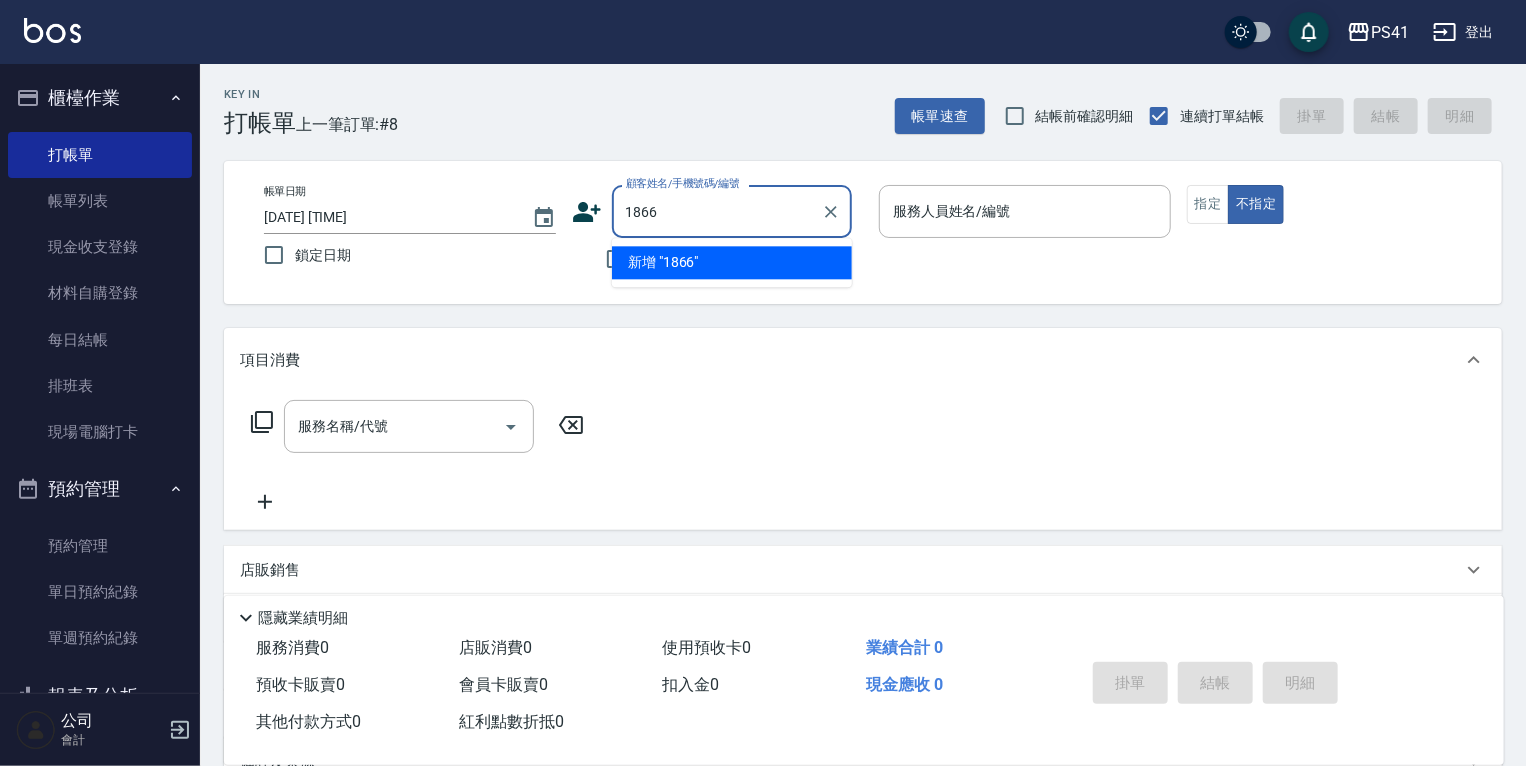 type on "1866" 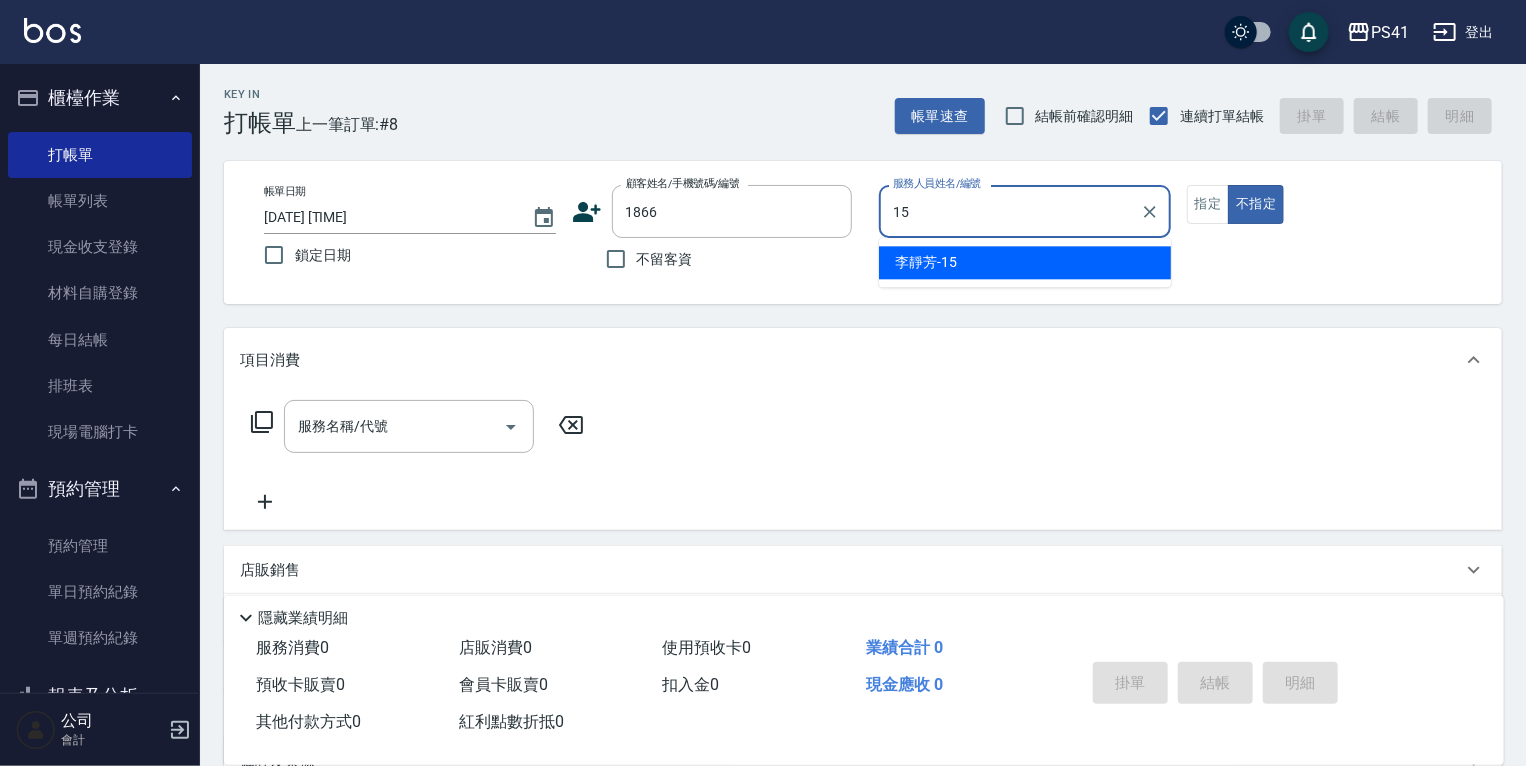 type on "[NAME]-15" 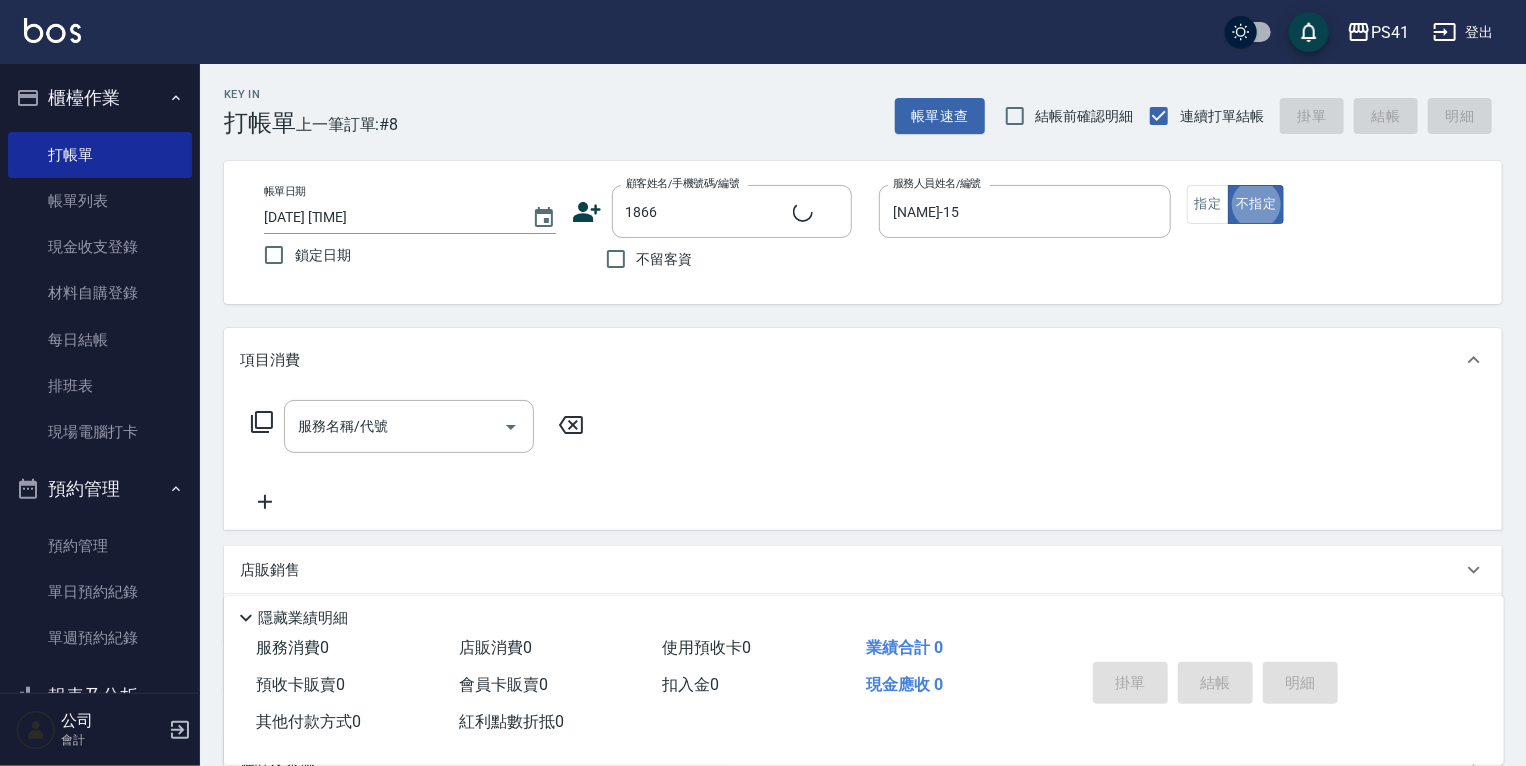 type on "[LAST]/[PHONE]/[NUMBER]" 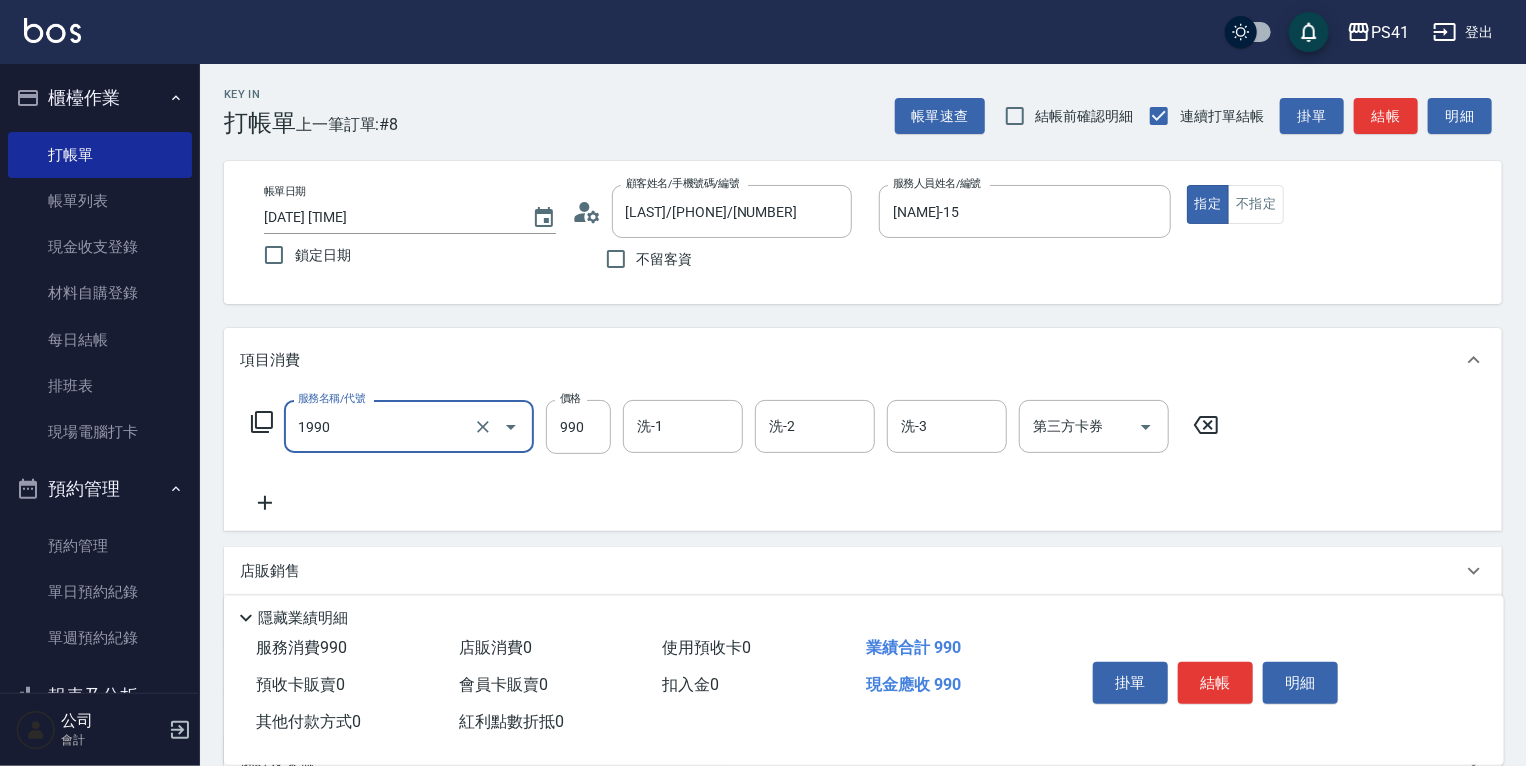 type on "[PRODUCT] ([NUMBER])" 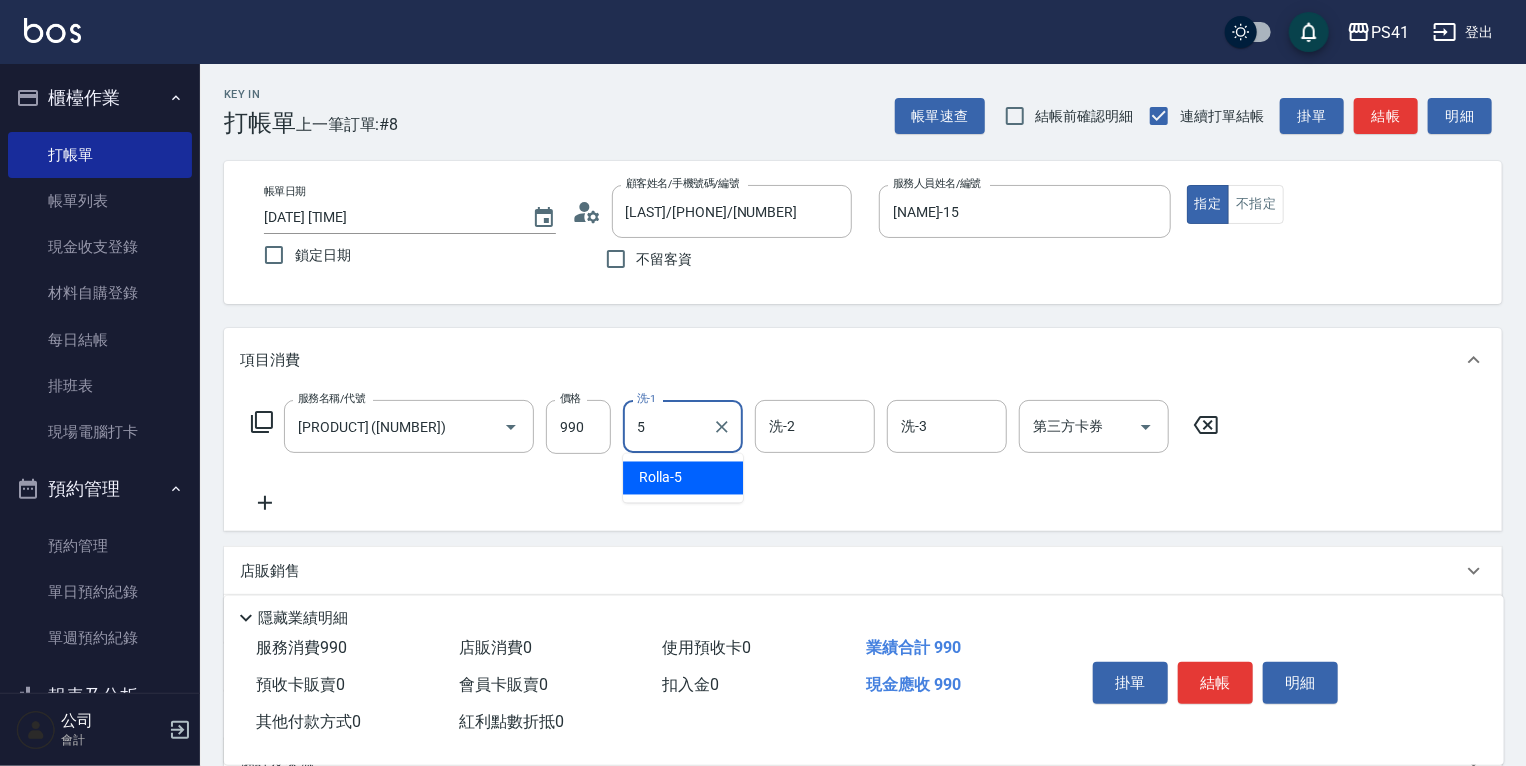 type on "Rolla-5" 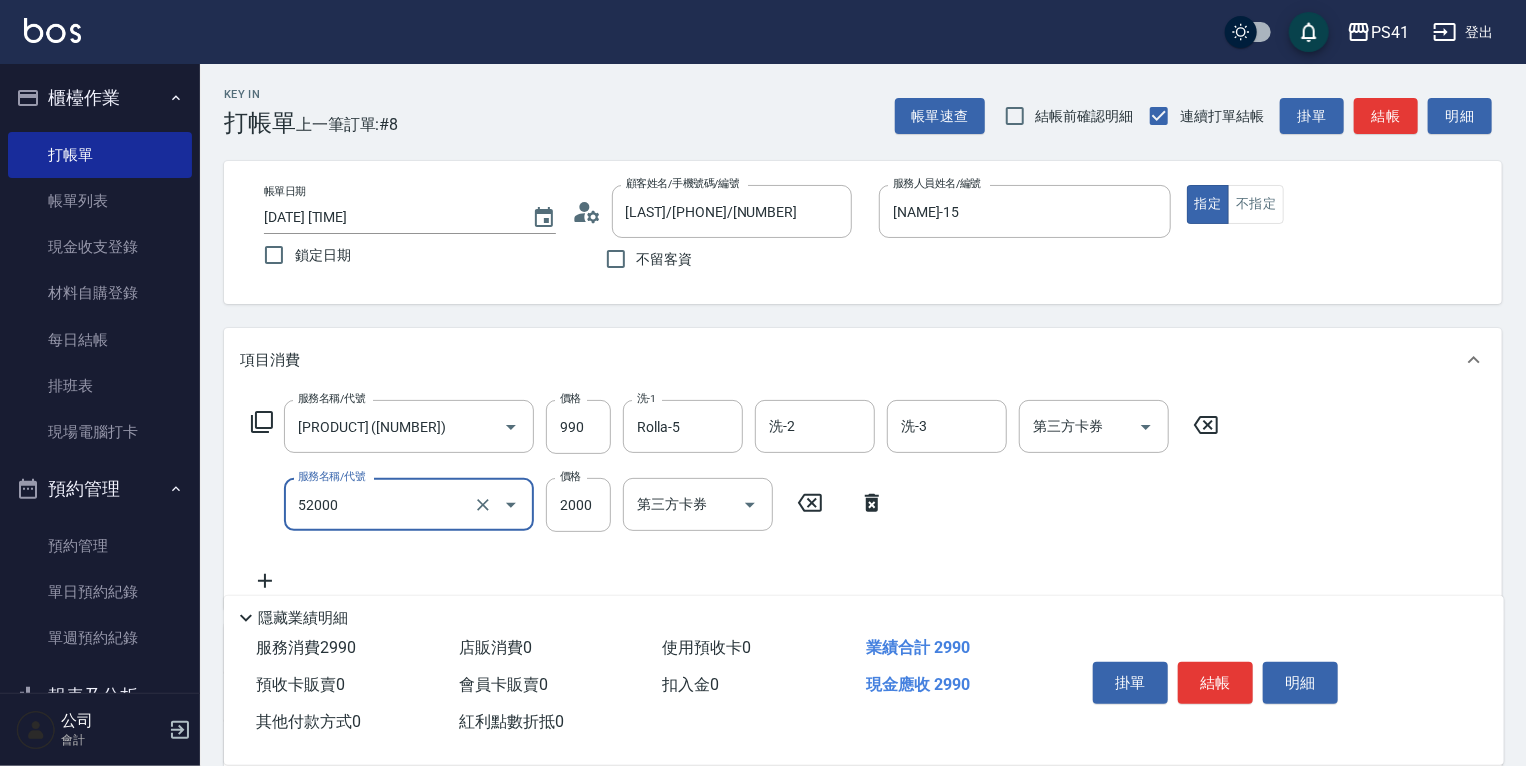 type on "原價1501~2000護髮(52000)" 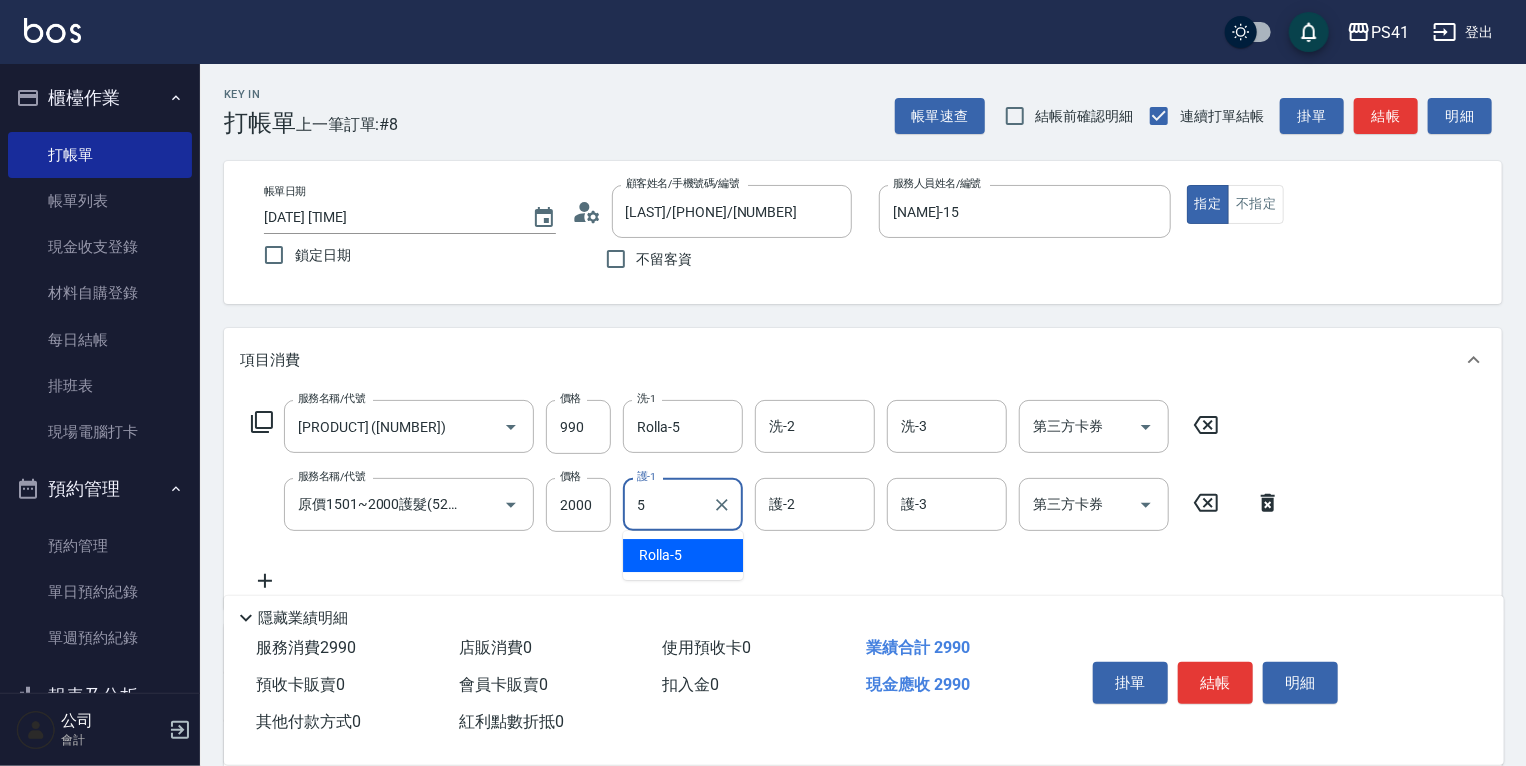 type on "Rolla-5" 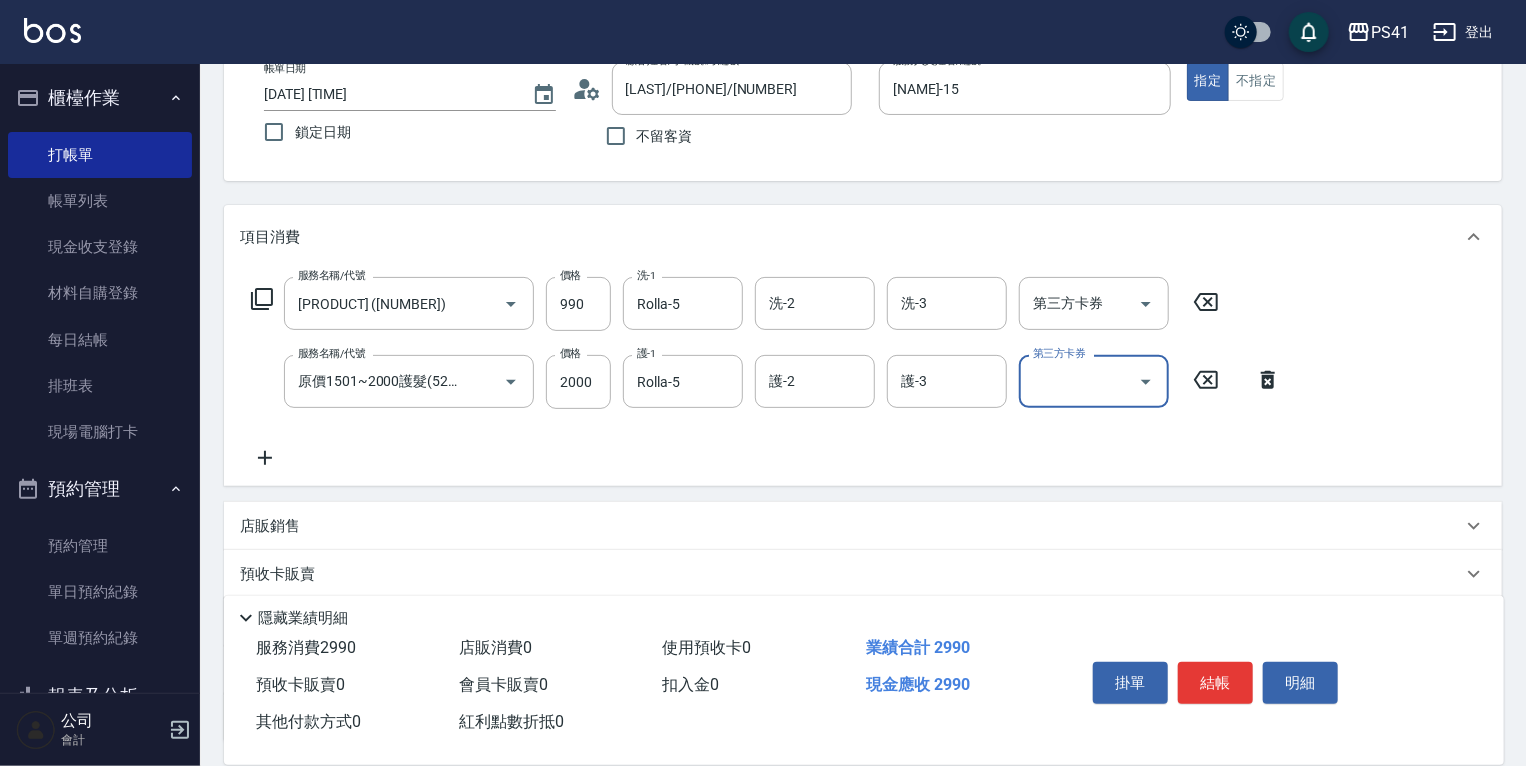 scroll, scrollTop: 288, scrollLeft: 0, axis: vertical 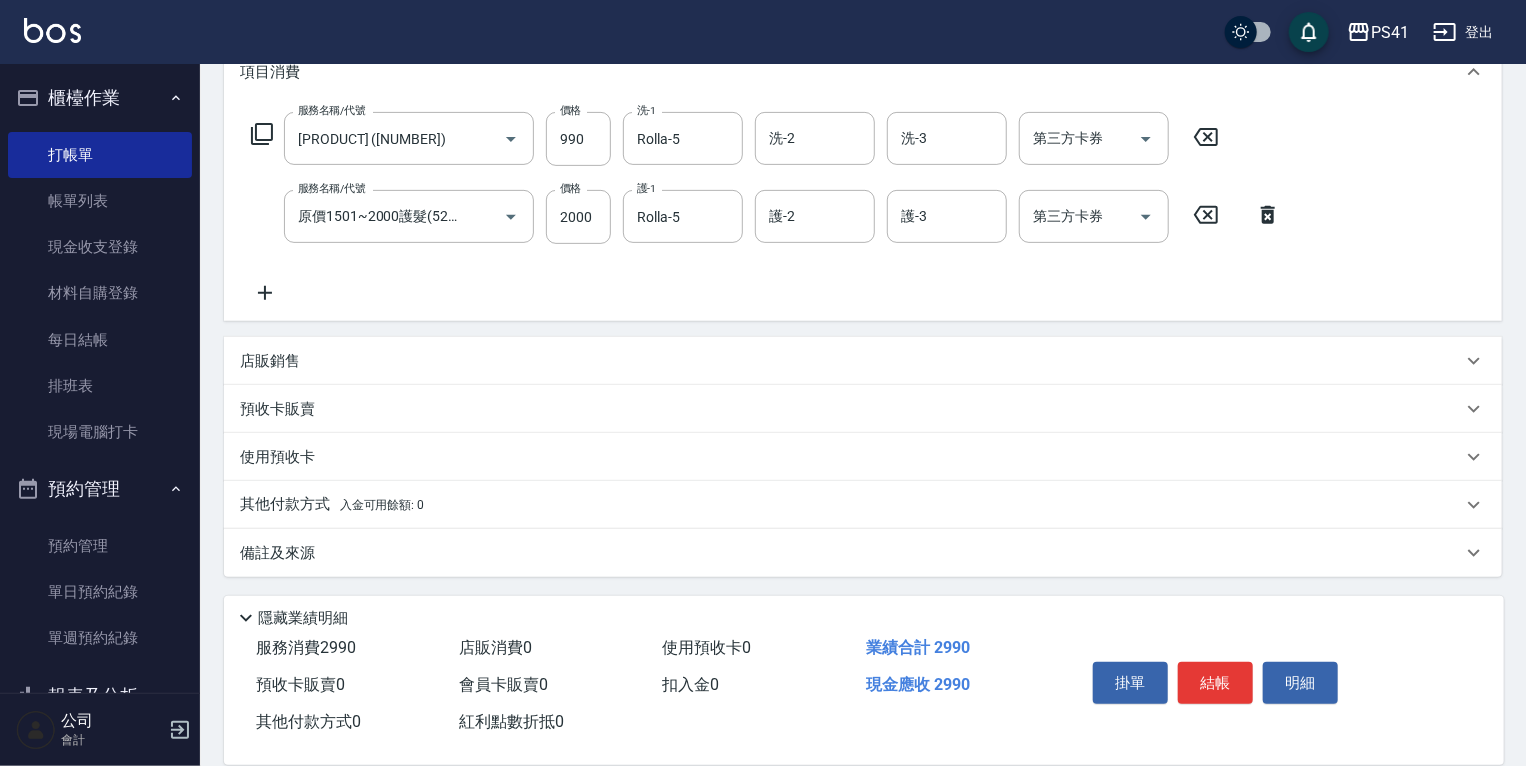 click on "其他付款方式 入金可用餘額: 0" at bounding box center [332, 505] 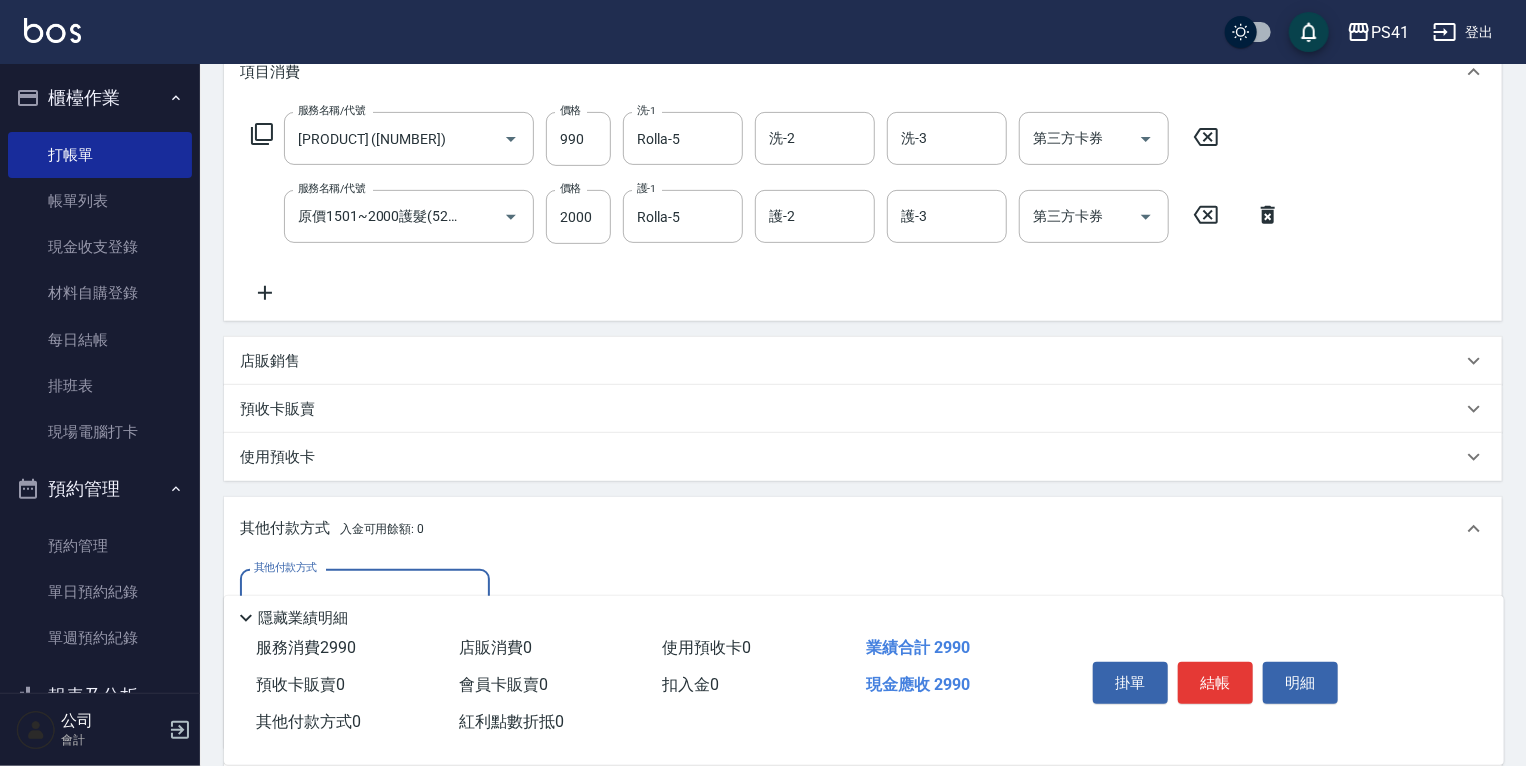 scroll, scrollTop: 0, scrollLeft: 0, axis: both 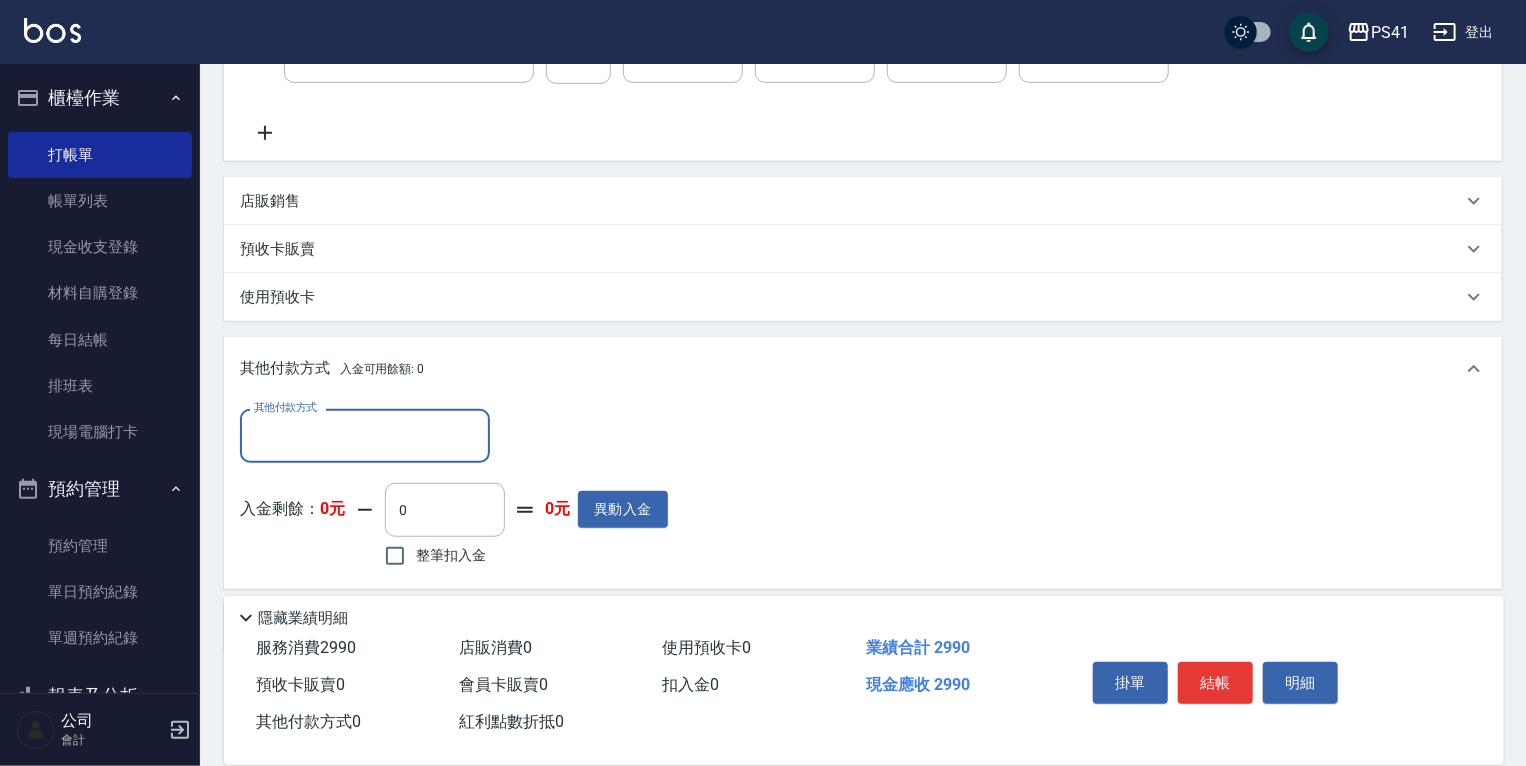 click on "其他付款方式" at bounding box center [365, 435] 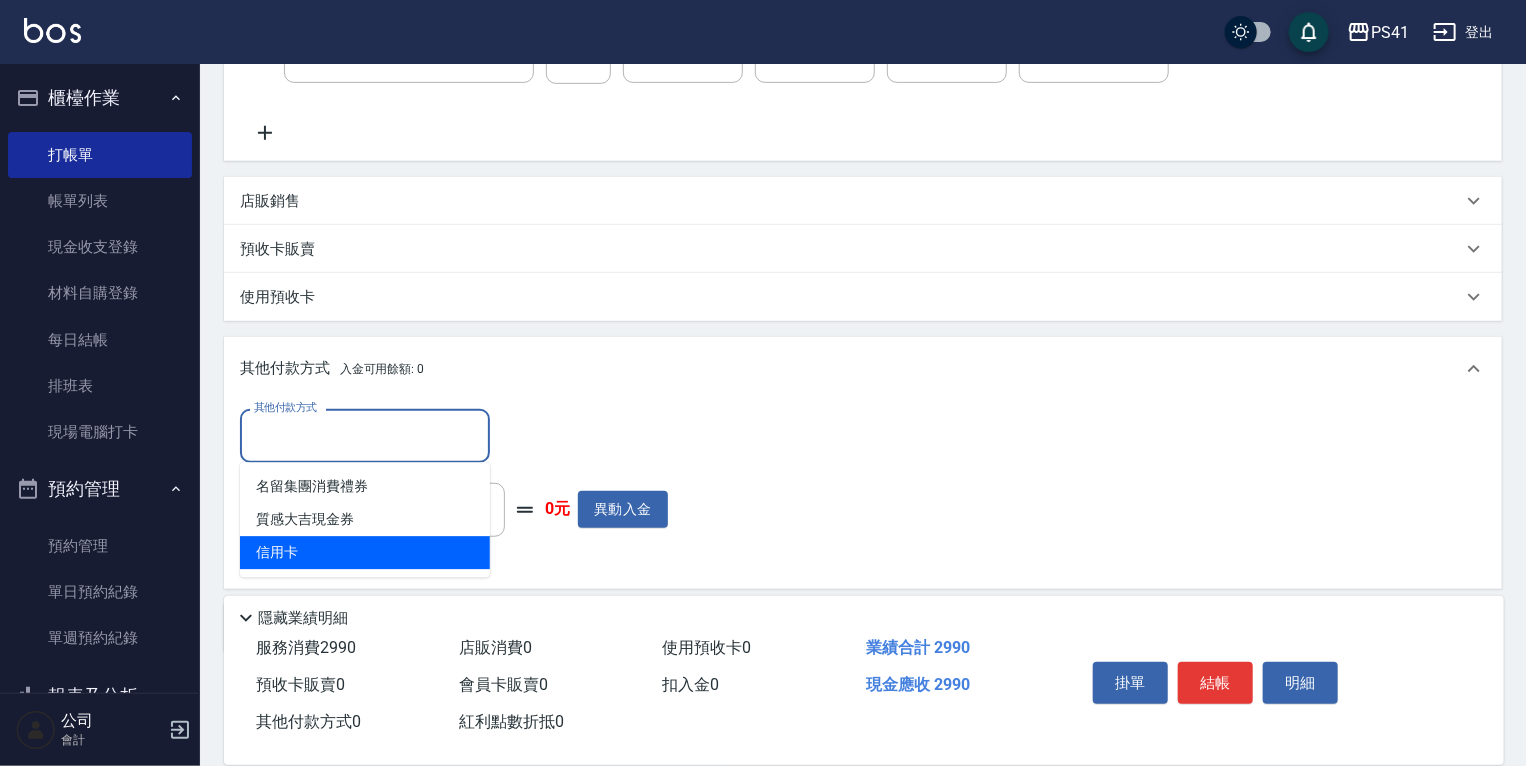 click on "信用卡" at bounding box center (365, 552) 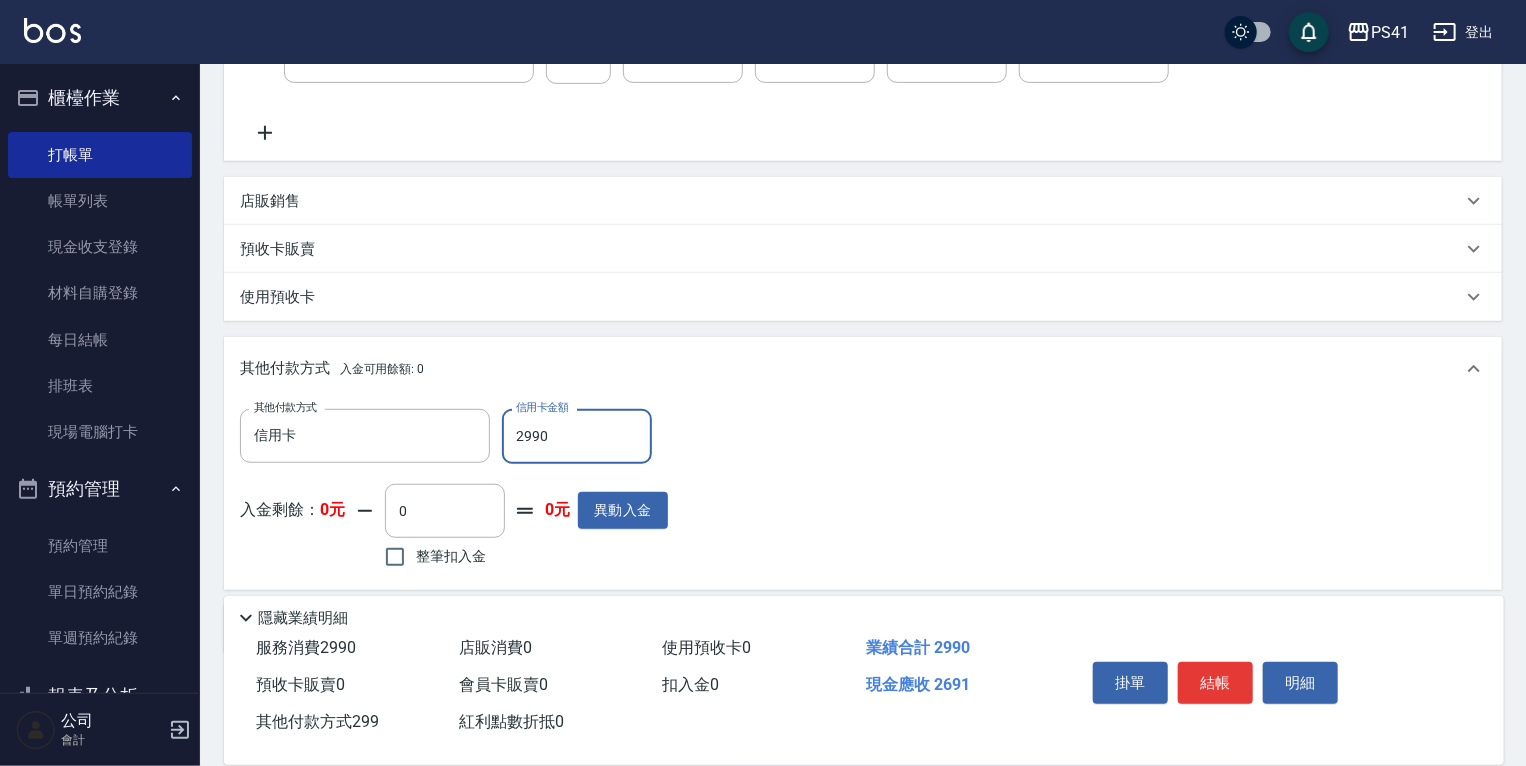type on "2990" 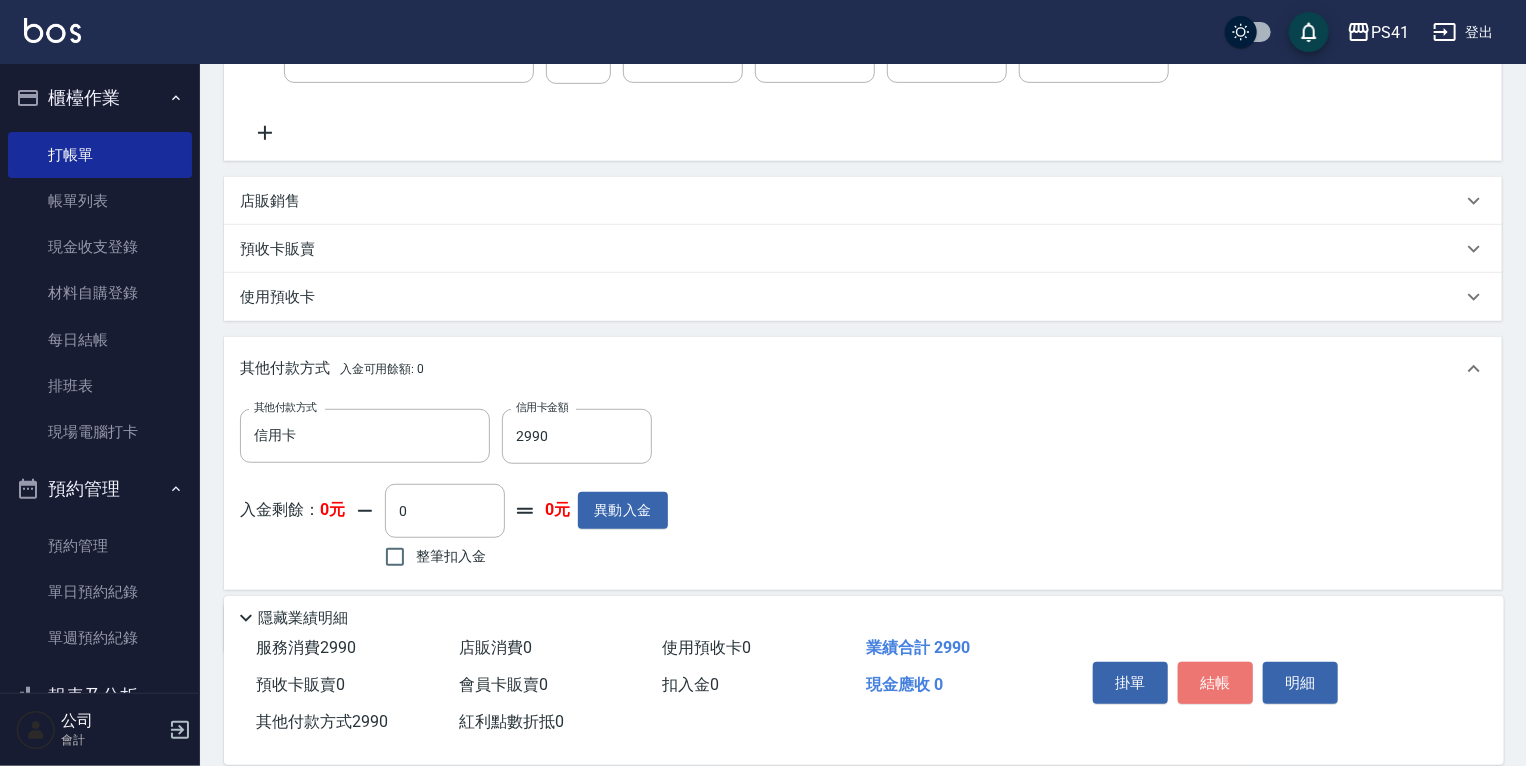 click on "結帳" at bounding box center (1215, 683) 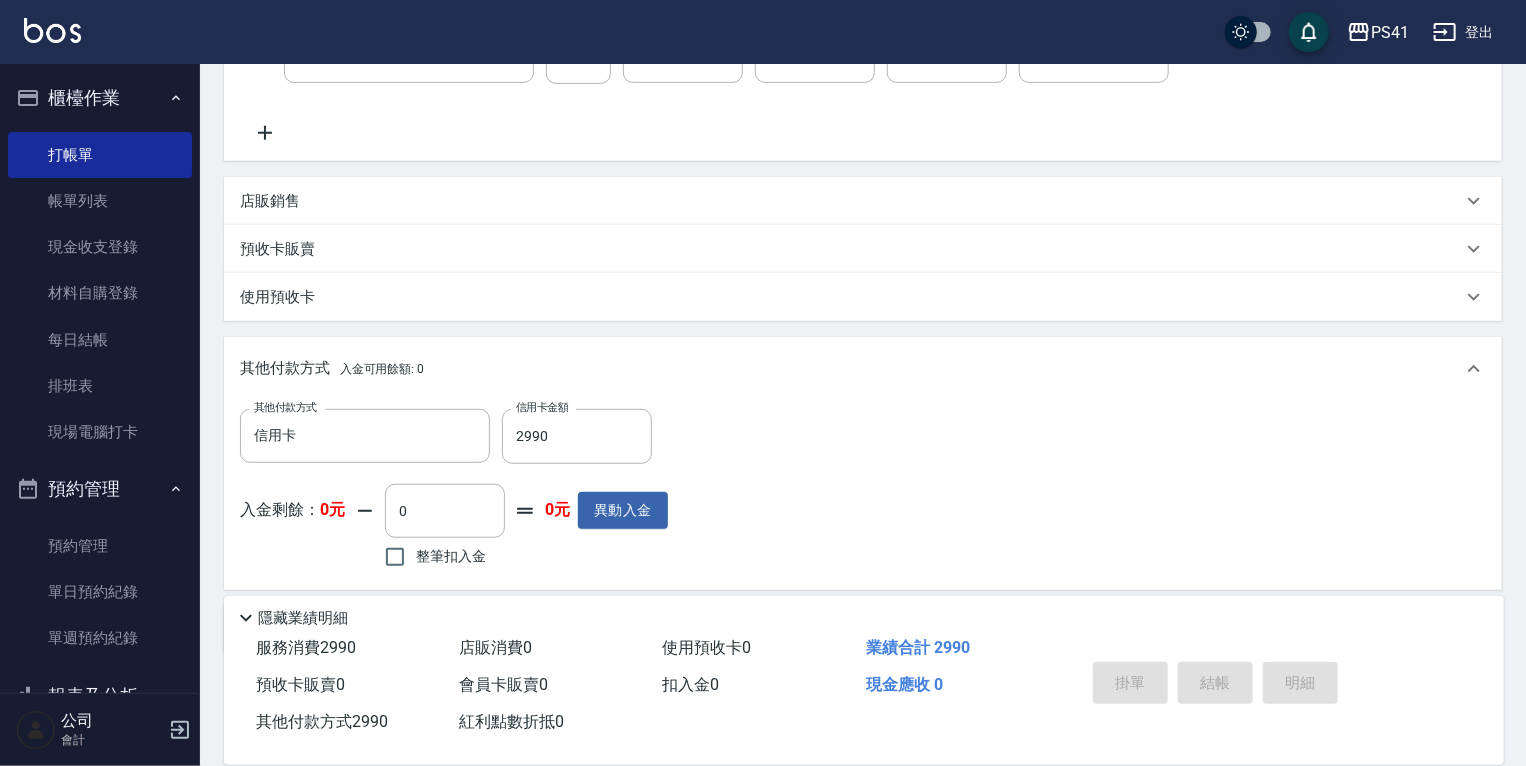 type 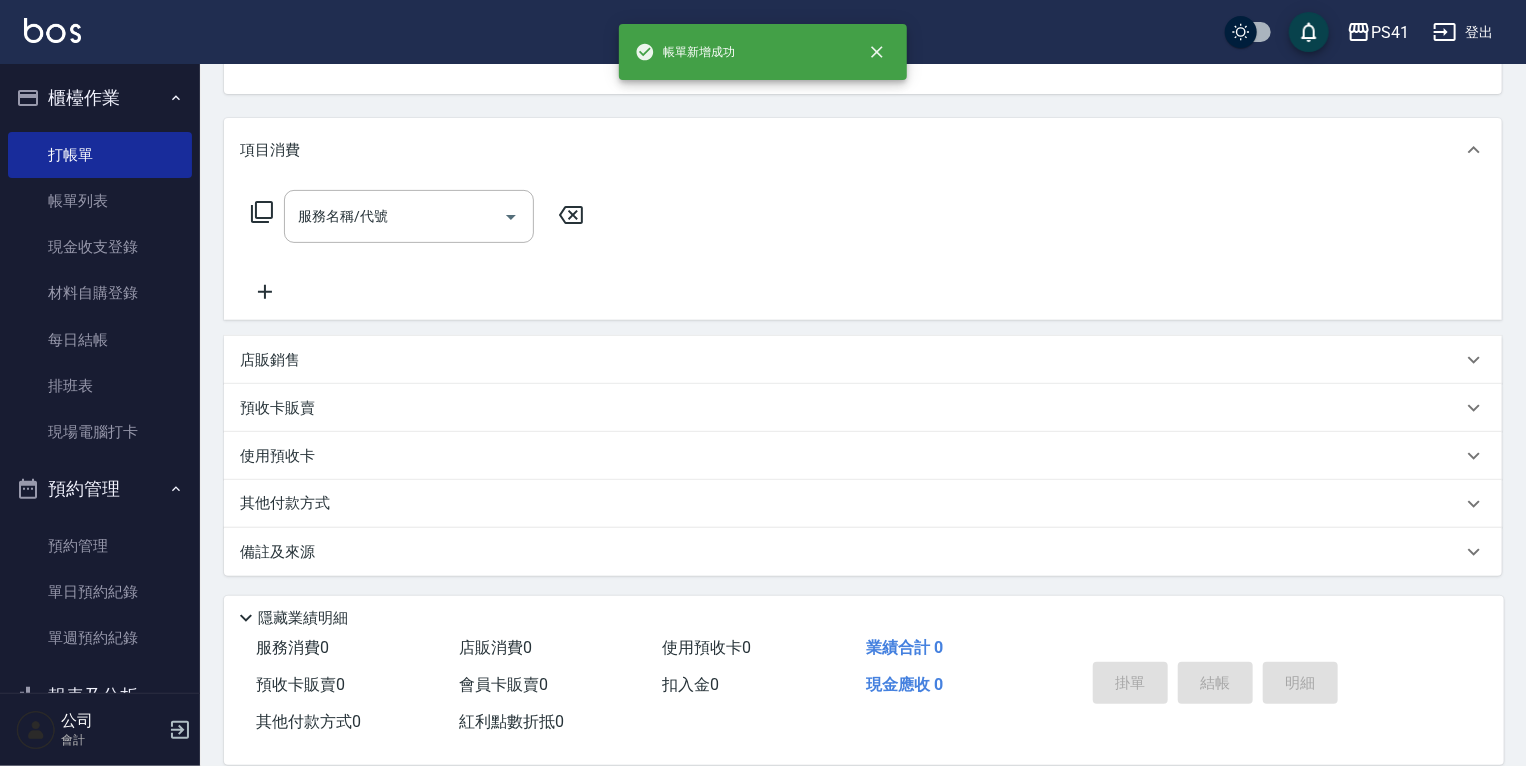 scroll, scrollTop: 0, scrollLeft: 0, axis: both 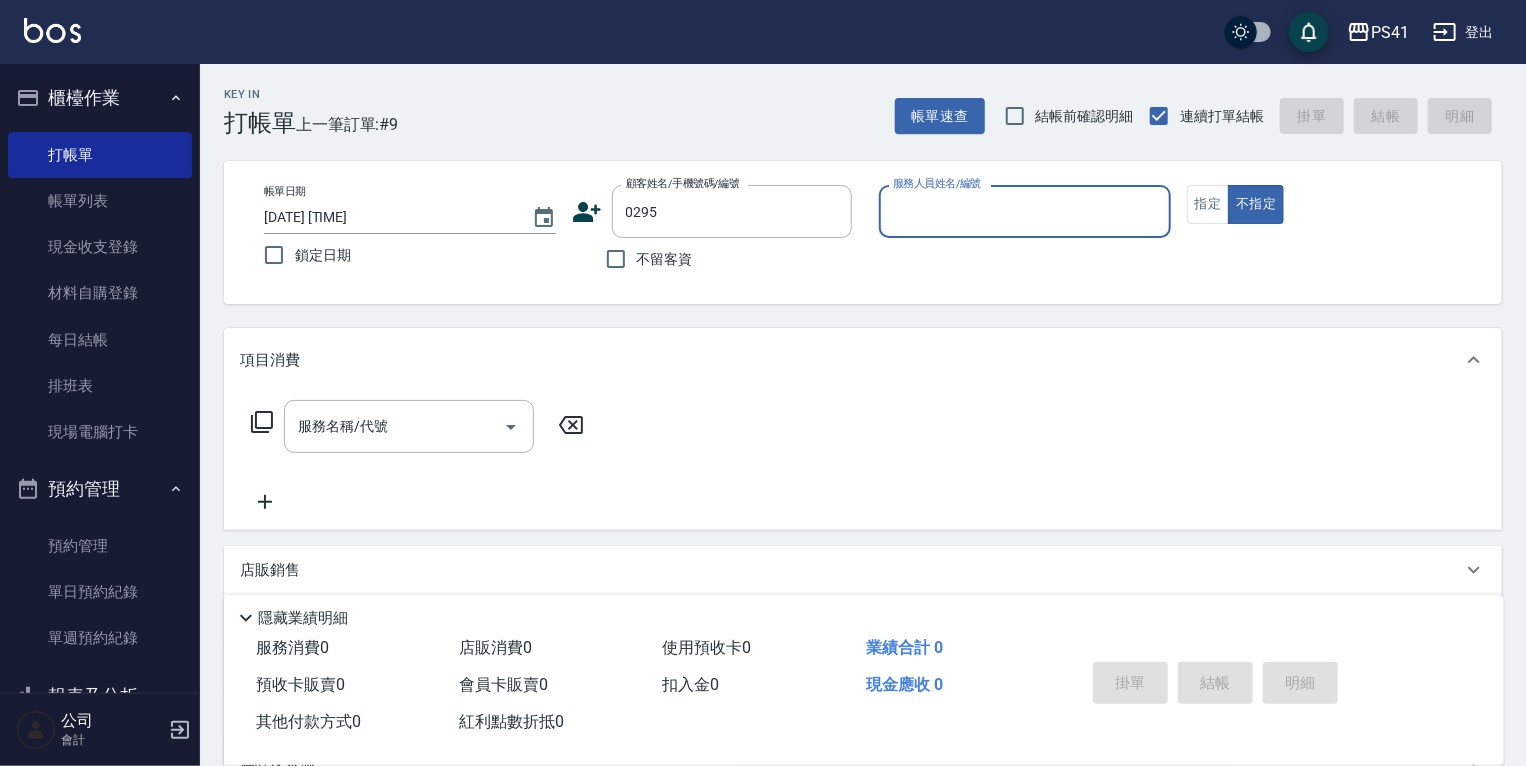 type on "[LAST]/[PHONE]/[NUMBER]" 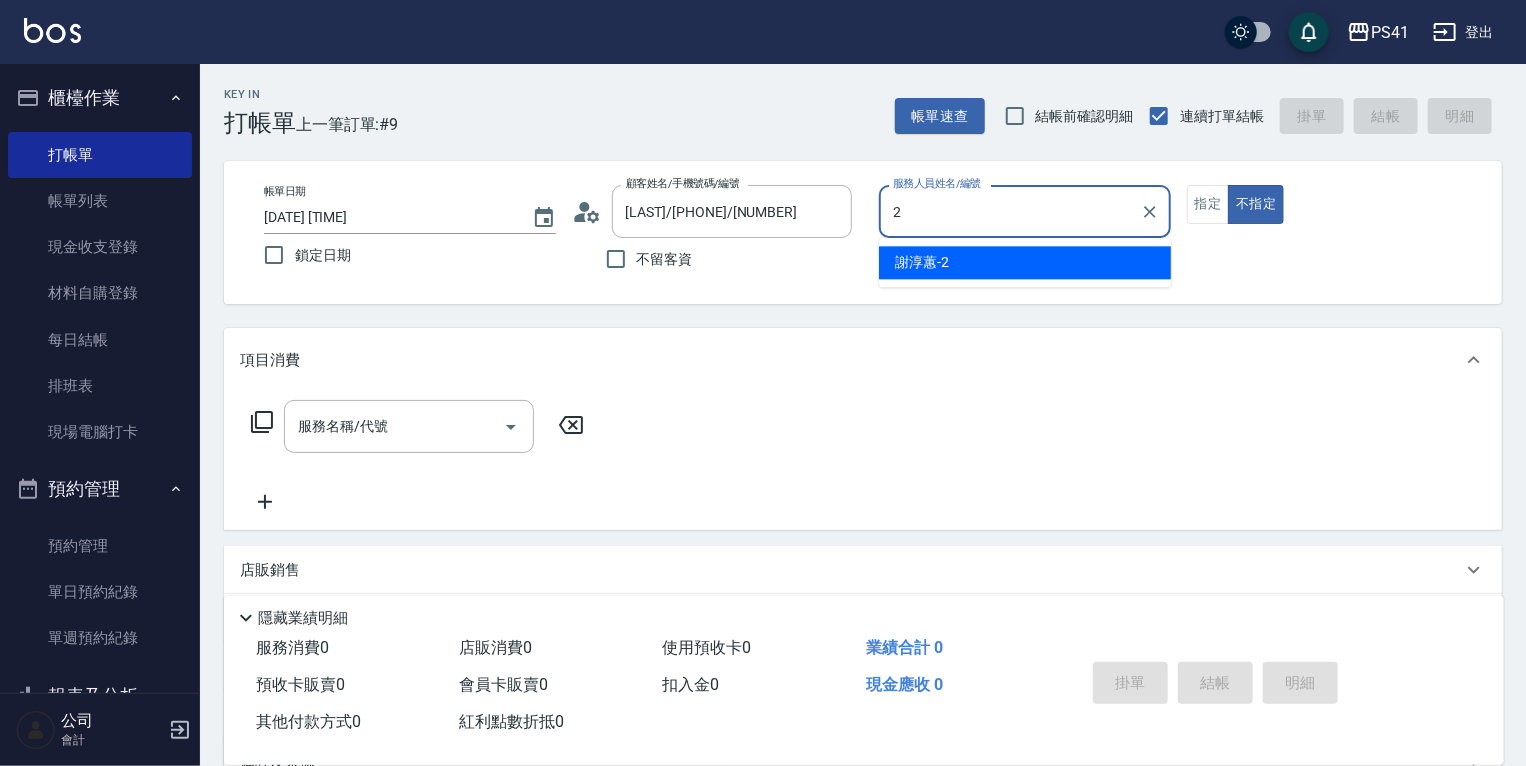 type on "[NAME]-2" 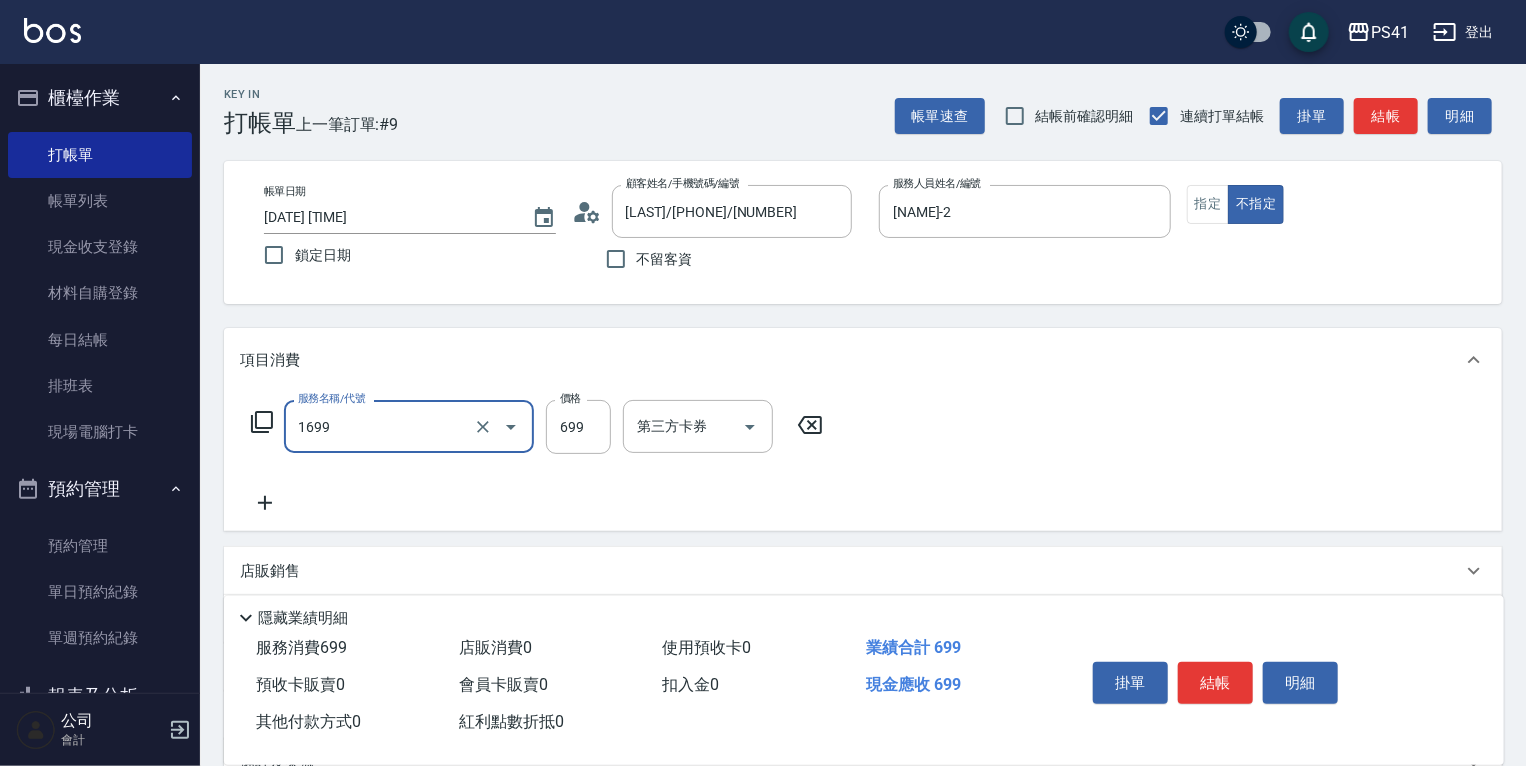 type on "純粹植淨控油SPA洗髮699(1699)" 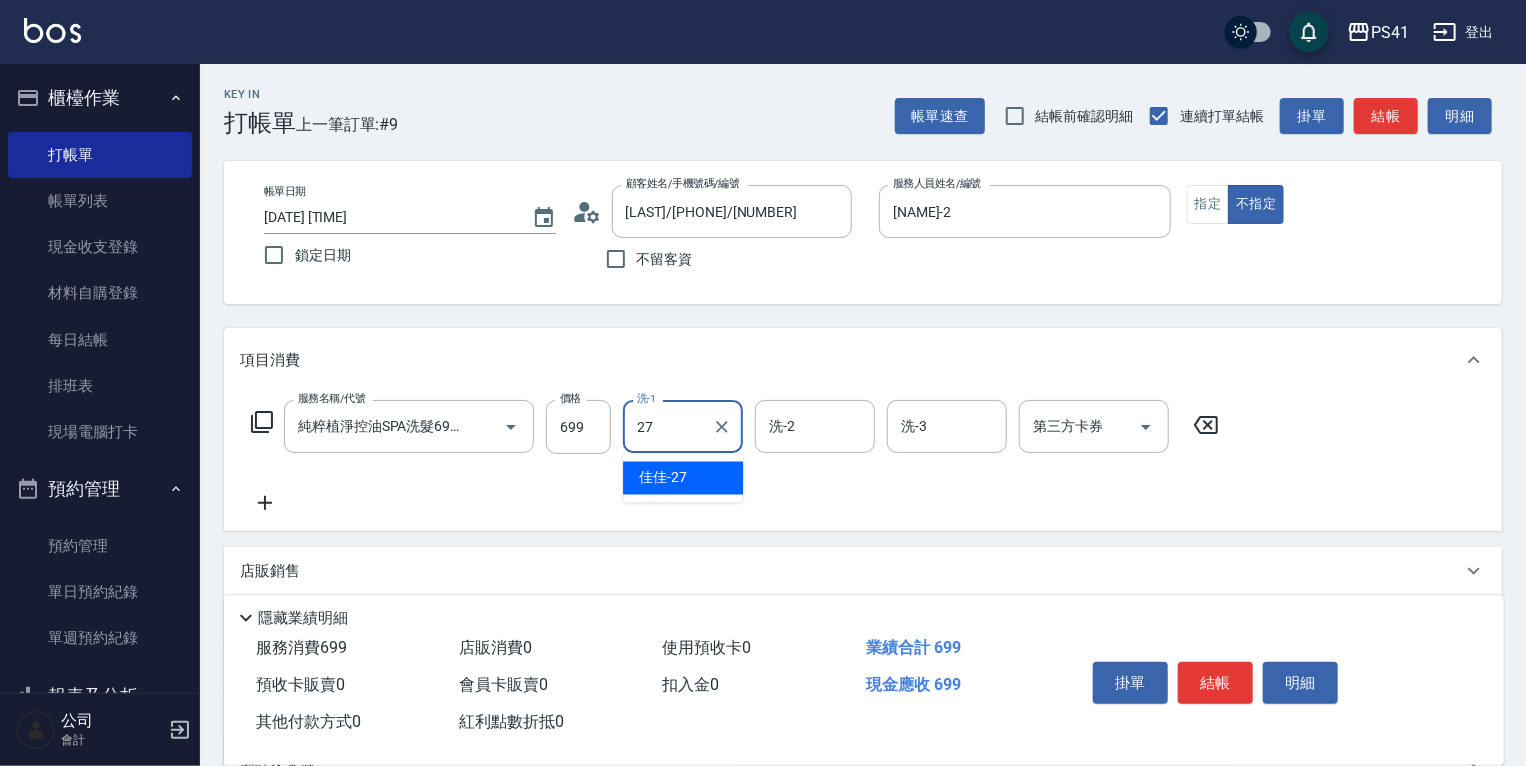 type on "273" 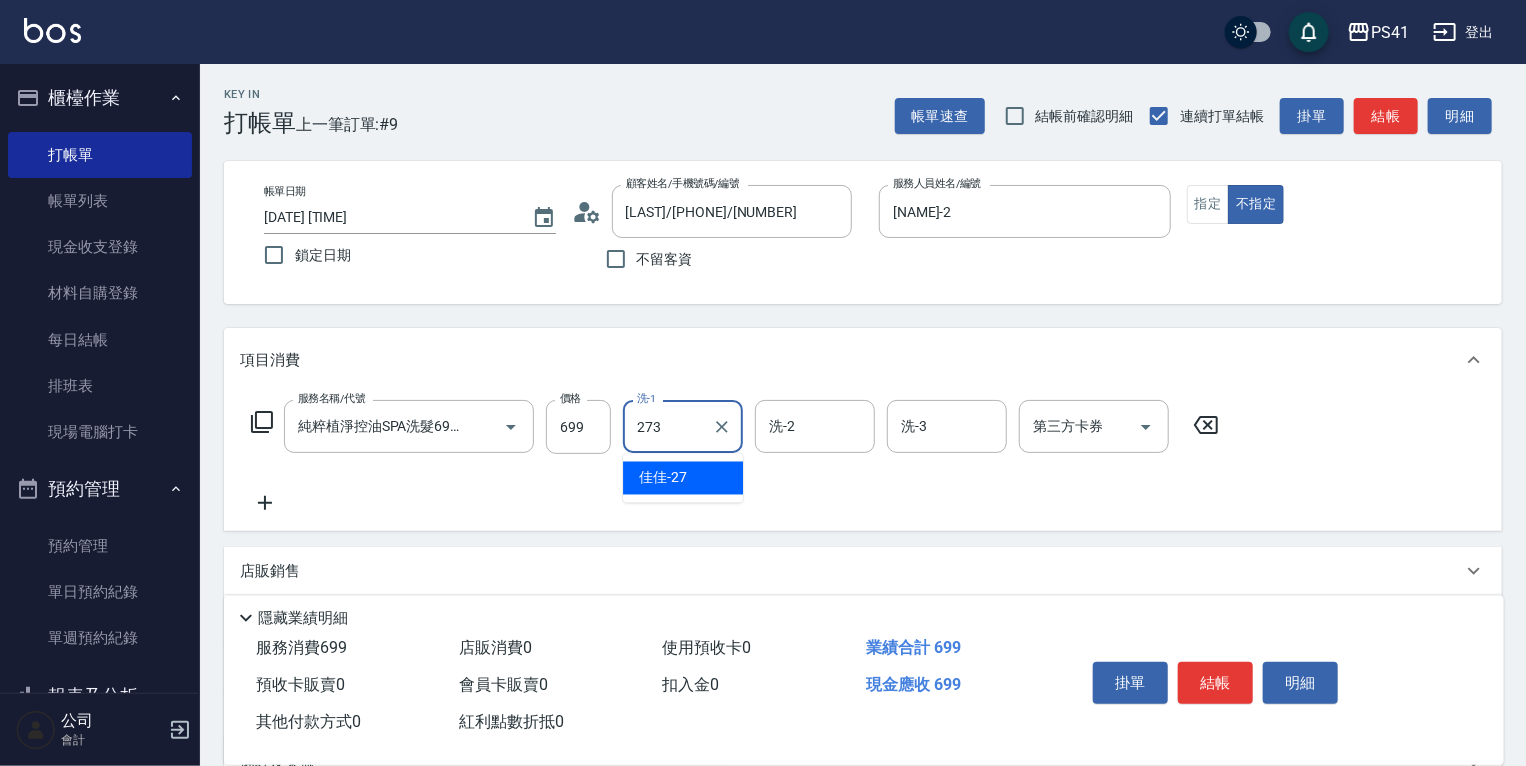 type 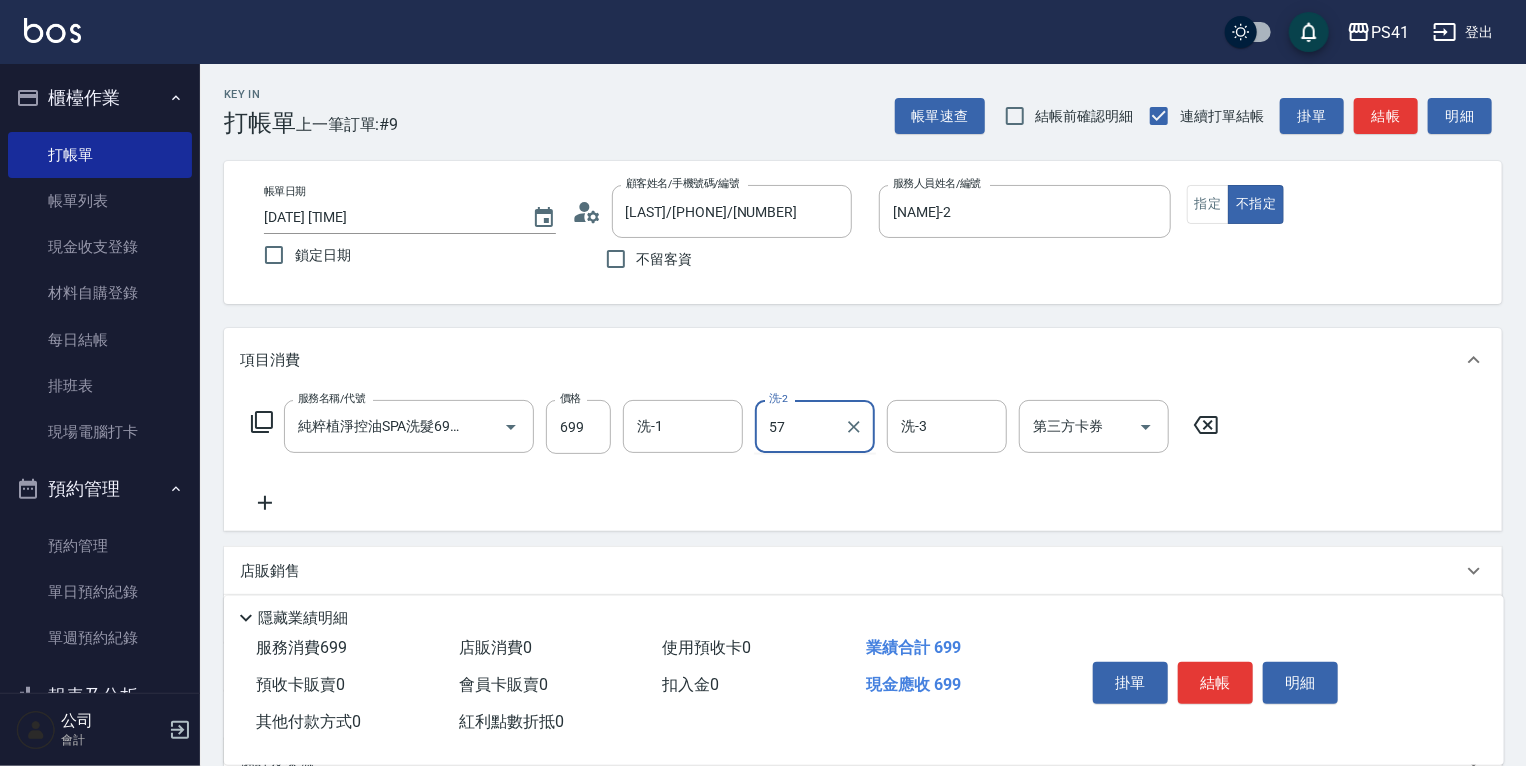 type on "5" 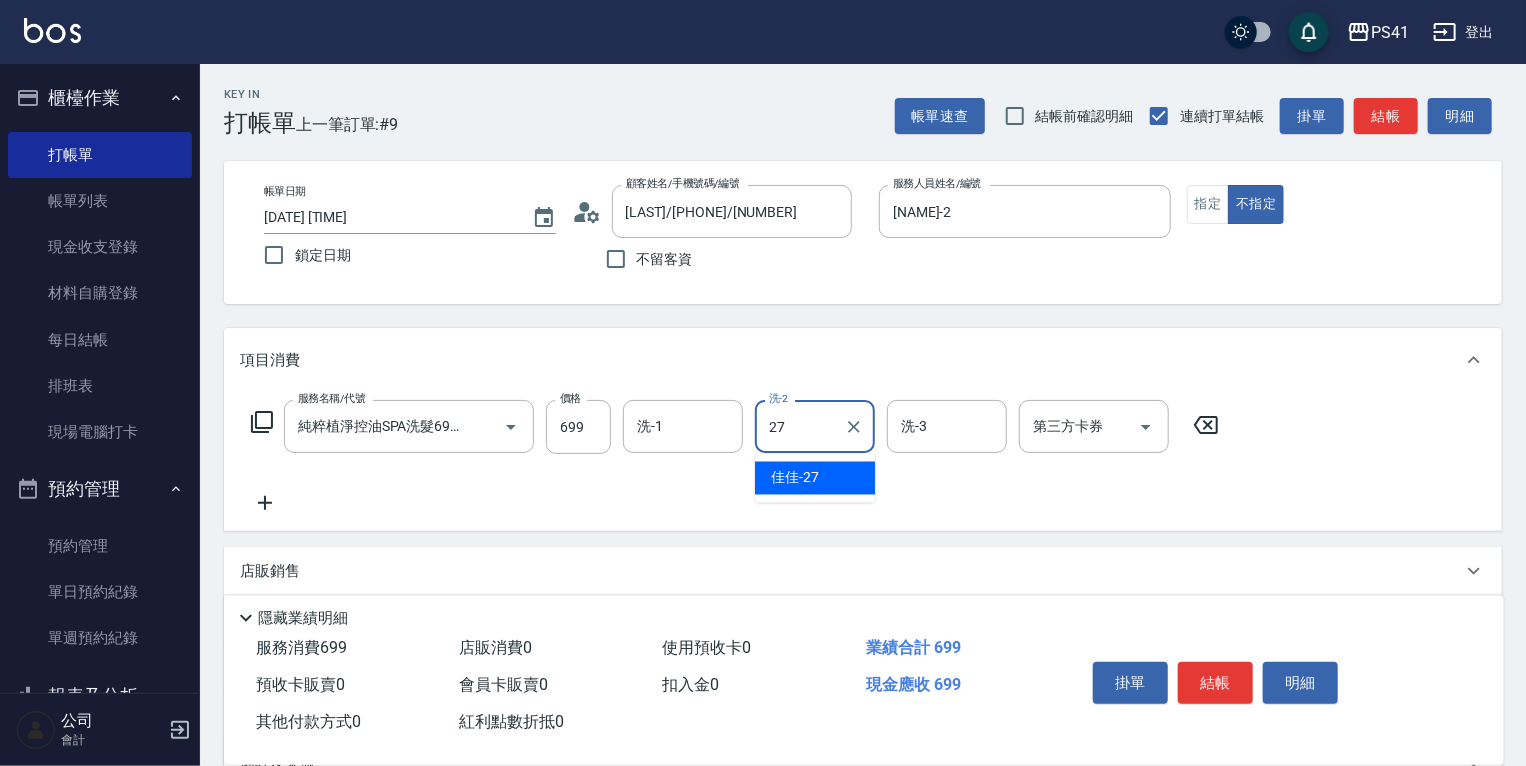 type on "佳佳-27" 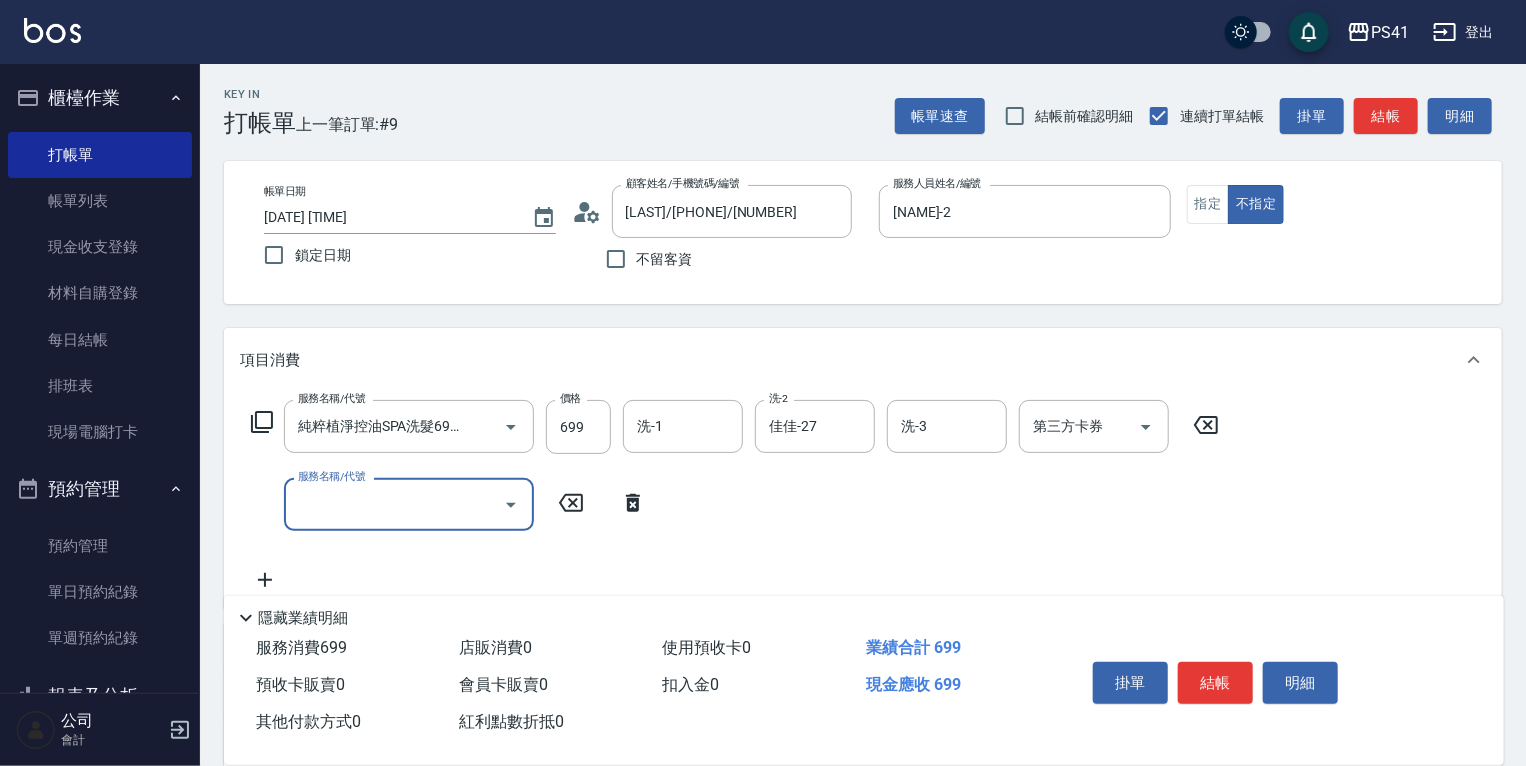 scroll, scrollTop: 0, scrollLeft: 0, axis: both 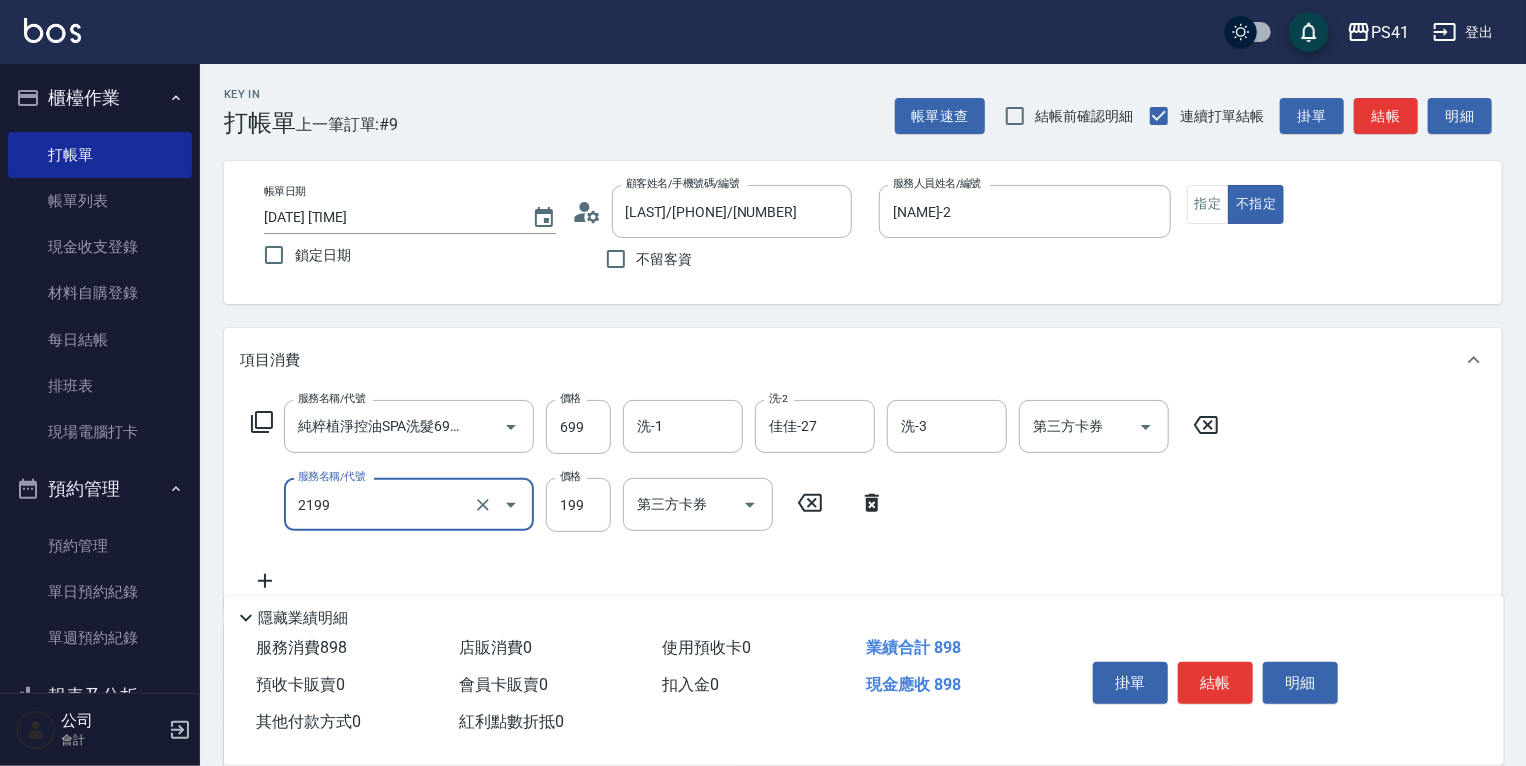 type on "不指定剪髮活動(2199)" 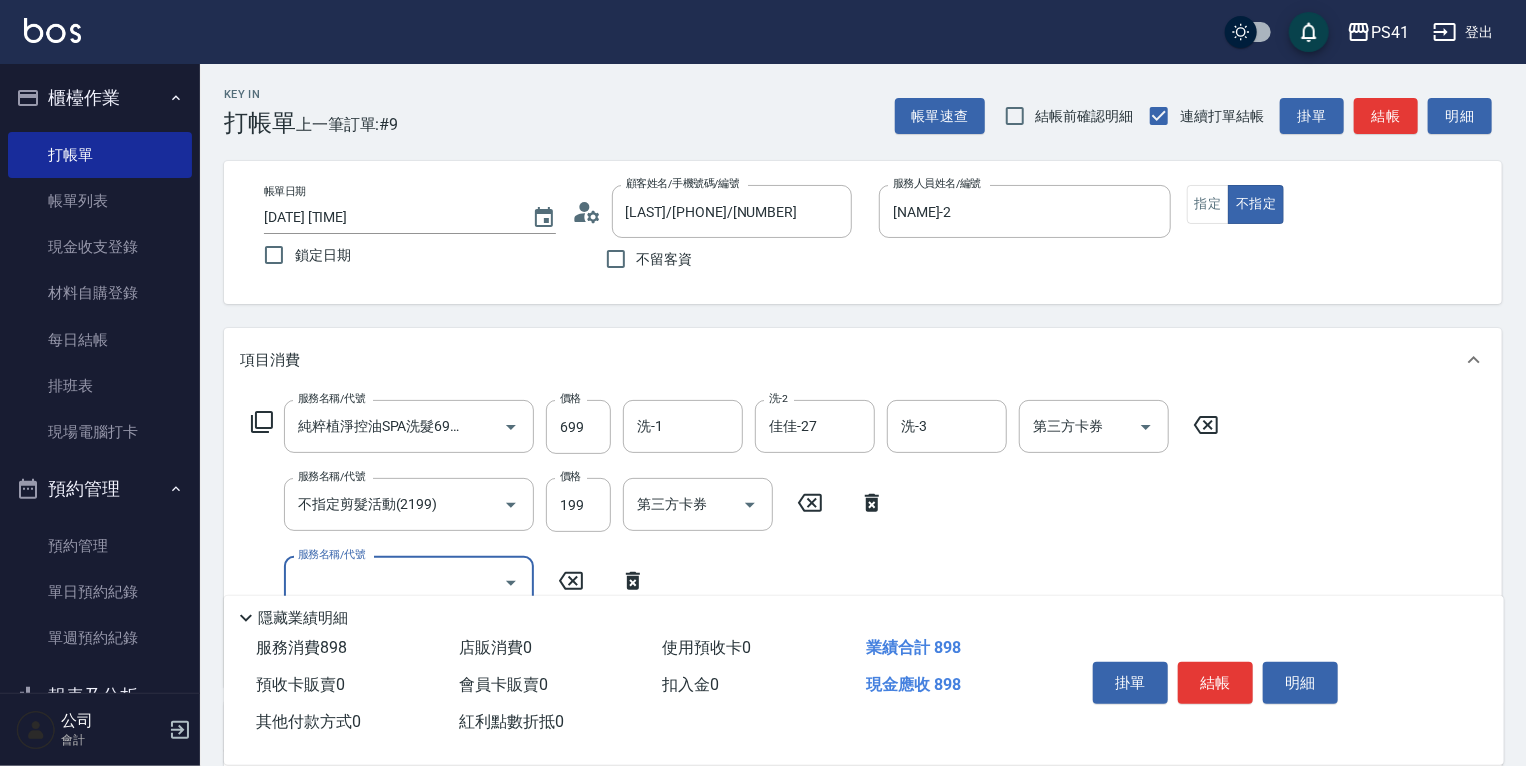 scroll, scrollTop: 0, scrollLeft: 0, axis: both 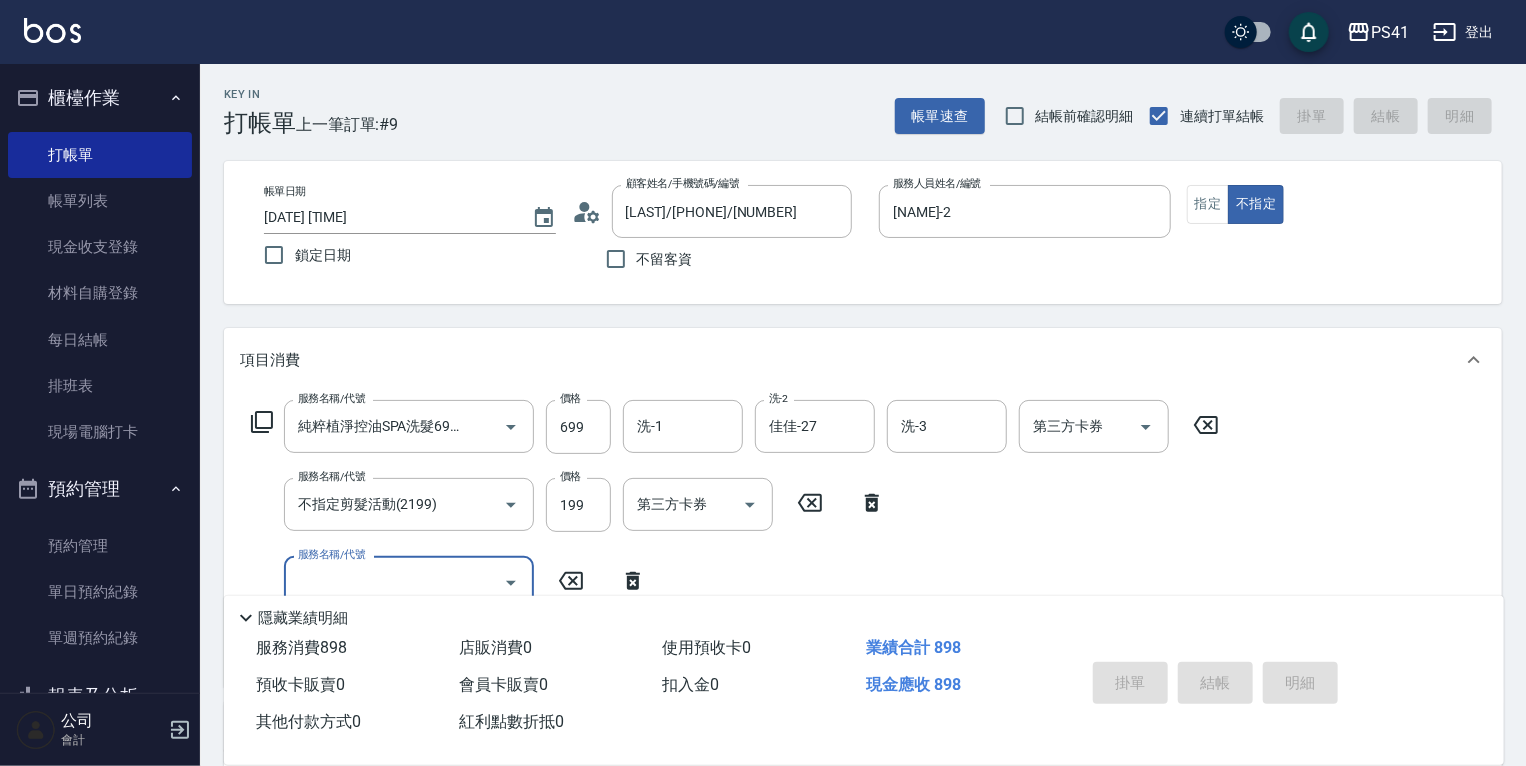 type on "[DATE] [TIME]" 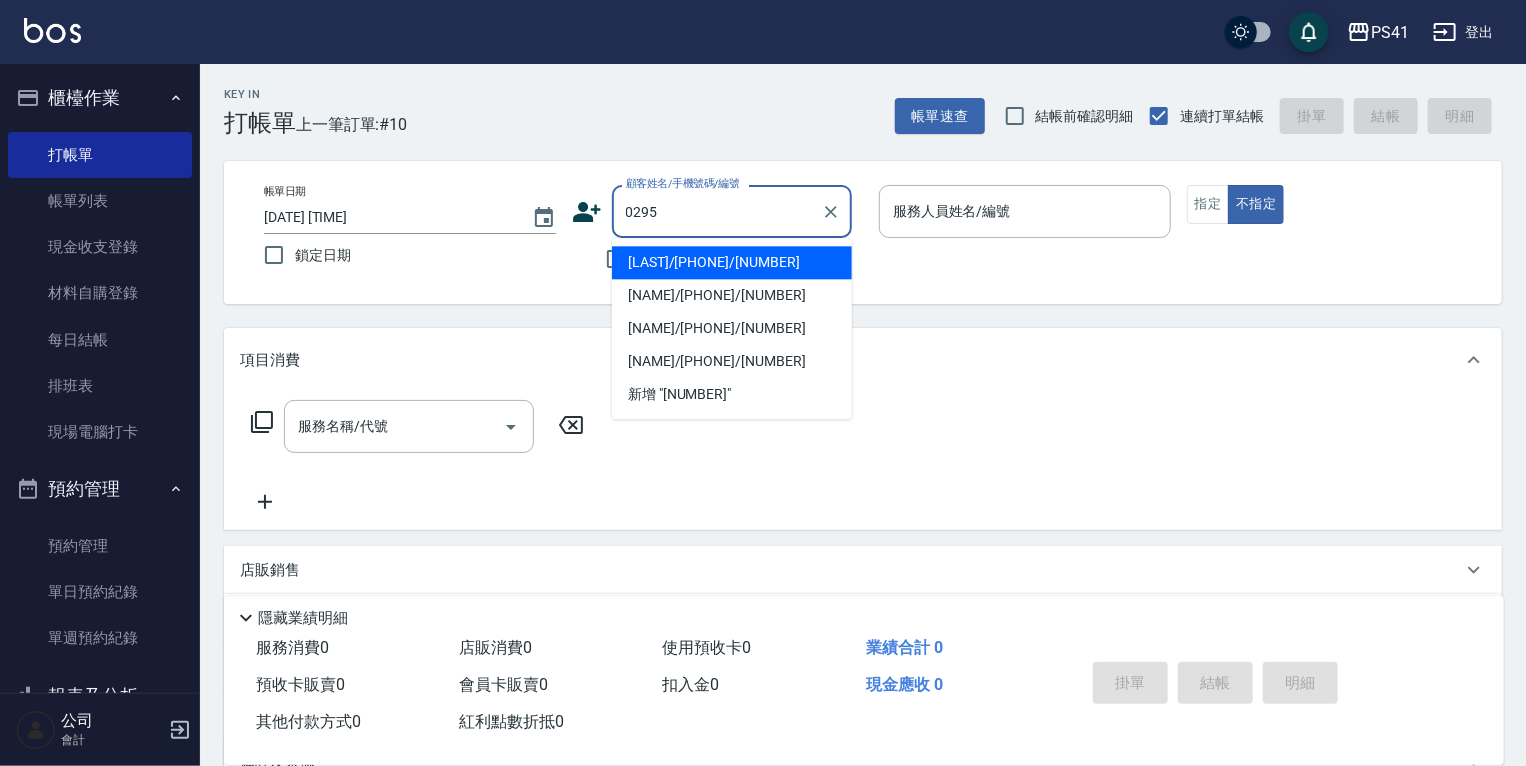 type on "[LAST]/[PHONE]/[NUMBER]" 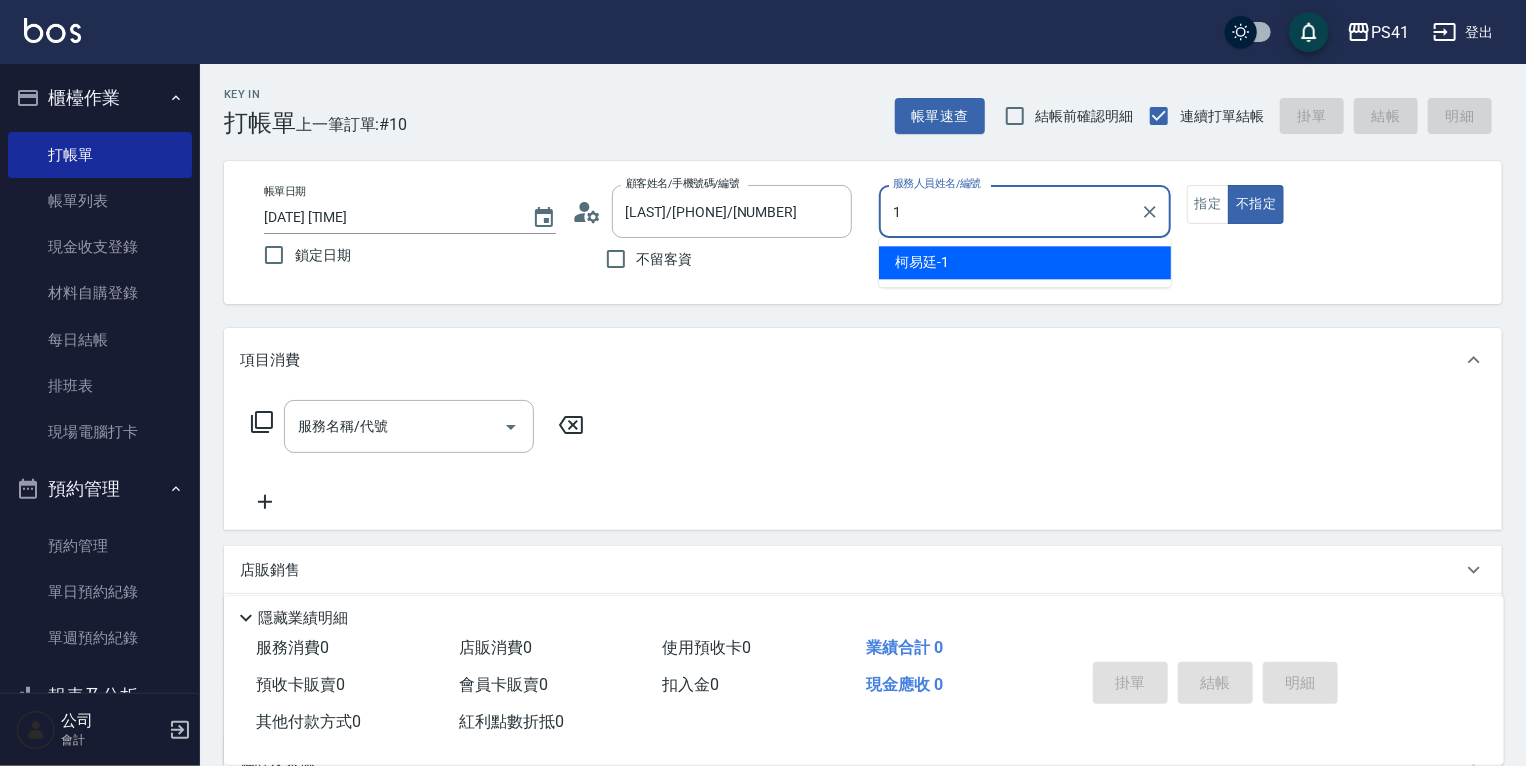 type on "[NAME]-1" 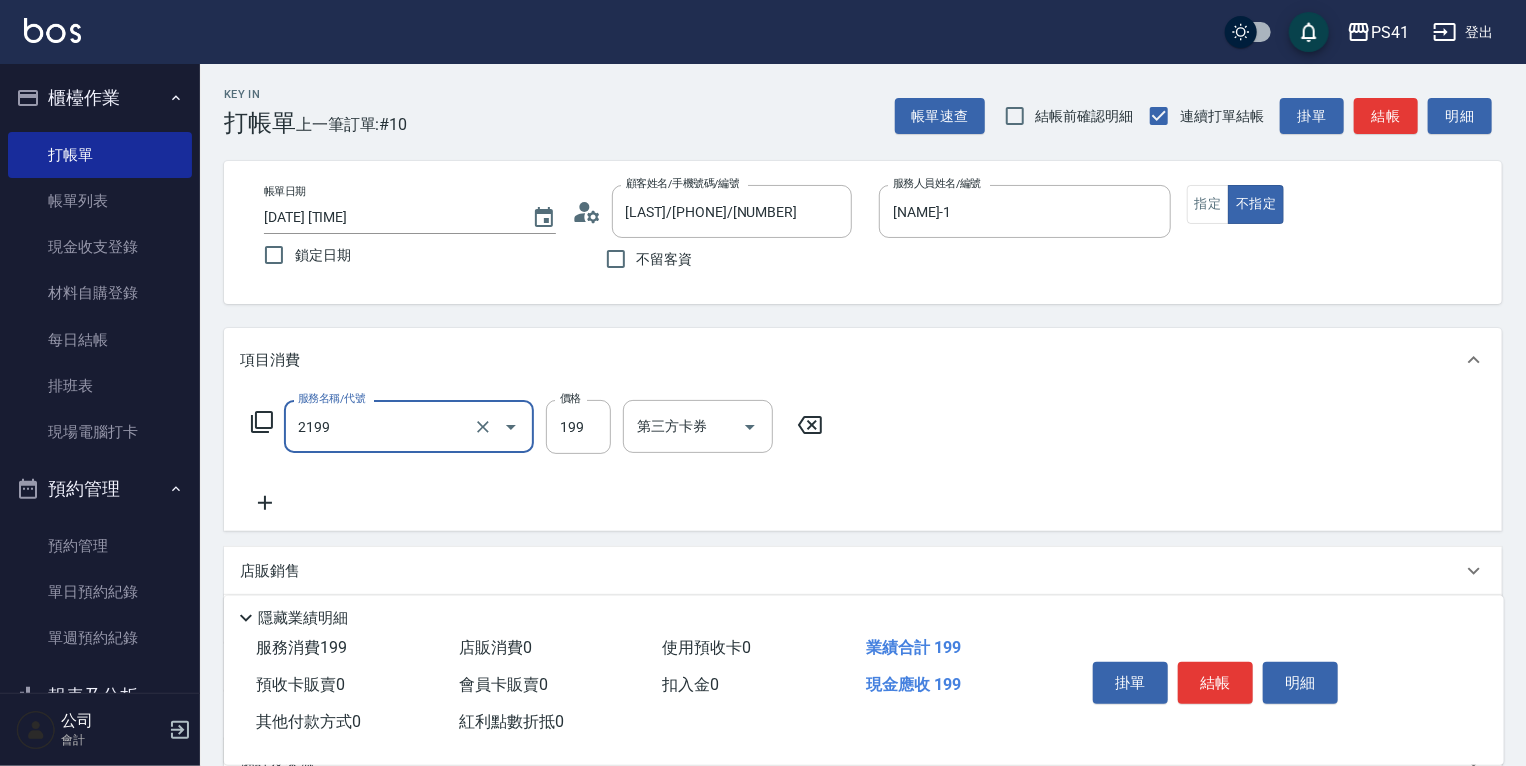 type on "不指定剪髮活動(2199)" 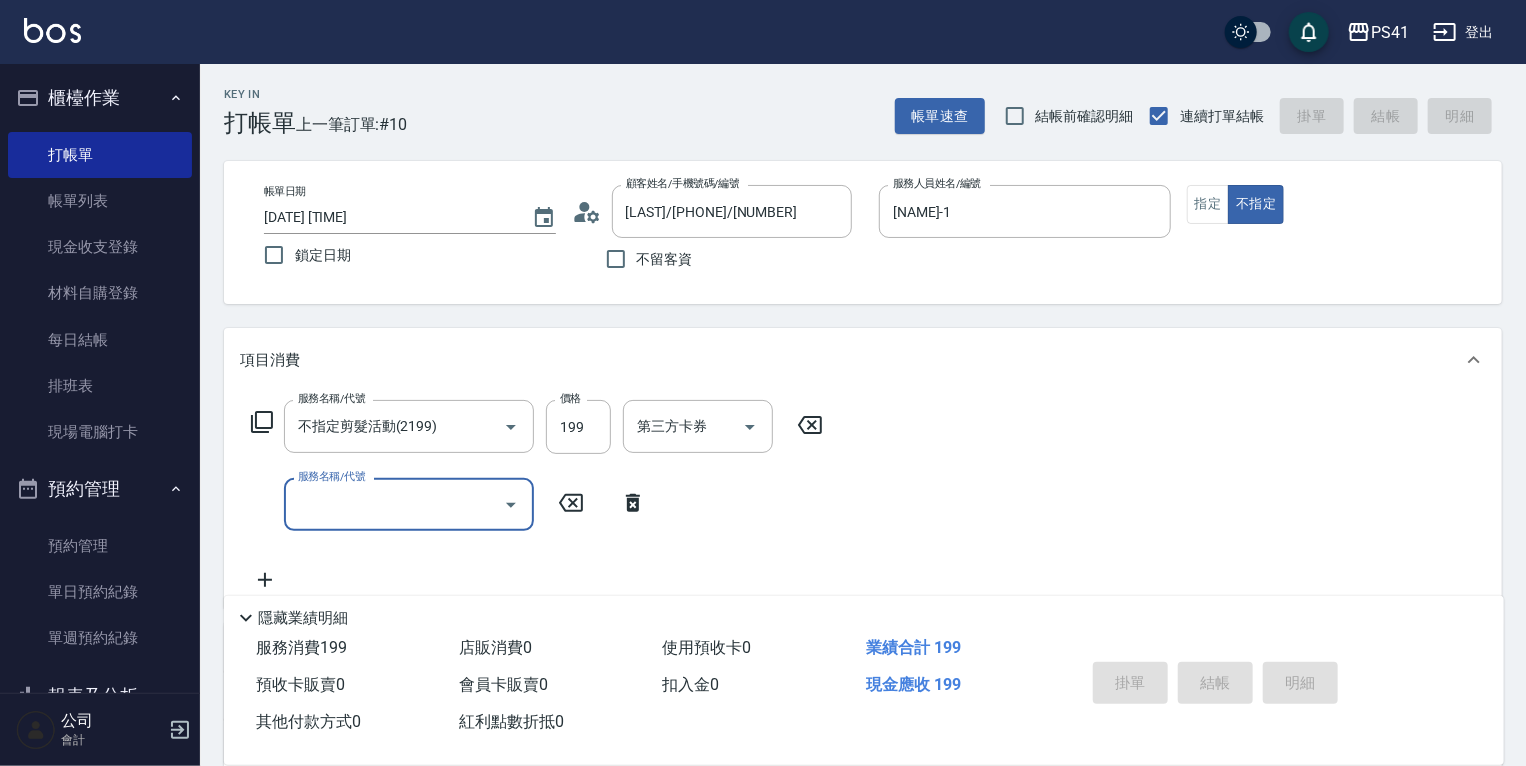 type 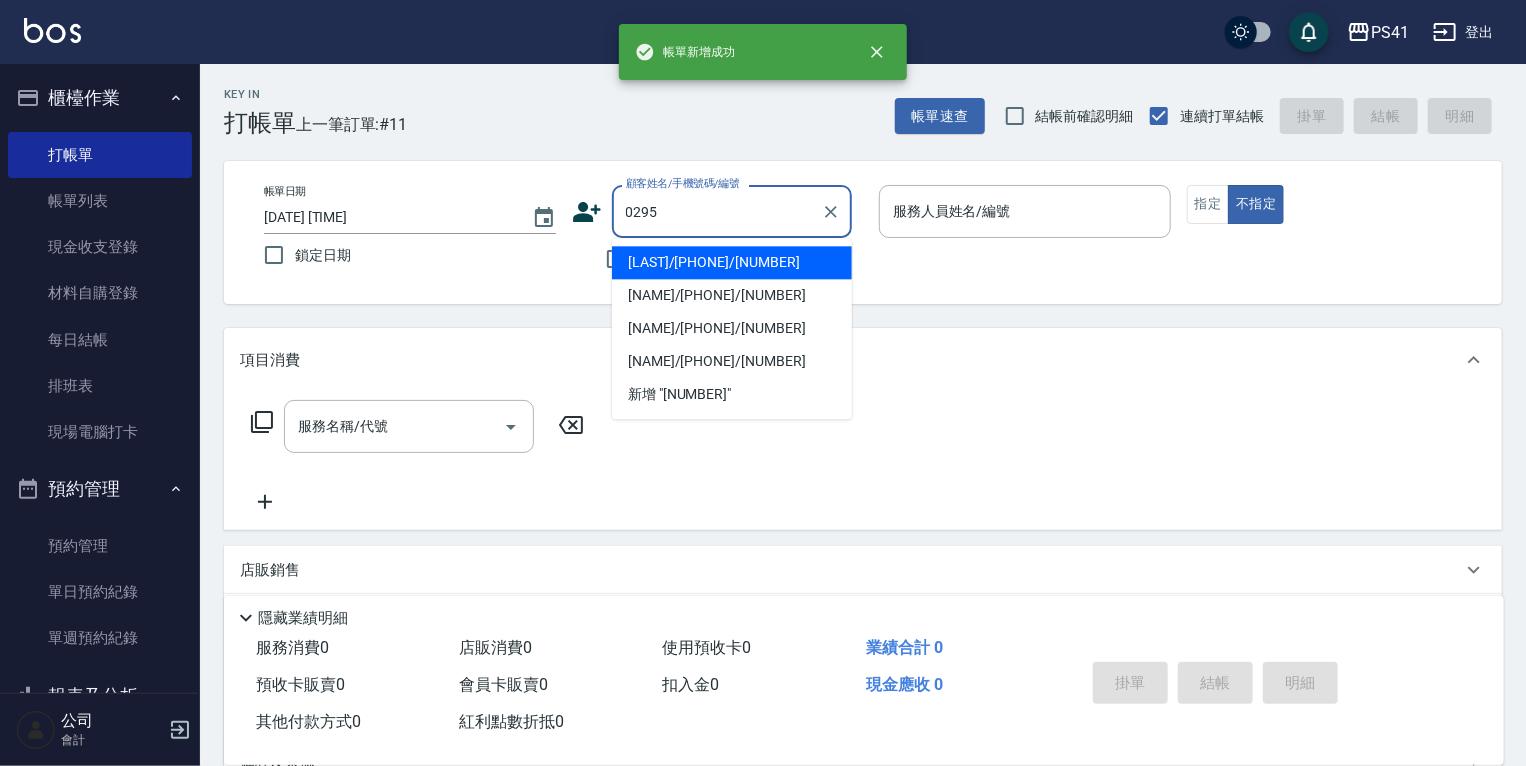 type on "[LAST]/[PHONE]/[NUMBER]" 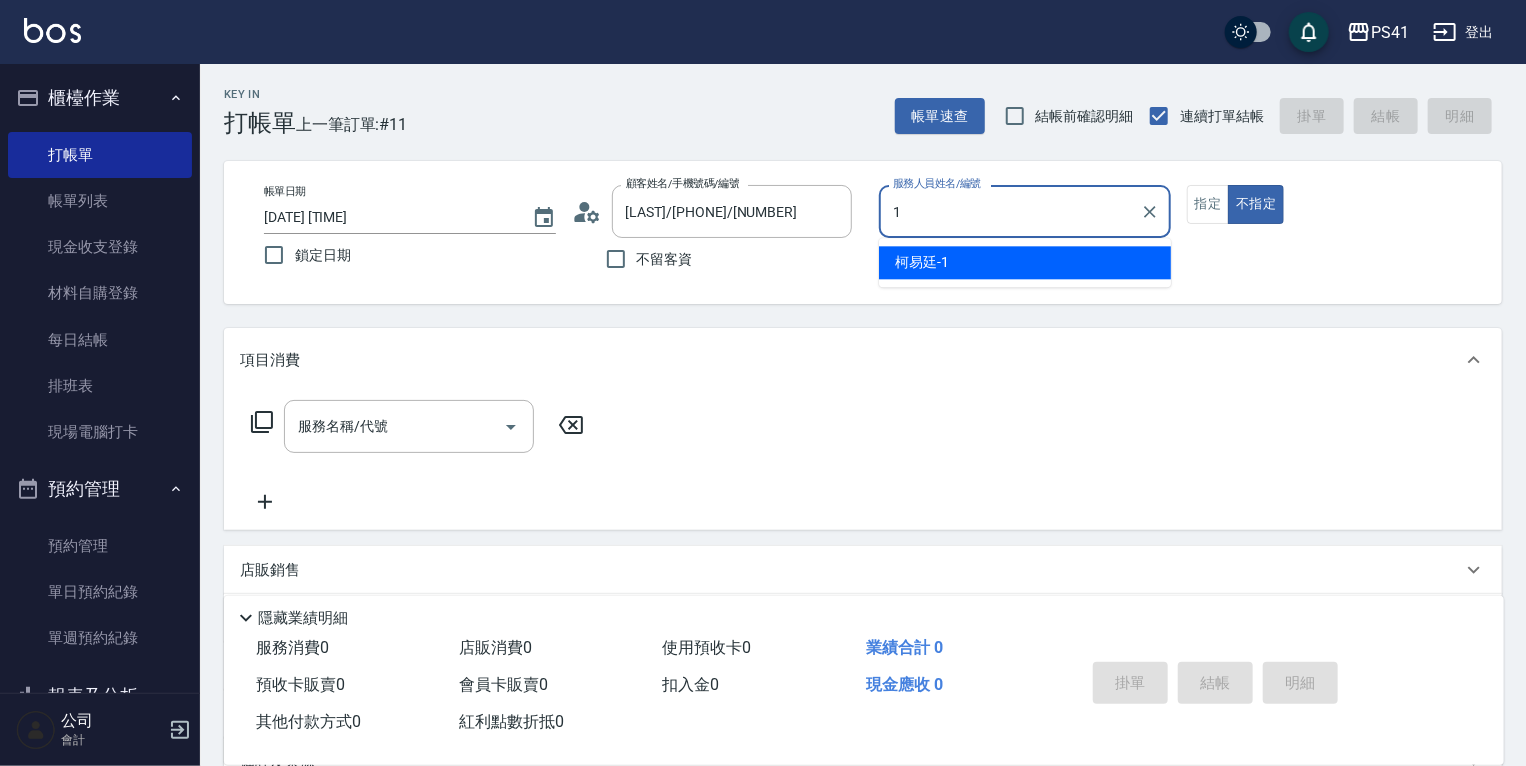 type on "[NAME]-1" 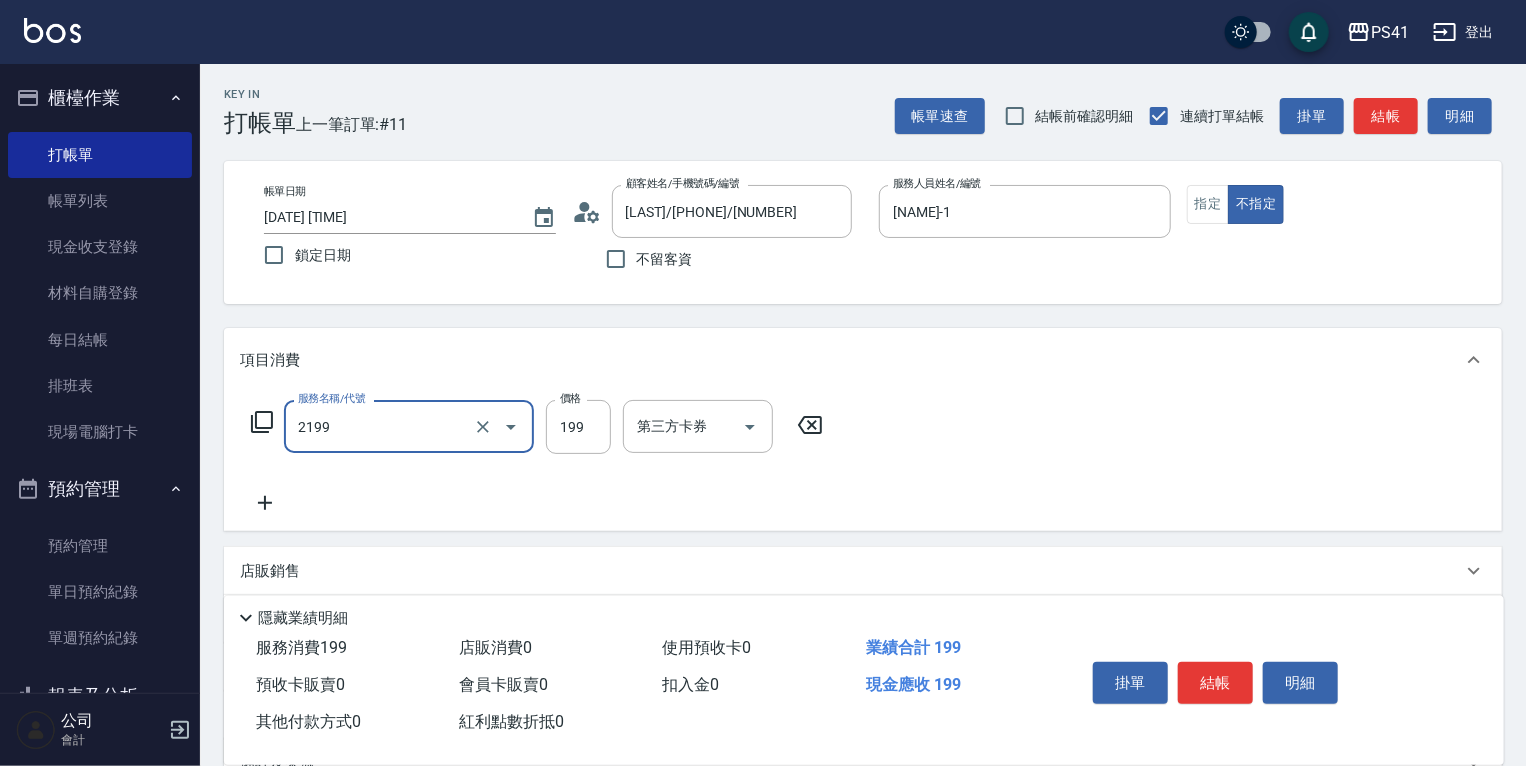 type on "不指定剪髮活動(2199)" 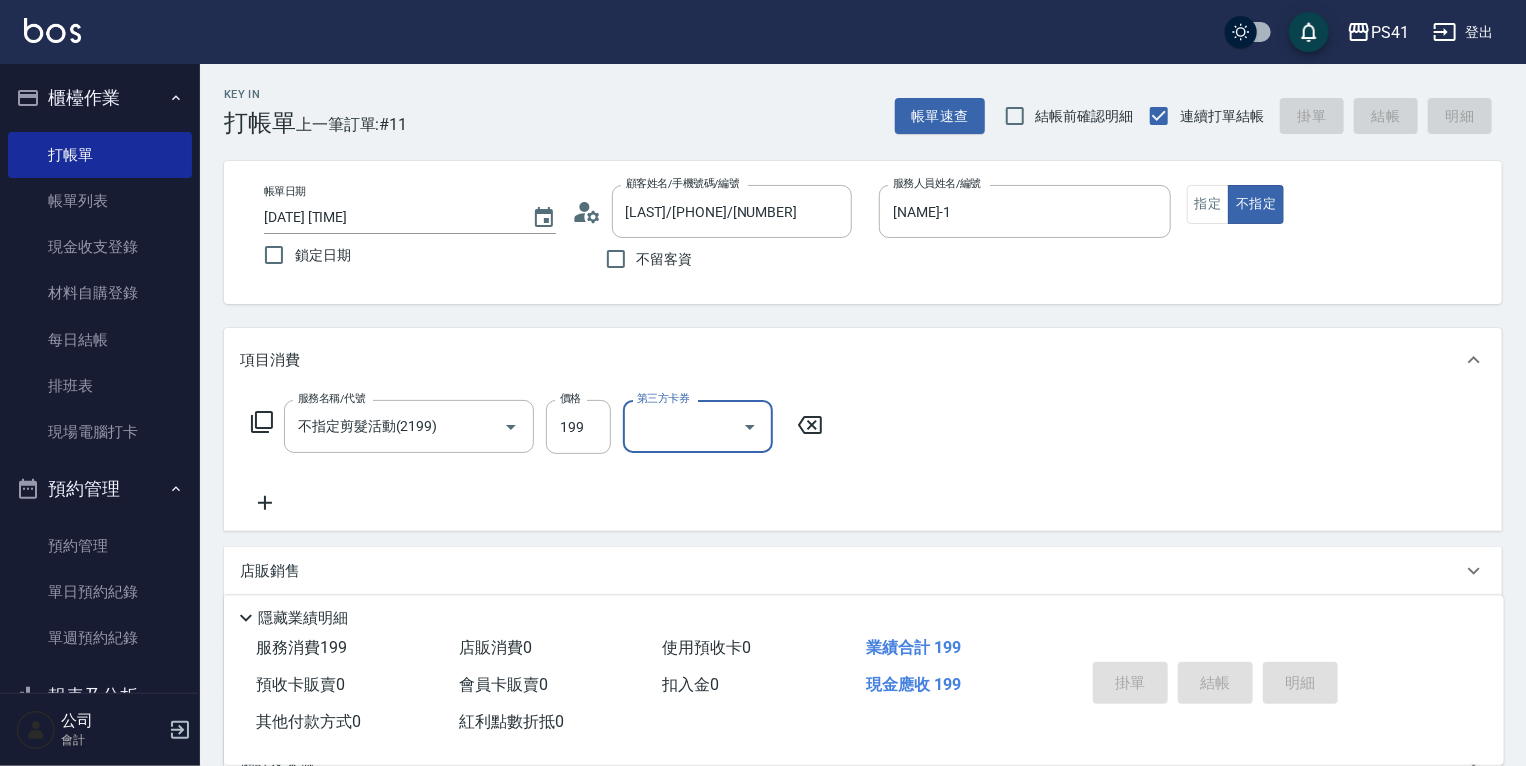 type 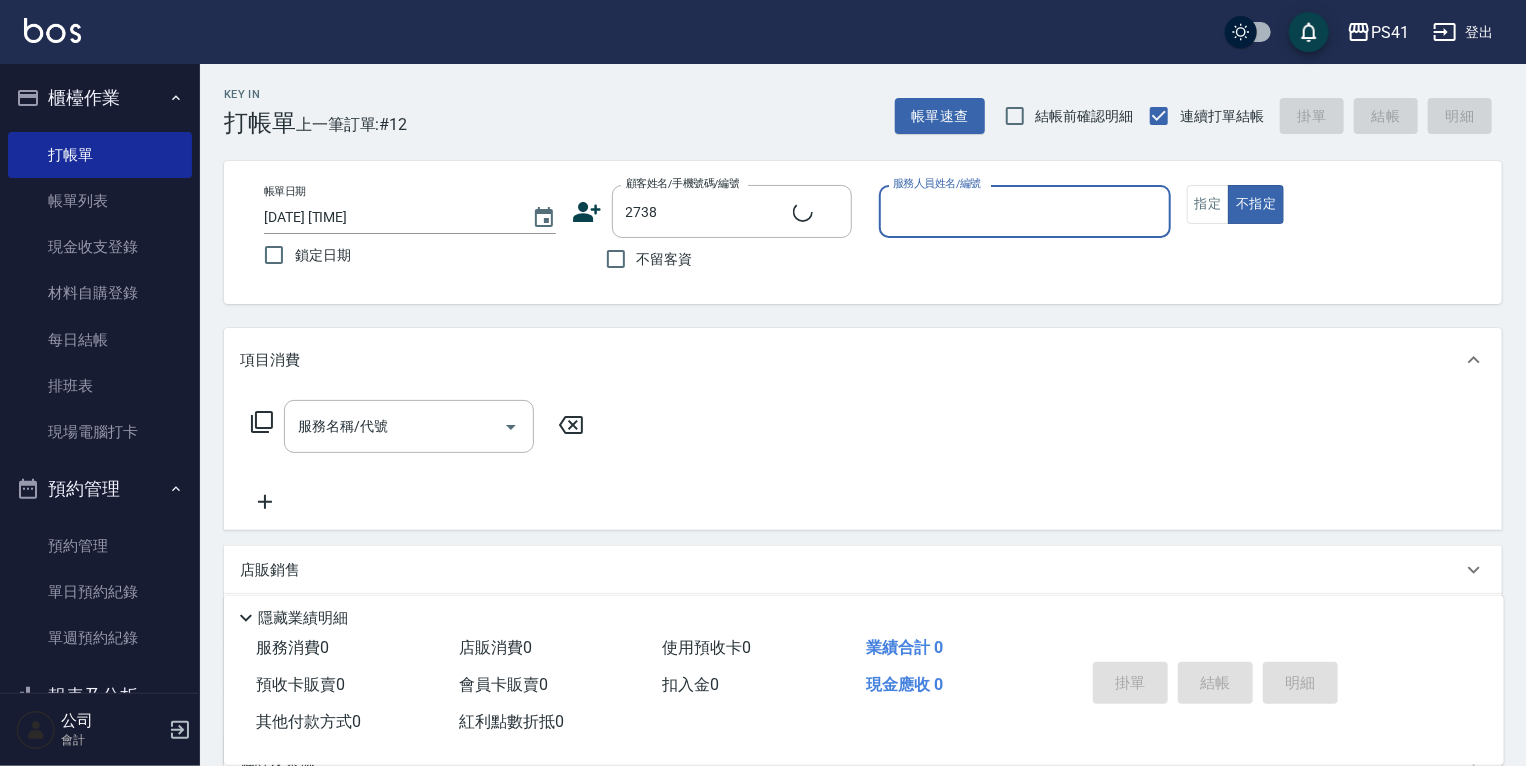 type on "[NAME]/[PHONE]/[NUMBER]" 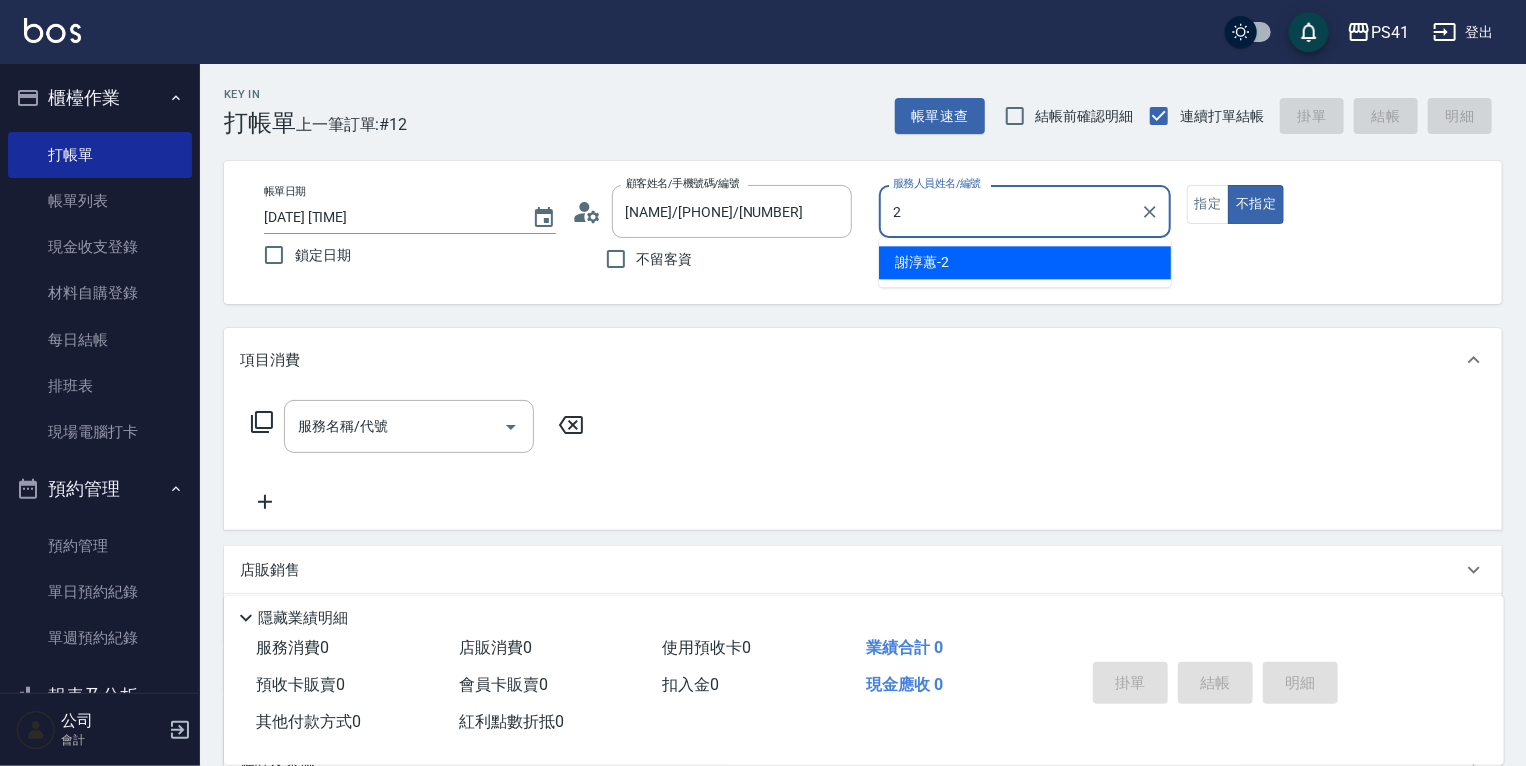 type on "[NAME]-2" 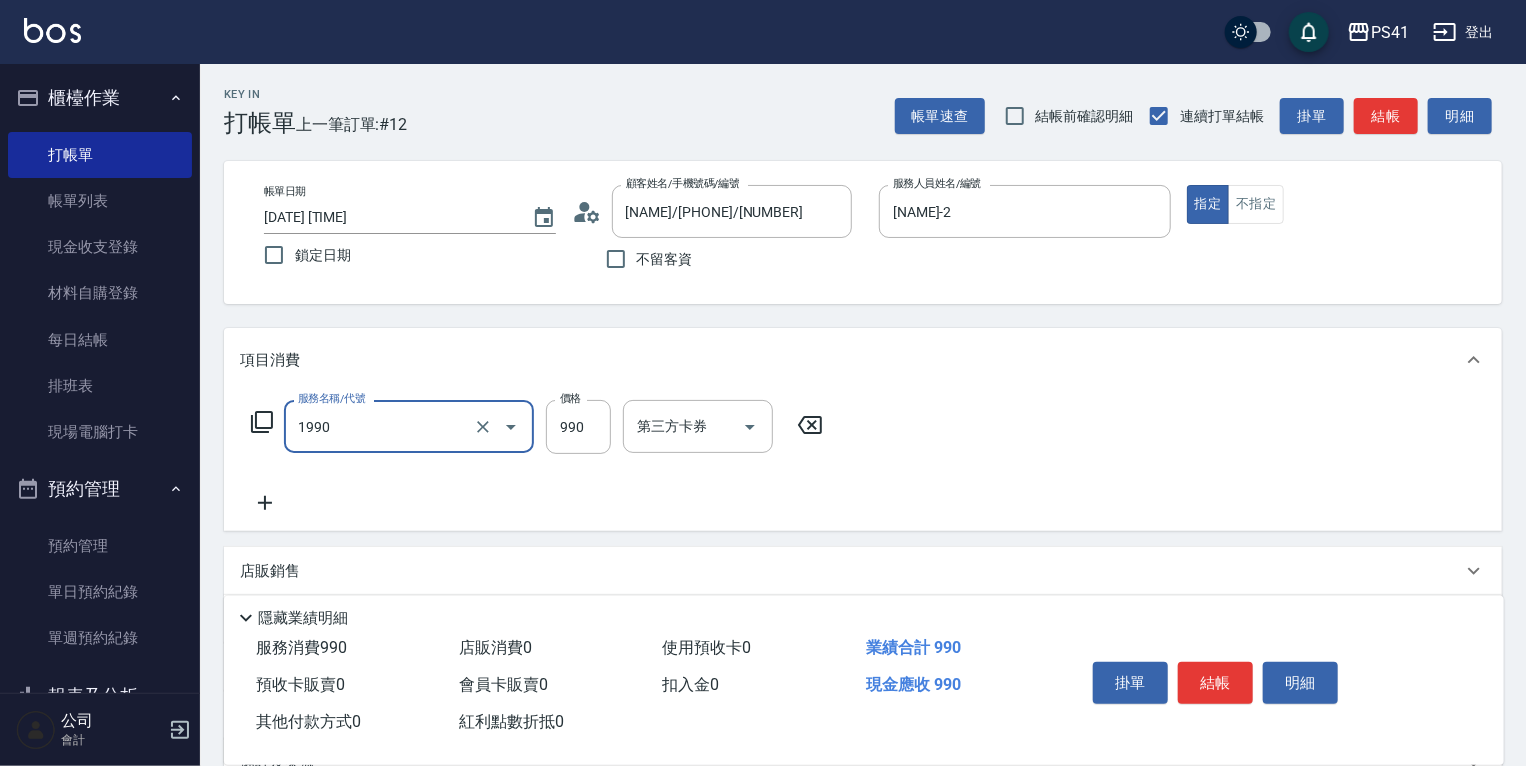type on "[PRODUCT] ([NUMBER])" 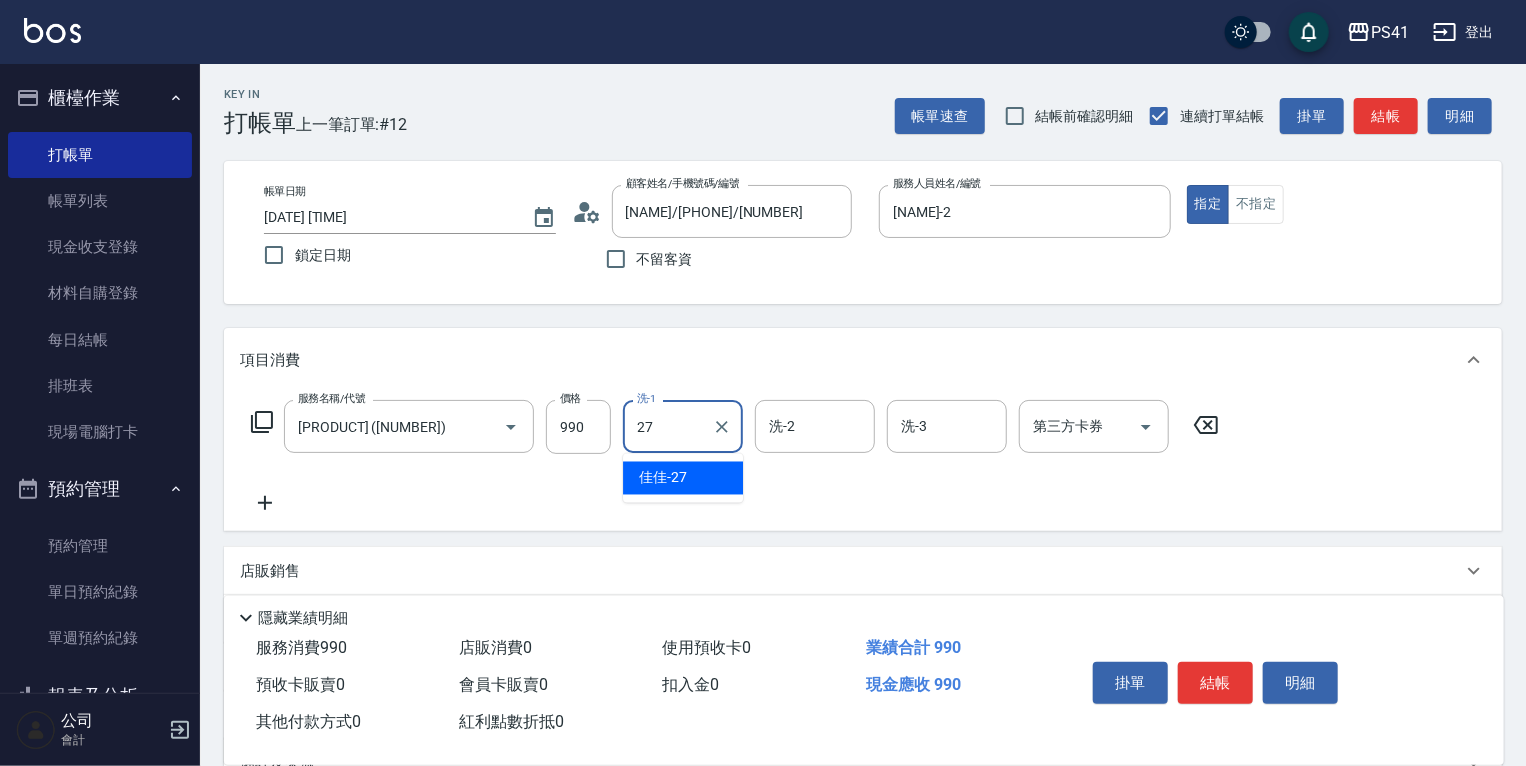 type on "佳佳-27" 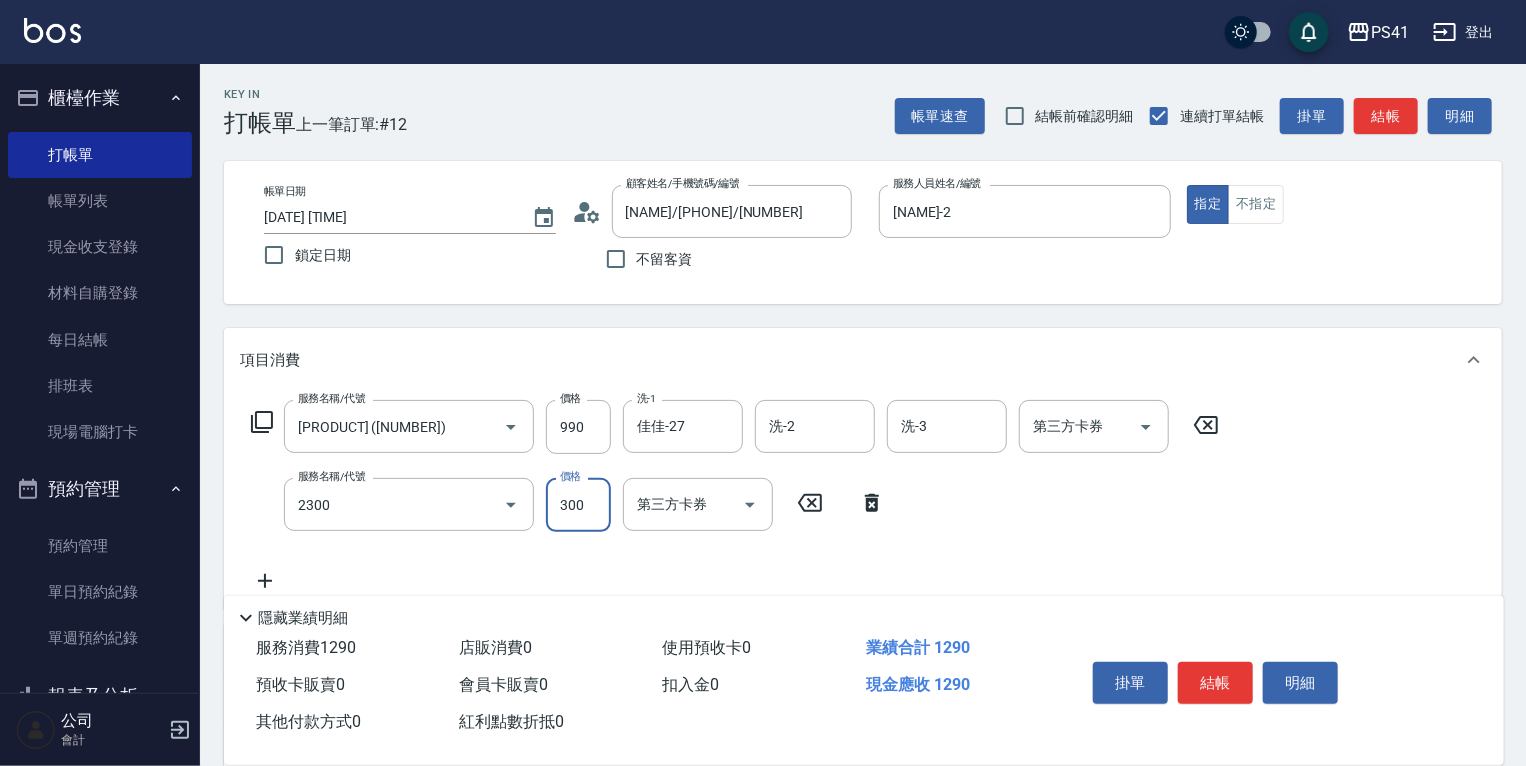 type on "剪髮(2300)" 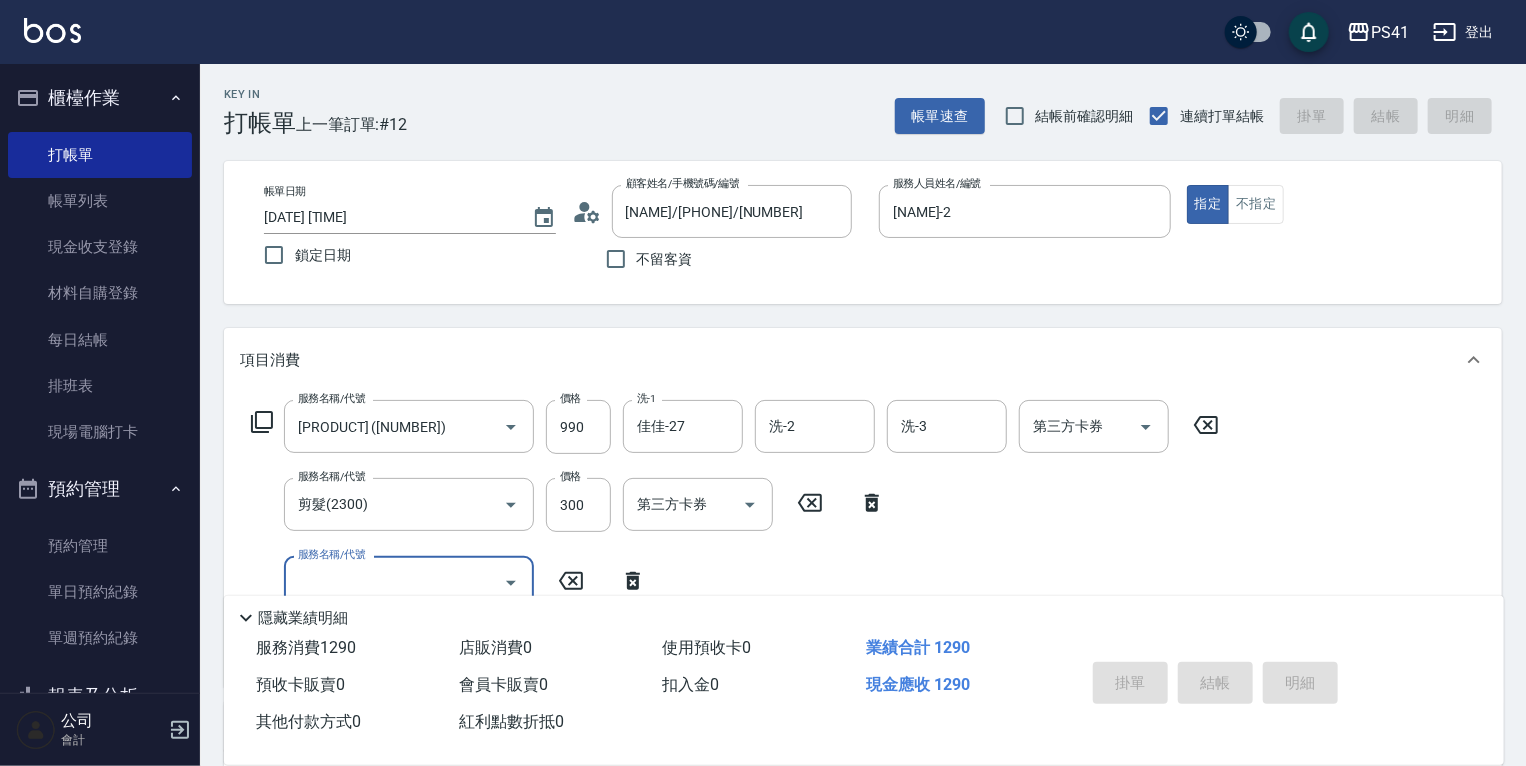 type on "[DATE] [TIME]" 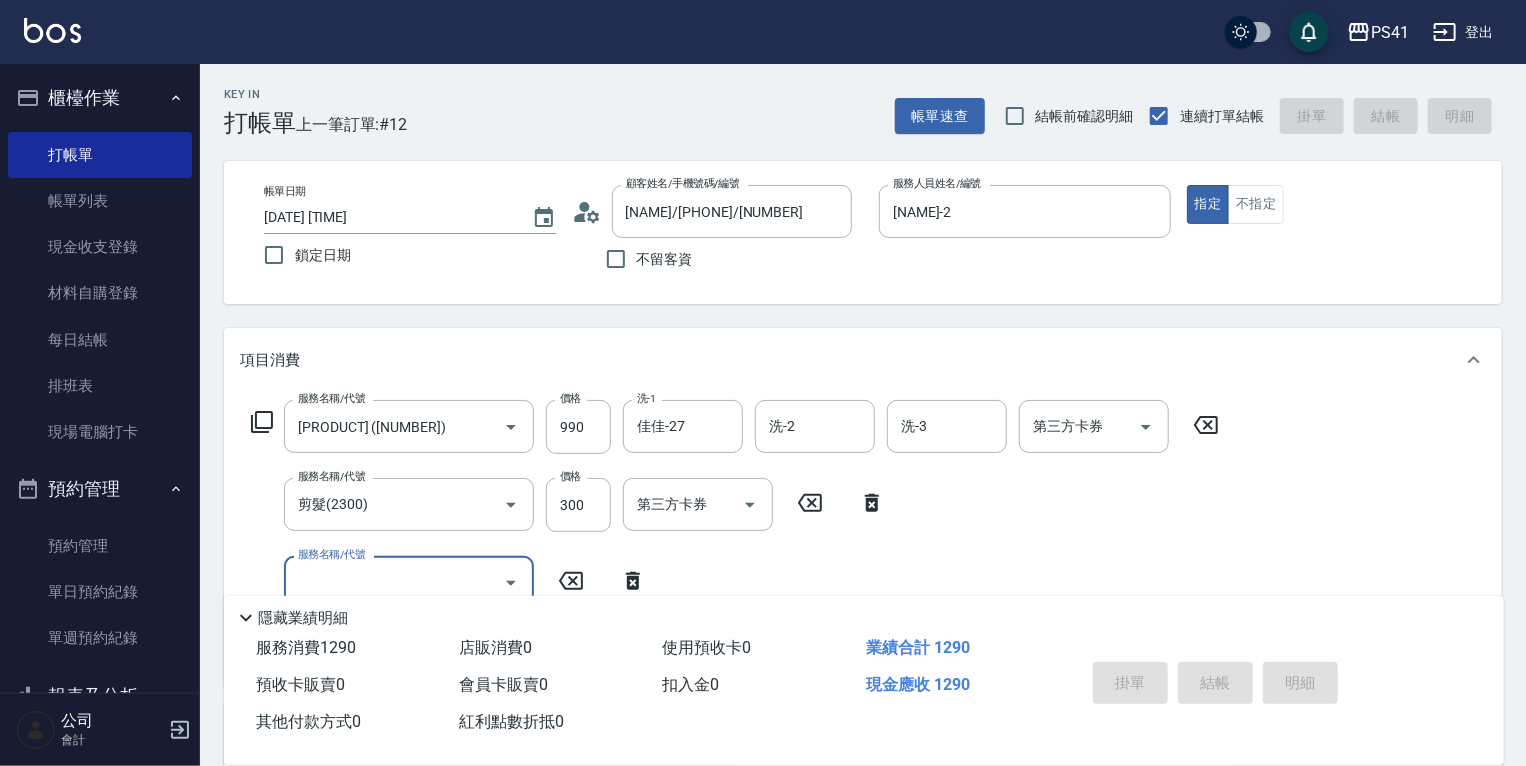 type 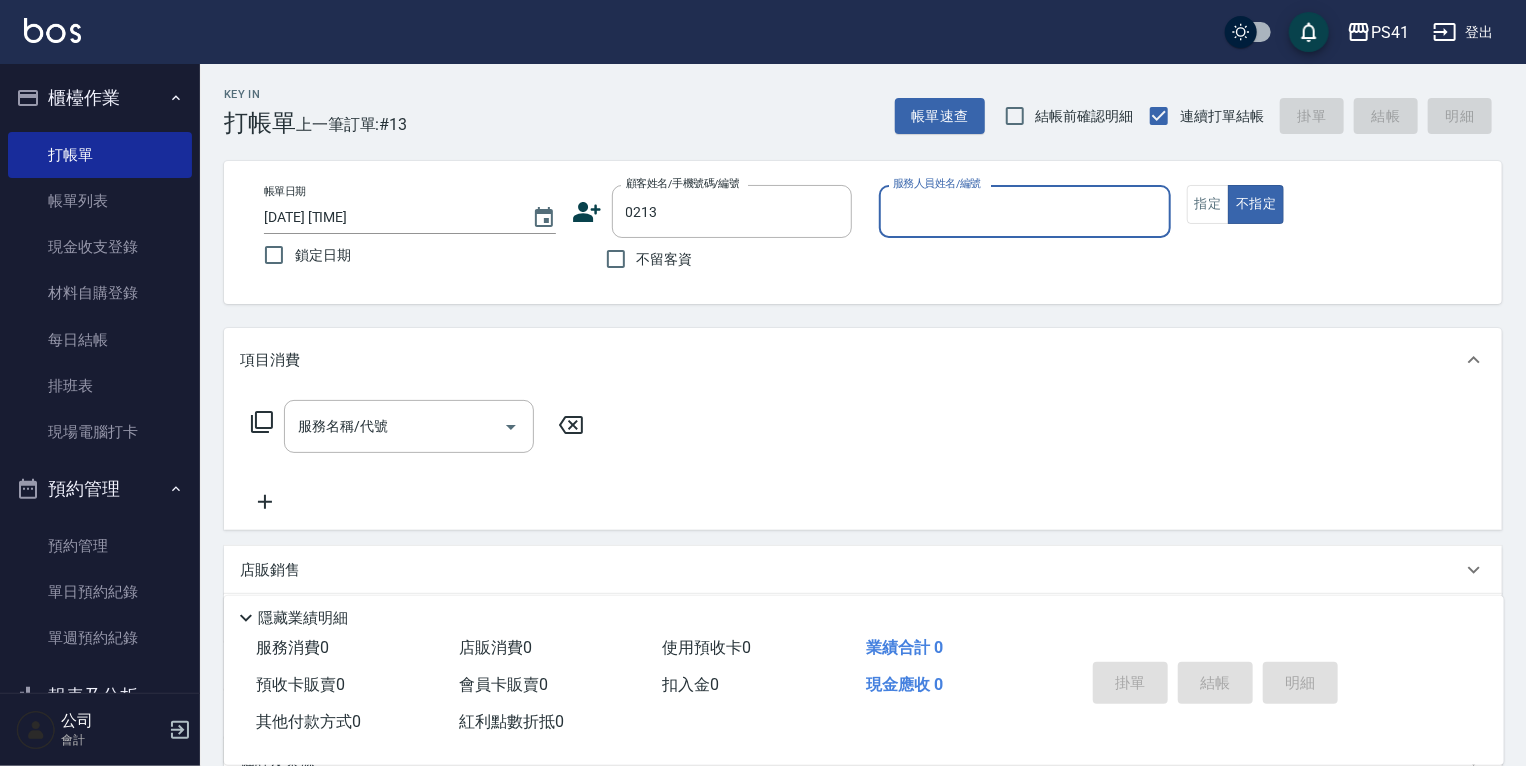 type on "[NAME]/[PHONE]/[NUMBER]" 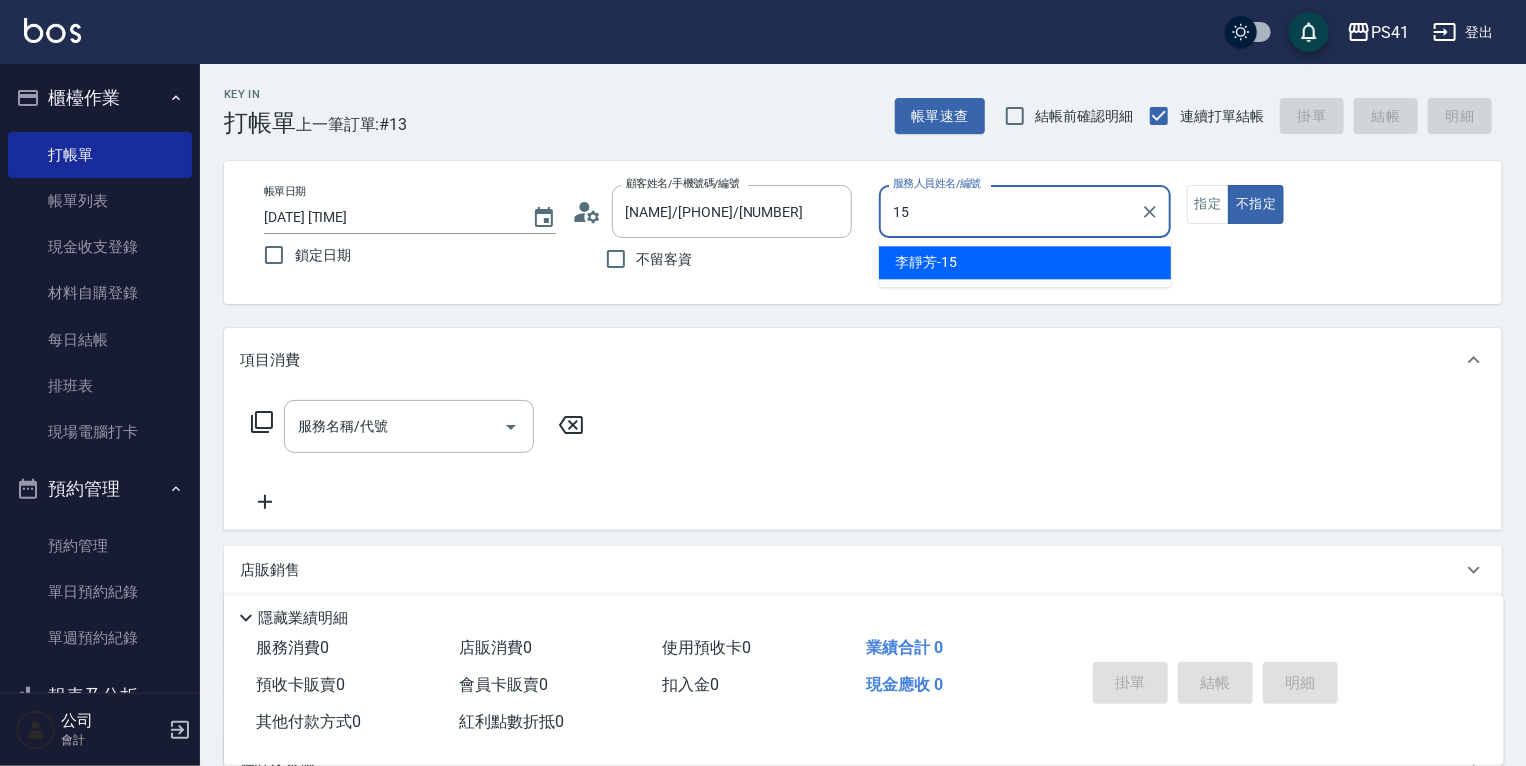 type on "[NAME]-15" 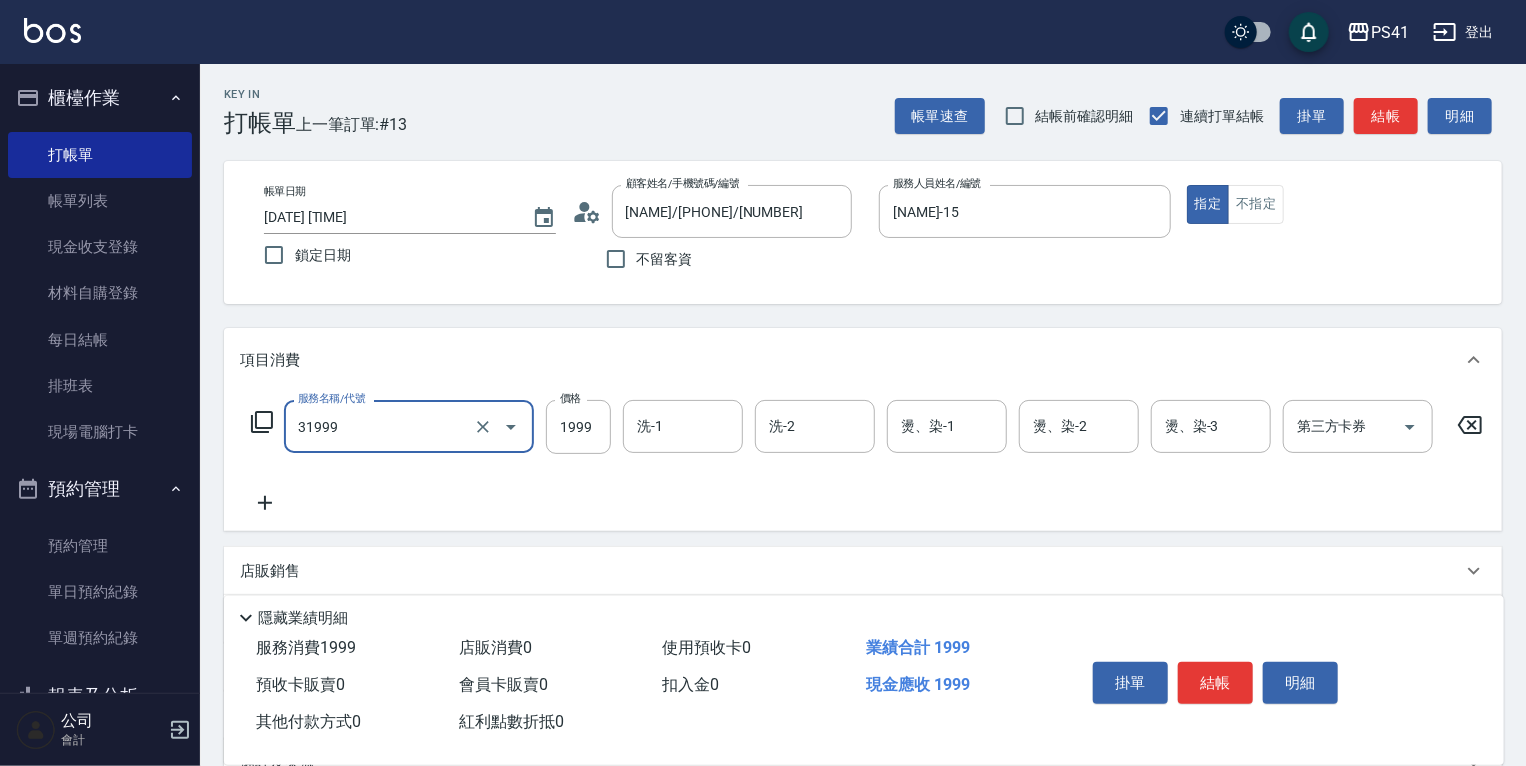 type on "1999以下燙髮(31999)" 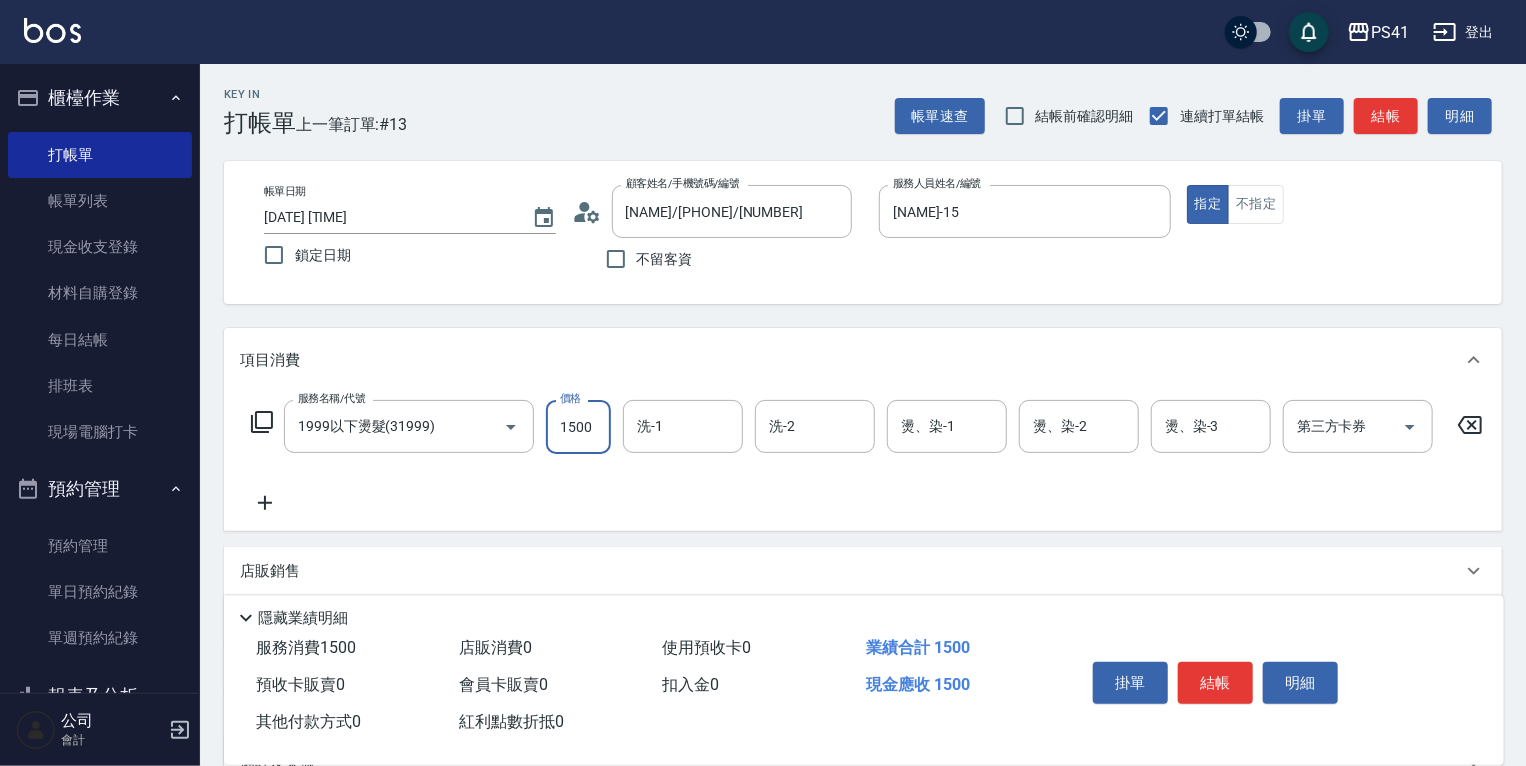 type on "1500" 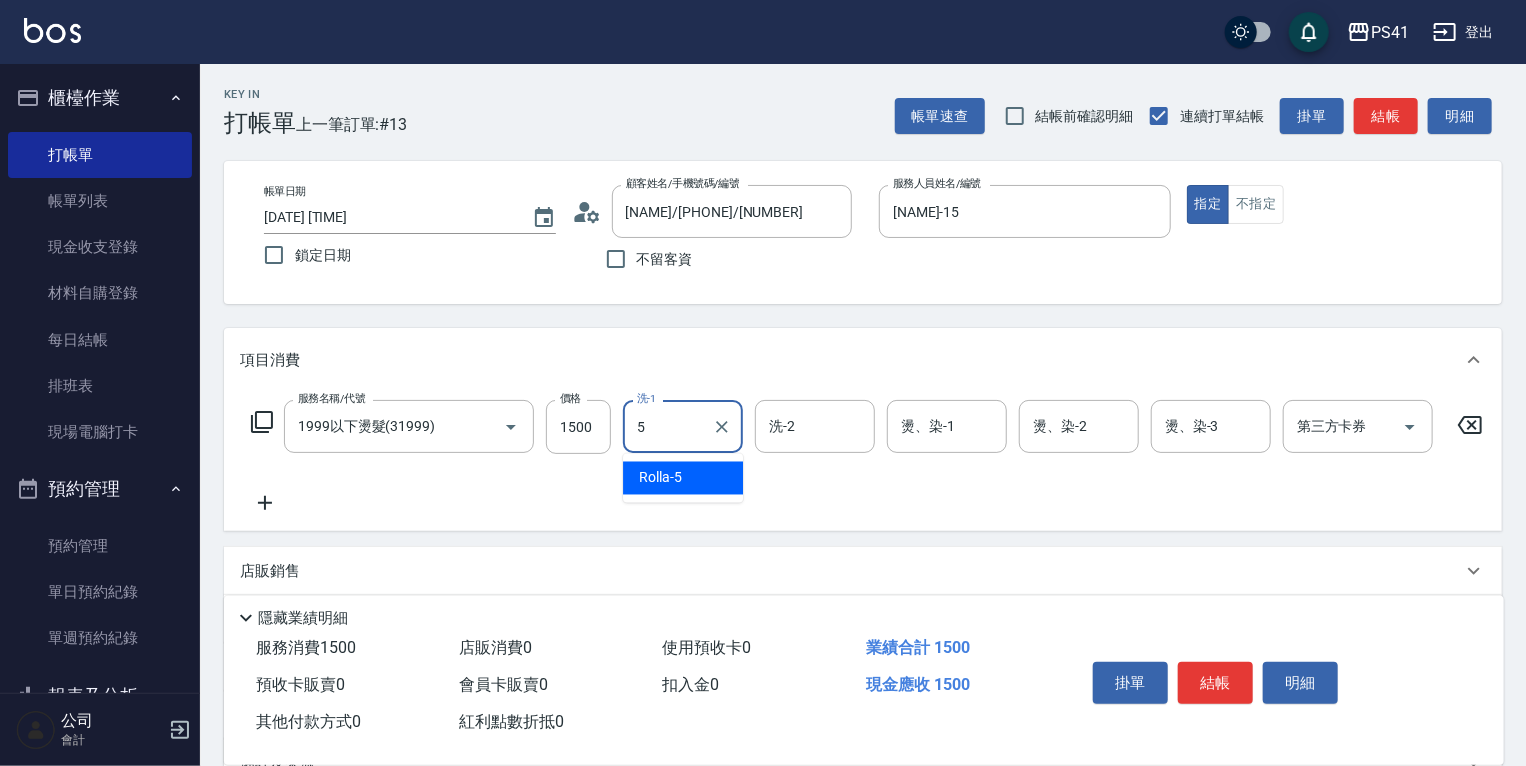 type on "Rolla-5" 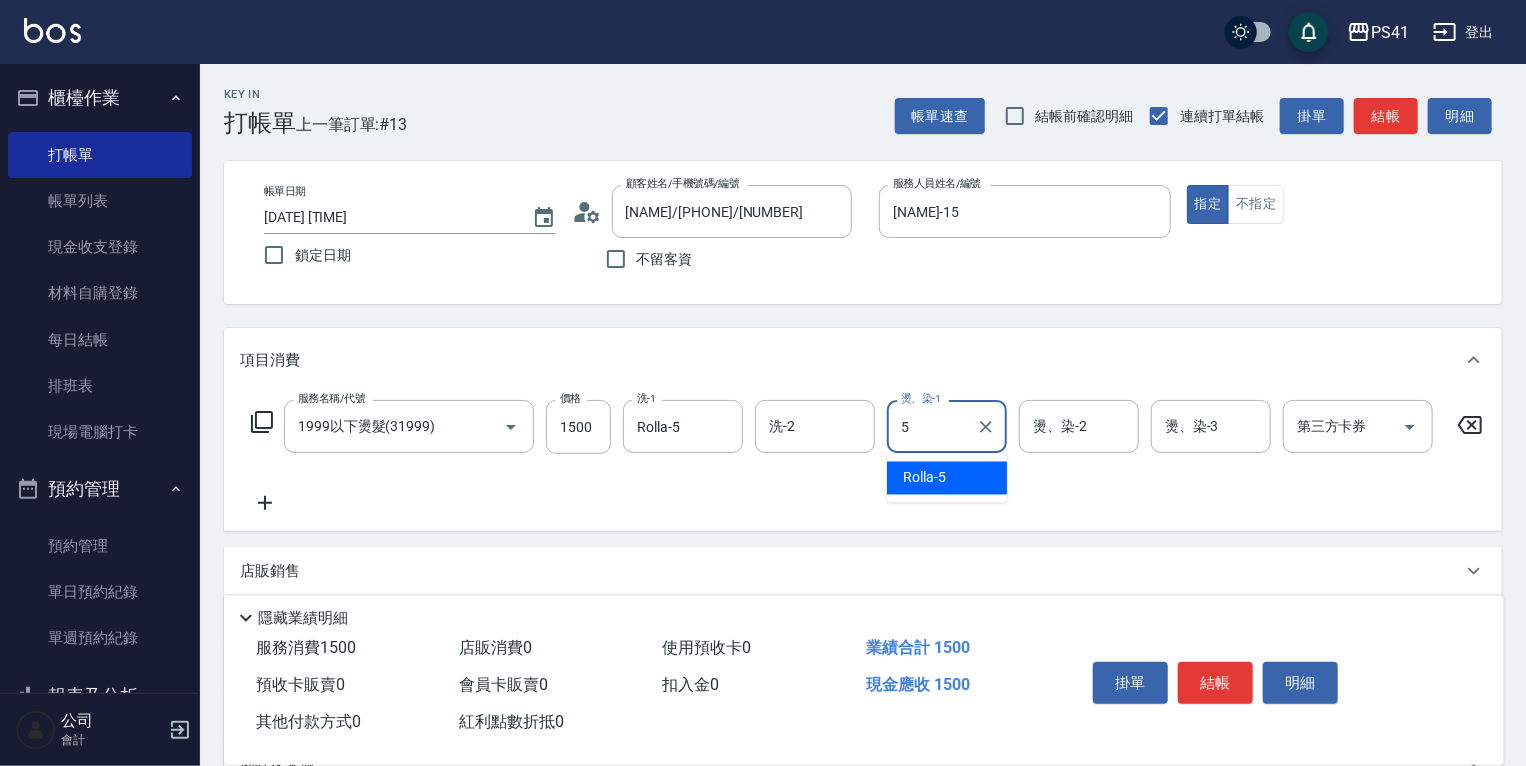 type on "Rolla-5" 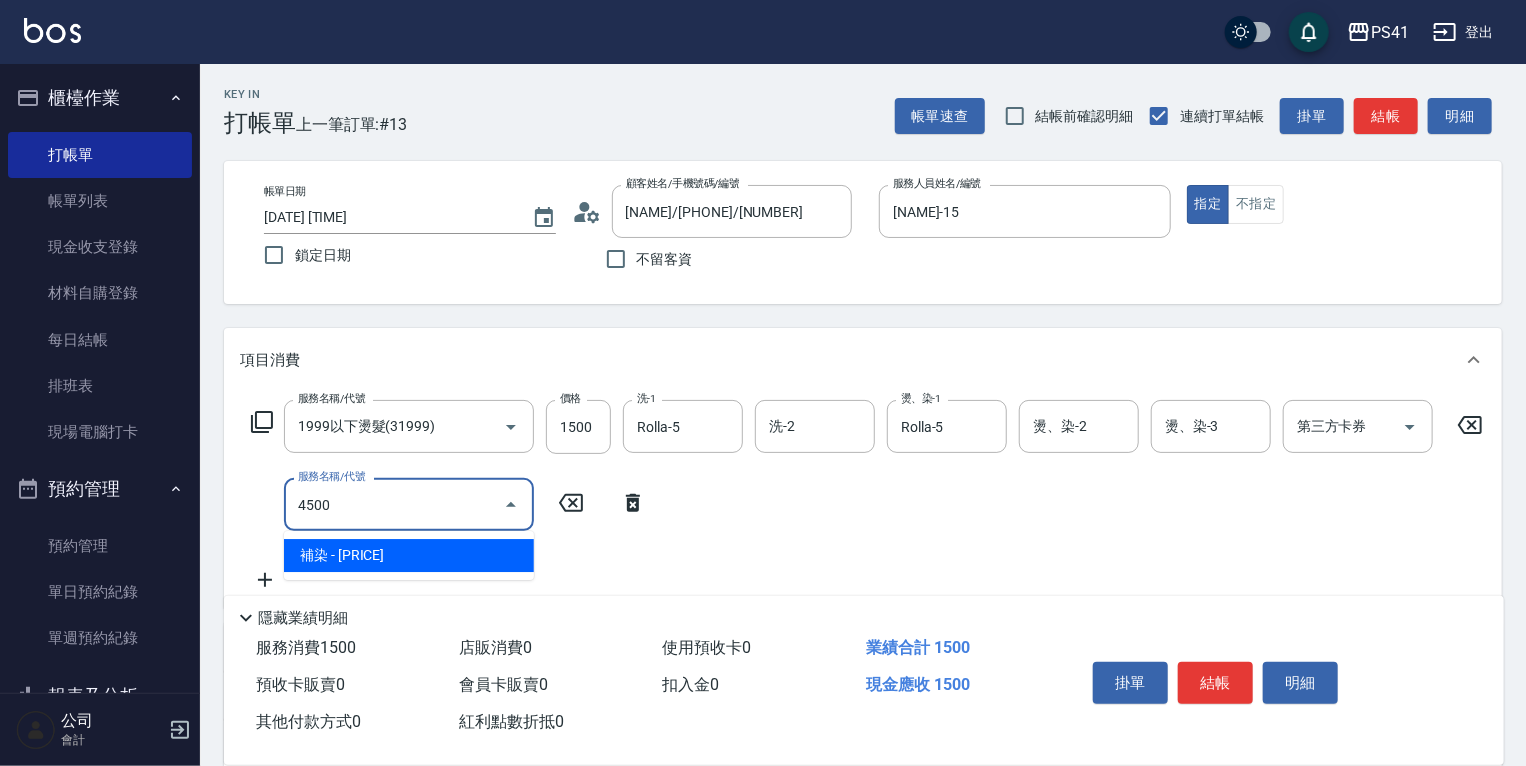 type on "補染(4500)" 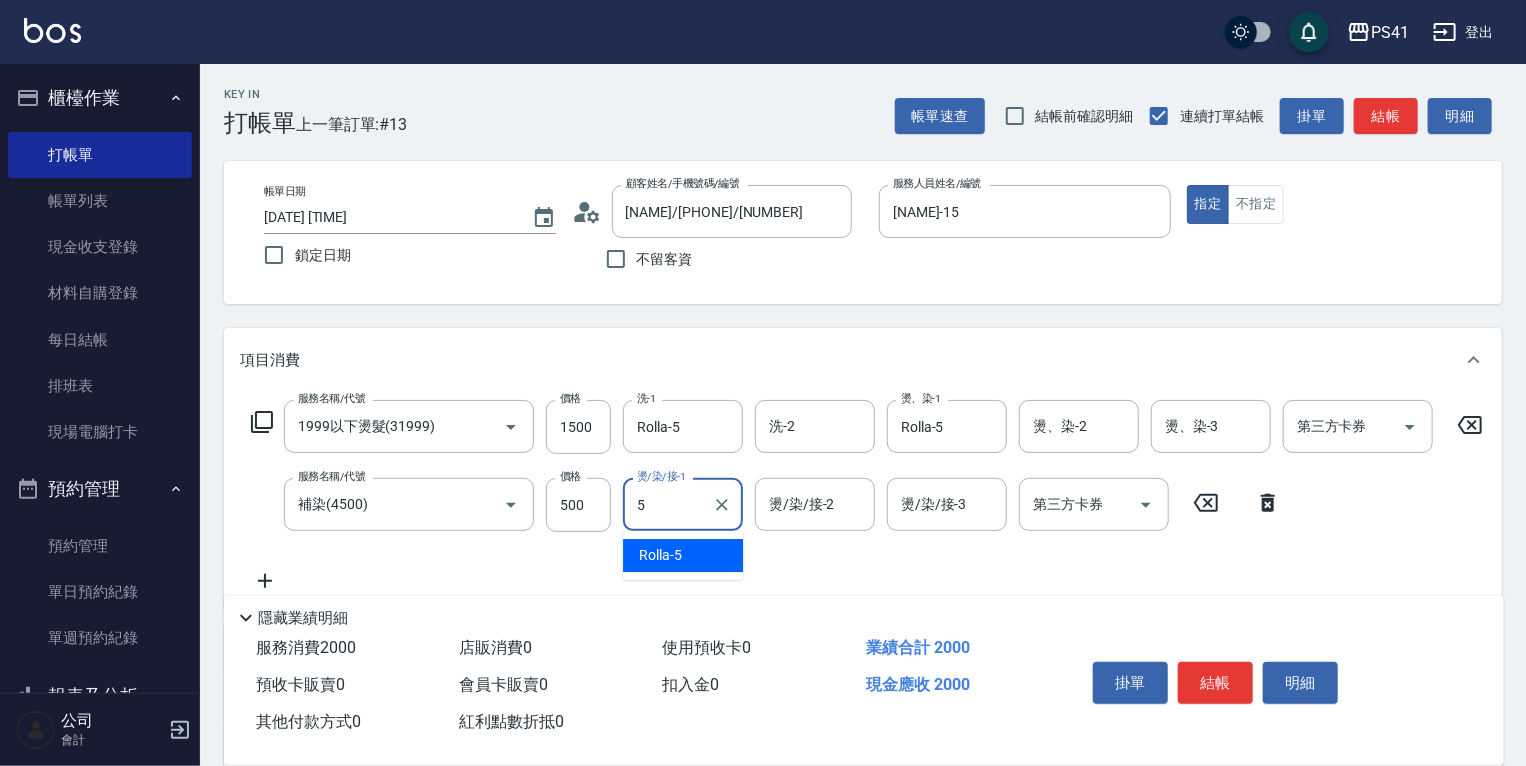 type on "Rolla-5" 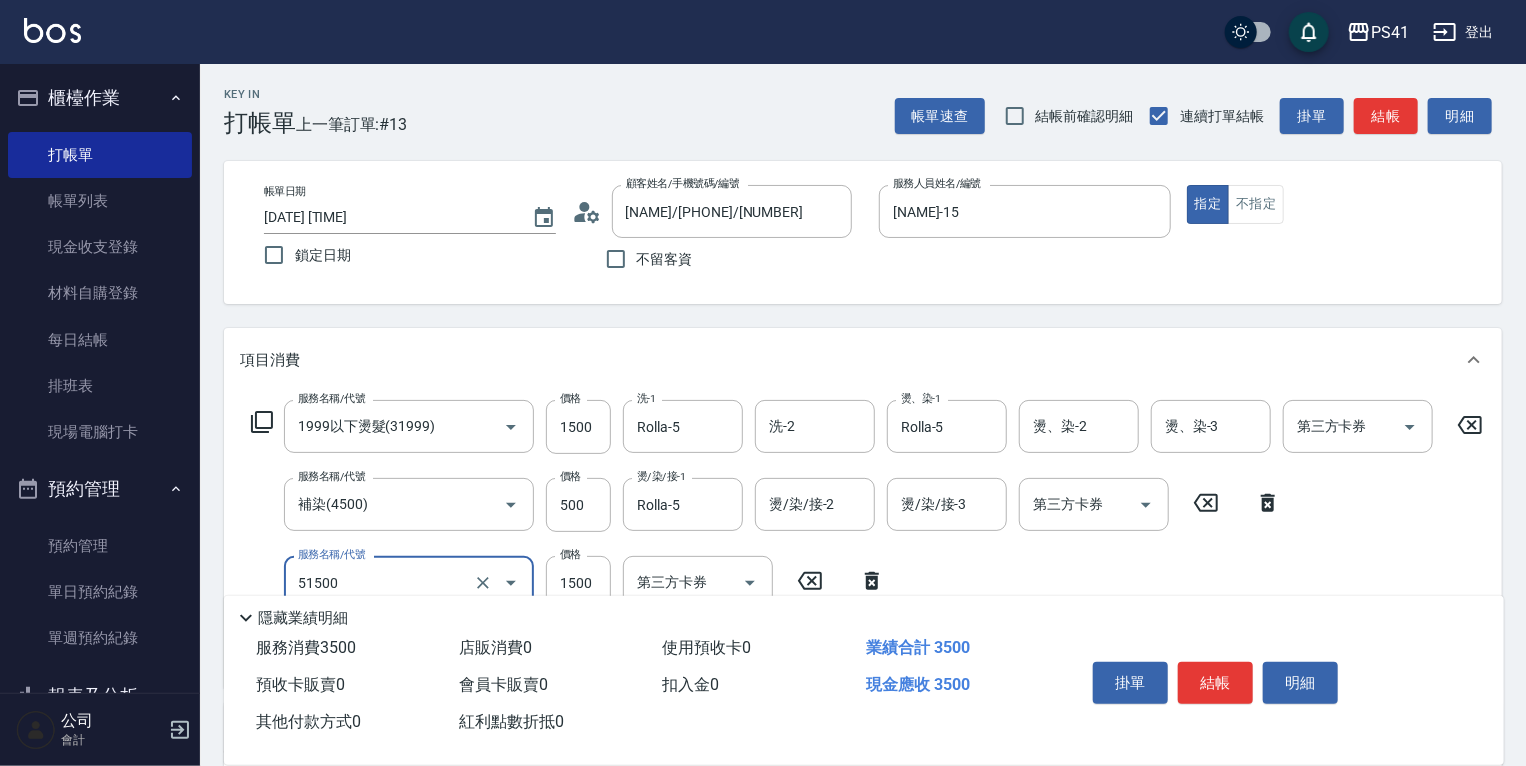 type on "原價1201~1500護髮(51500)" 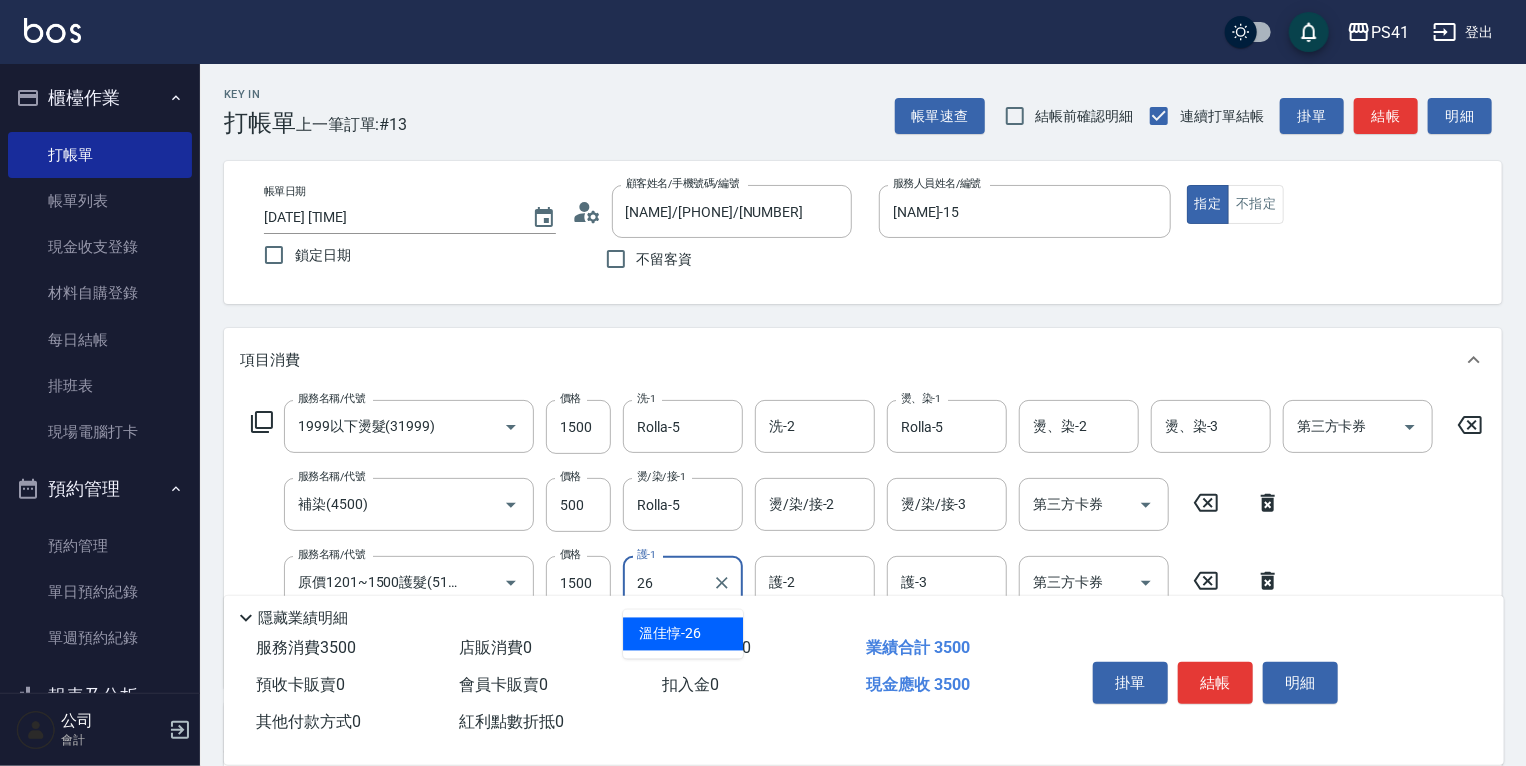 type on "[NAME]-[NUMBER]" 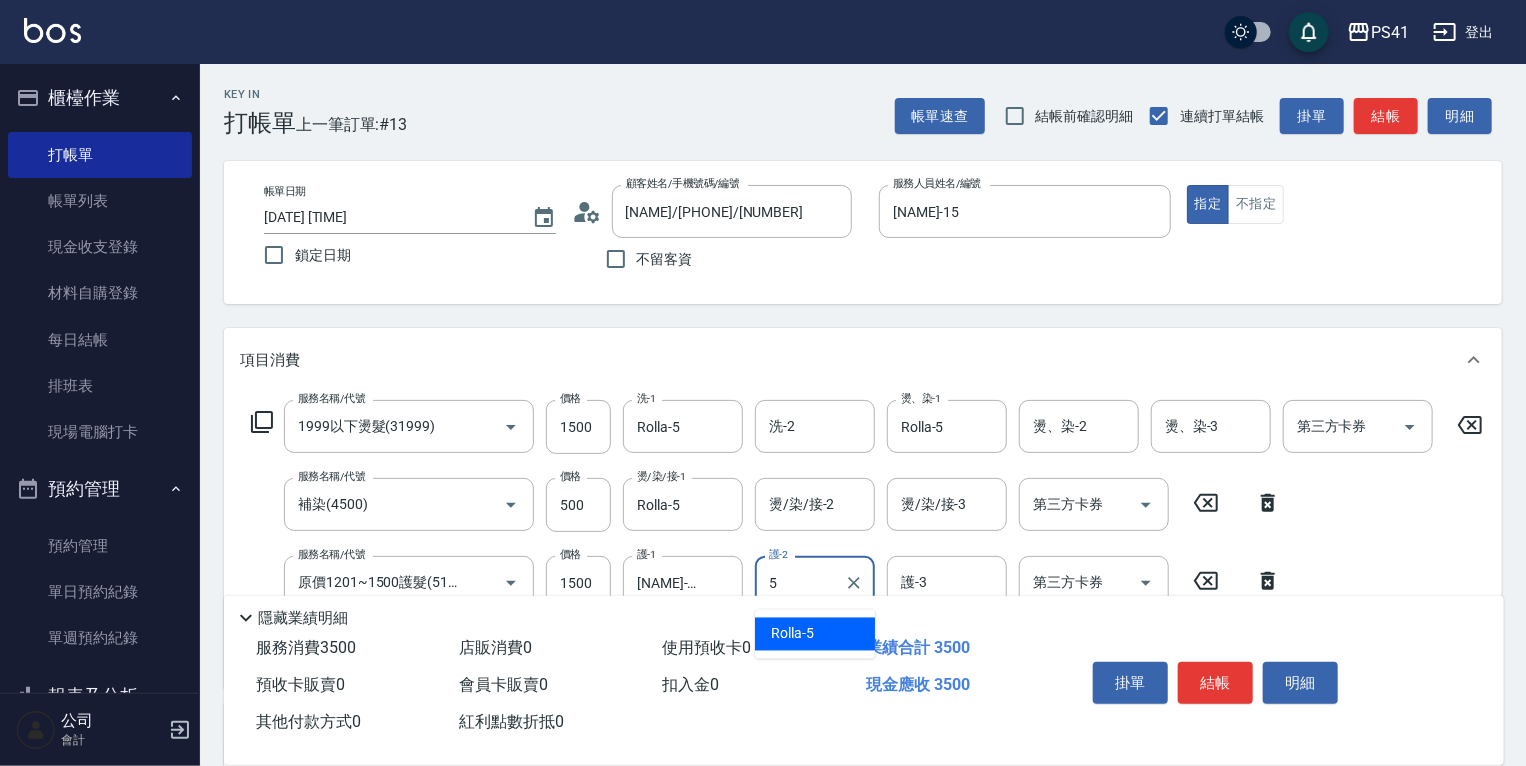 type on "Rolla-5" 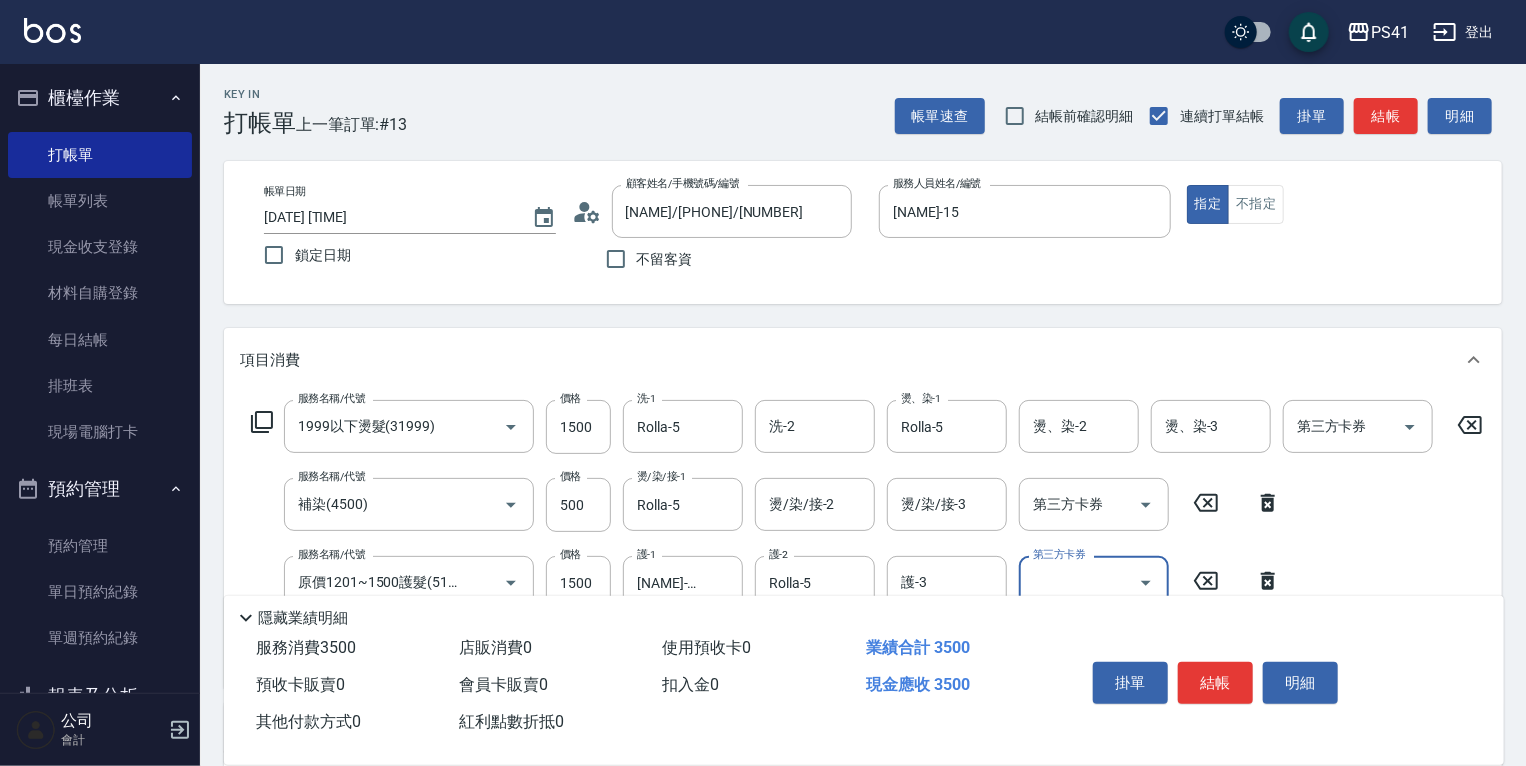 scroll, scrollTop: 0, scrollLeft: 0, axis: both 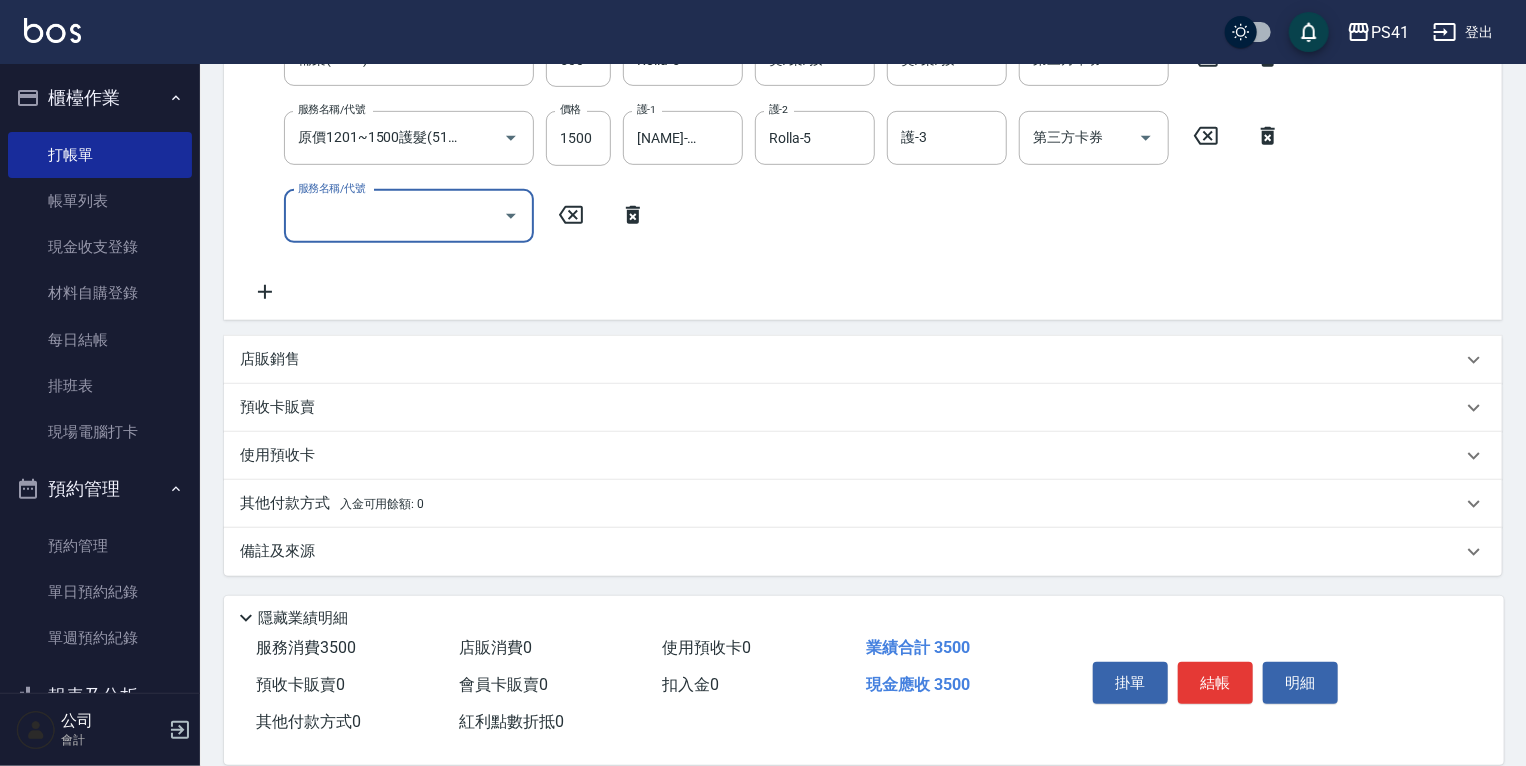 click on "入金可用餘額: 0" at bounding box center (382, 504) 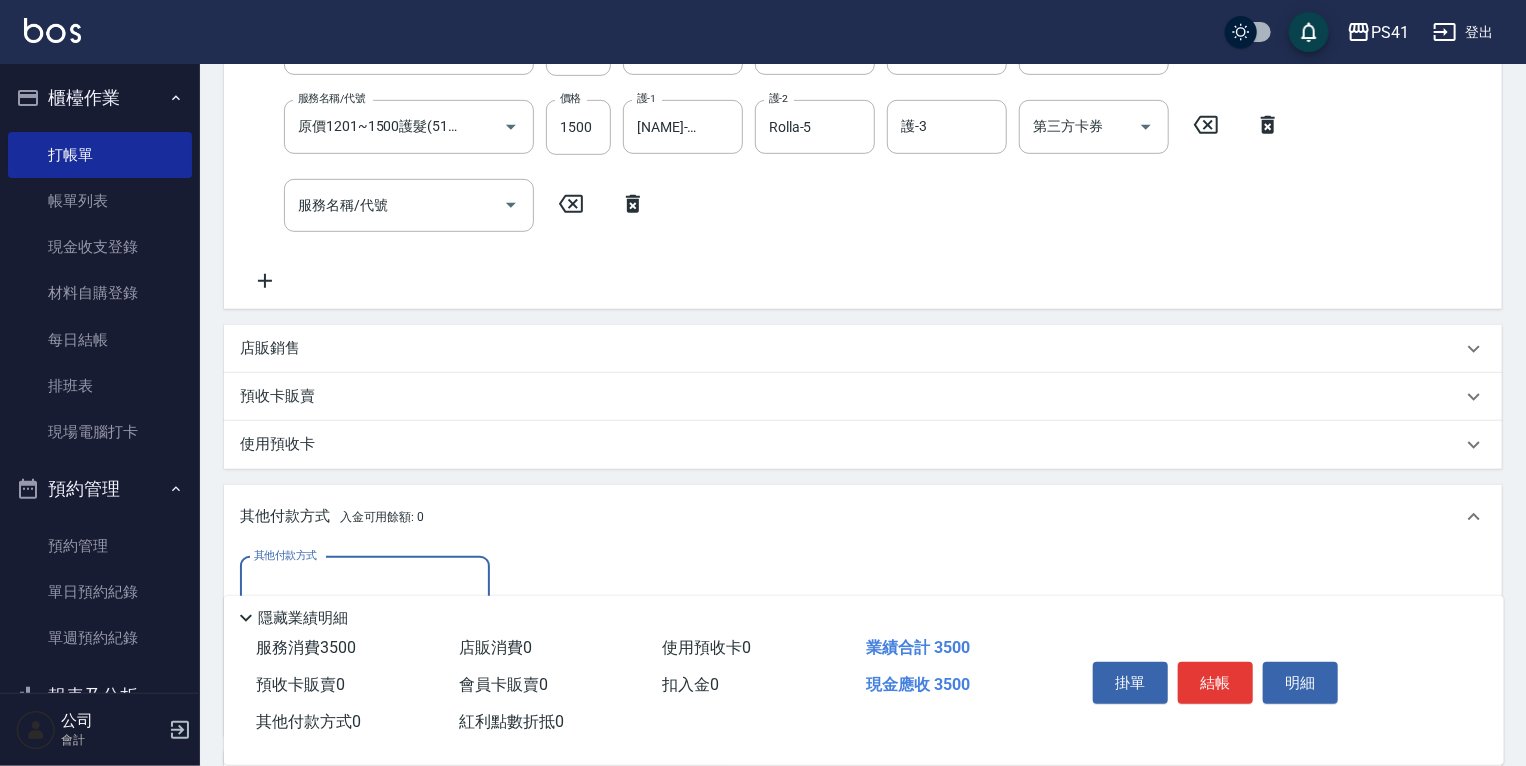 scroll, scrollTop: 0, scrollLeft: 0, axis: both 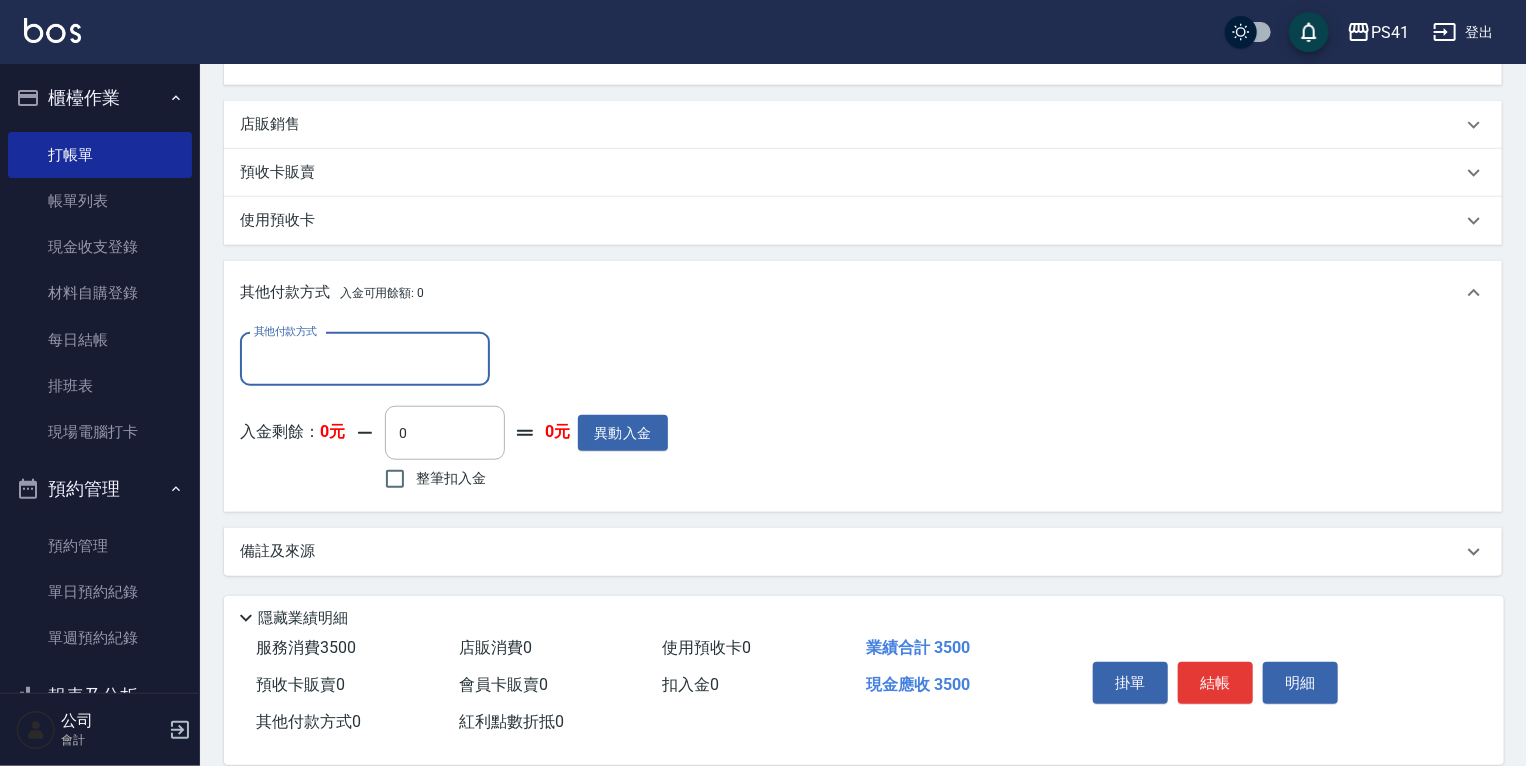 click on "其他付款方式" at bounding box center [365, 359] 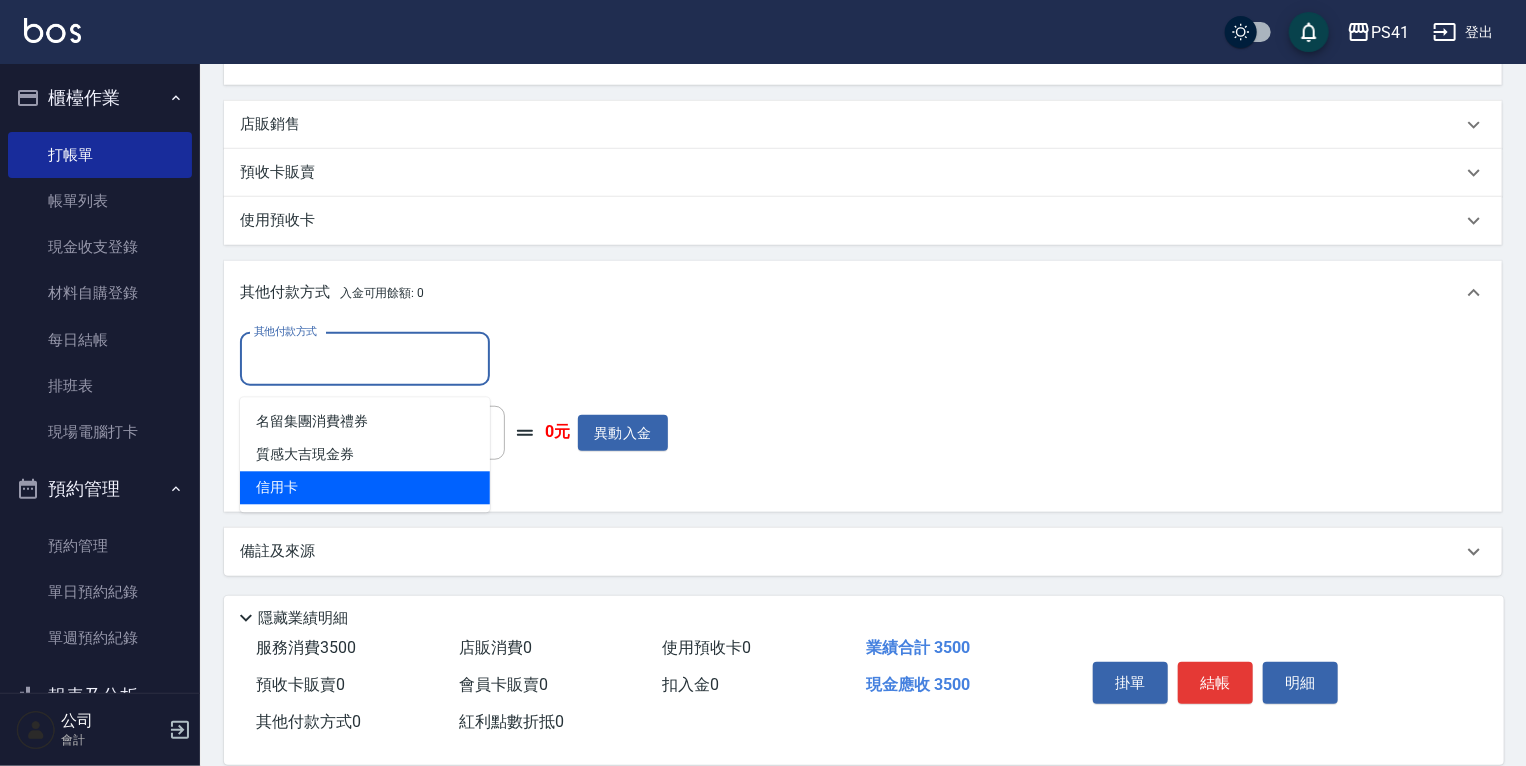 click on "信用卡" at bounding box center [365, 488] 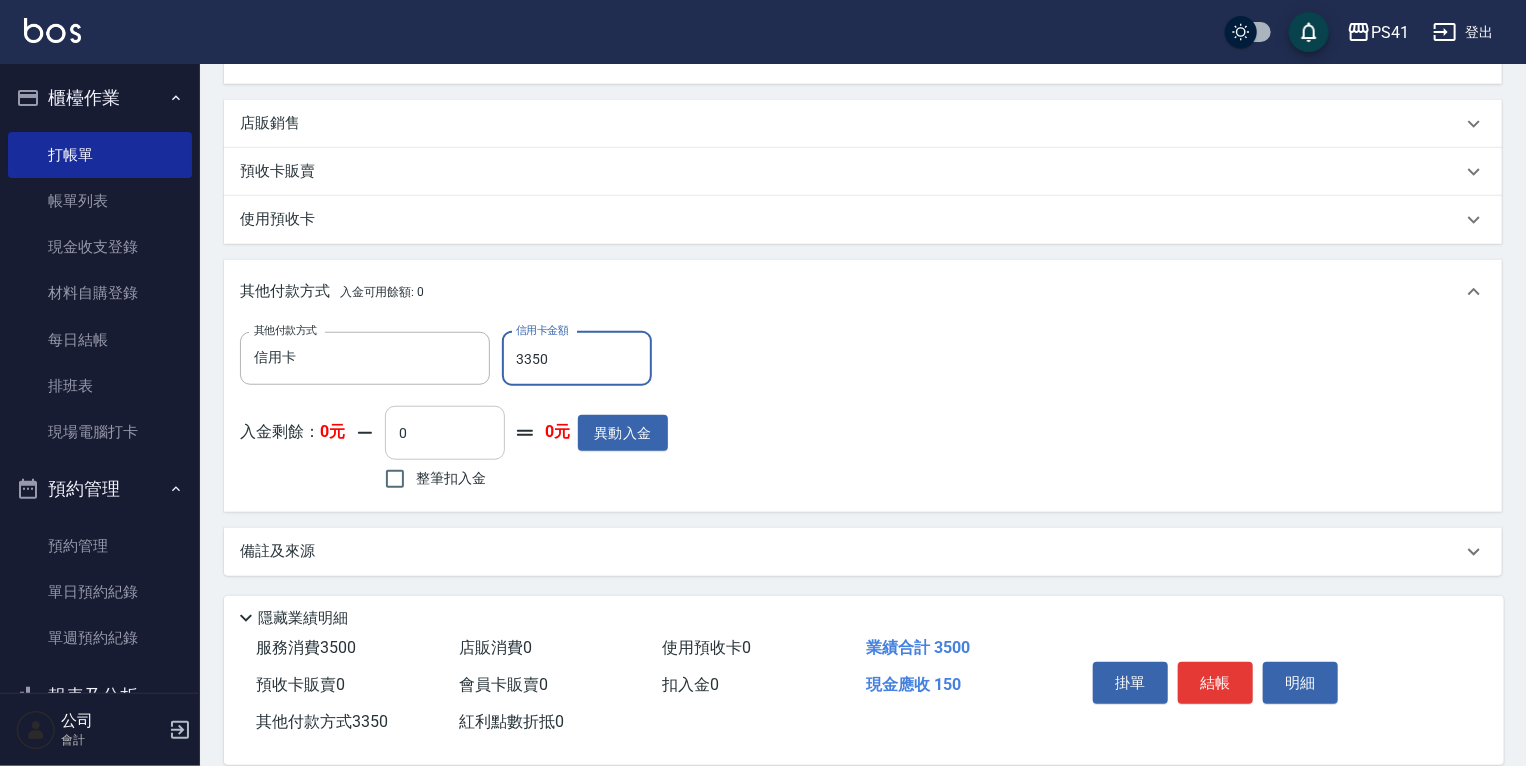 type on "3350" 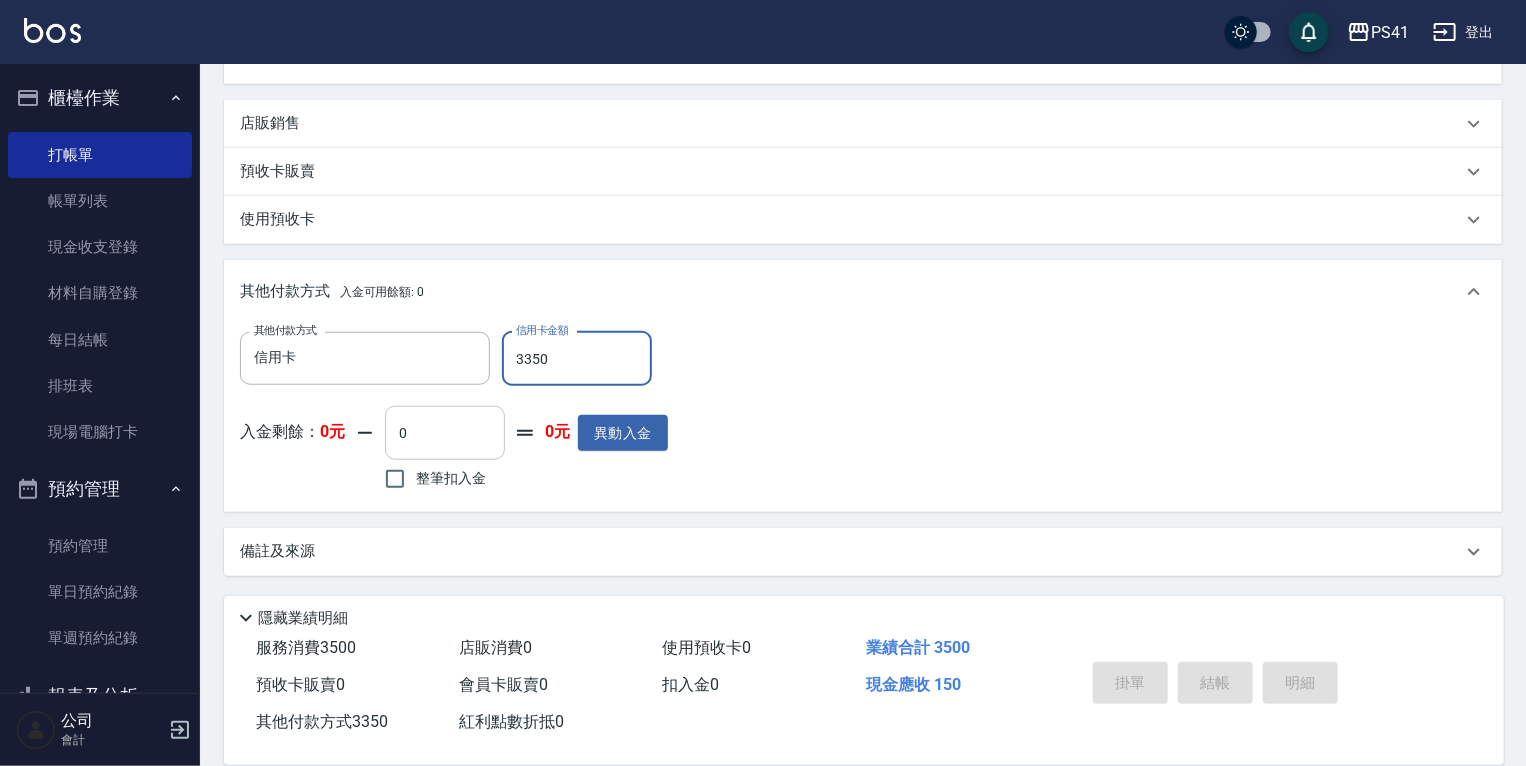 type 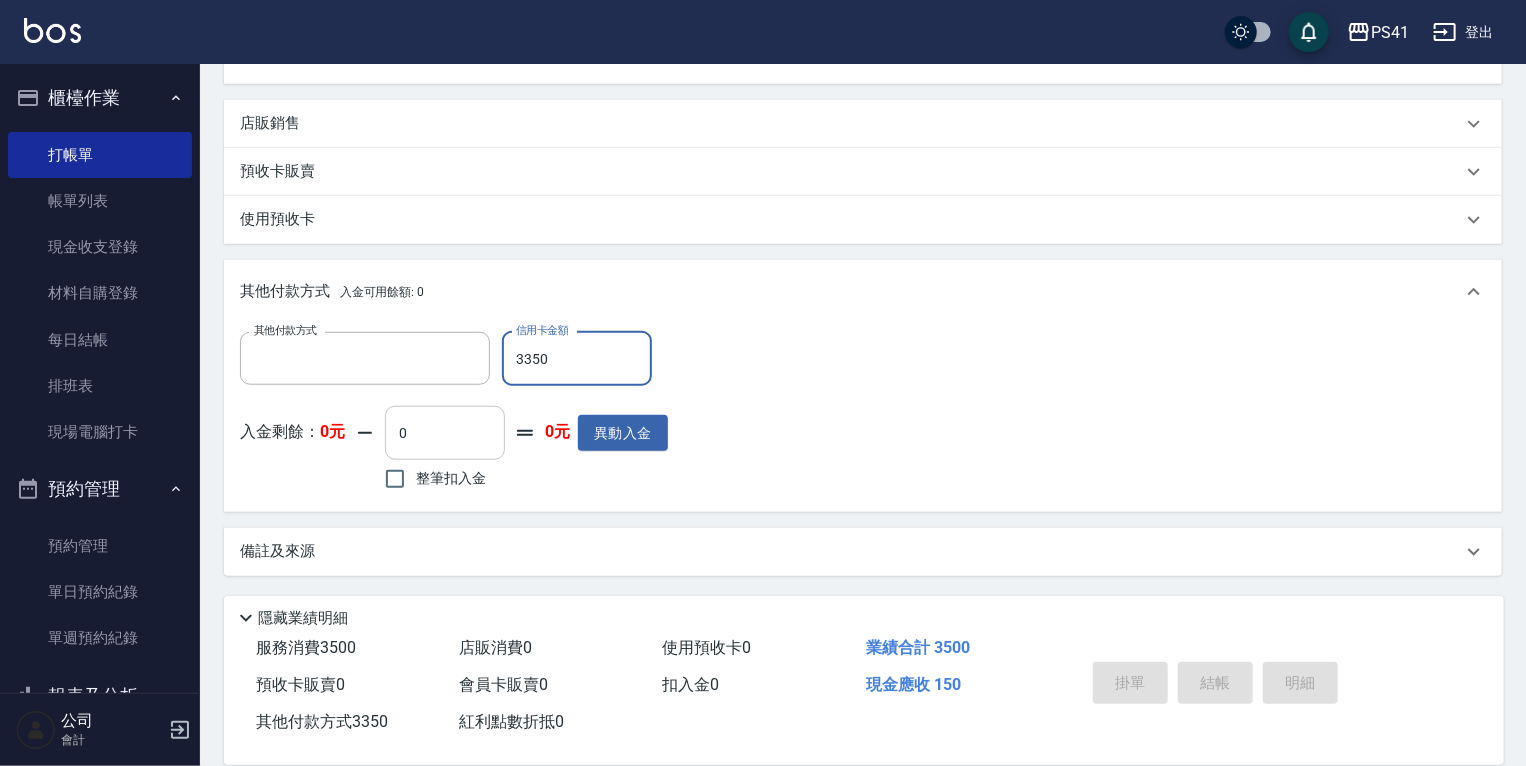 scroll, scrollTop: 0, scrollLeft: 0, axis: both 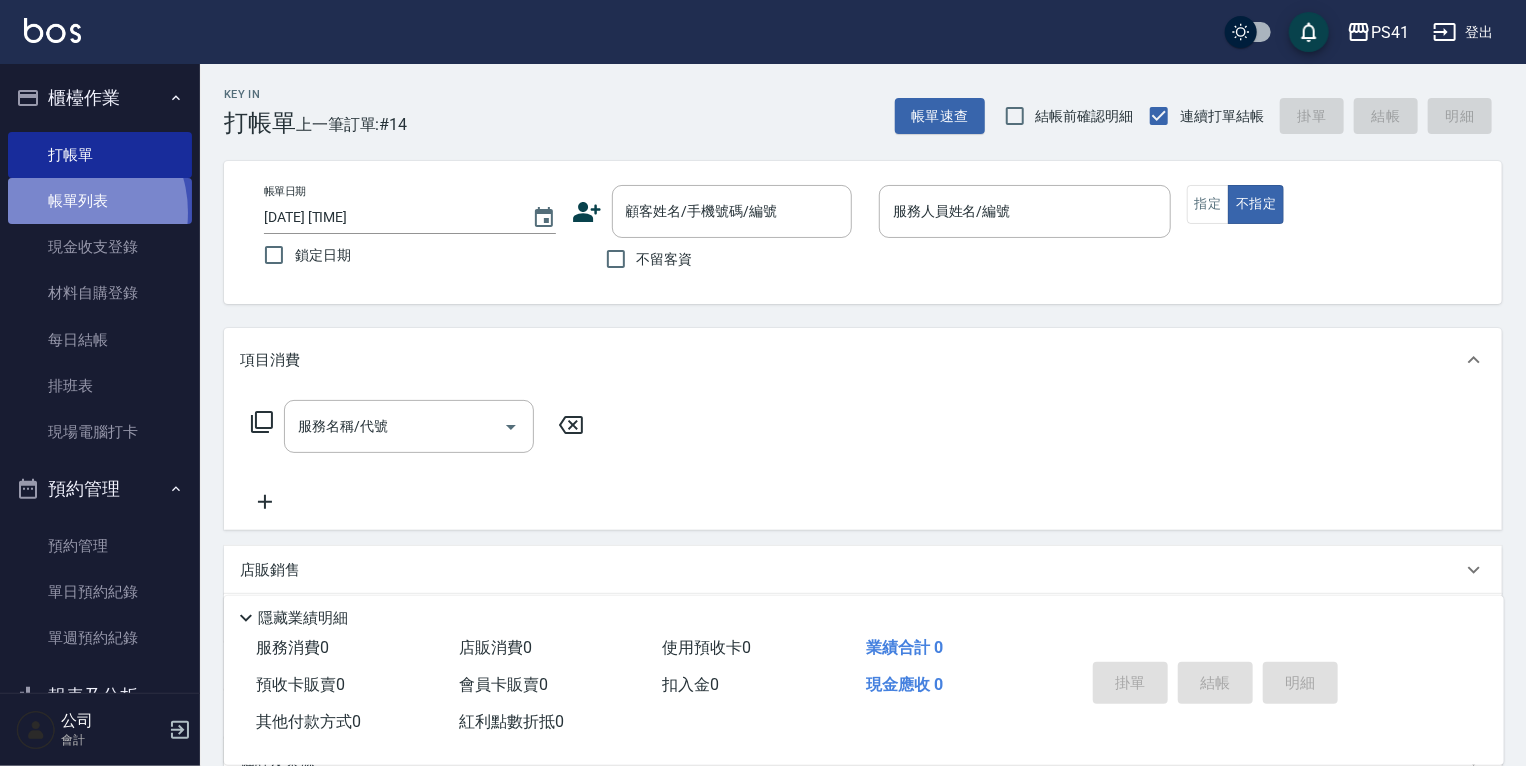 click on "帳單列表" at bounding box center (100, 201) 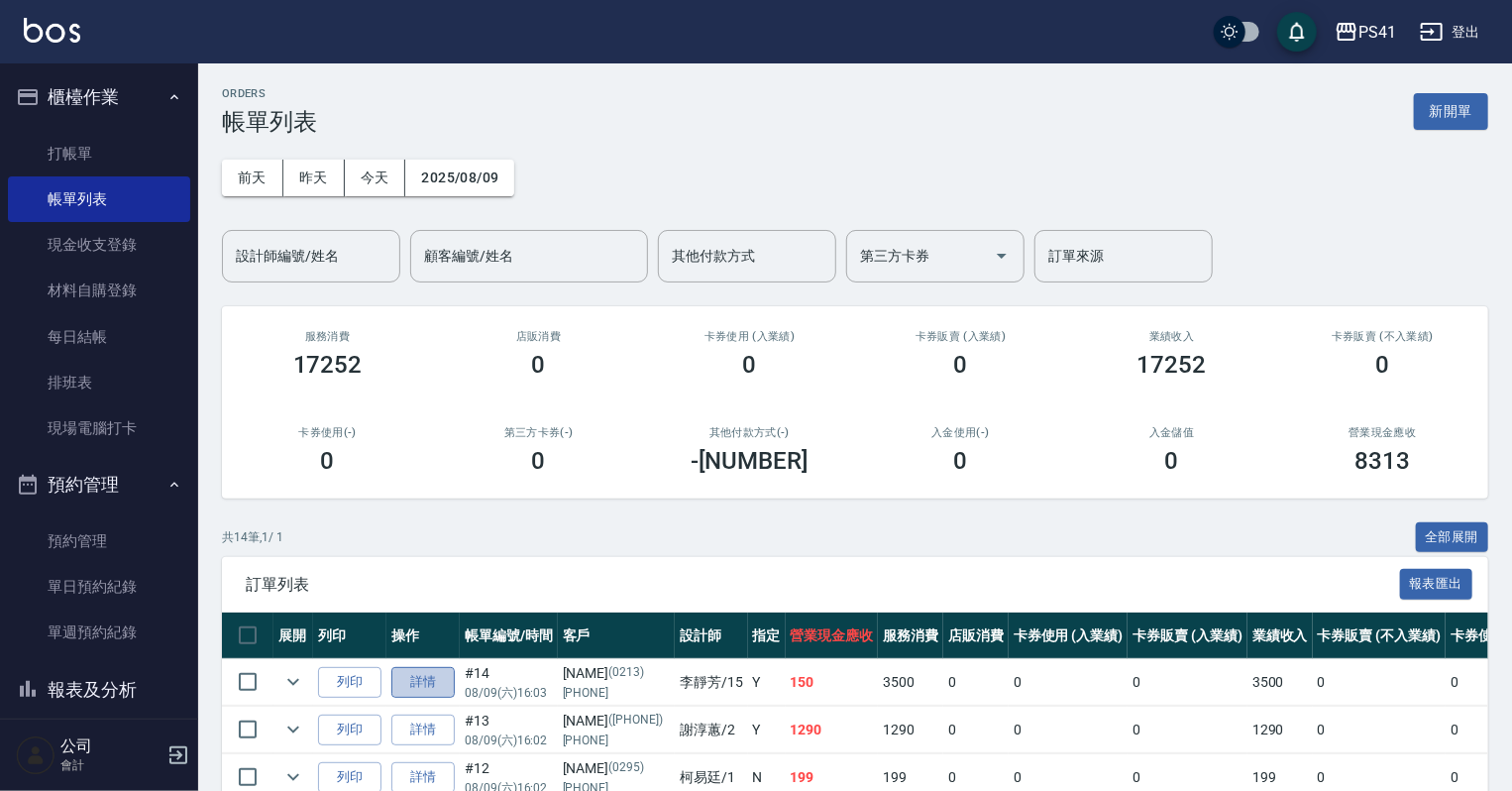 click on "詳情" at bounding box center (423, 682) 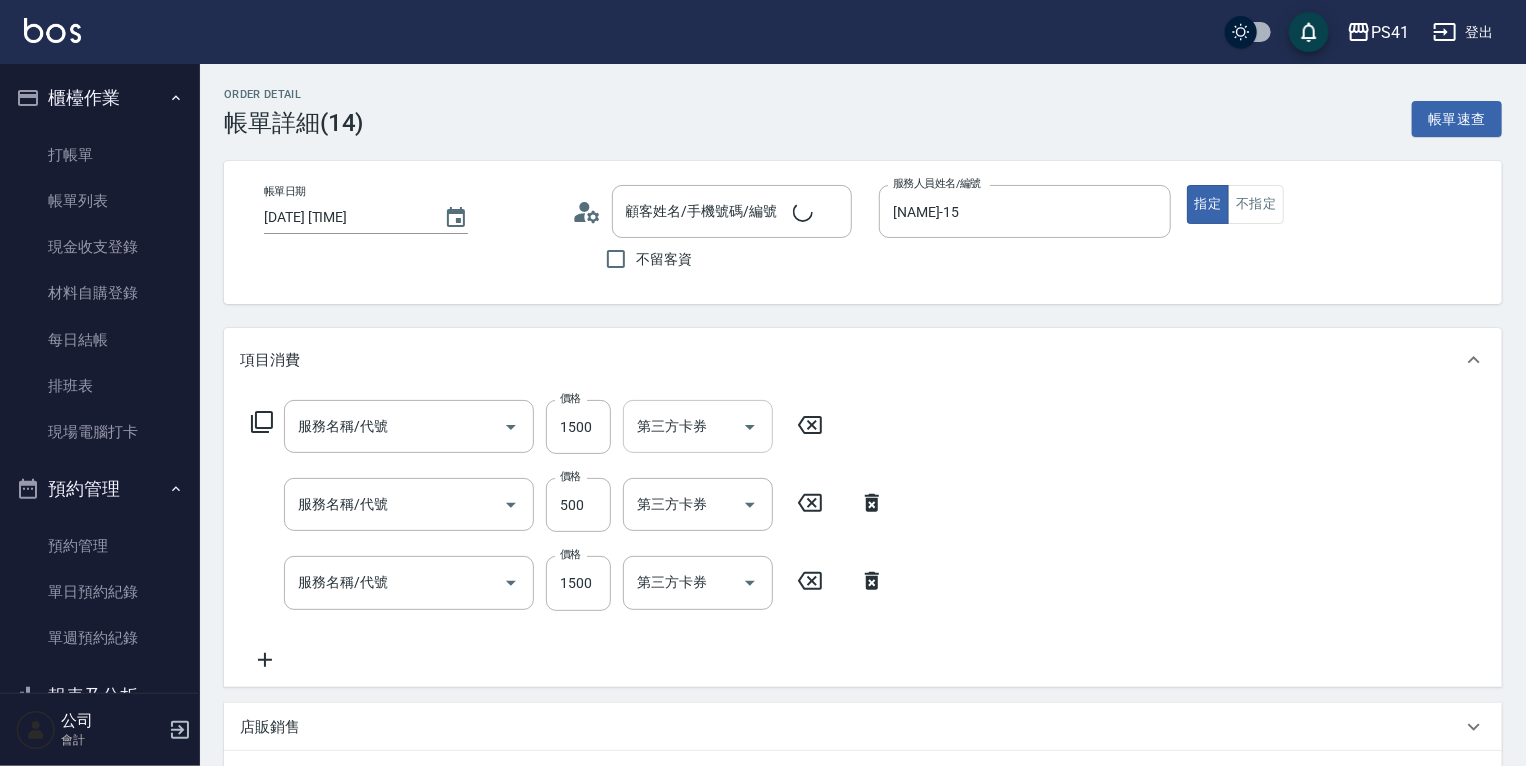 type on "[NAME]-15" 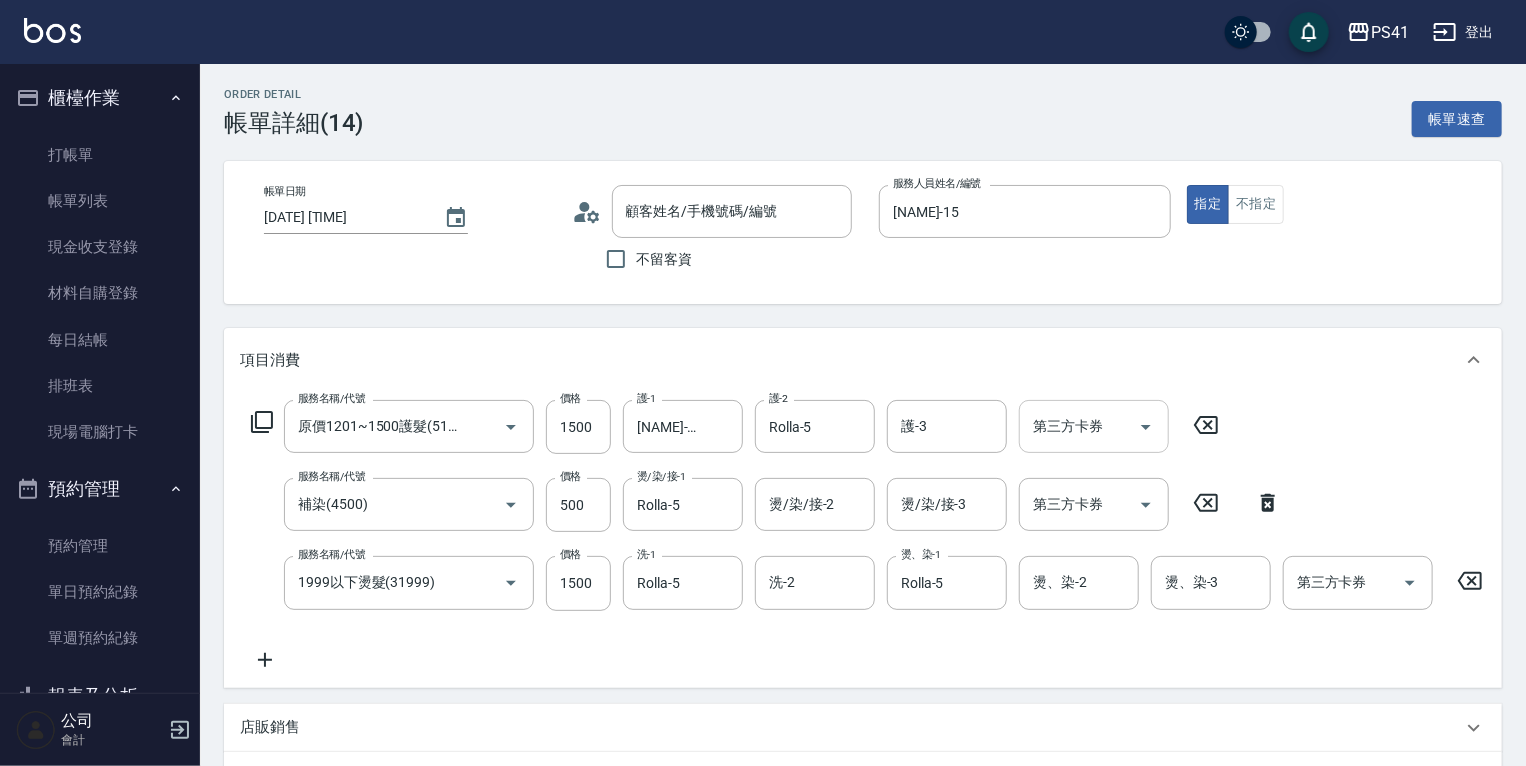 type on "原價1201~1500護髮(51500)" 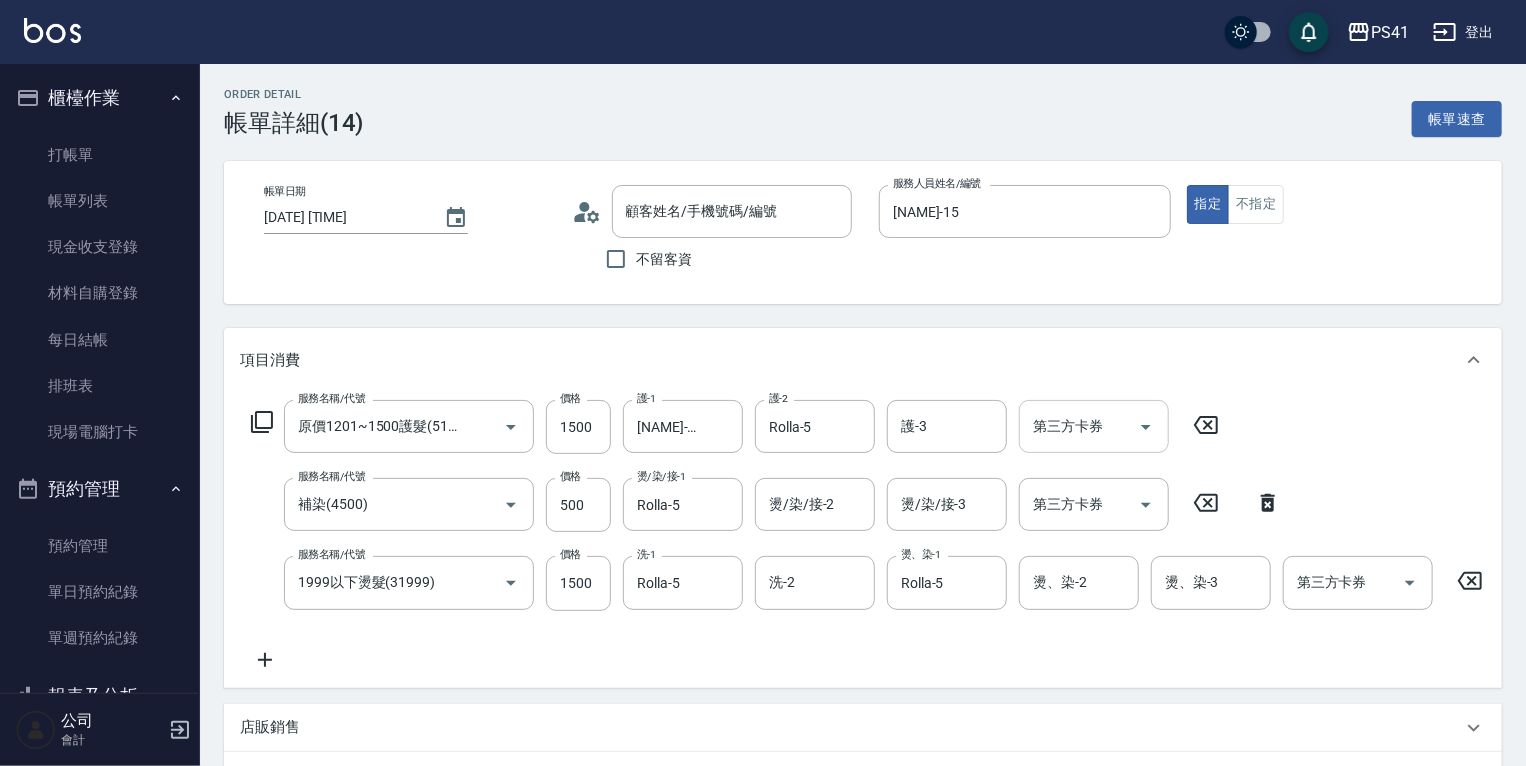 type on "補染(4500)" 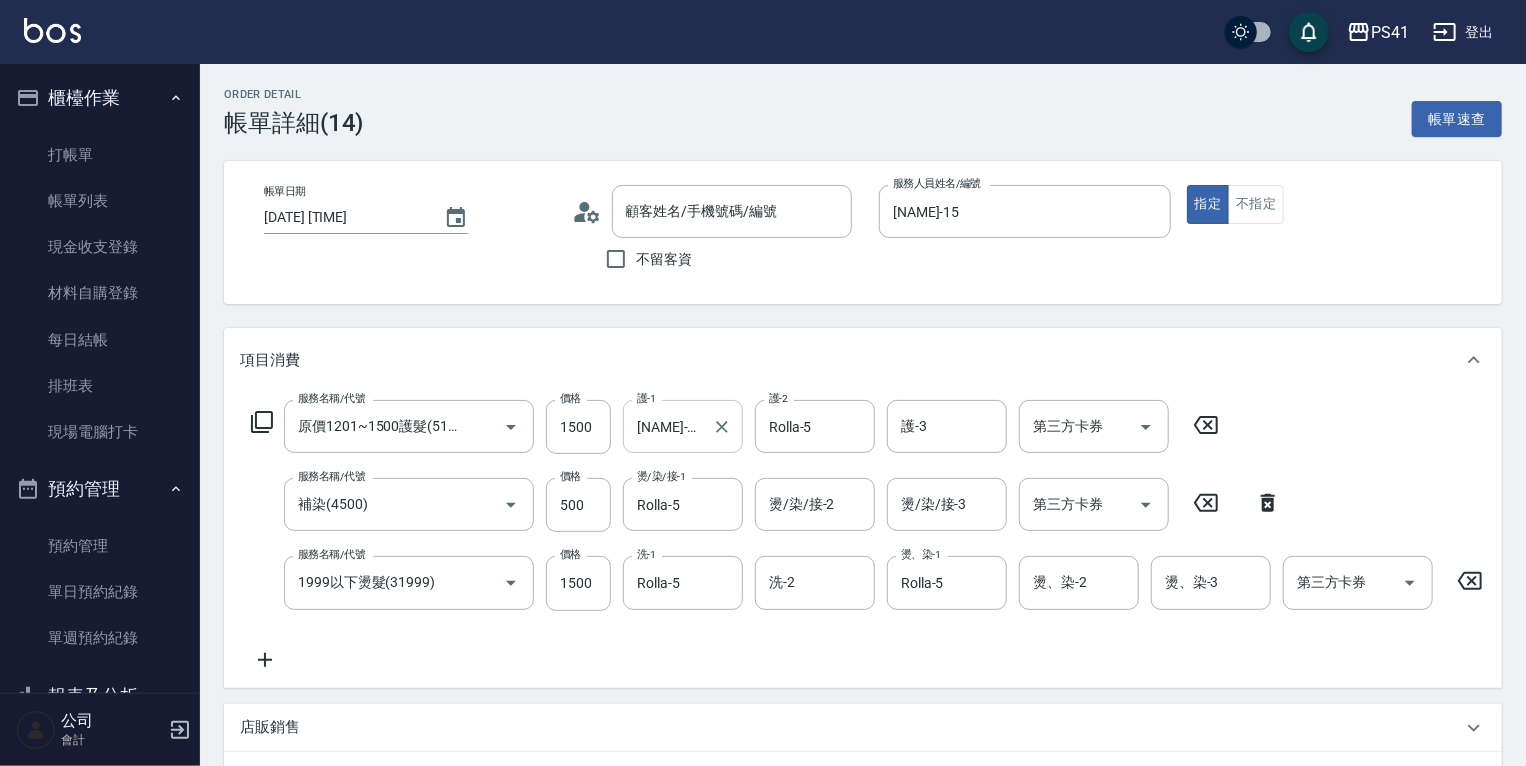 type on "[NAME]/[PHONE]/[NUMBER]" 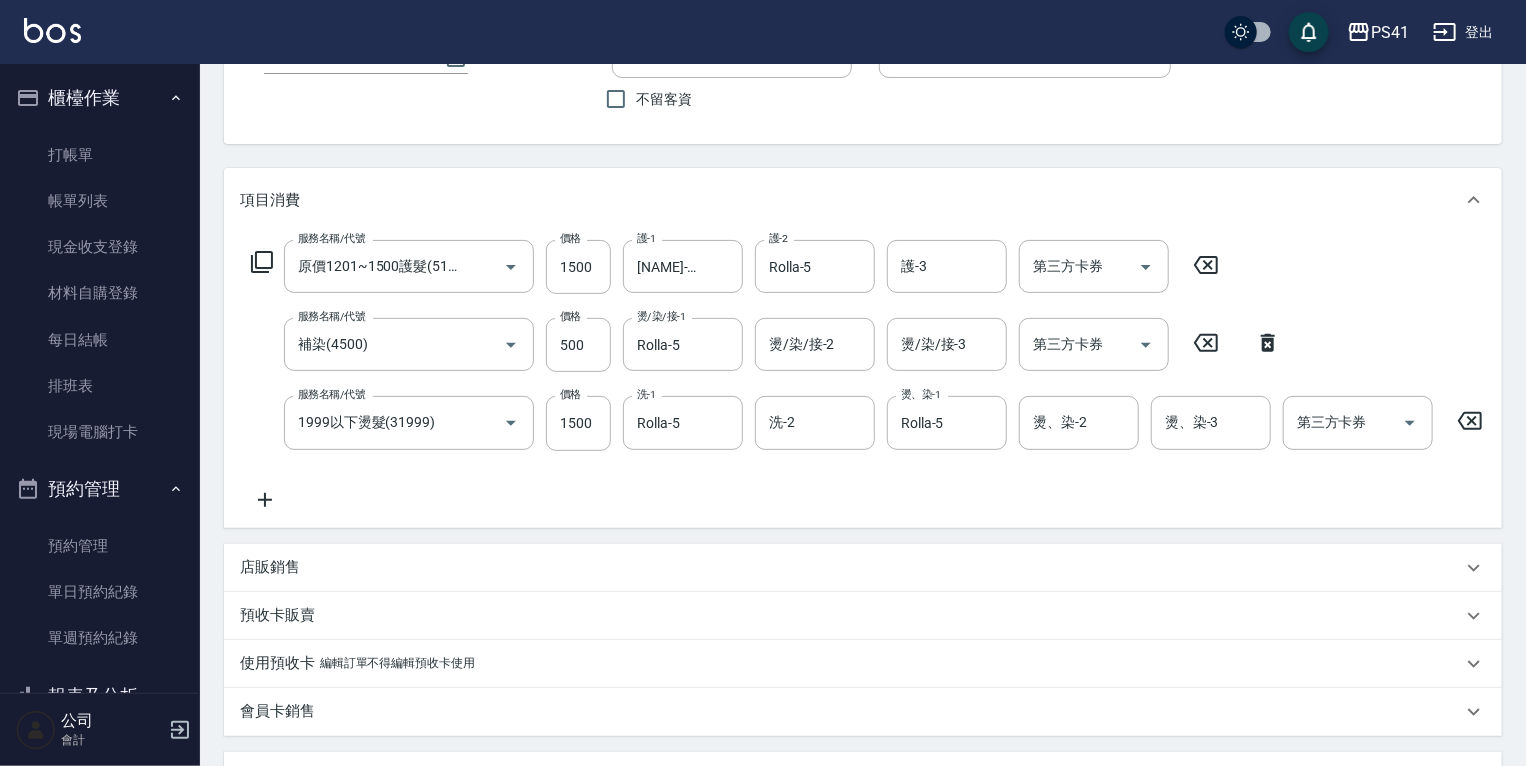 scroll, scrollTop: 400, scrollLeft: 0, axis: vertical 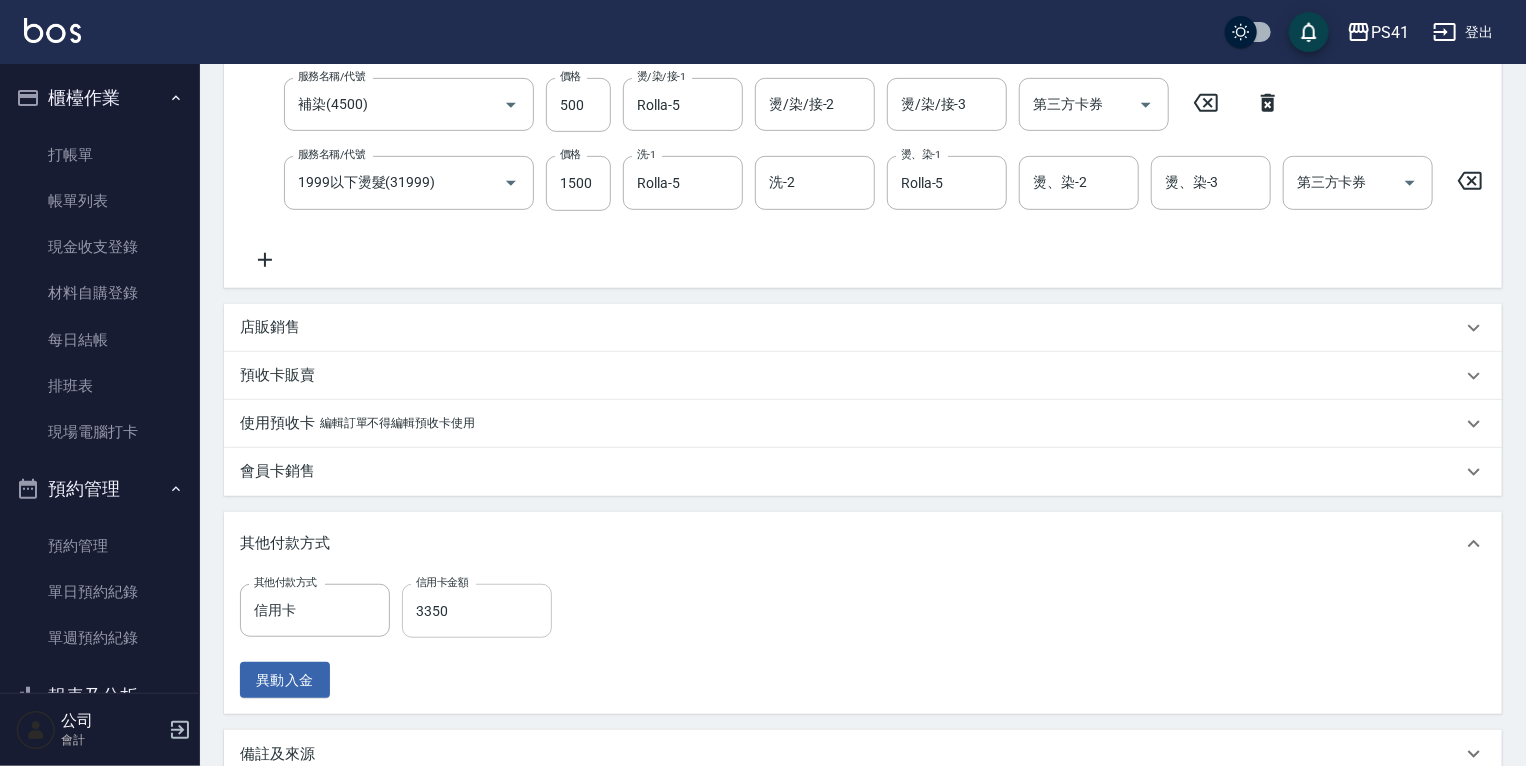 click on "3350" at bounding box center (477, 611) 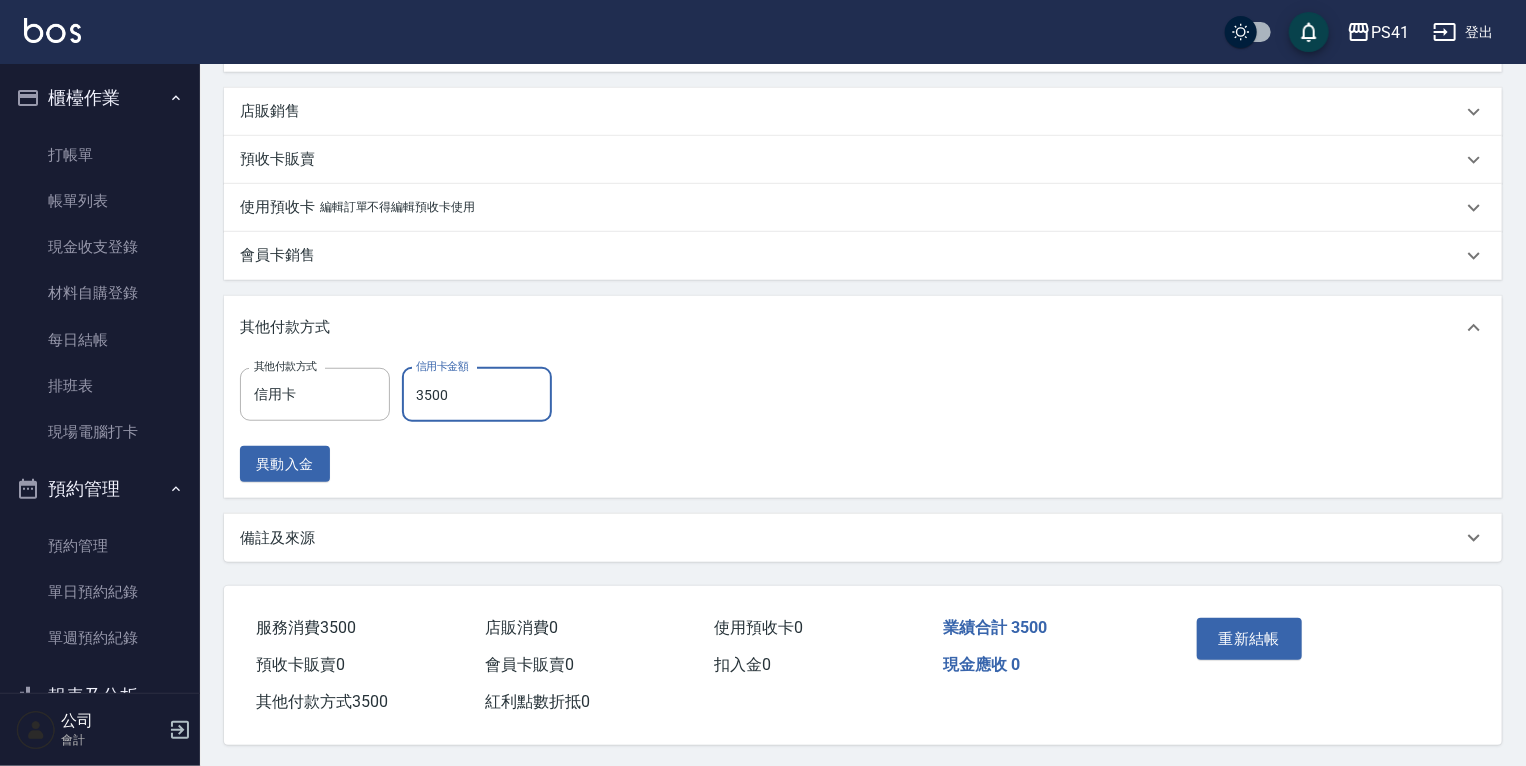 scroll, scrollTop: 637, scrollLeft: 0, axis: vertical 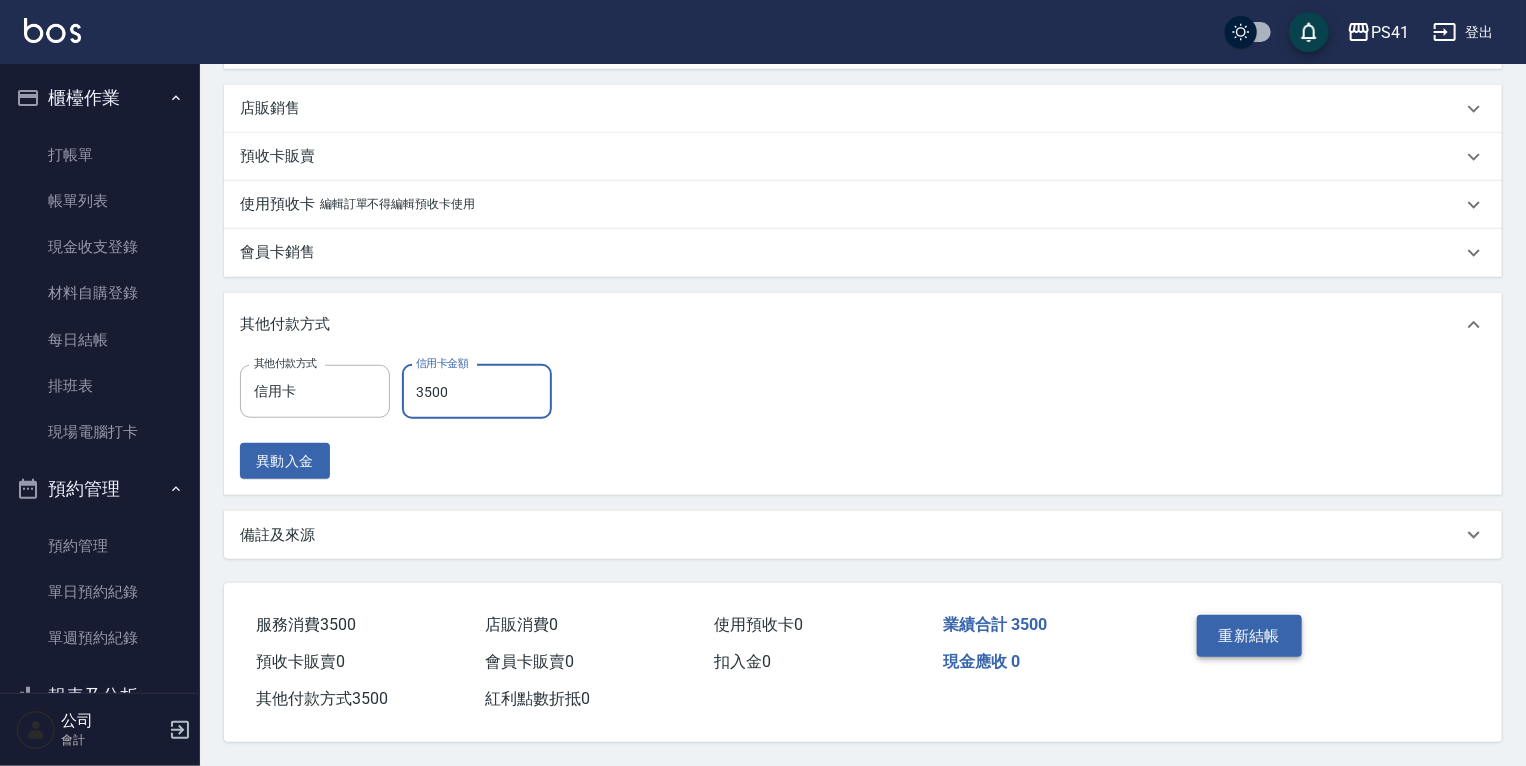 type on "3500" 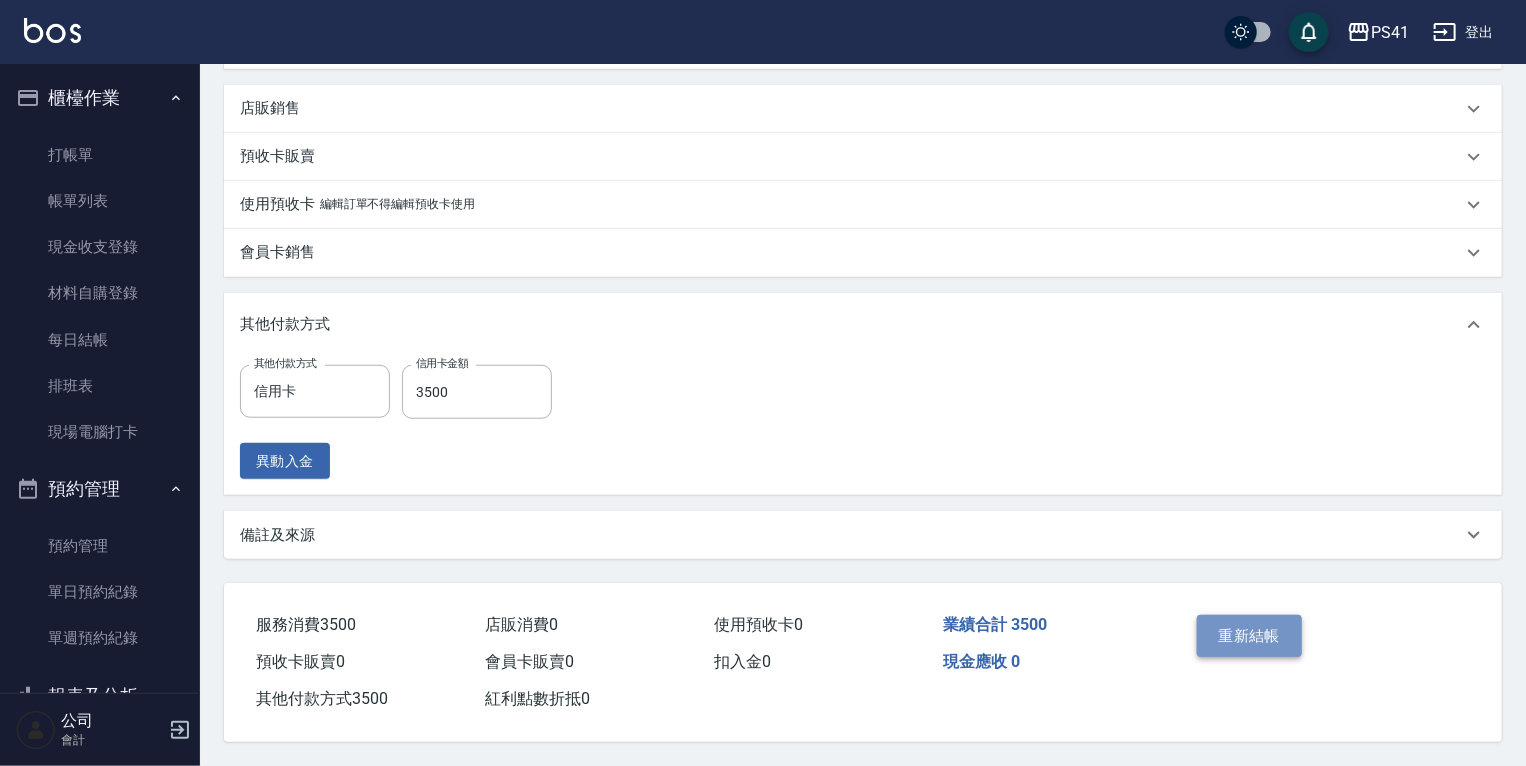 click on "重新結帳" at bounding box center [1250, 636] 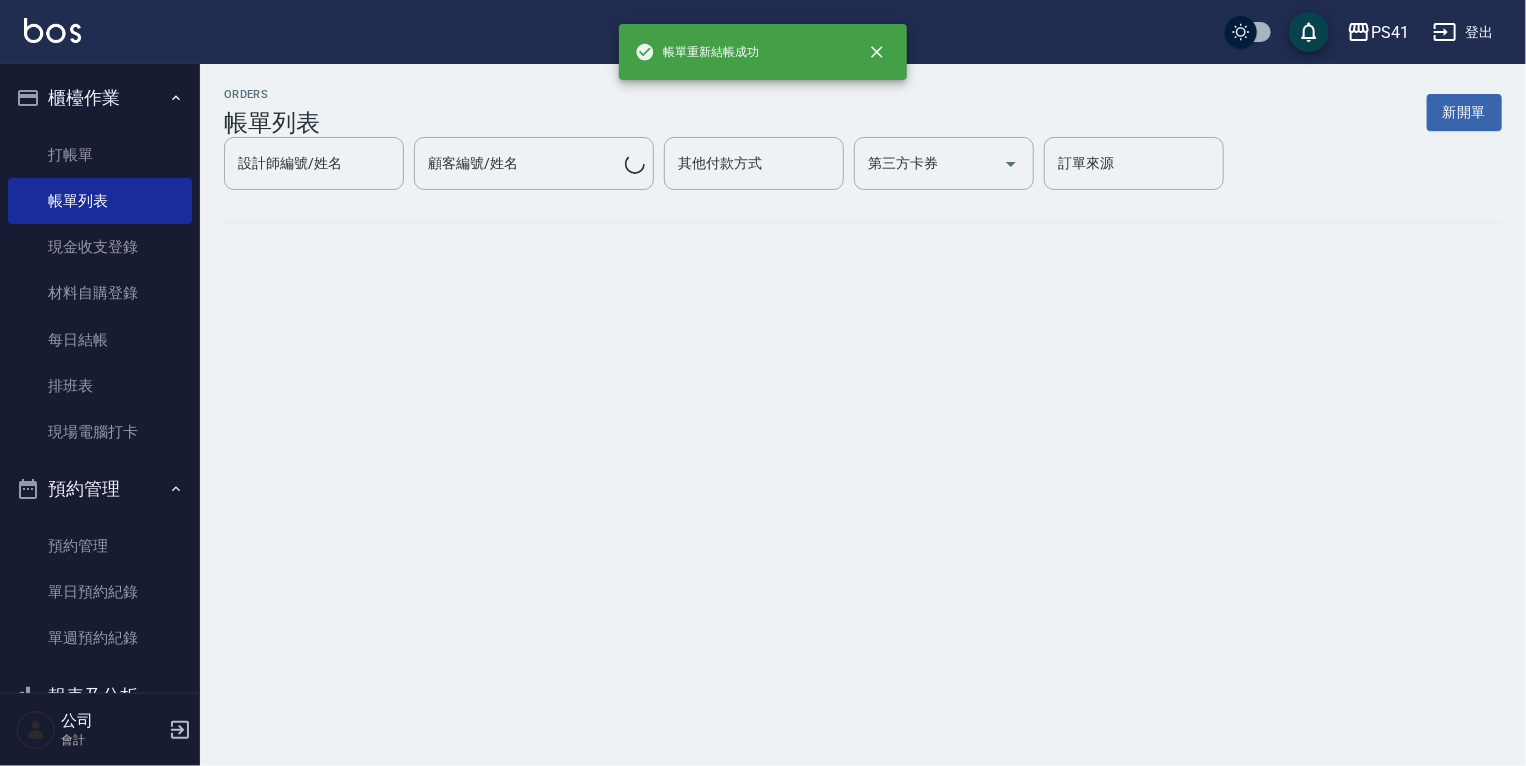 scroll, scrollTop: 0, scrollLeft: 0, axis: both 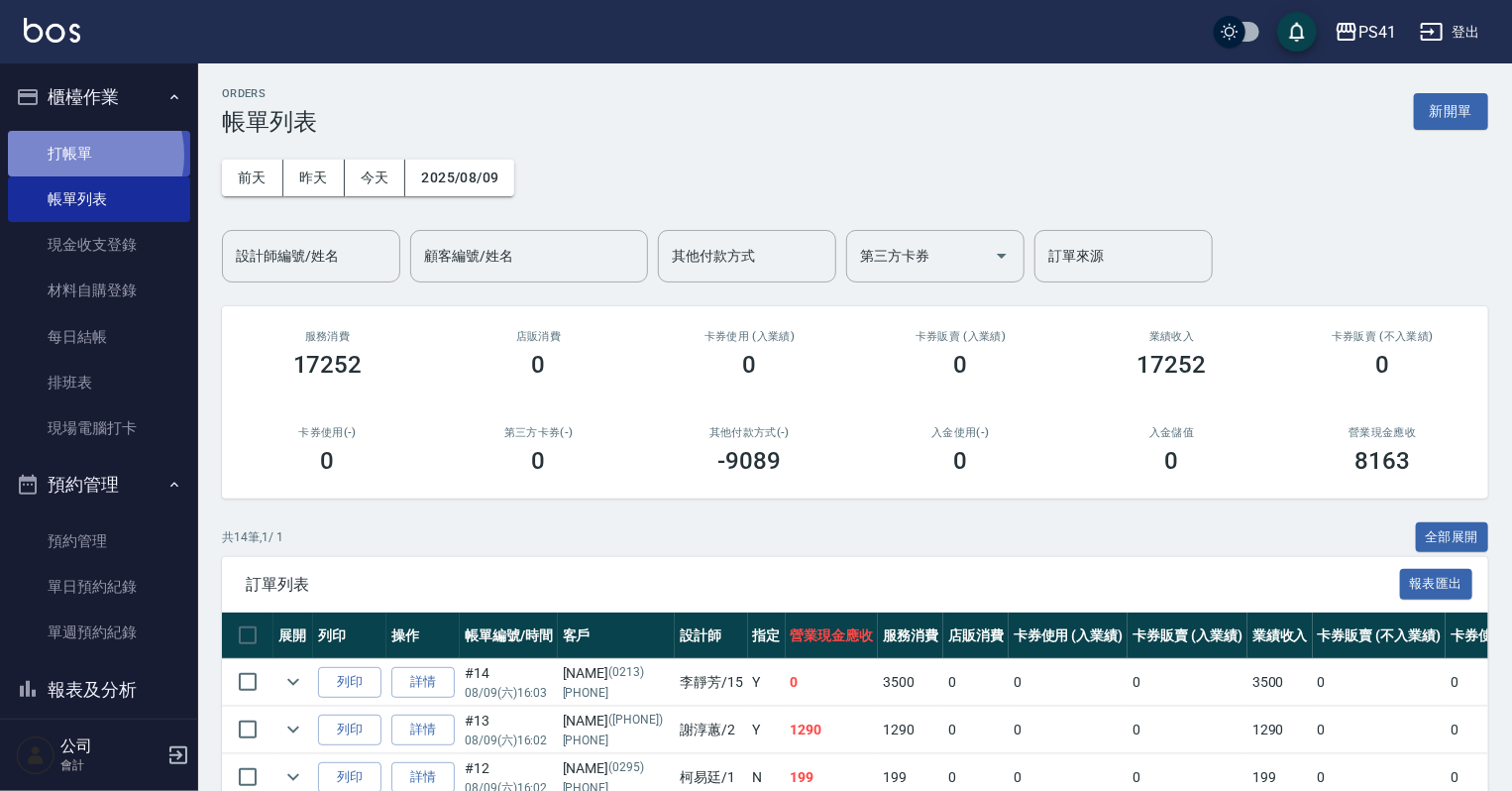 click on "打帳單" at bounding box center [99, 154] 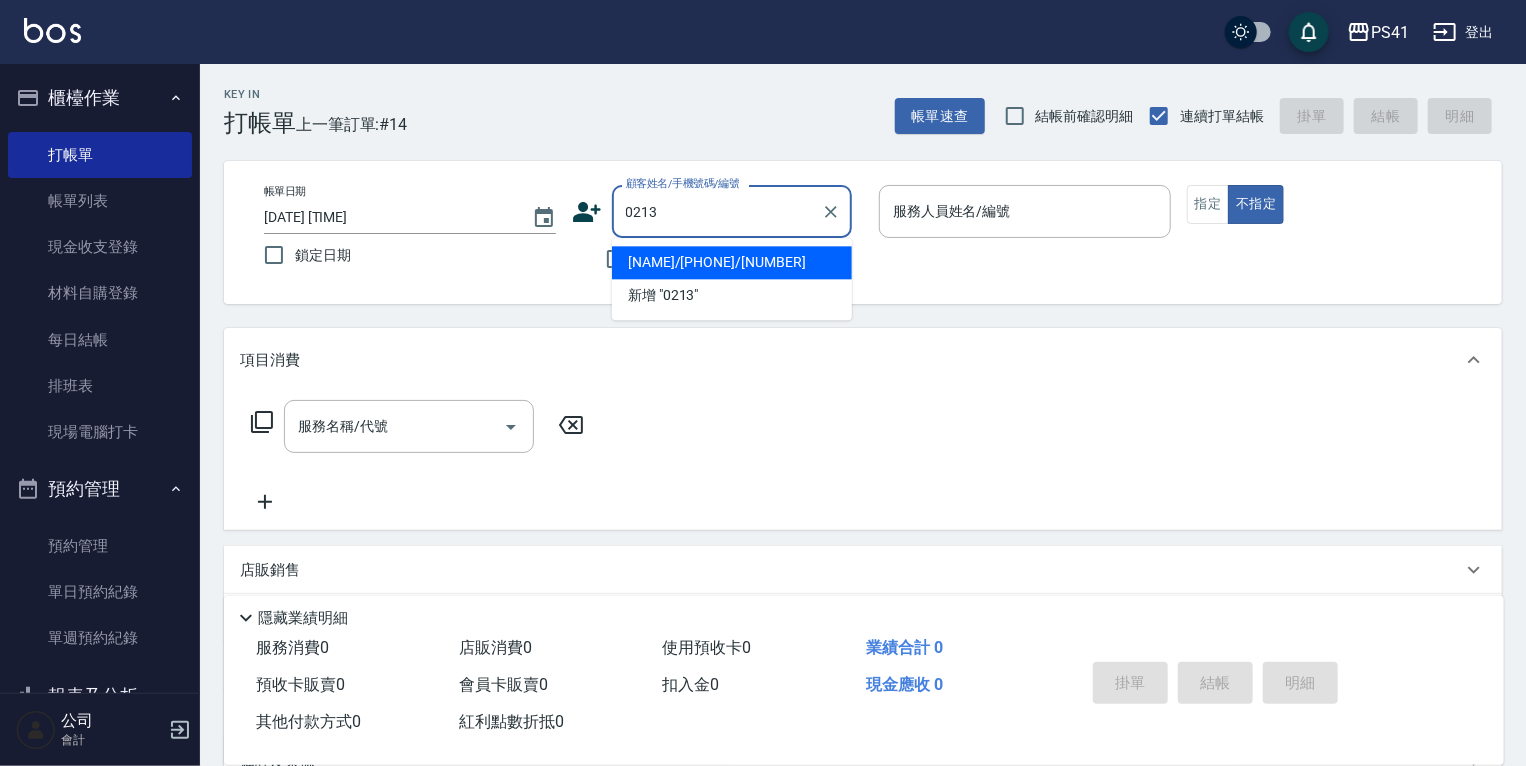 type on "[NAME]/[PHONE]/[NUMBER]" 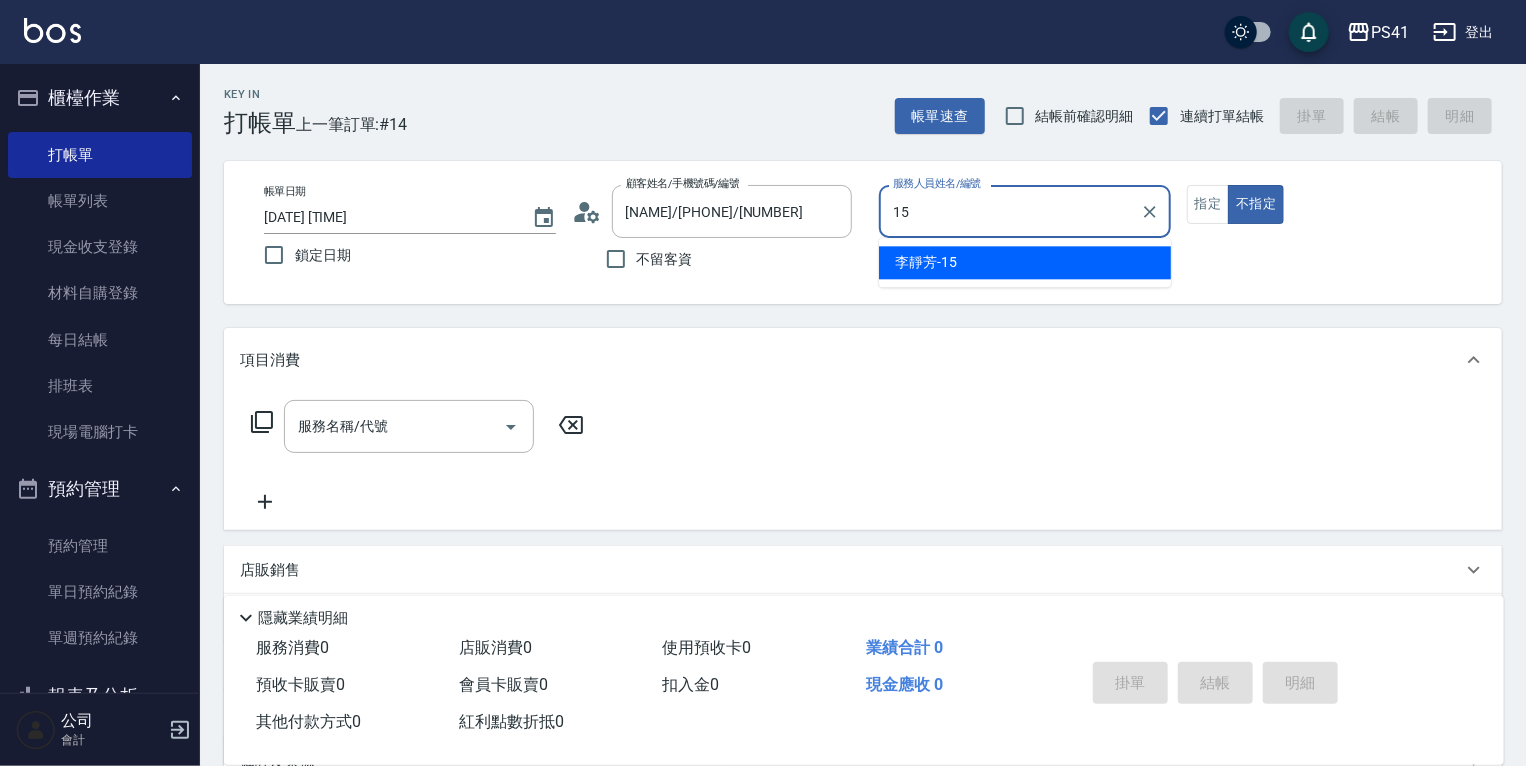 type on "[NAME]-15" 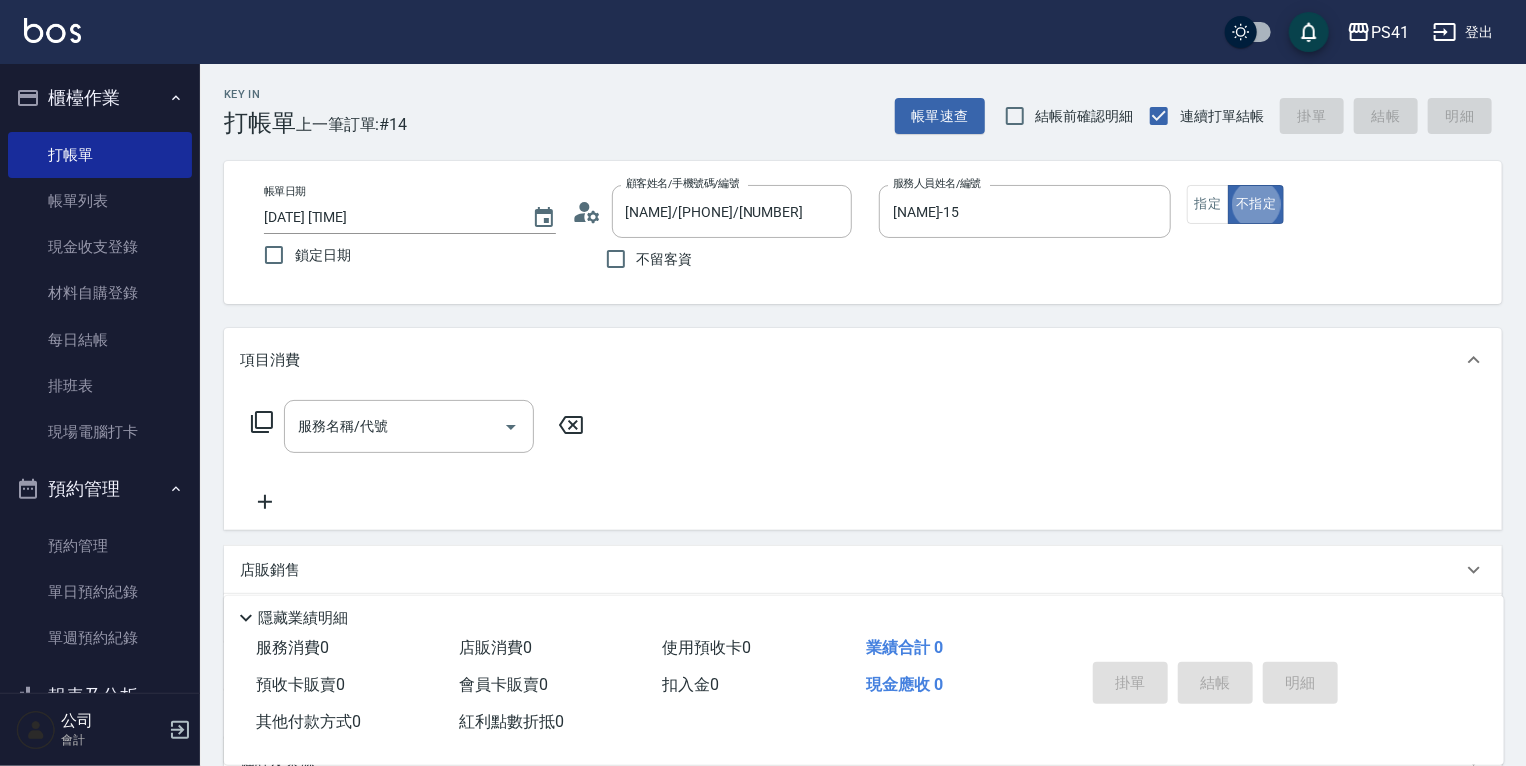 type on "false" 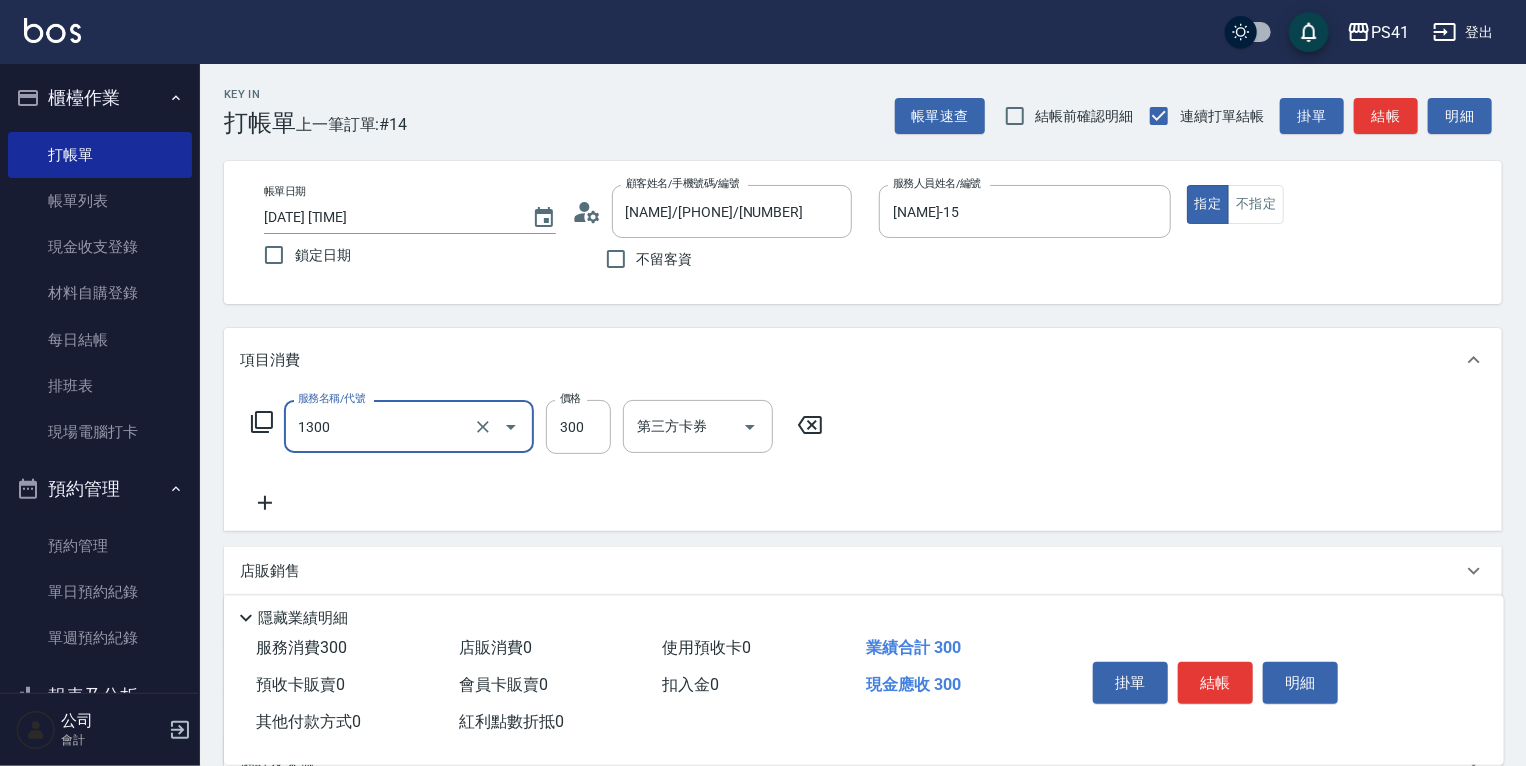 type on "洗髮300(1300)" 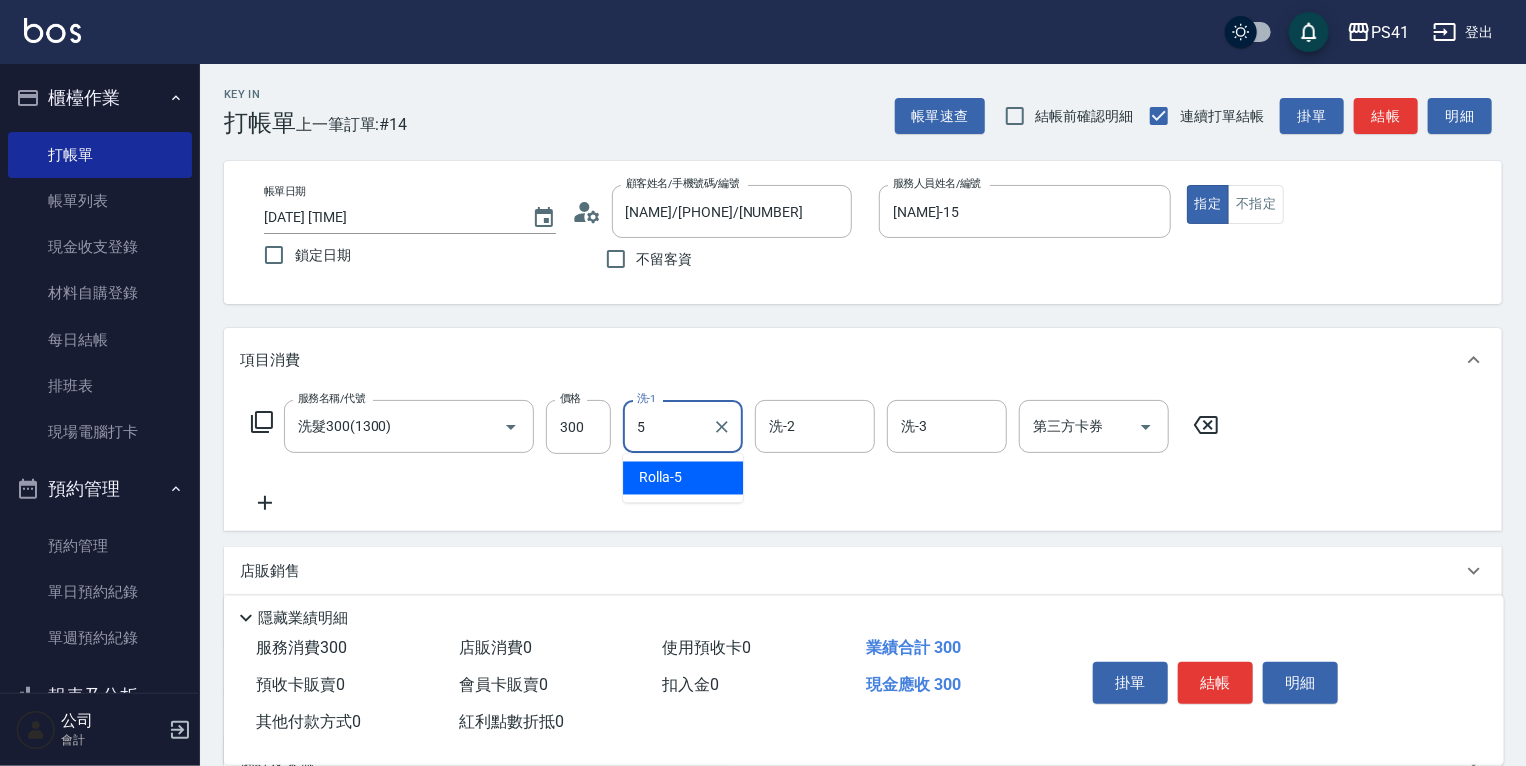 type on "Rolla-5" 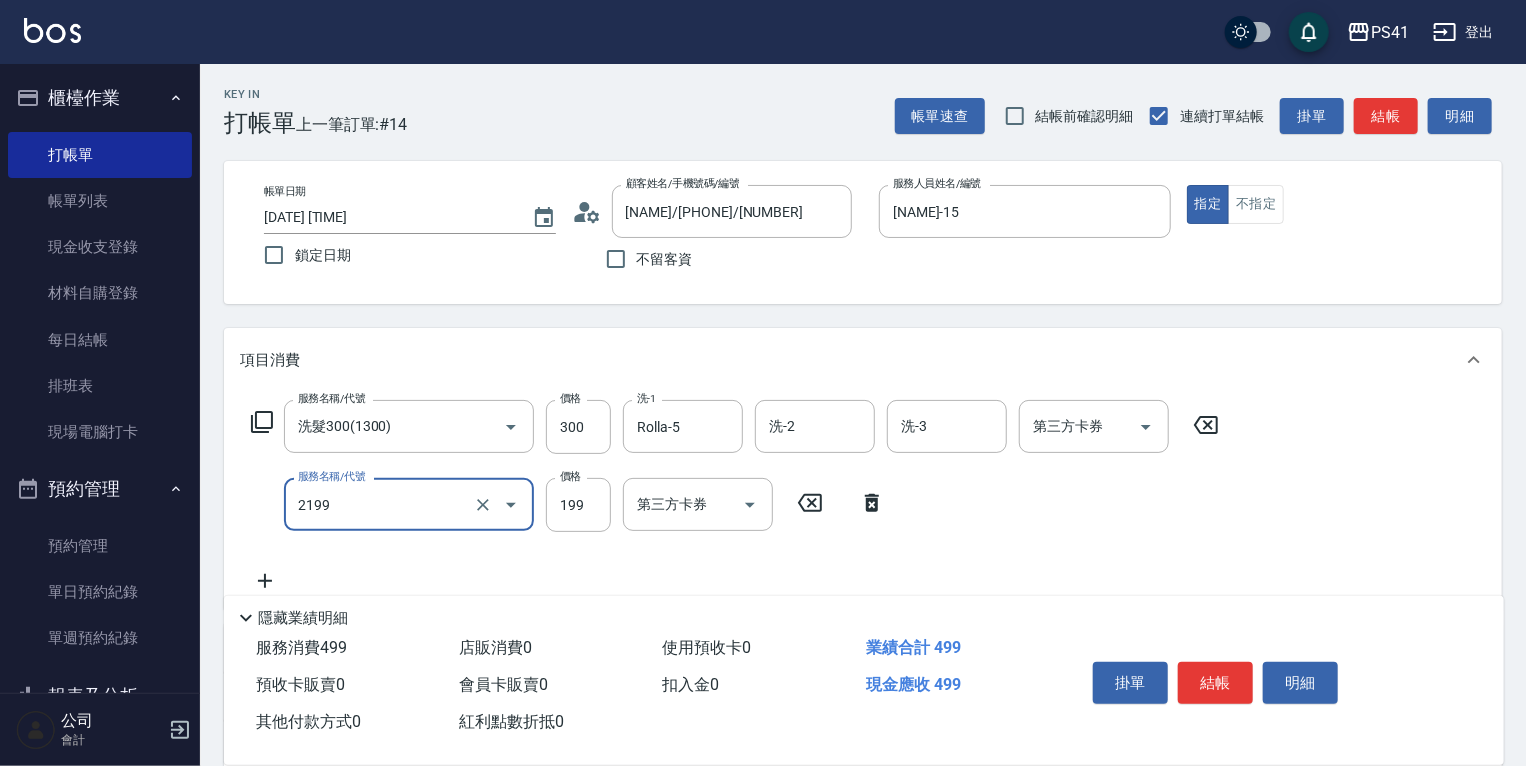 type on "不指定剪髮活動(2199)" 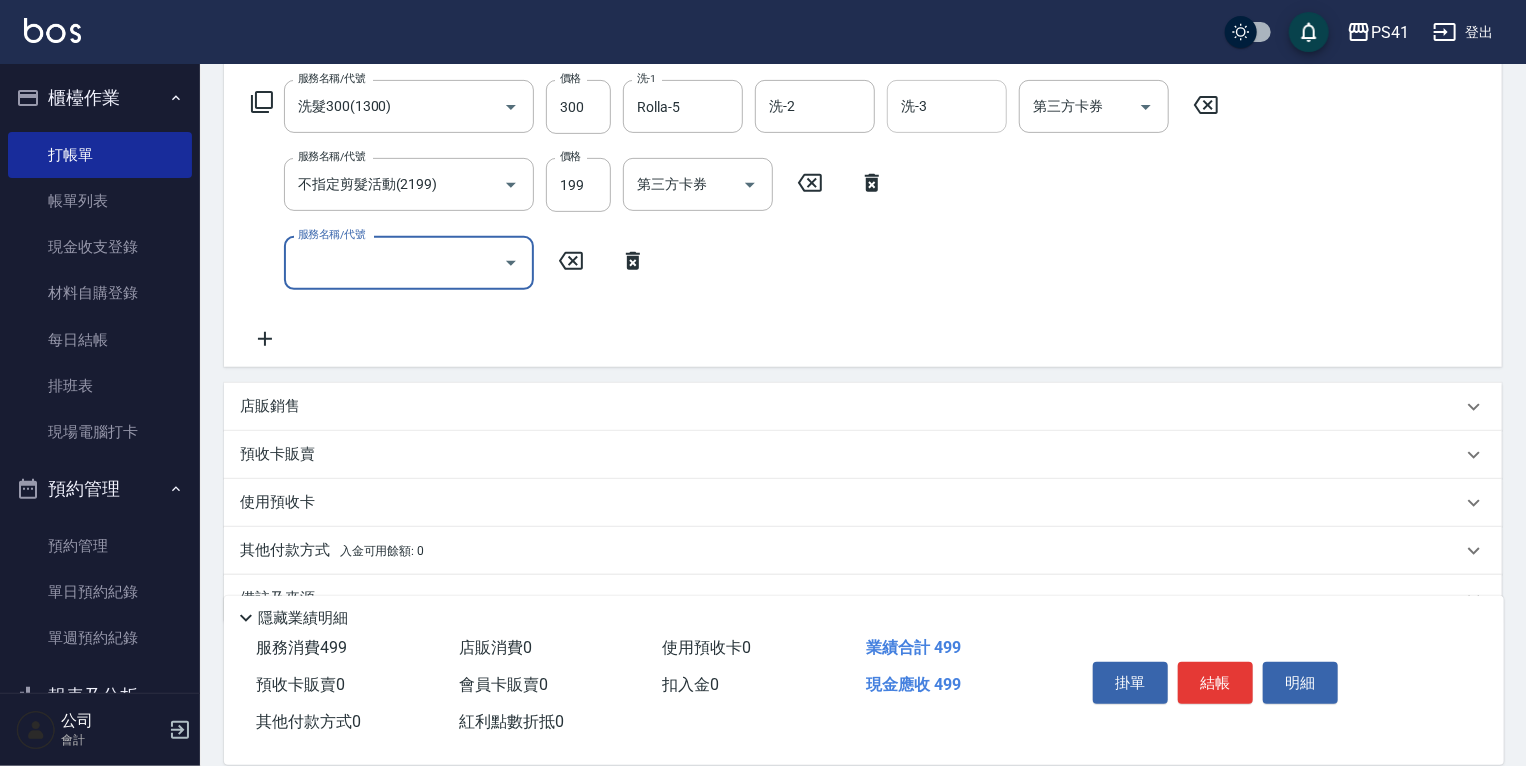 scroll, scrollTop: 366, scrollLeft: 0, axis: vertical 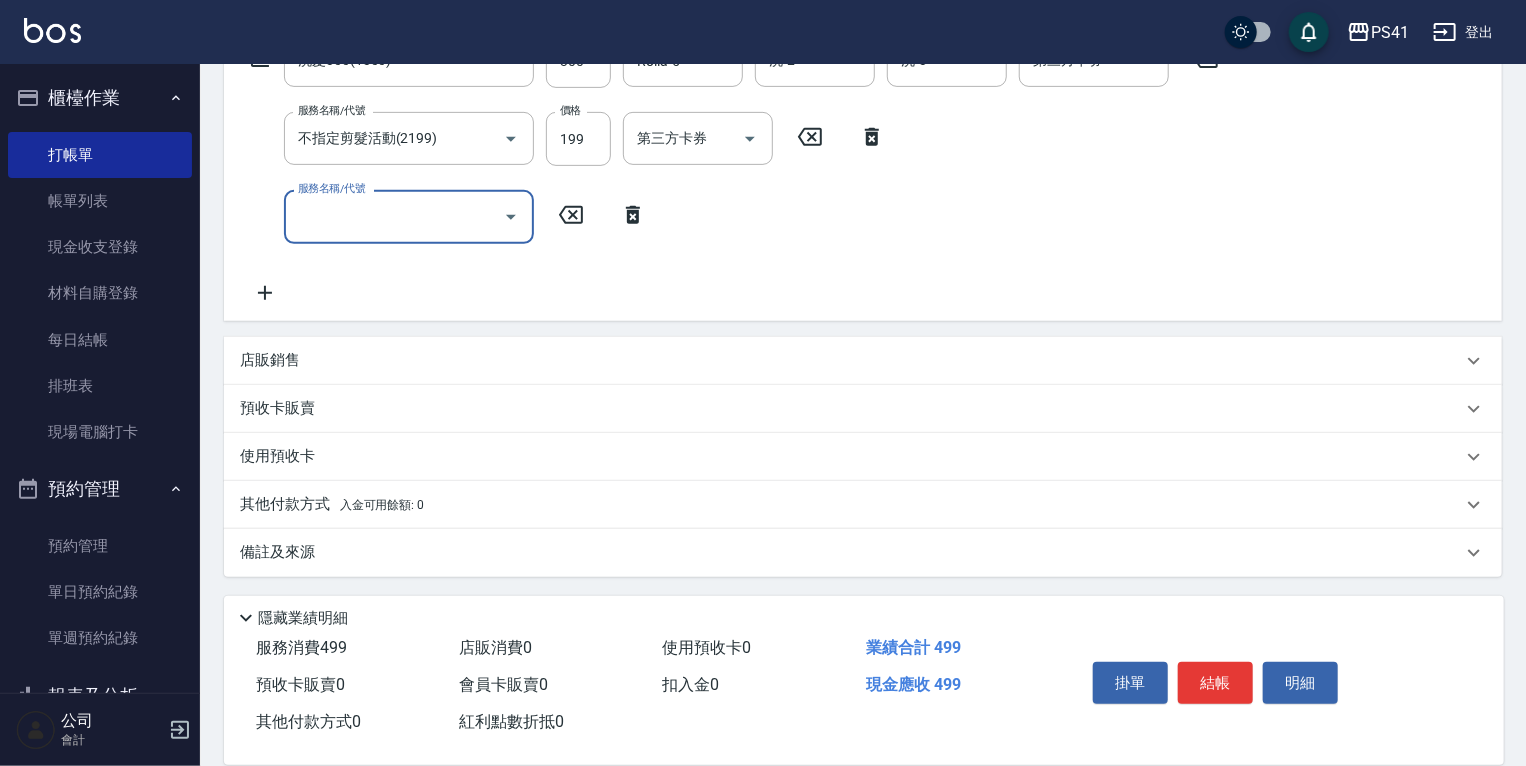 click on "其他付款方式 入金可用餘額: 0" at bounding box center (332, 505) 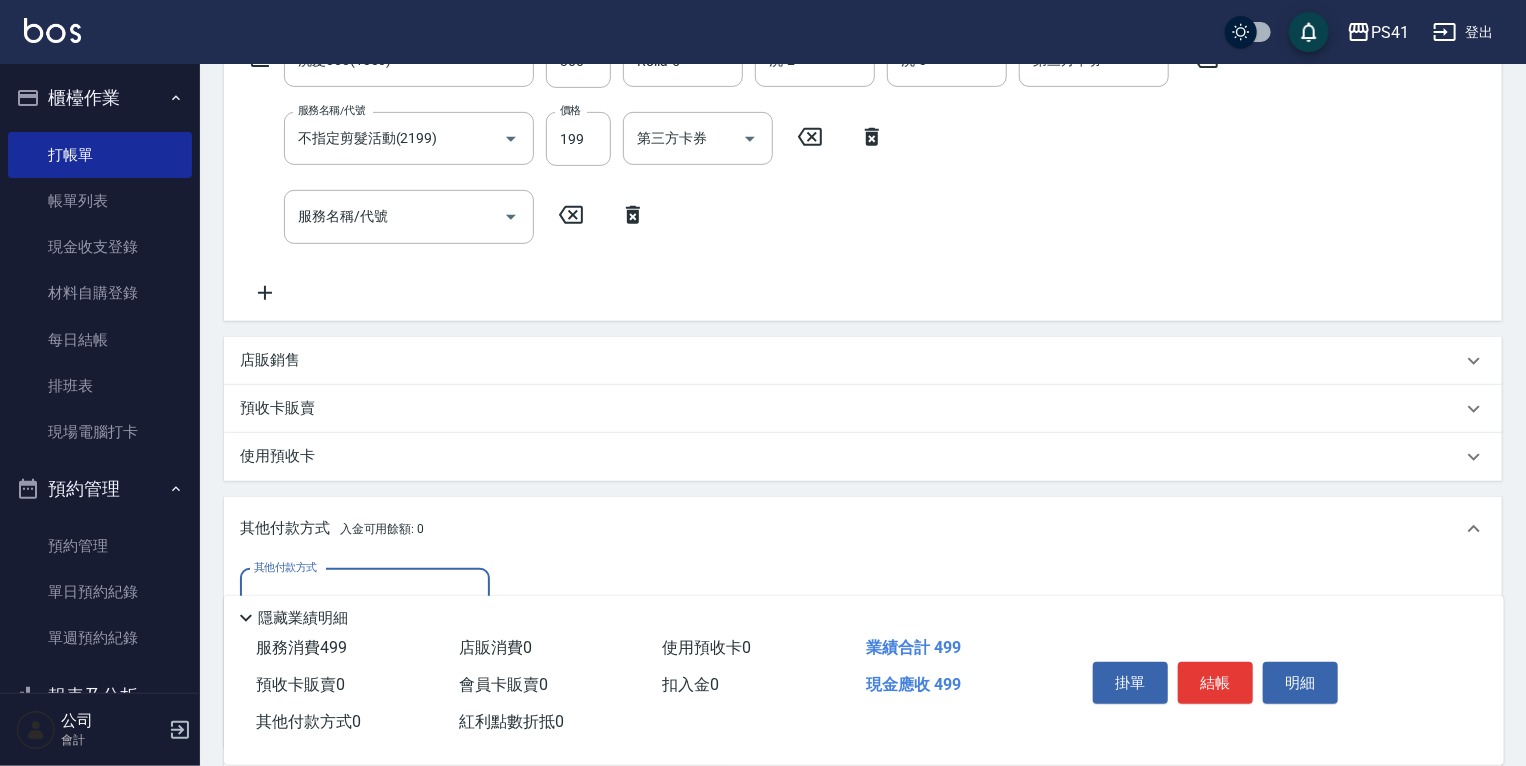 scroll, scrollTop: 1, scrollLeft: 0, axis: vertical 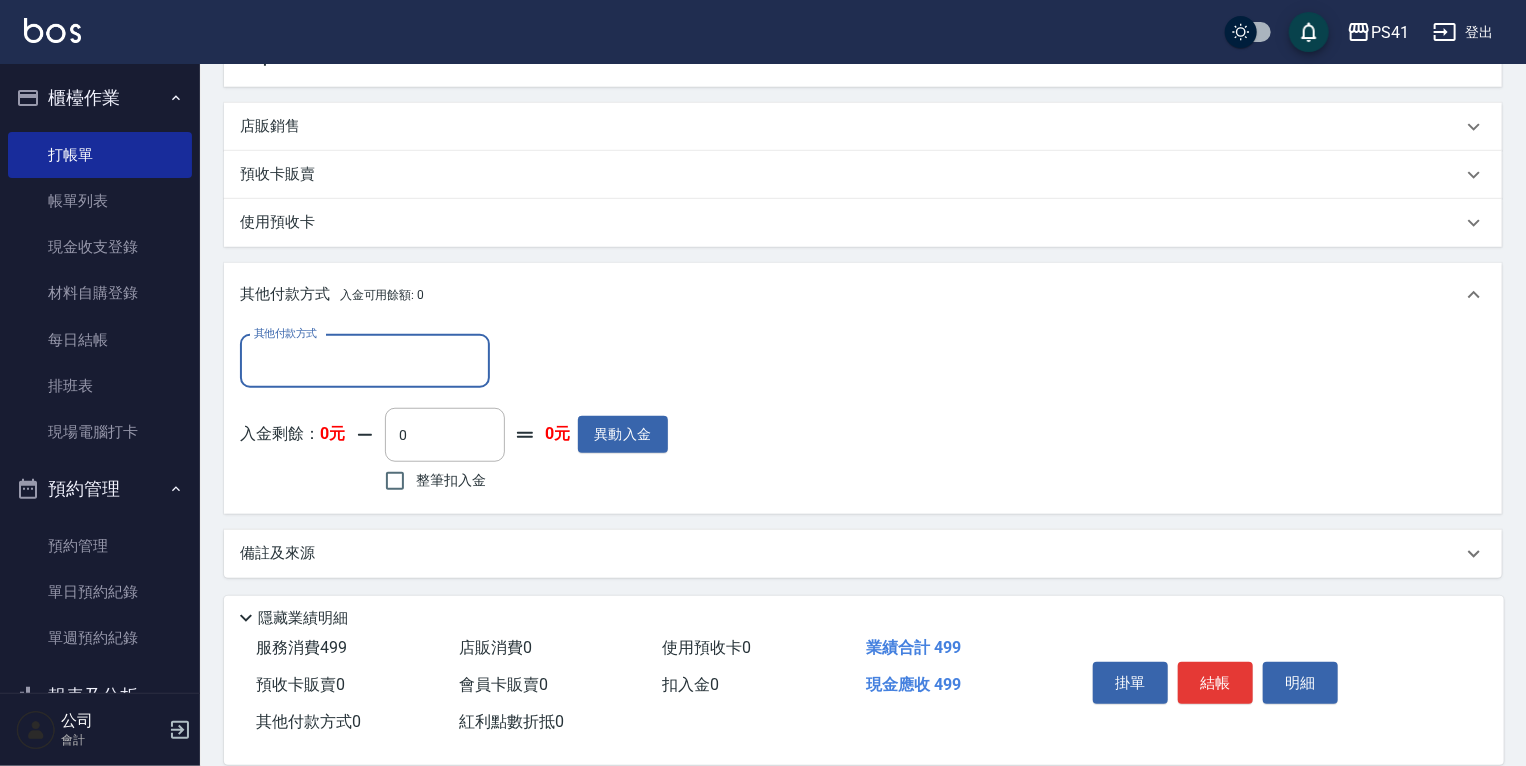 click on "其他付款方式" at bounding box center [365, 361] 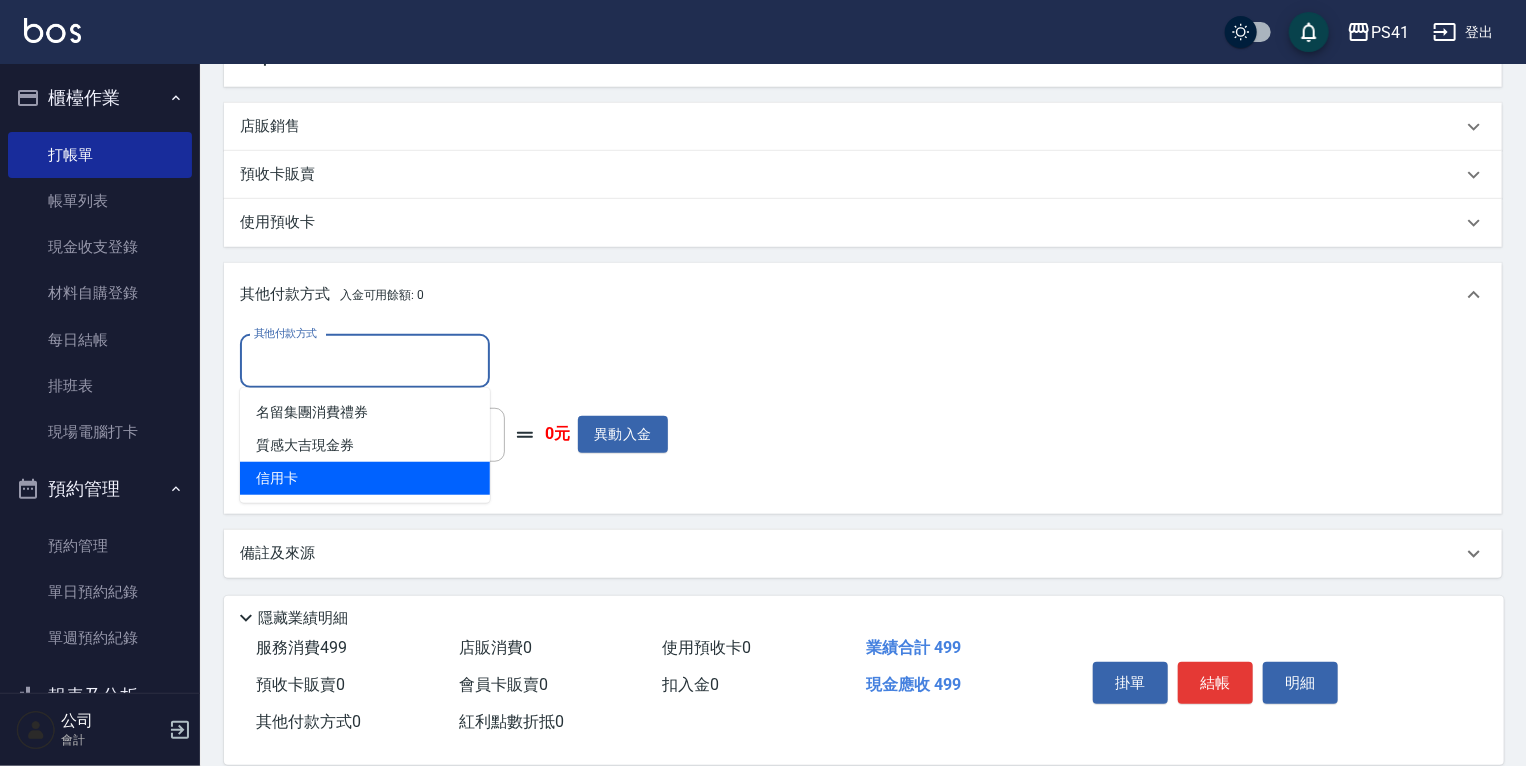 click on "信用卡" at bounding box center (365, 478) 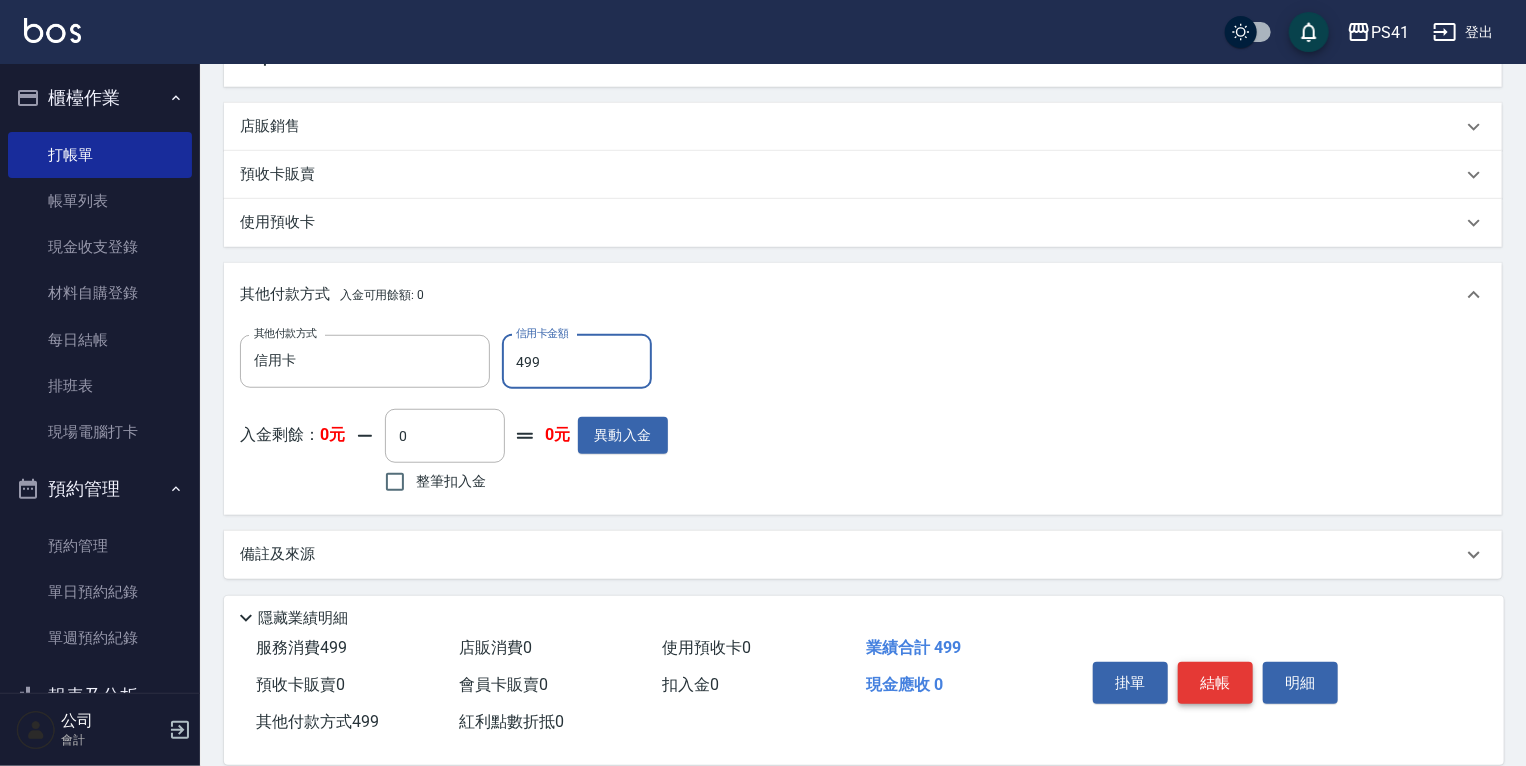 type on "499" 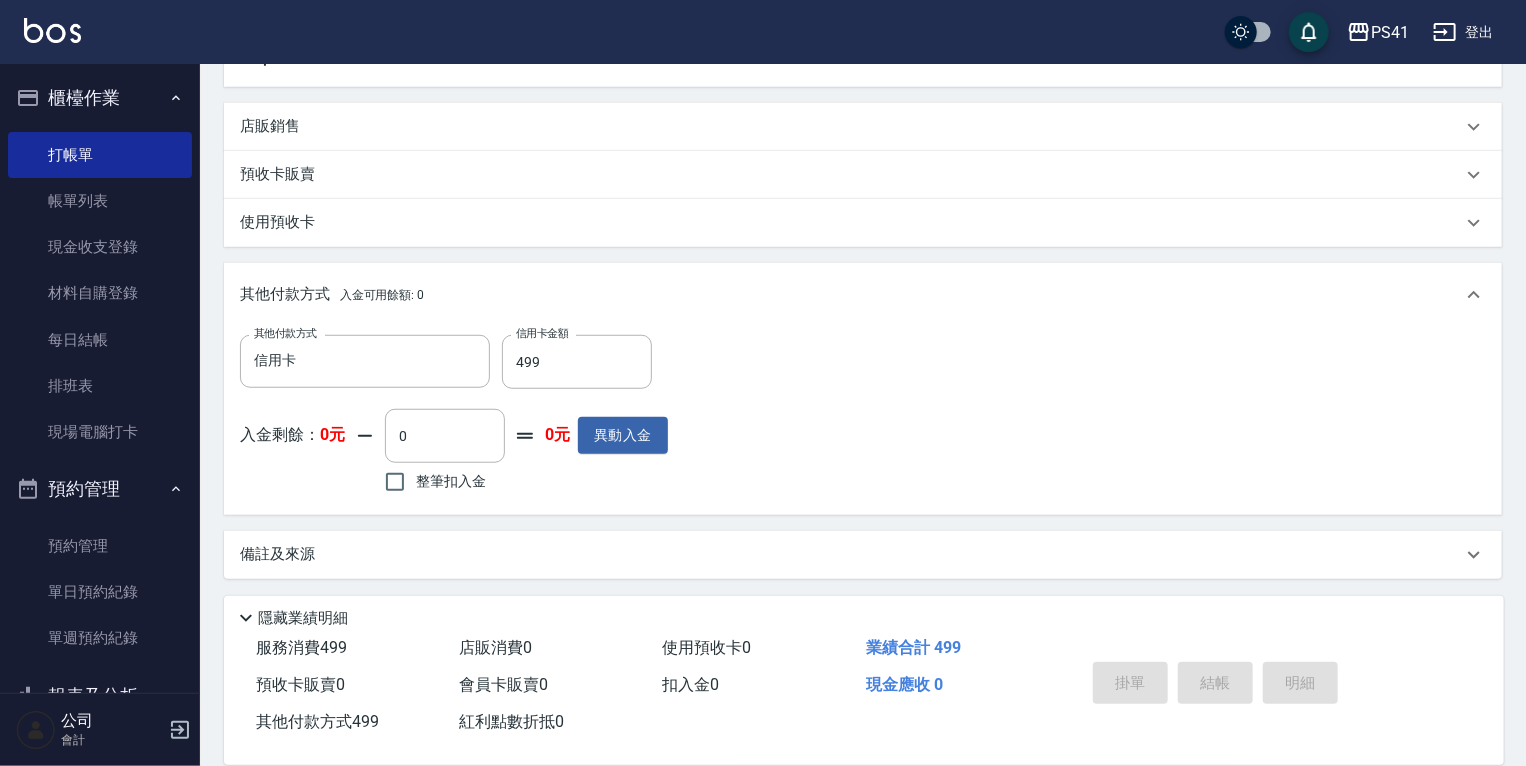 type 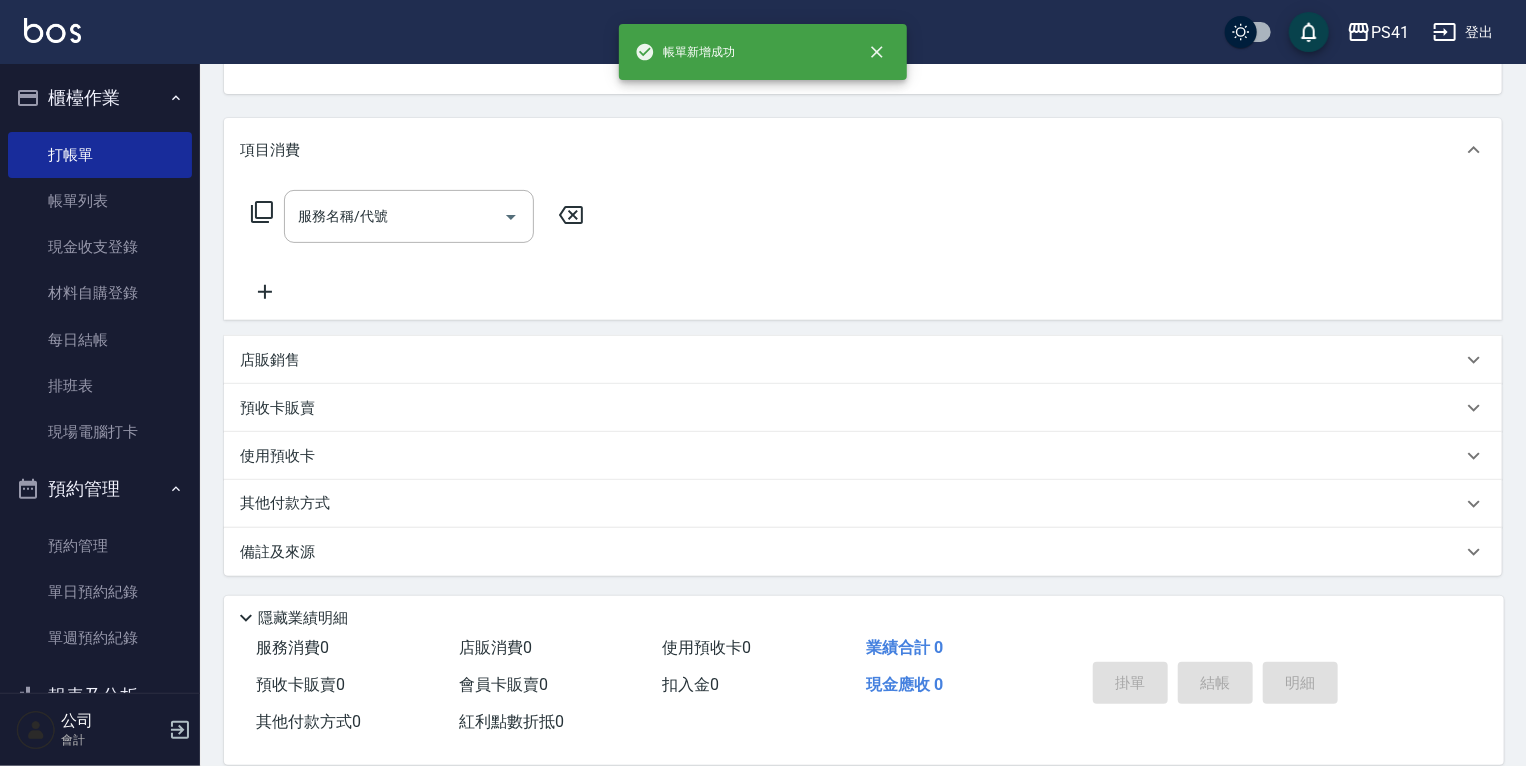 scroll, scrollTop: 0, scrollLeft: 0, axis: both 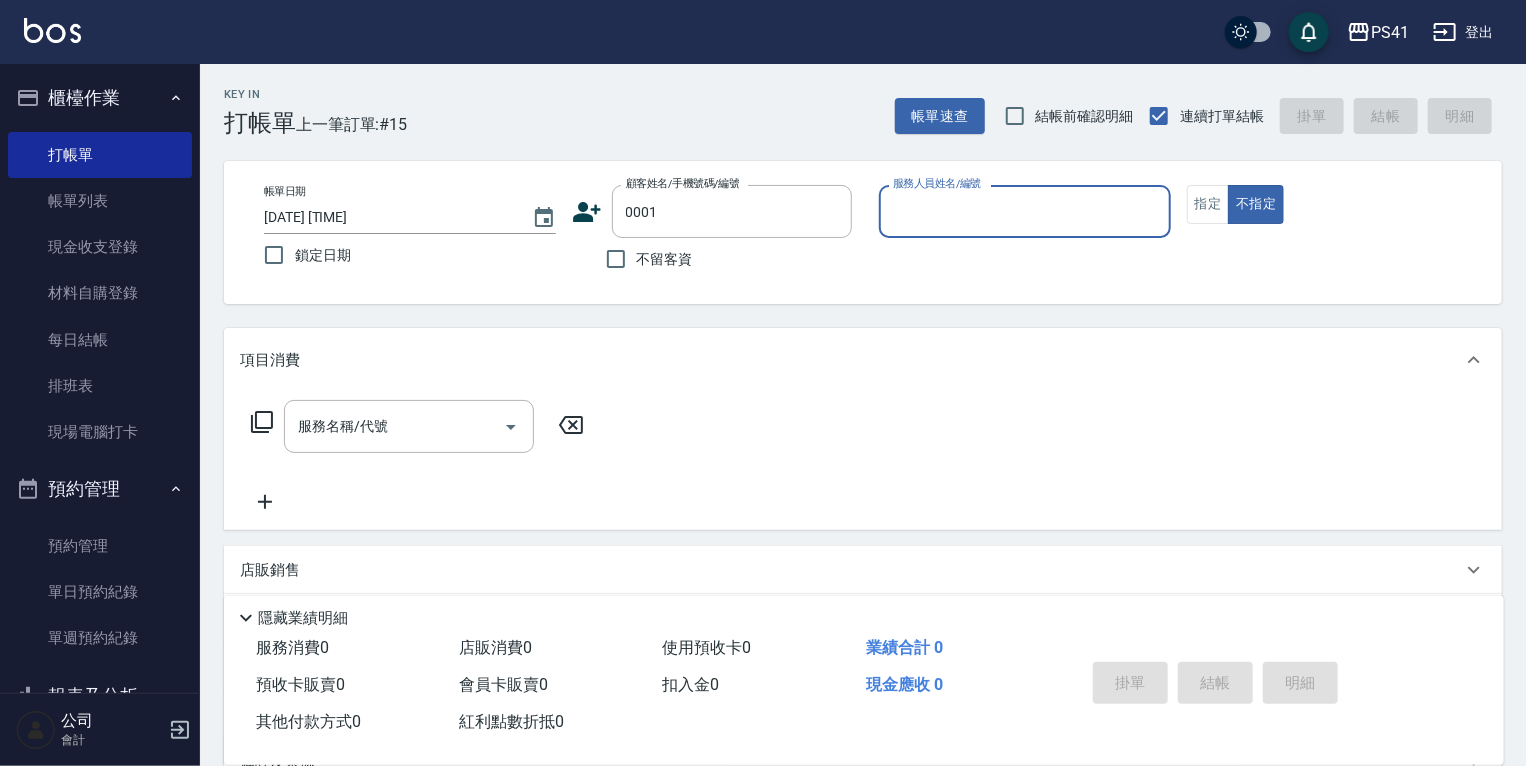 type on "[NAME]/[NAME]/[NUMBER]" 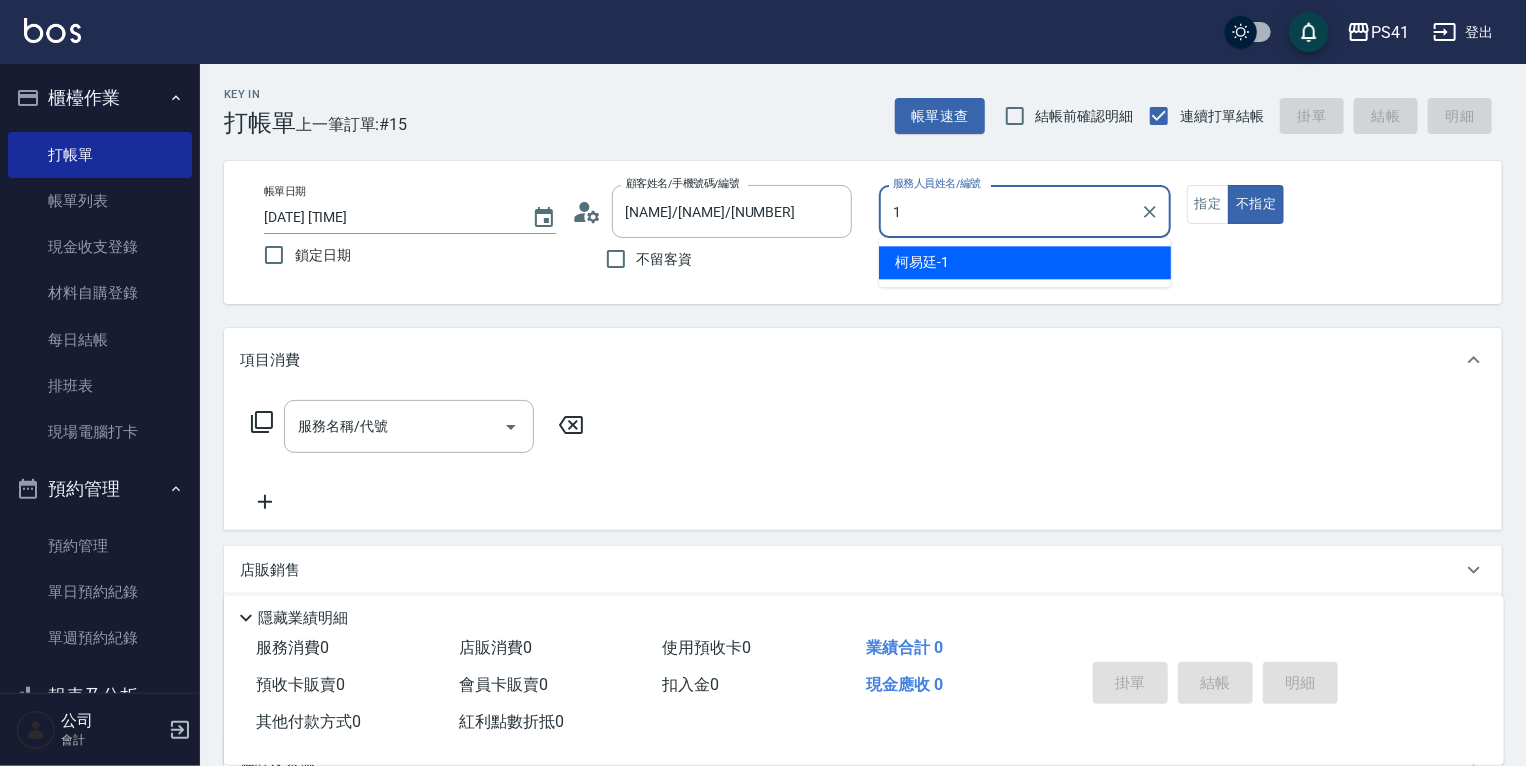 type on "[NAME]-1" 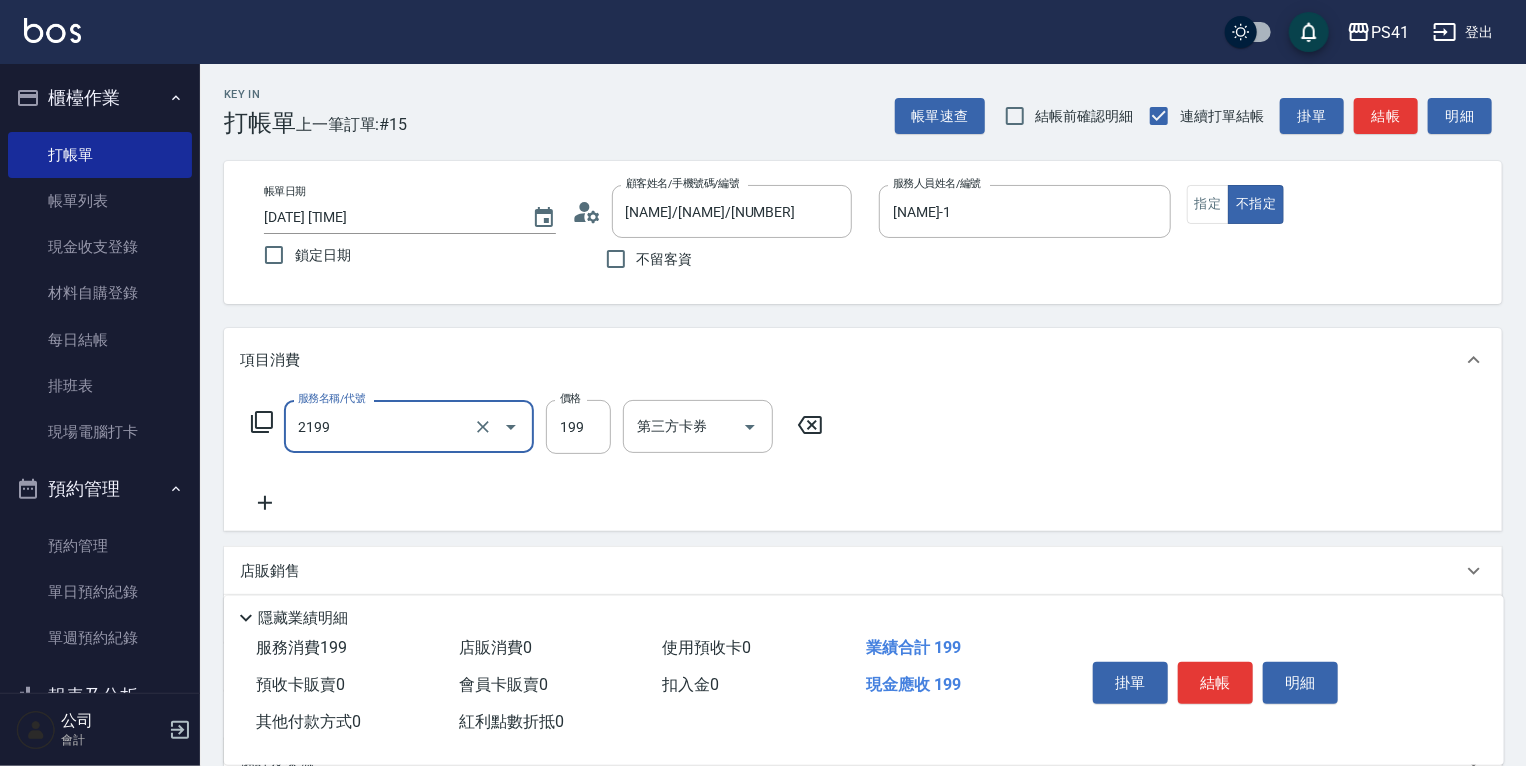 type on "不指定剪髮活動(2199)" 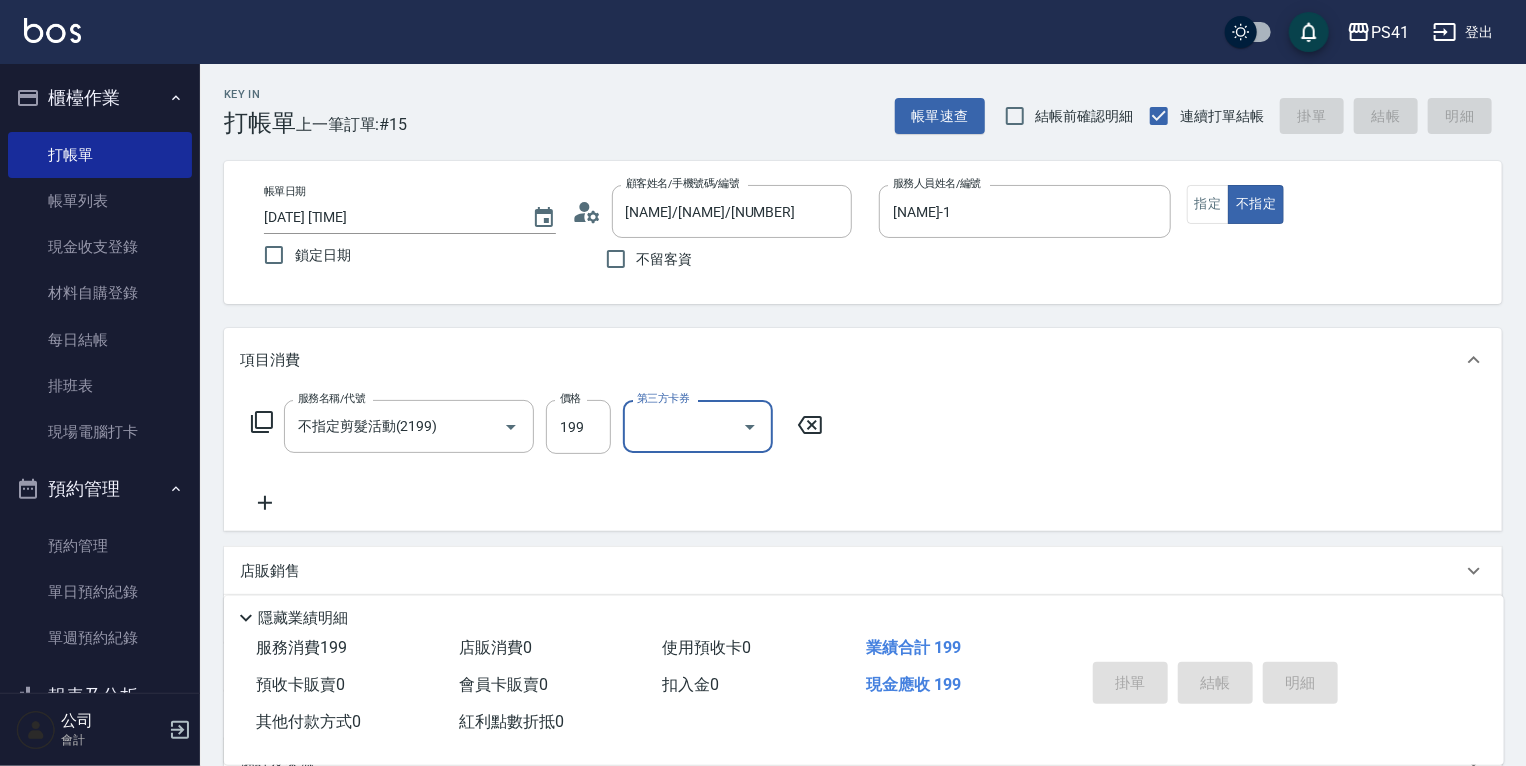 type 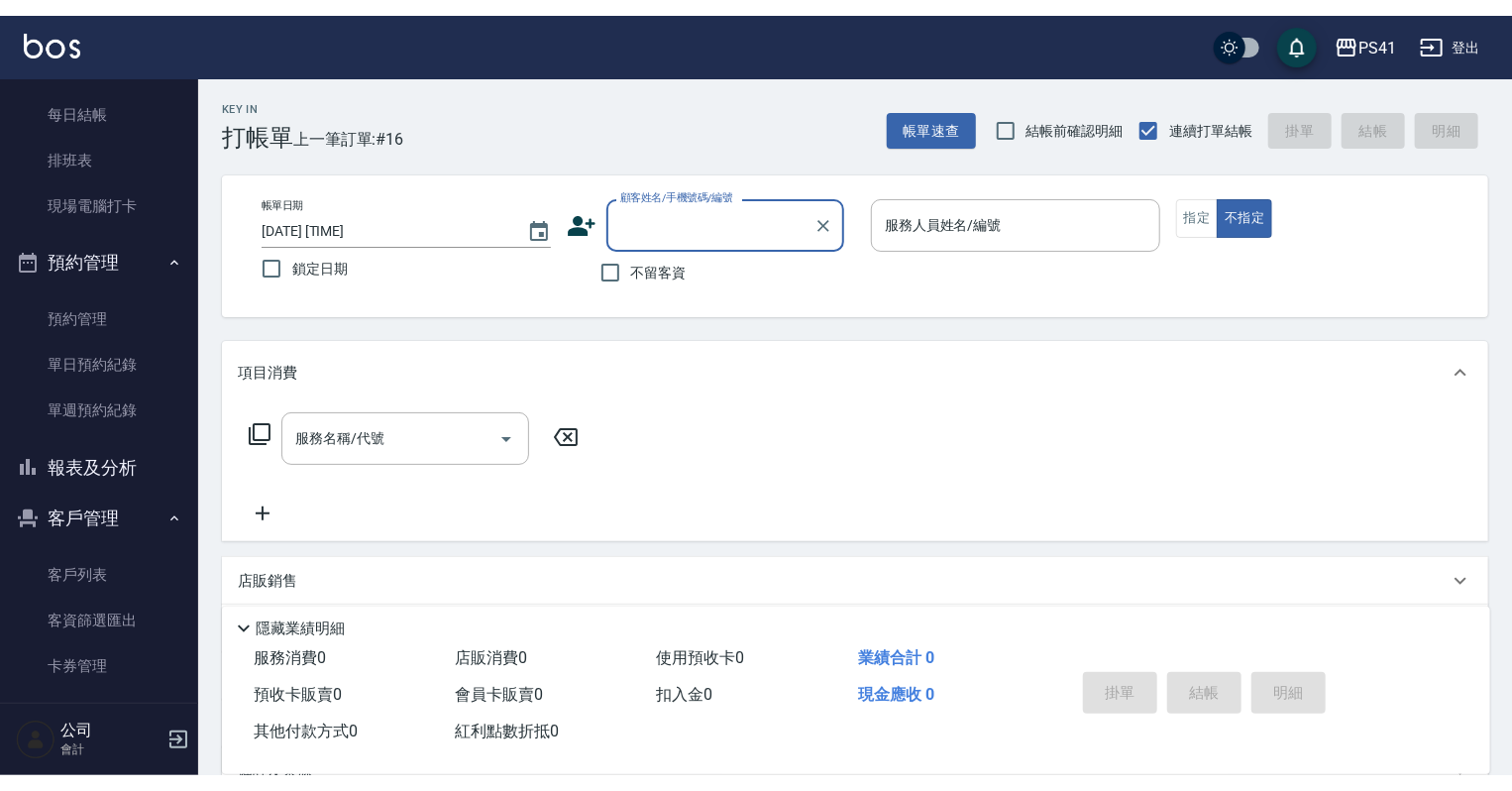 scroll, scrollTop: 0, scrollLeft: 0, axis: both 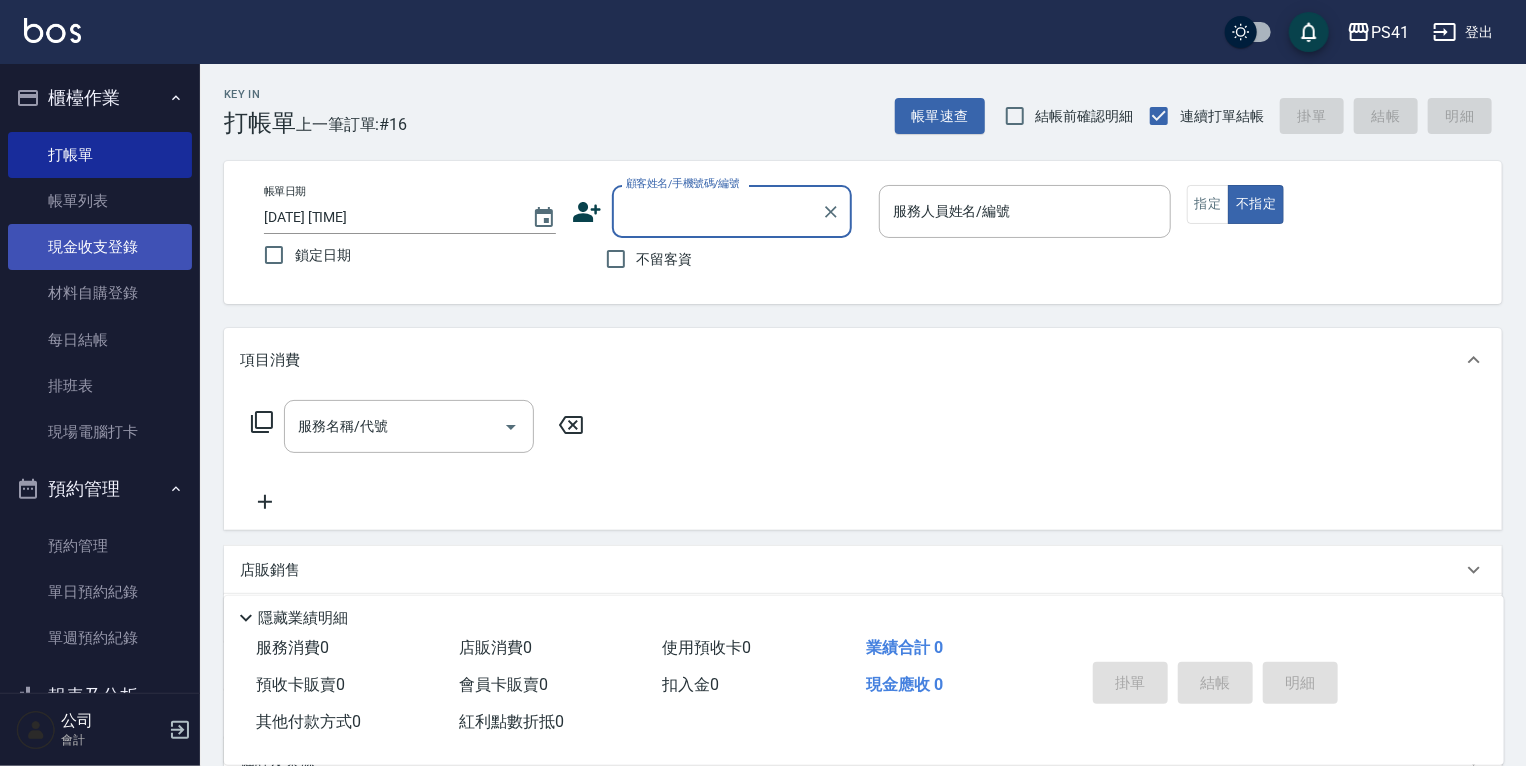 drag, startPoint x: 108, startPoint y: 200, endPoint x: 136, endPoint y: 258, distance: 64.40497 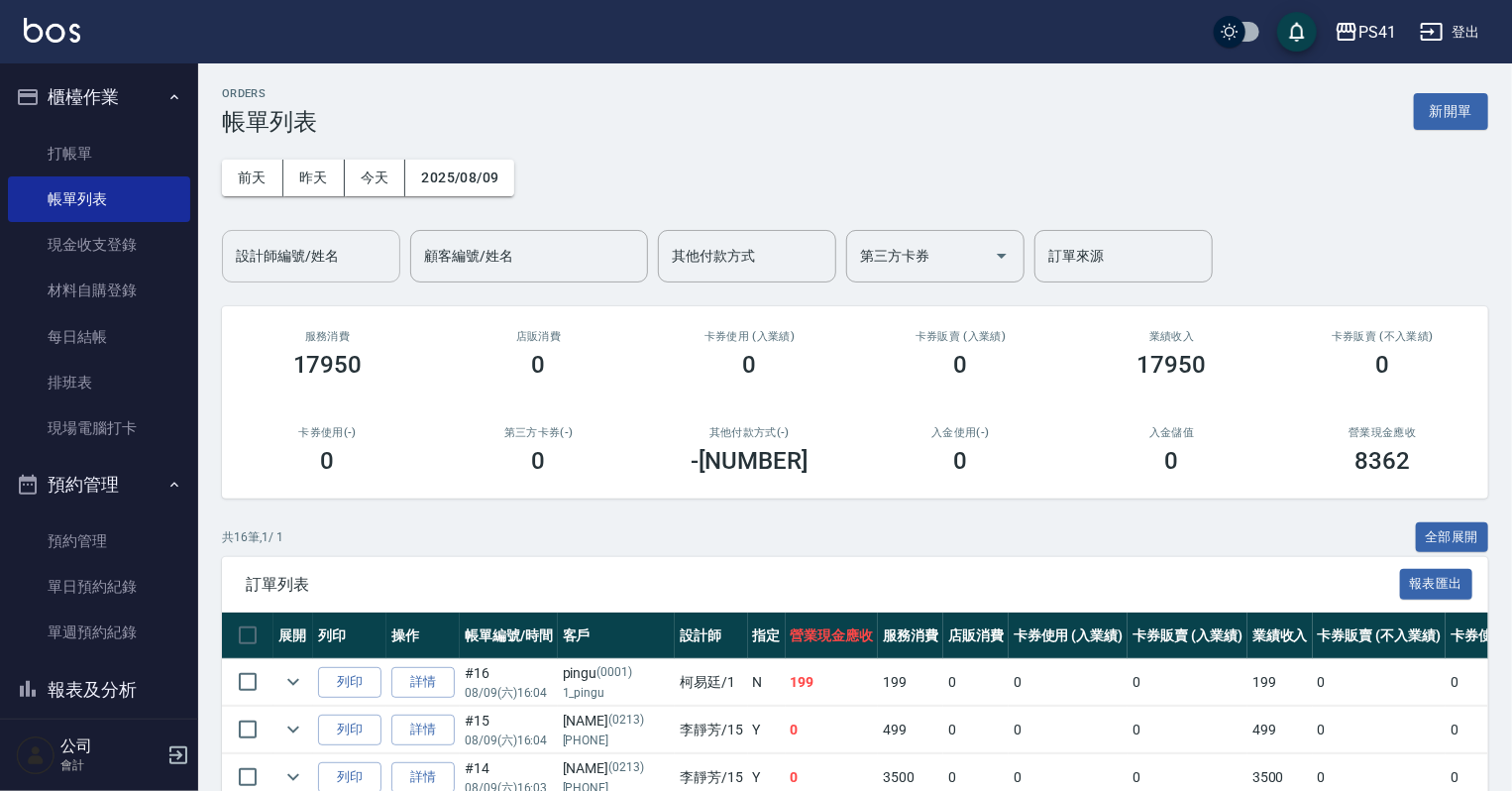 click on "設計師編號/姓名" at bounding box center [311, 256] 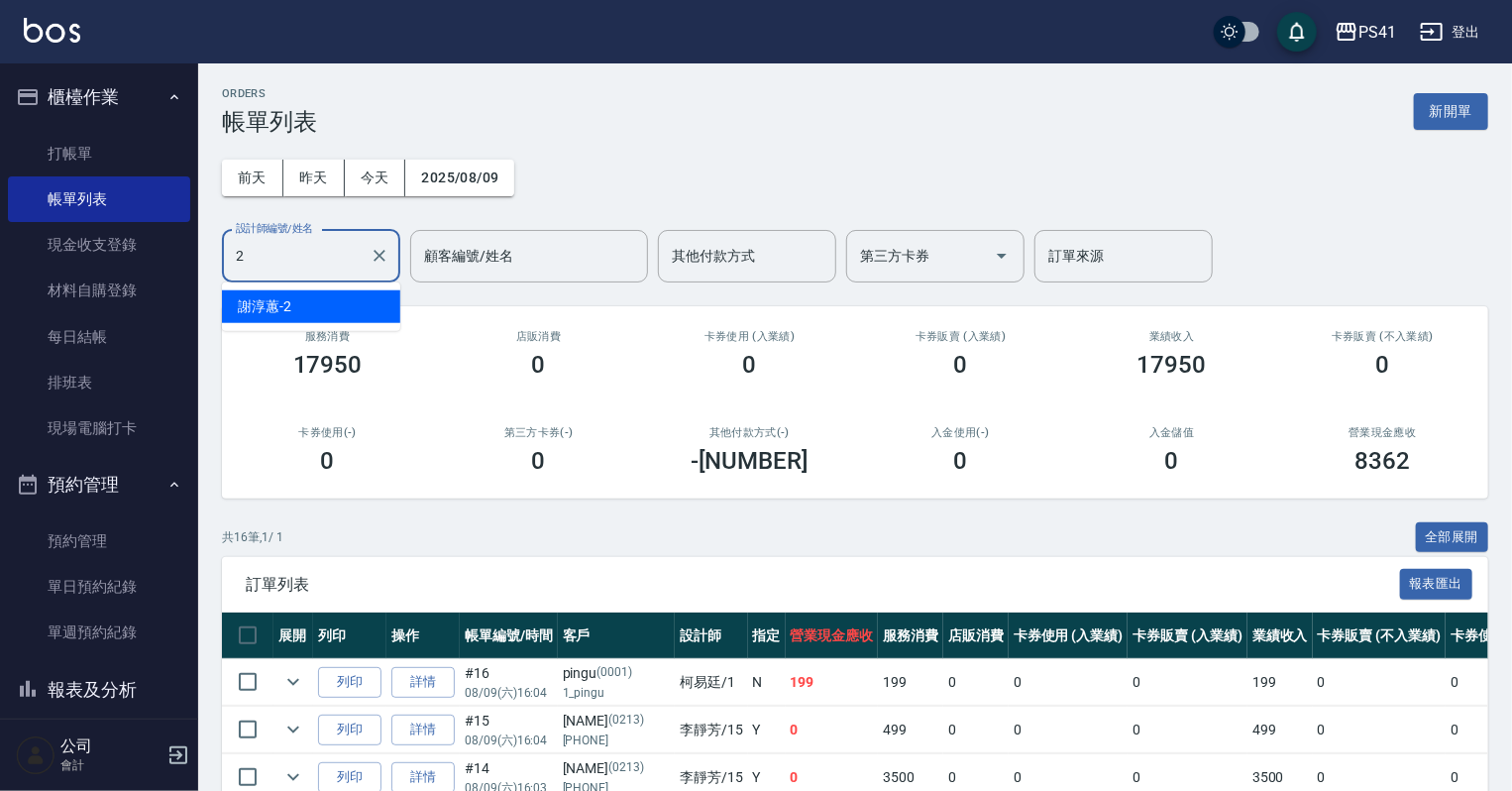 type on "[NAME]-2" 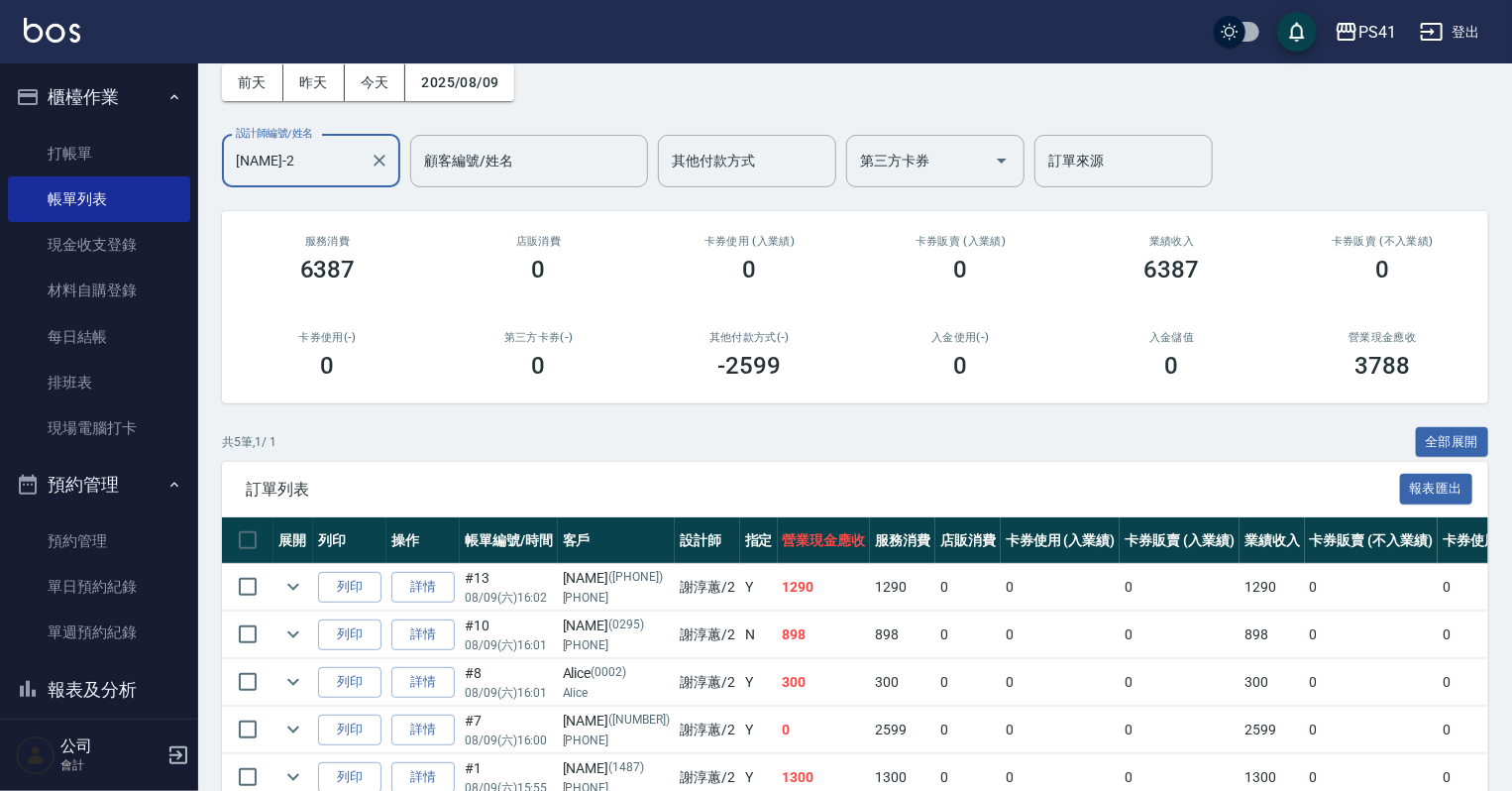 scroll, scrollTop: 0, scrollLeft: 0, axis: both 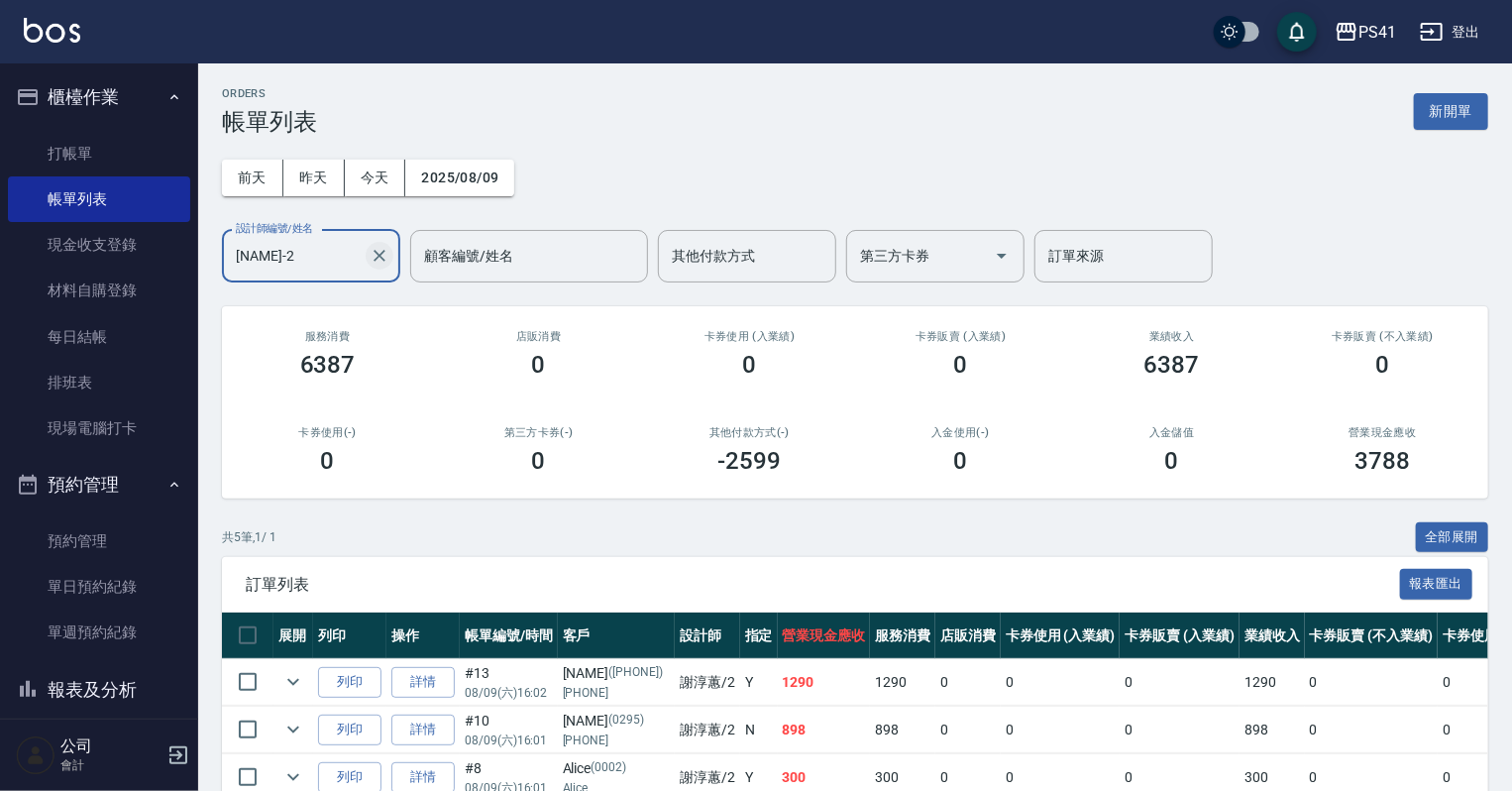 click 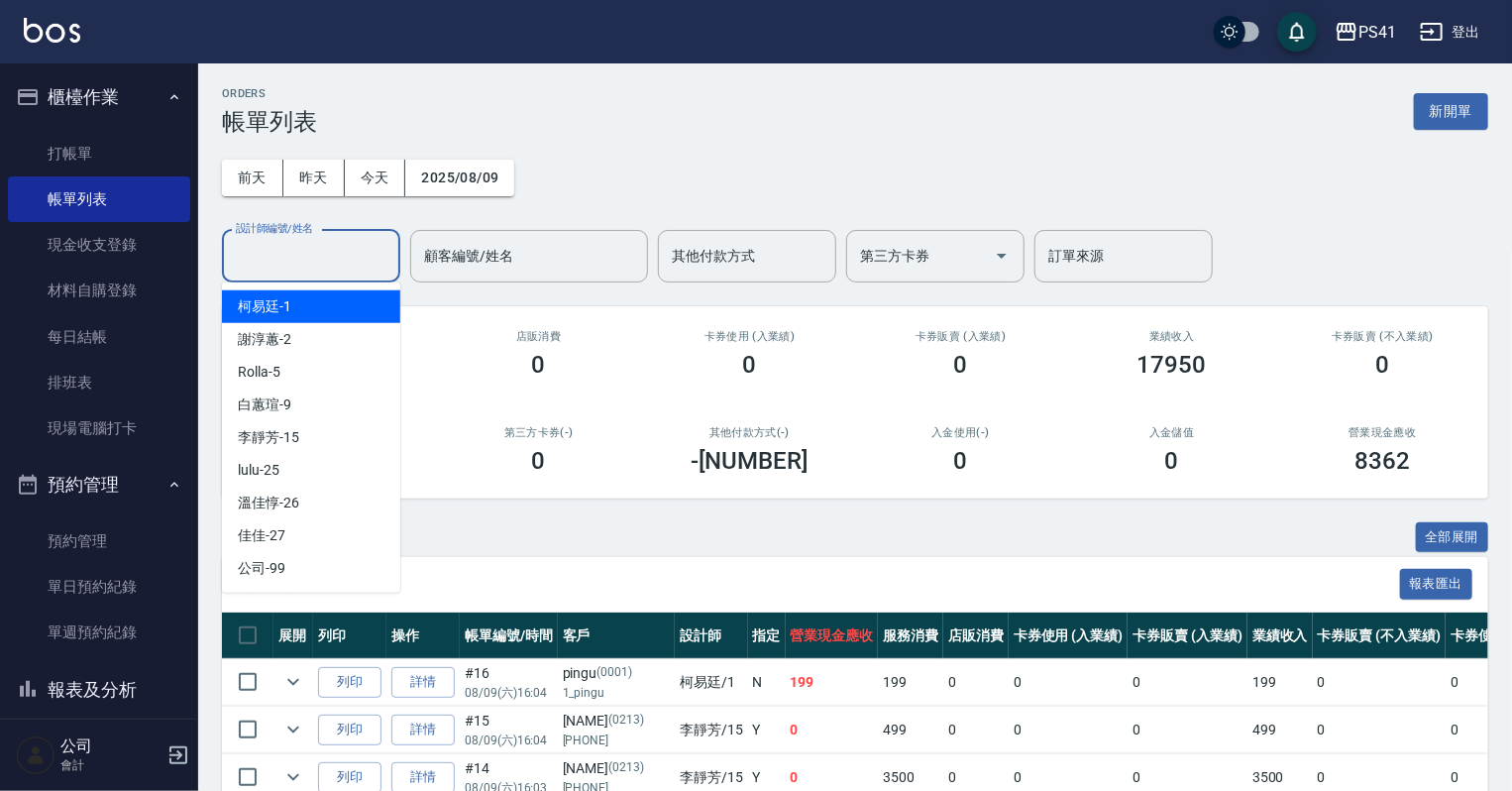 click on "設計師編號/姓名" at bounding box center (311, 256) 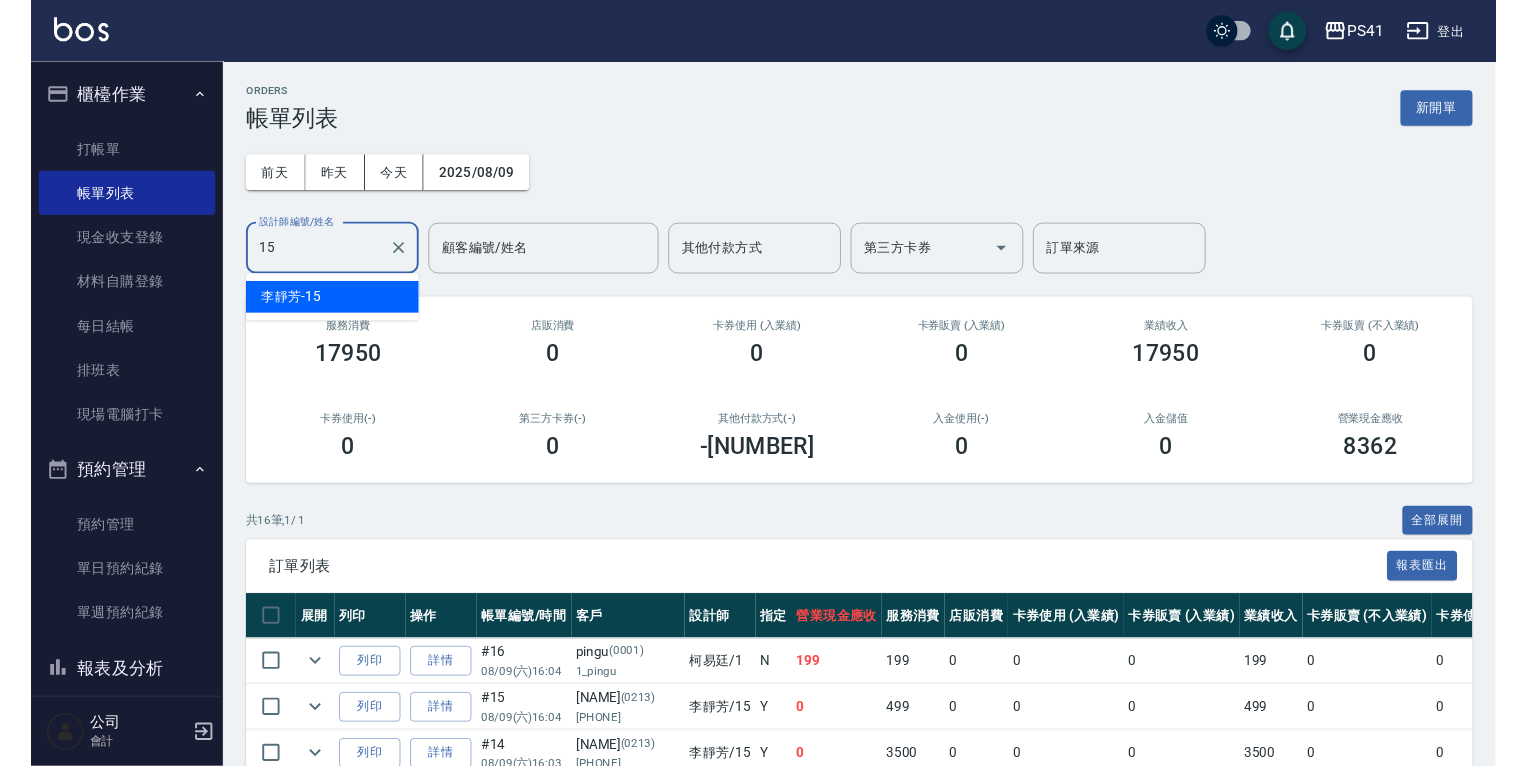 type 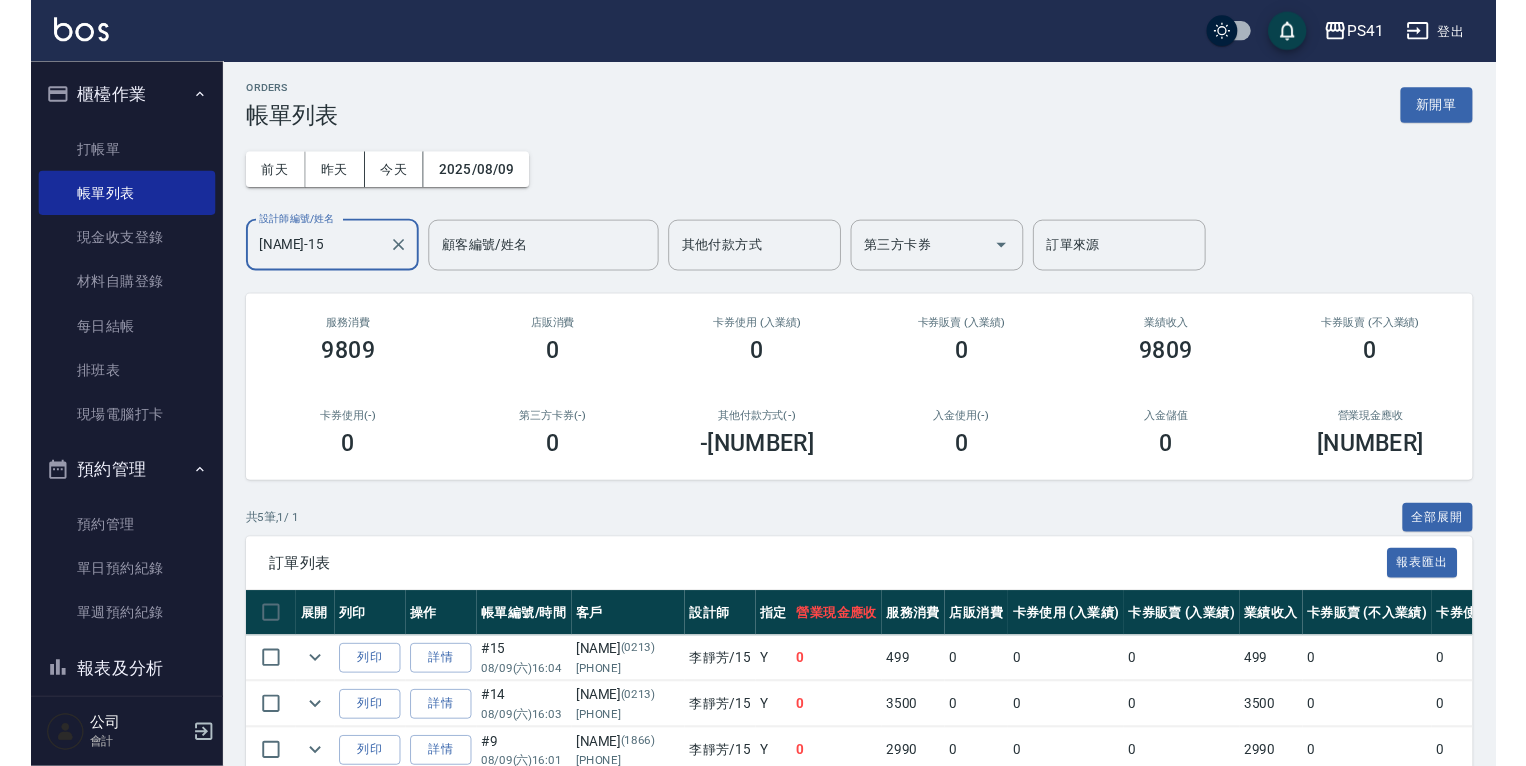 scroll, scrollTop: 0, scrollLeft: 0, axis: both 